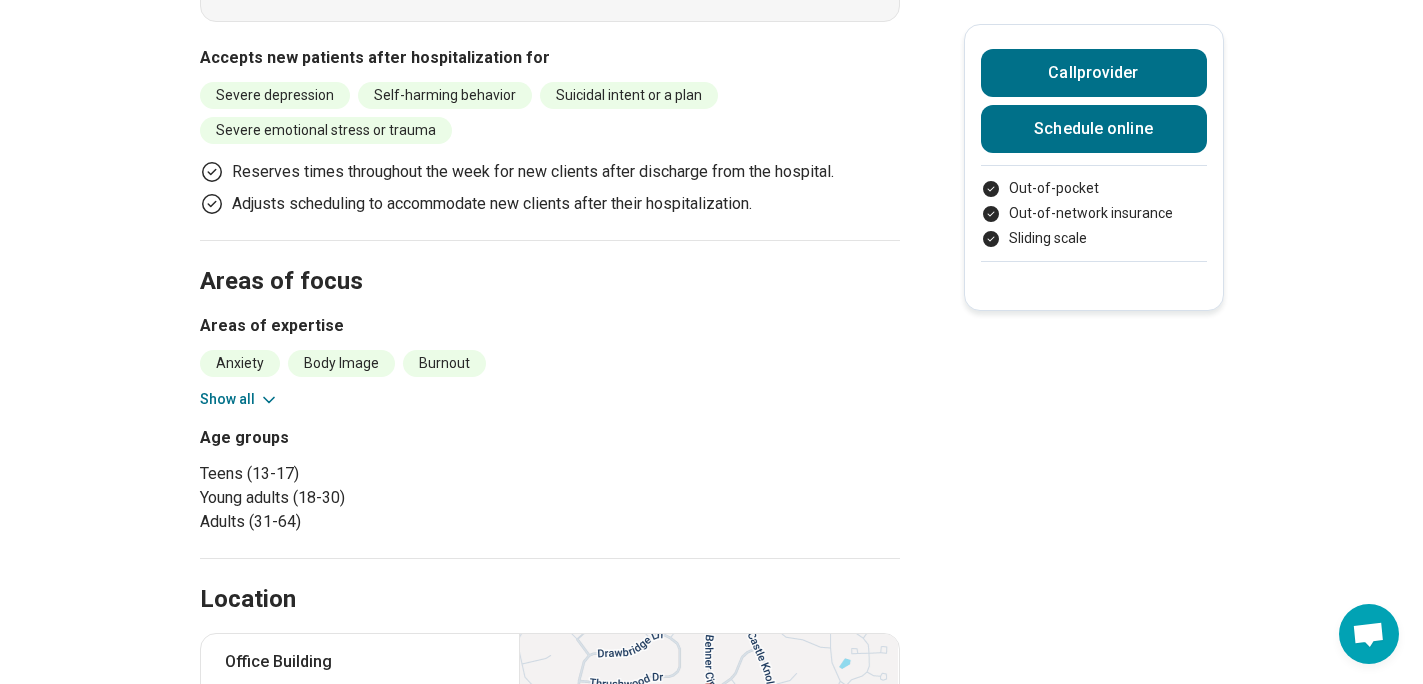 scroll, scrollTop: 620, scrollLeft: 0, axis: vertical 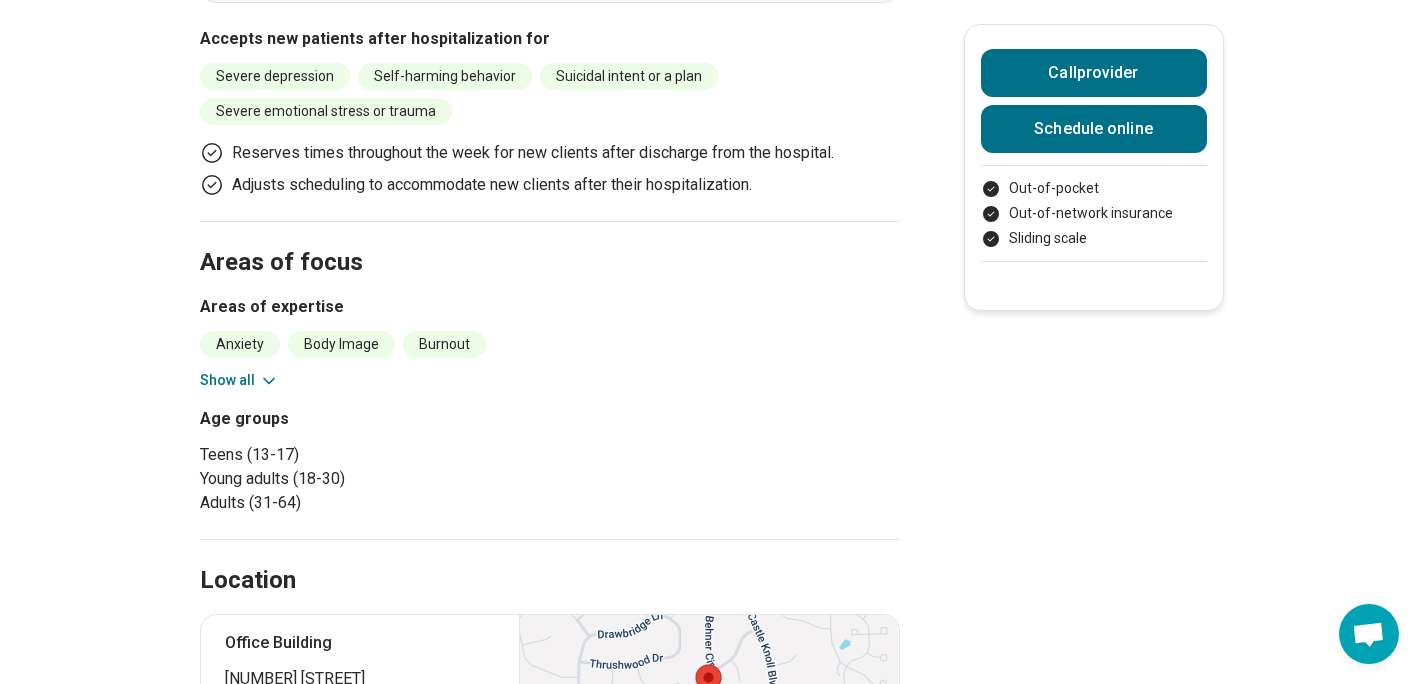 click on "Show all" at bounding box center (239, 380) 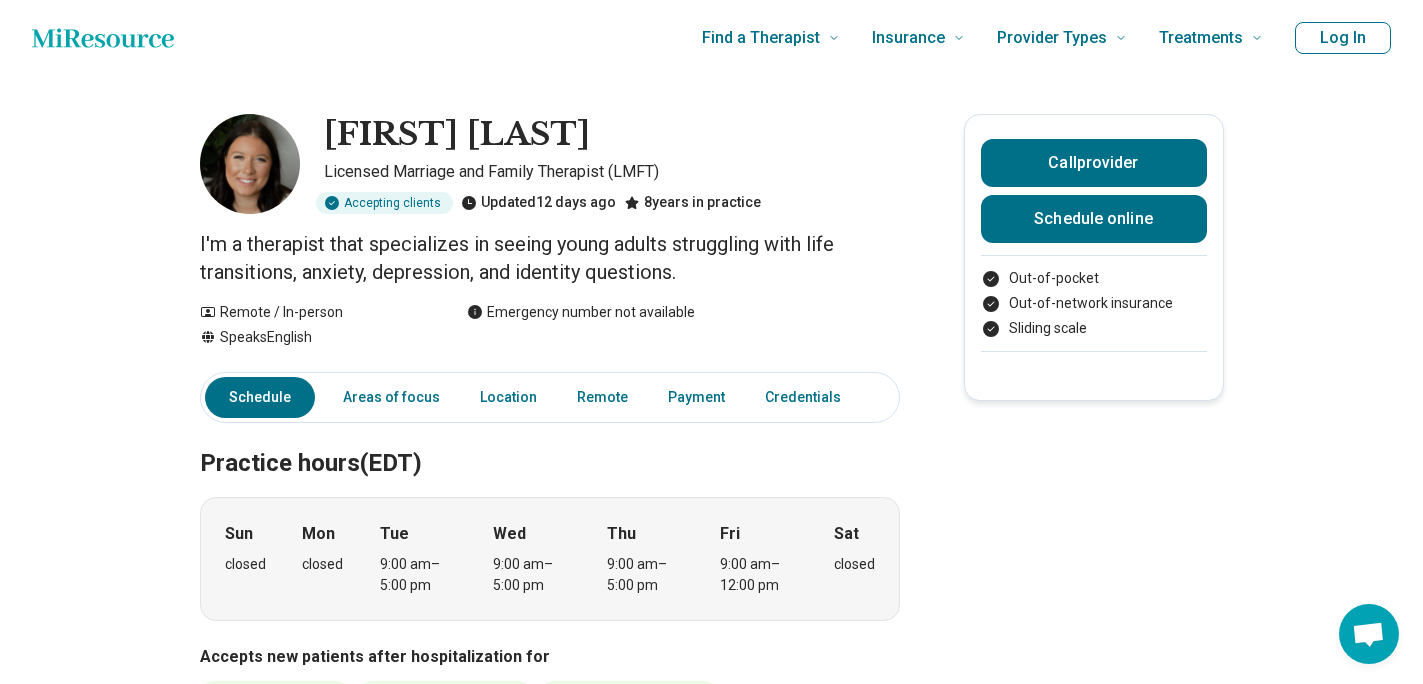 scroll, scrollTop: 0, scrollLeft: 0, axis: both 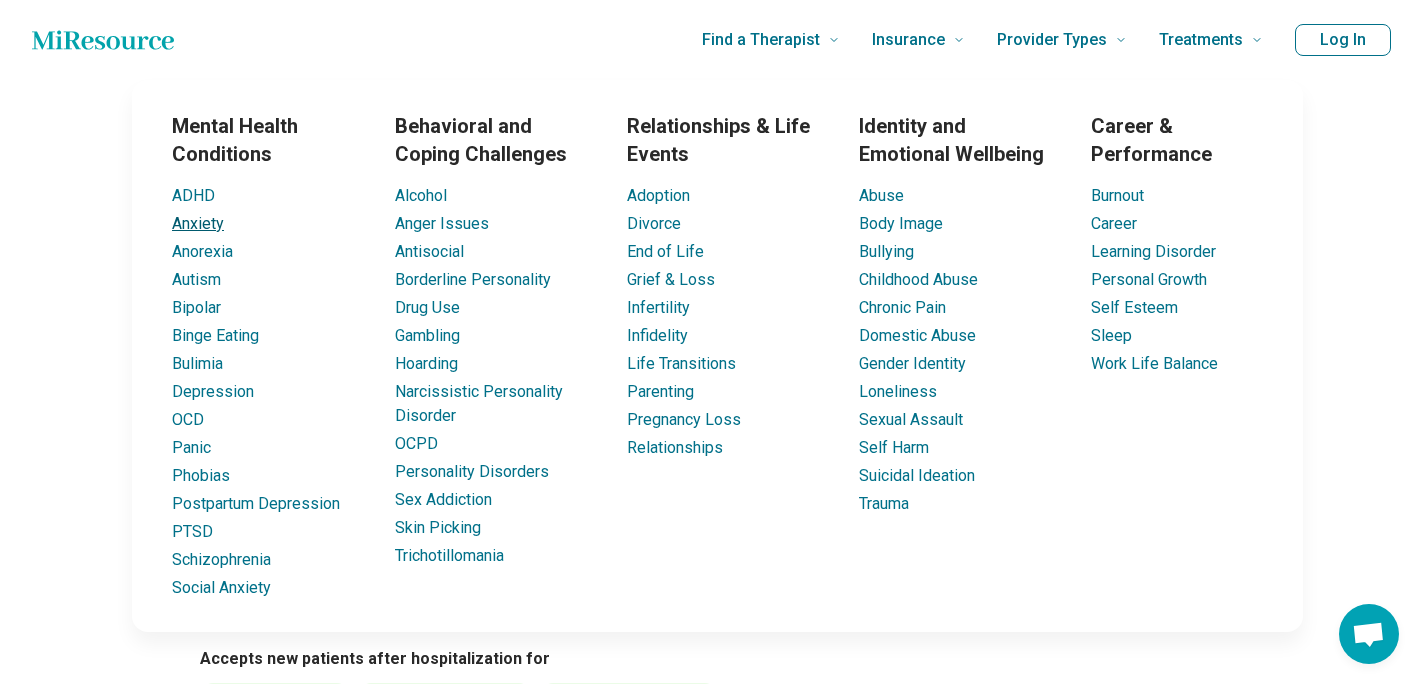click on "Anxiety" at bounding box center [198, 223] 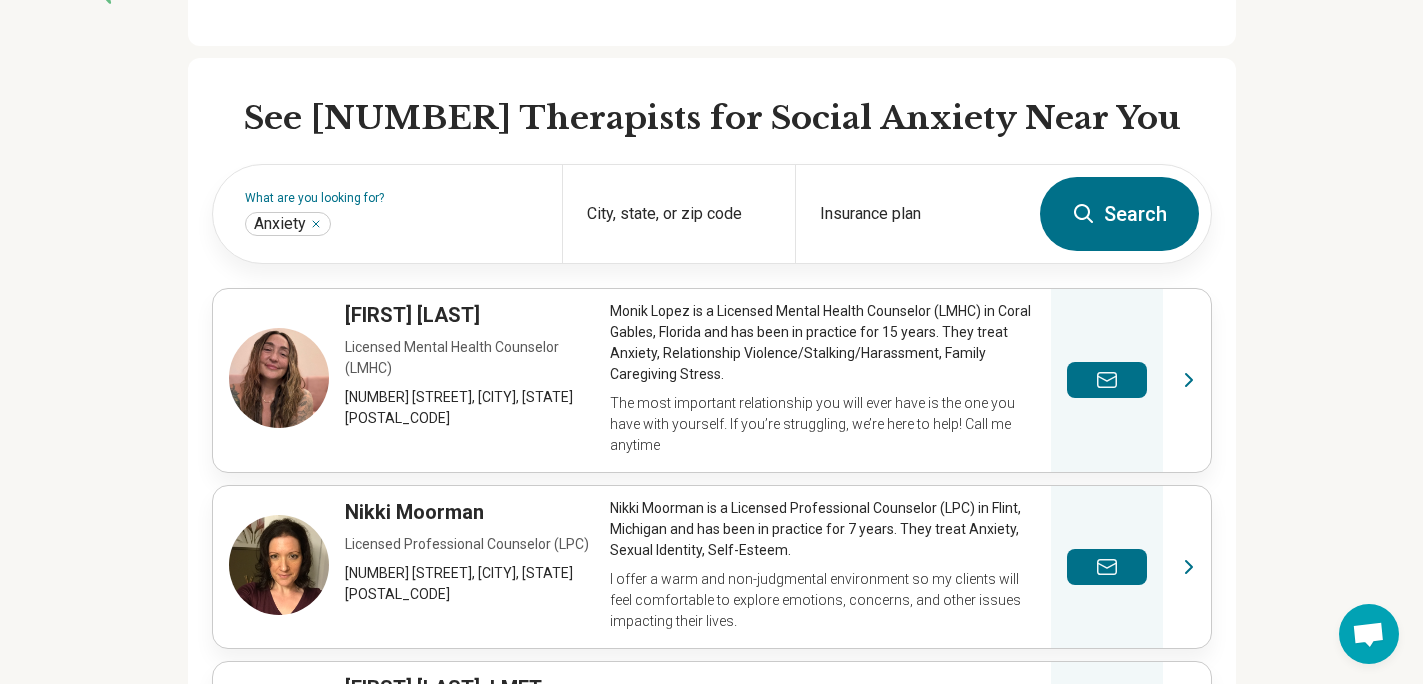scroll, scrollTop: 514, scrollLeft: 0, axis: vertical 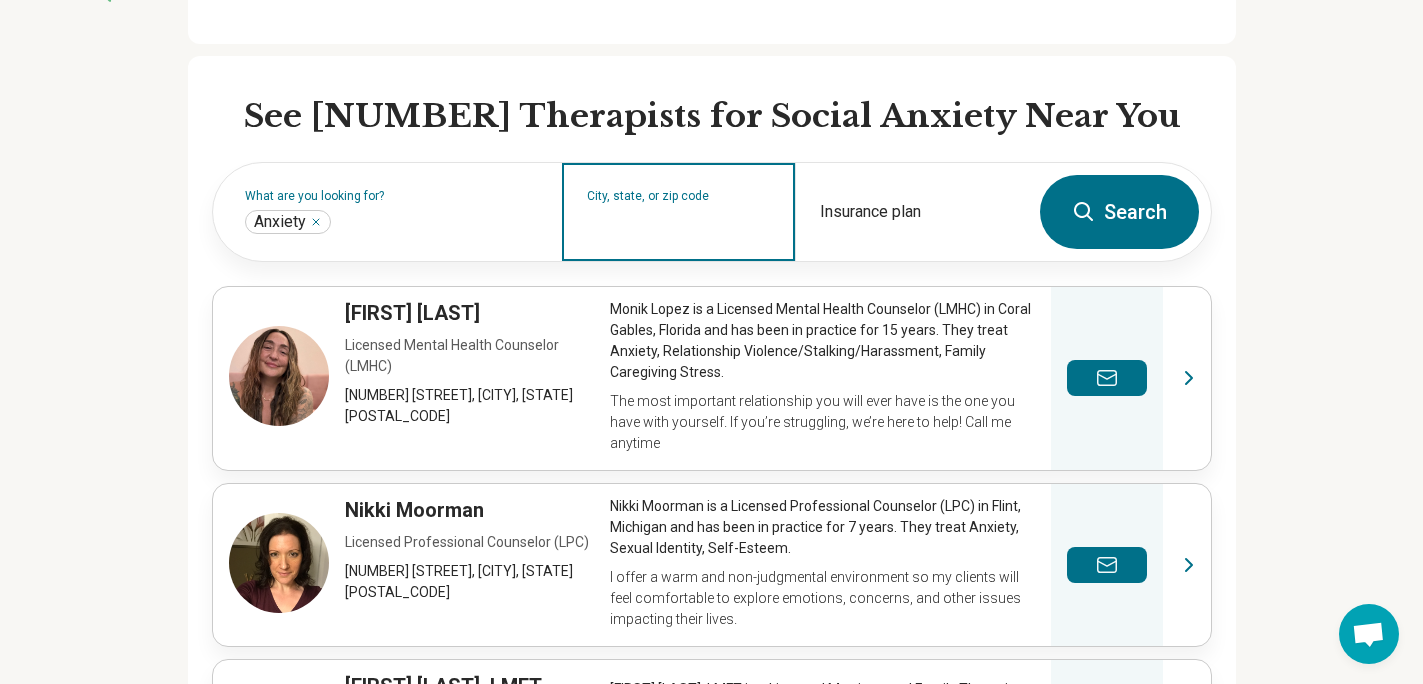 click on "City, state, or zip code" at bounding box center (679, 225) 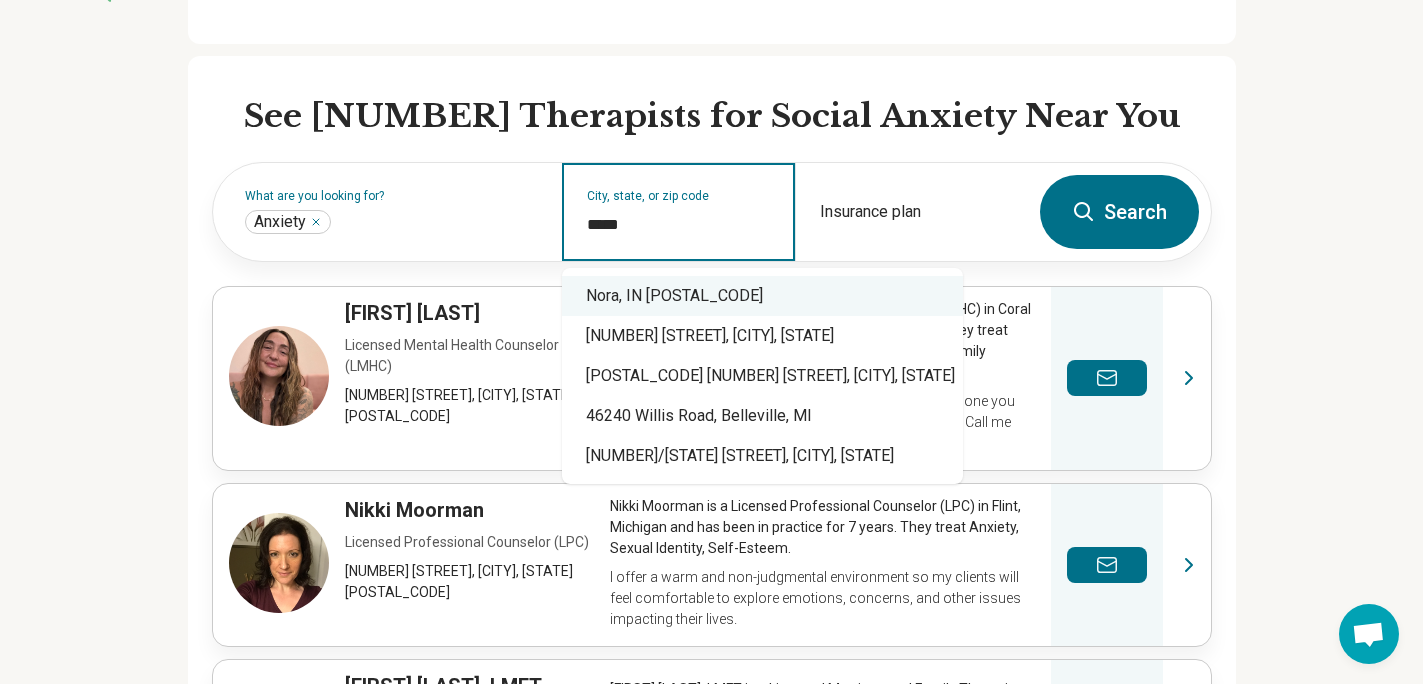 click on "Nora, IN [POSTAL_CODE]" at bounding box center (762, 296) 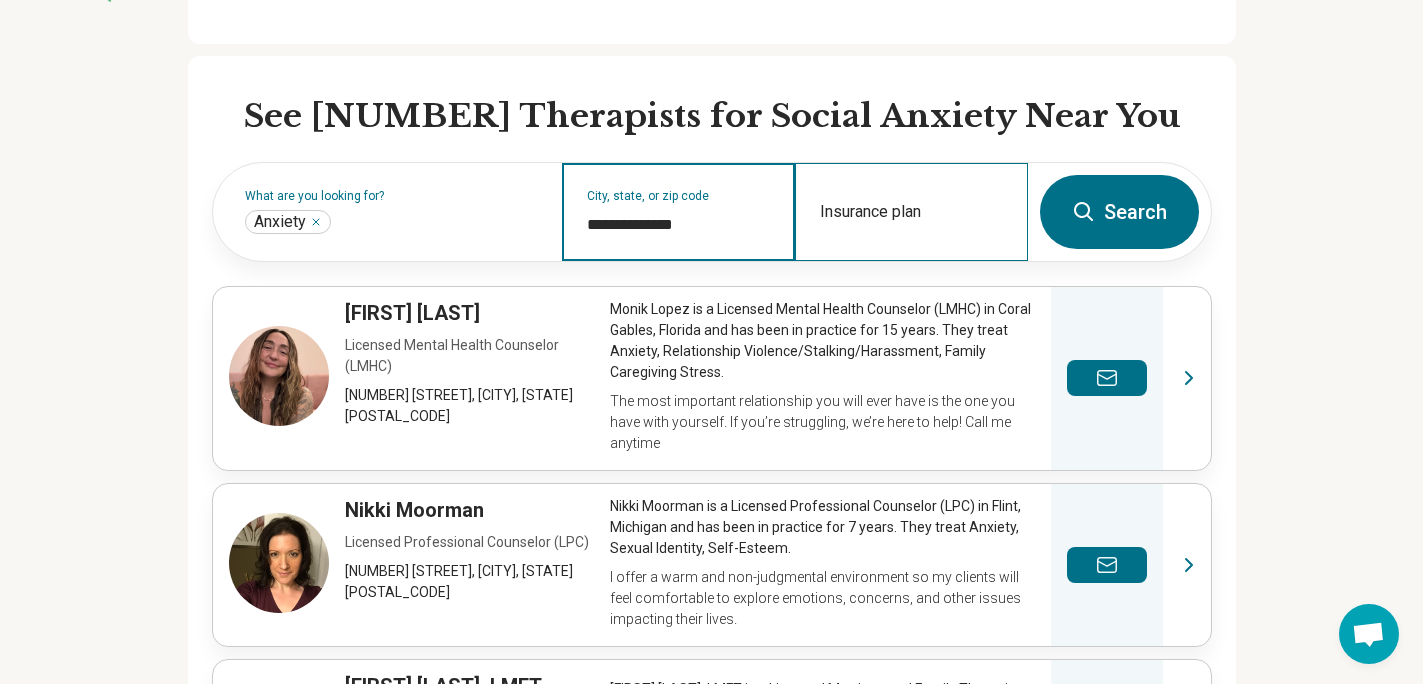 type on "**********" 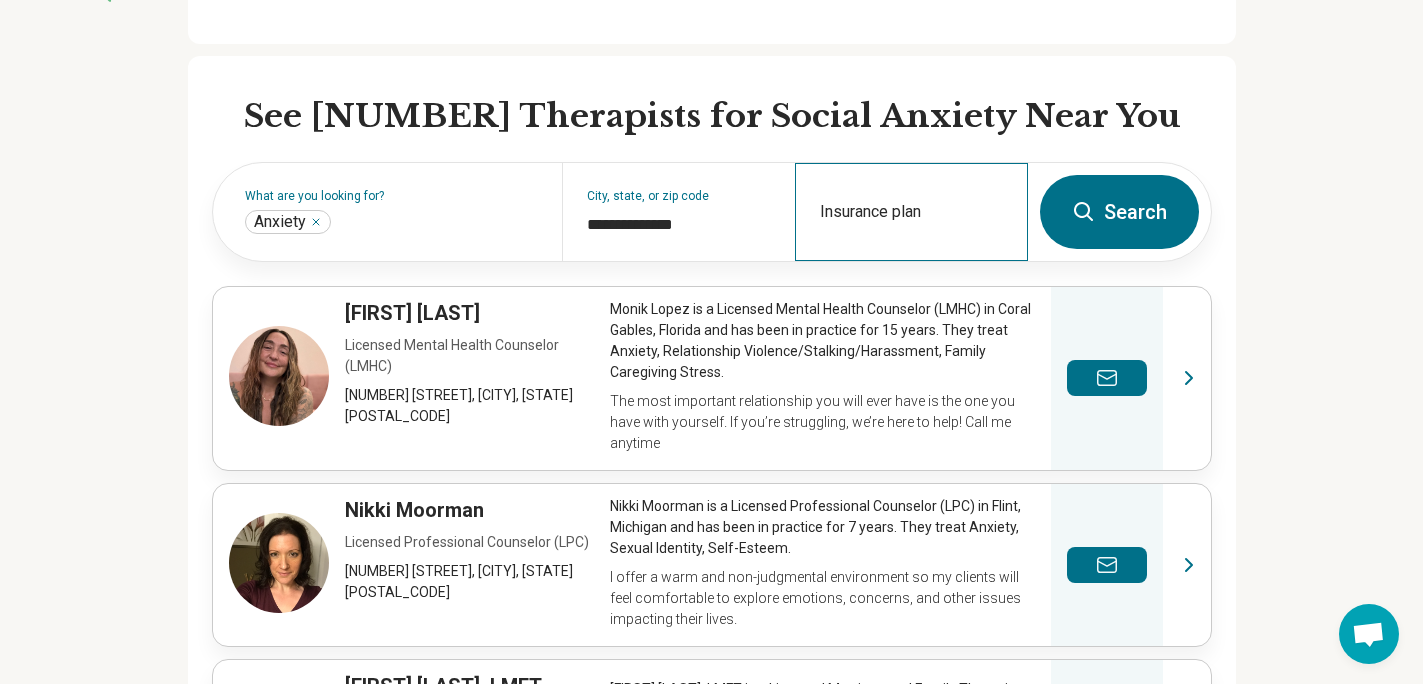 click on "Insurance plan" at bounding box center (911, 212) 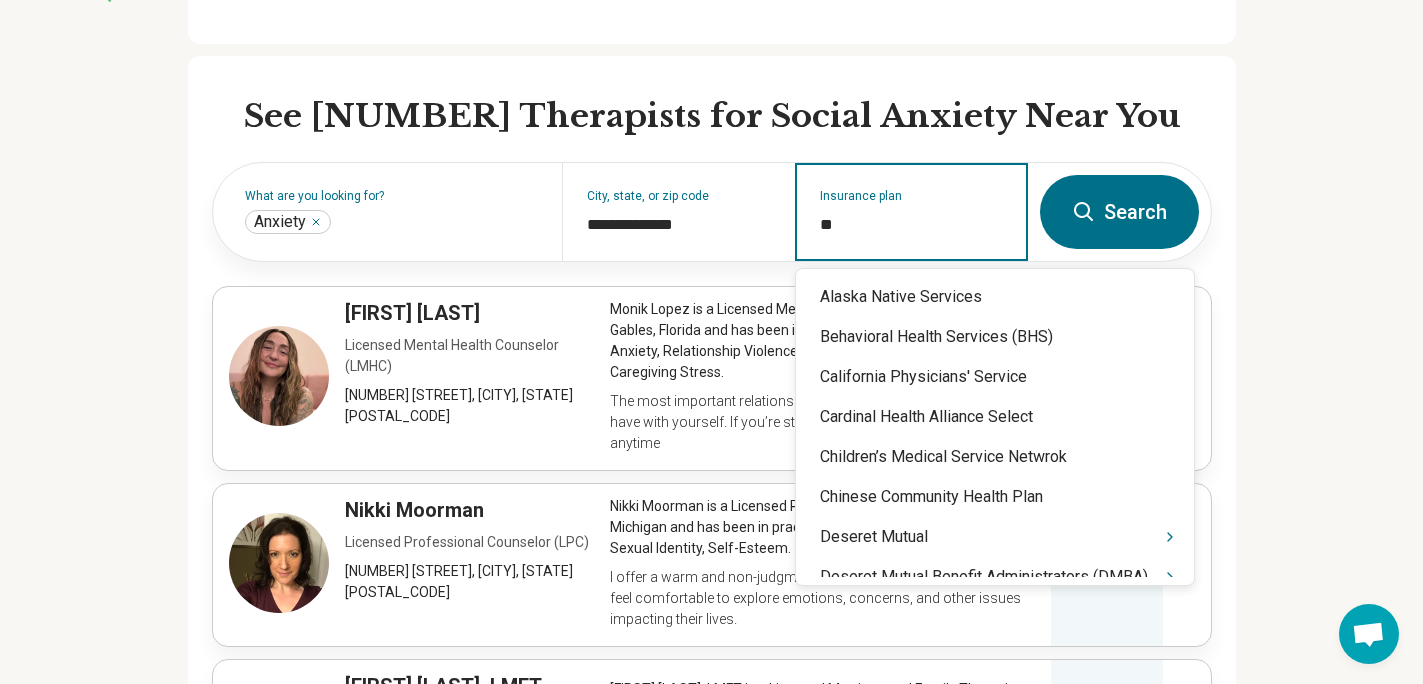 type on "*" 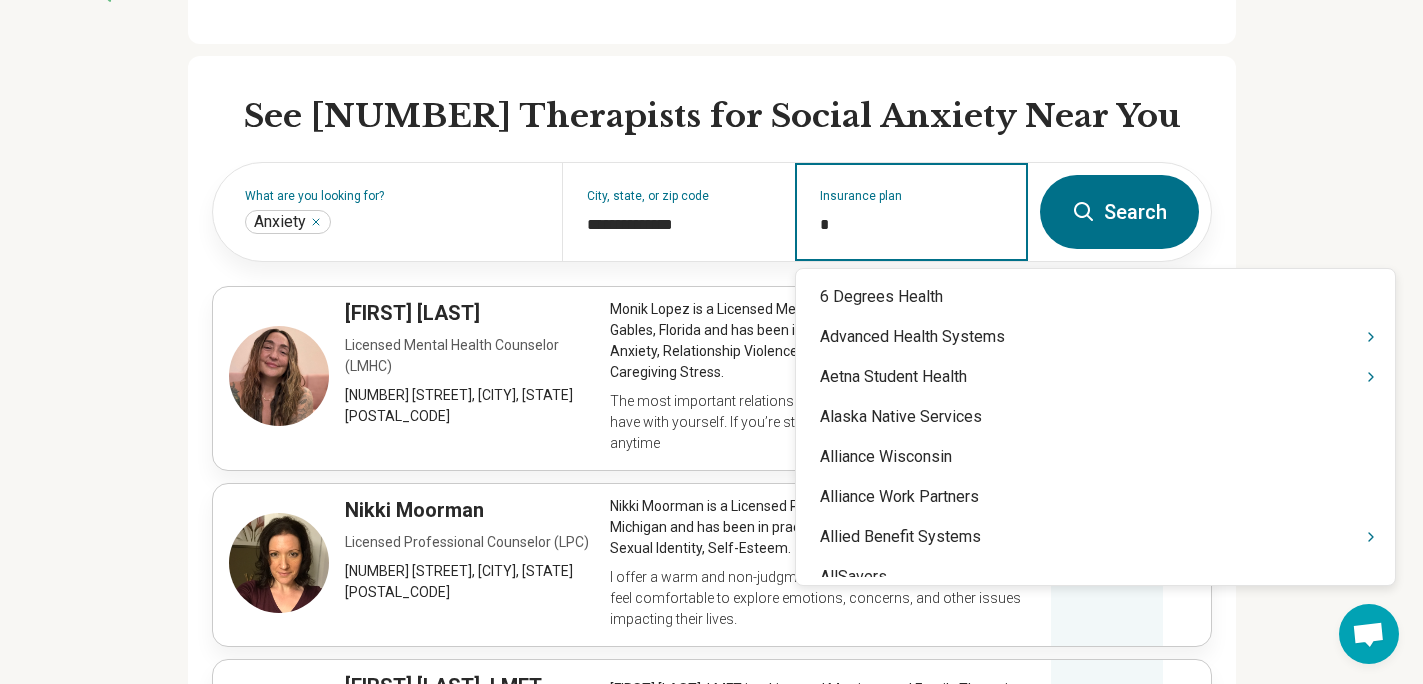 type 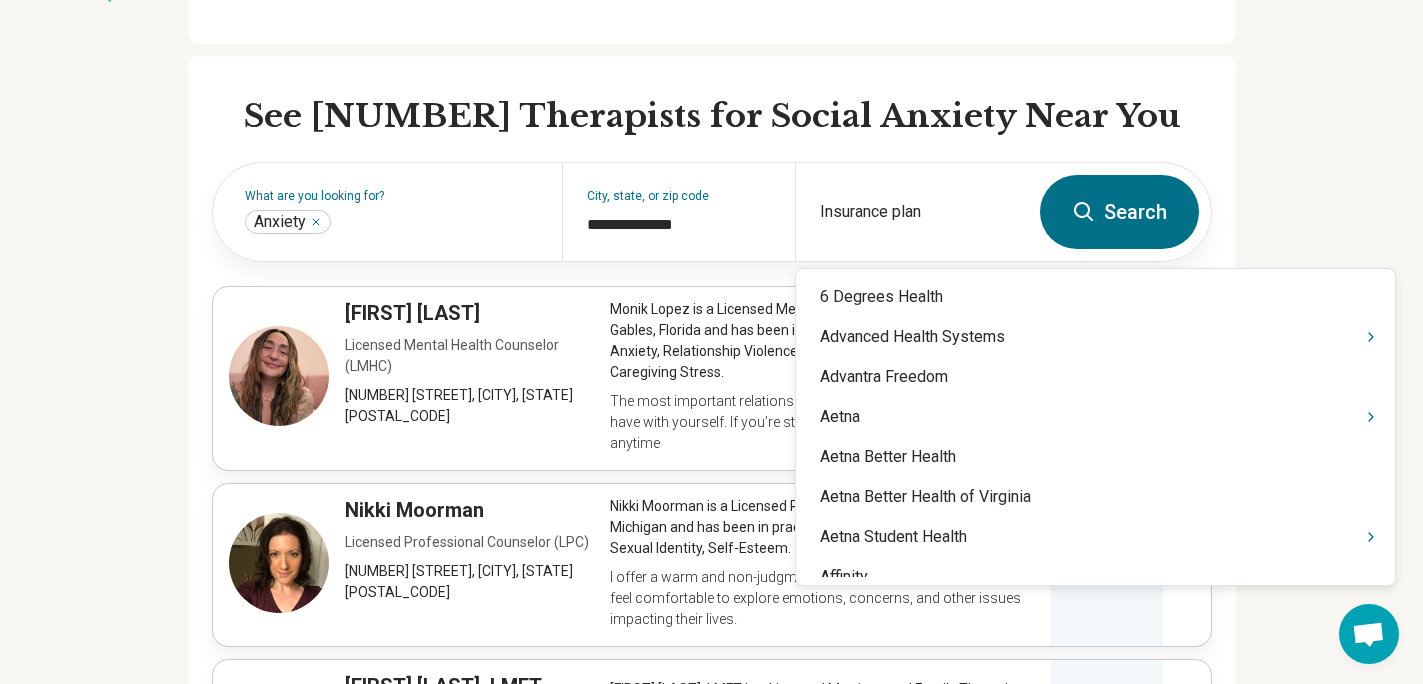 click on "Search" at bounding box center (1119, 212) 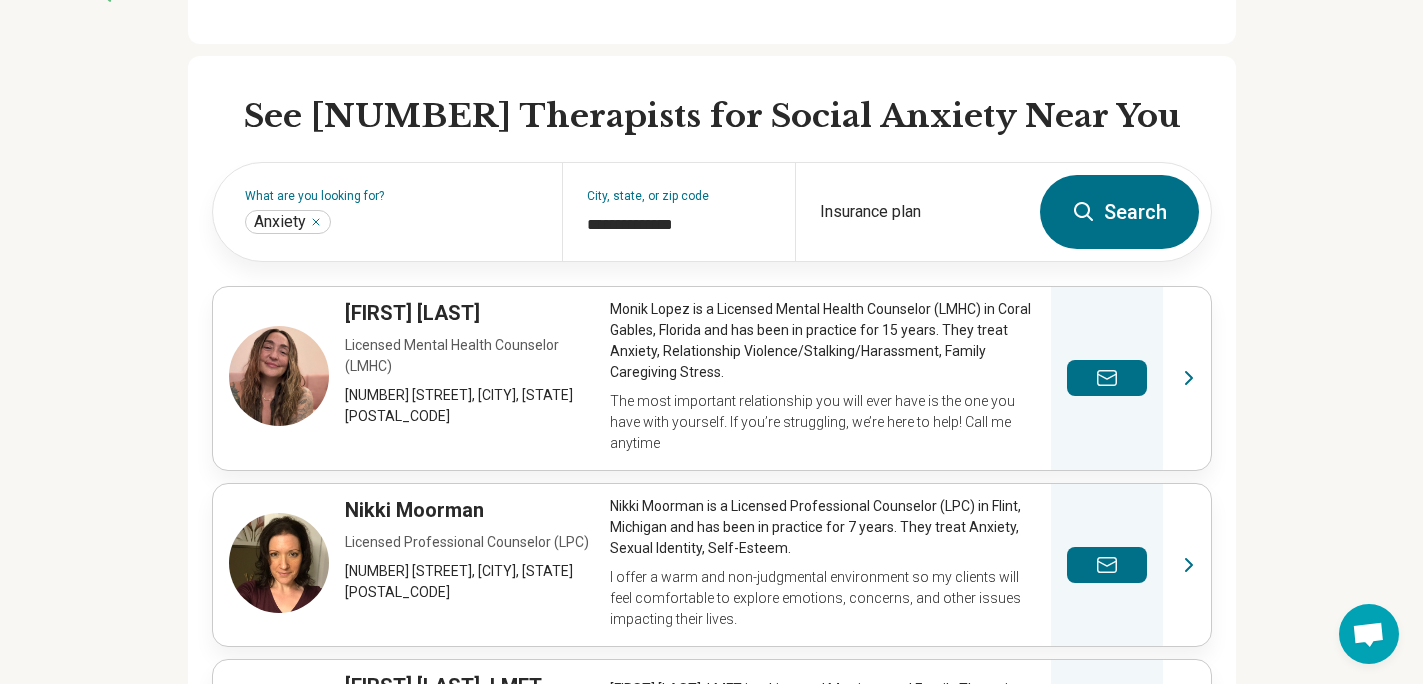 scroll, scrollTop: 0, scrollLeft: 0, axis: both 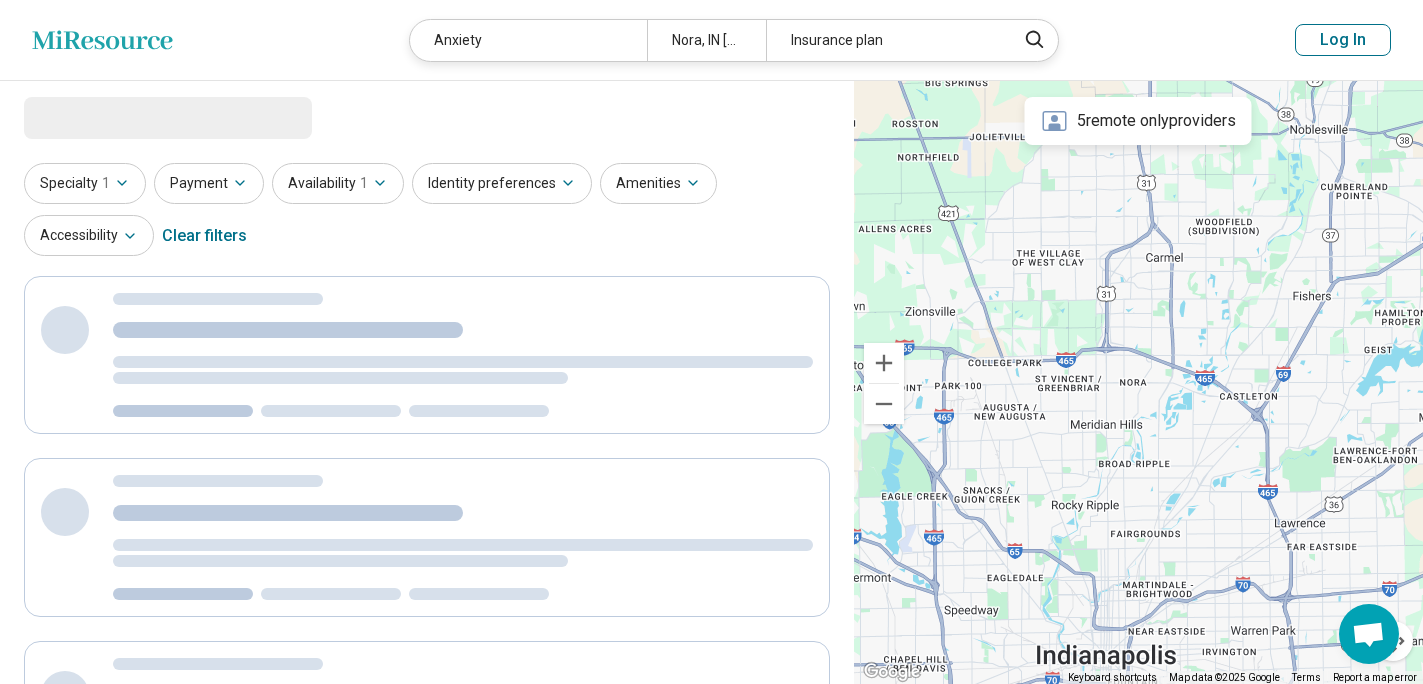 select on "***" 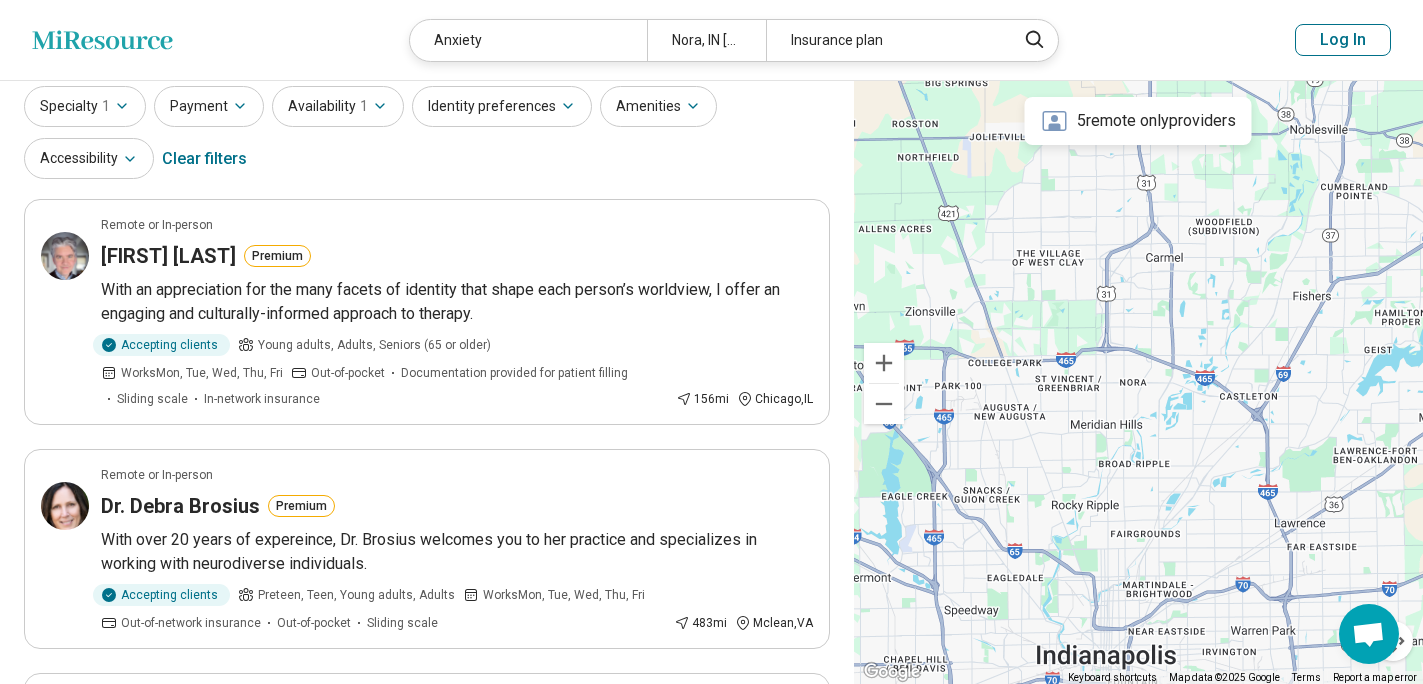 scroll, scrollTop: 0, scrollLeft: 0, axis: both 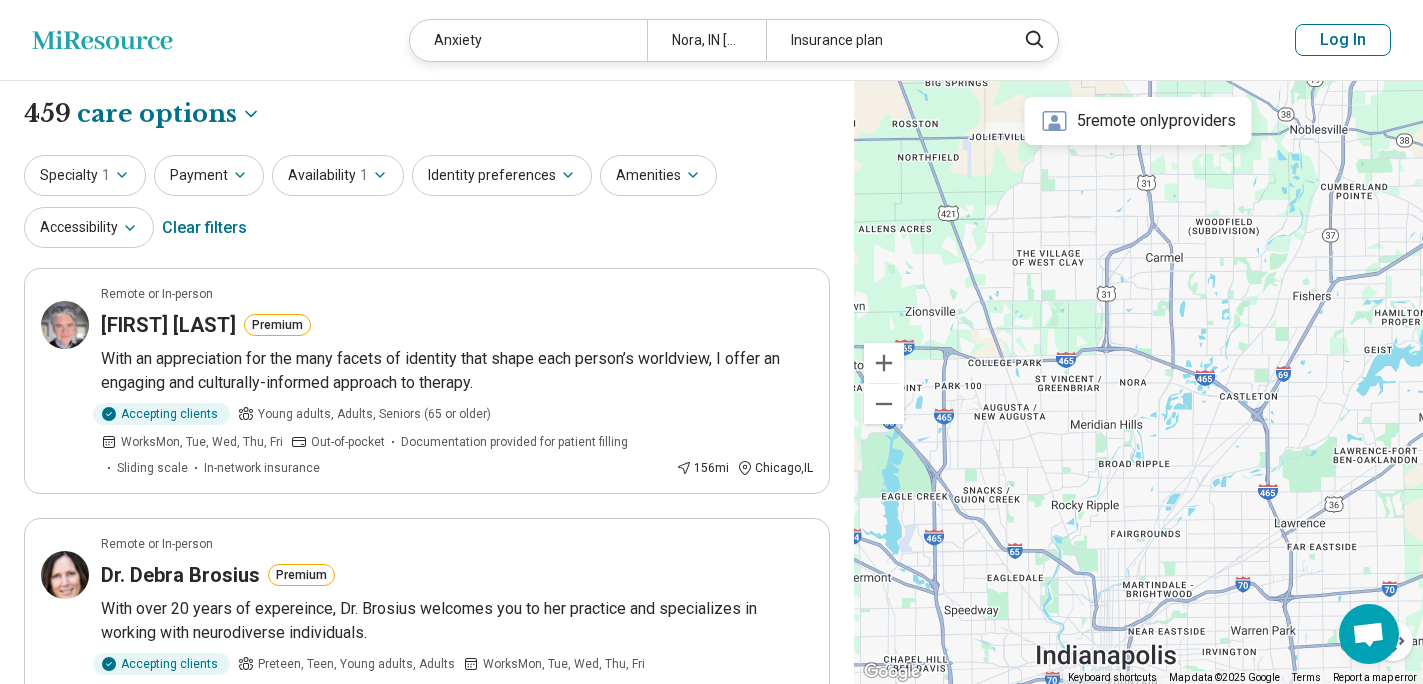 click on "Clear filters" at bounding box center [204, 228] 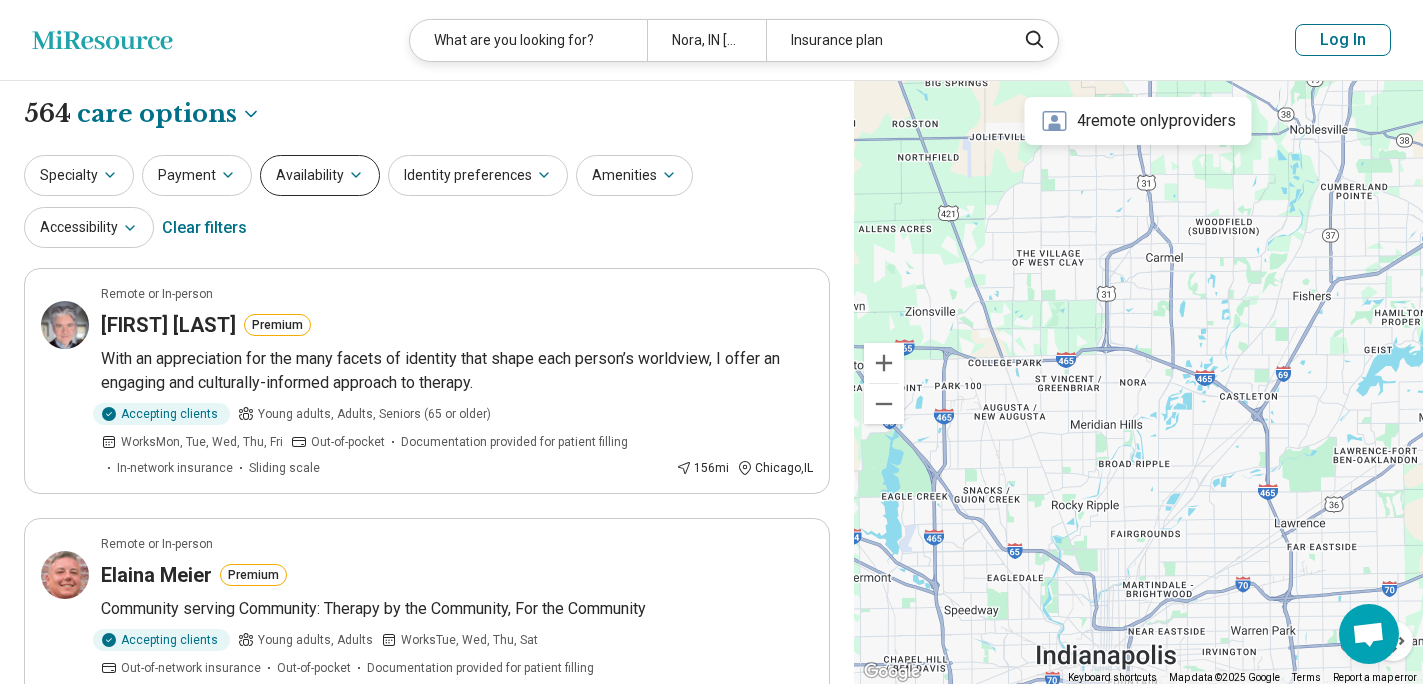 click 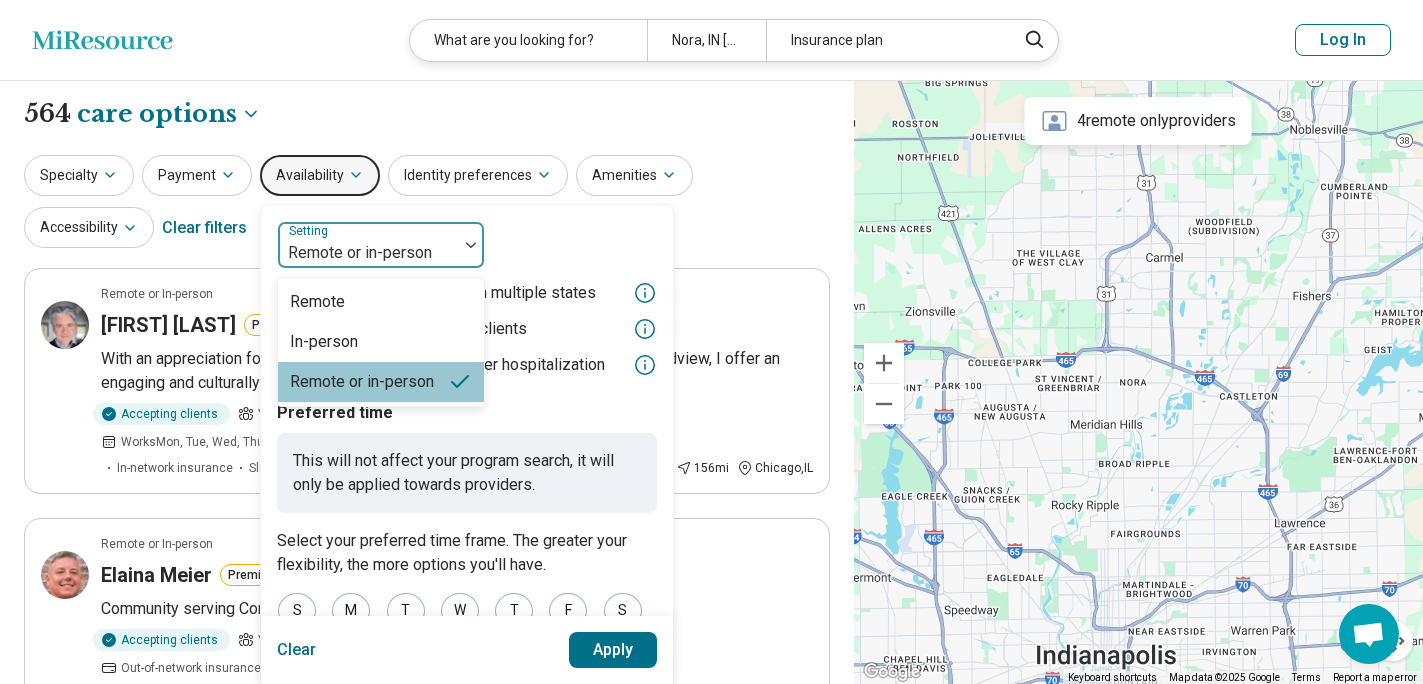 click at bounding box center [368, 253] 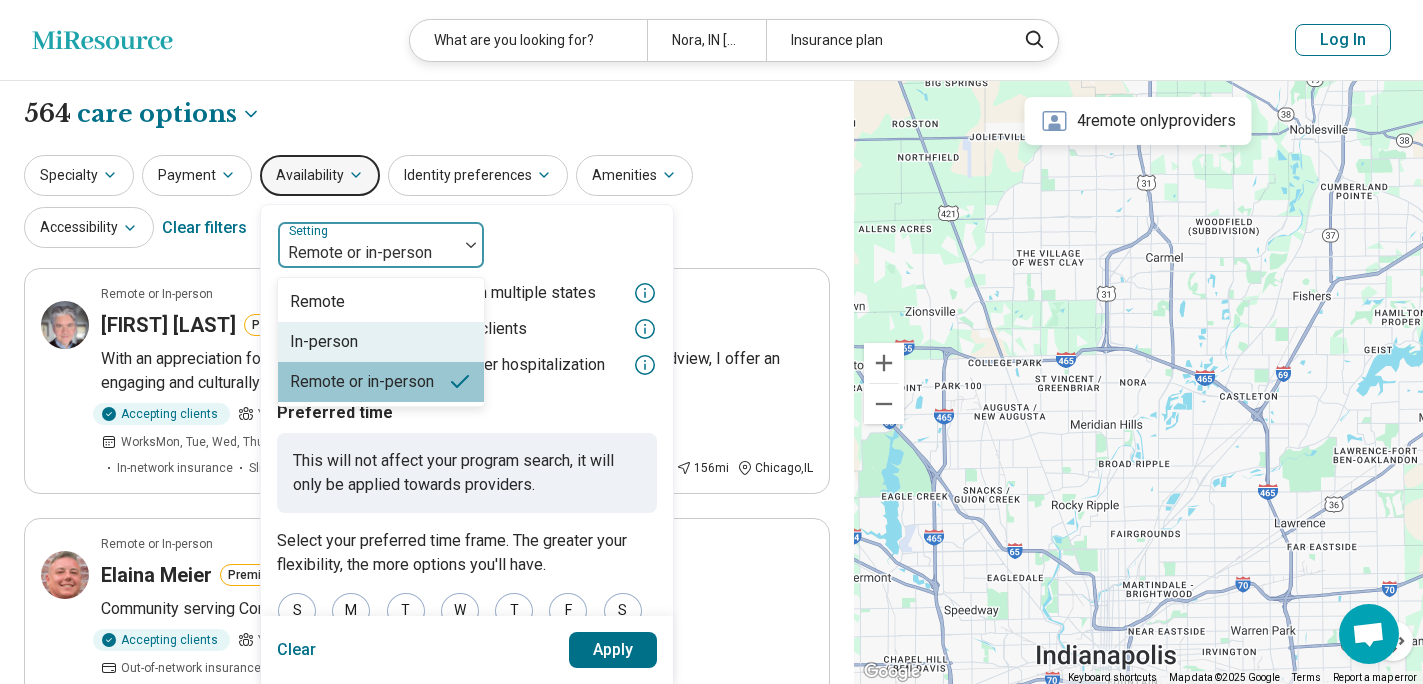 click on "In-person" at bounding box center [381, 342] 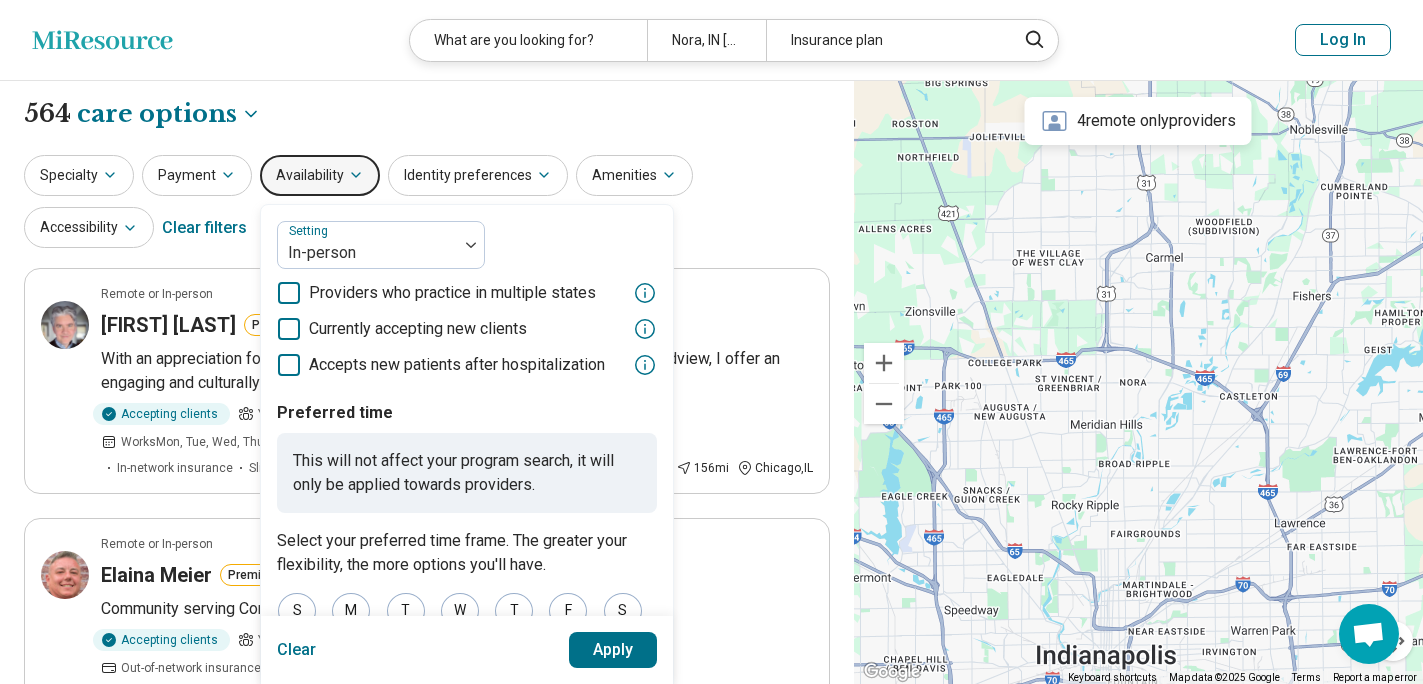 click on "Apply" at bounding box center (613, 650) 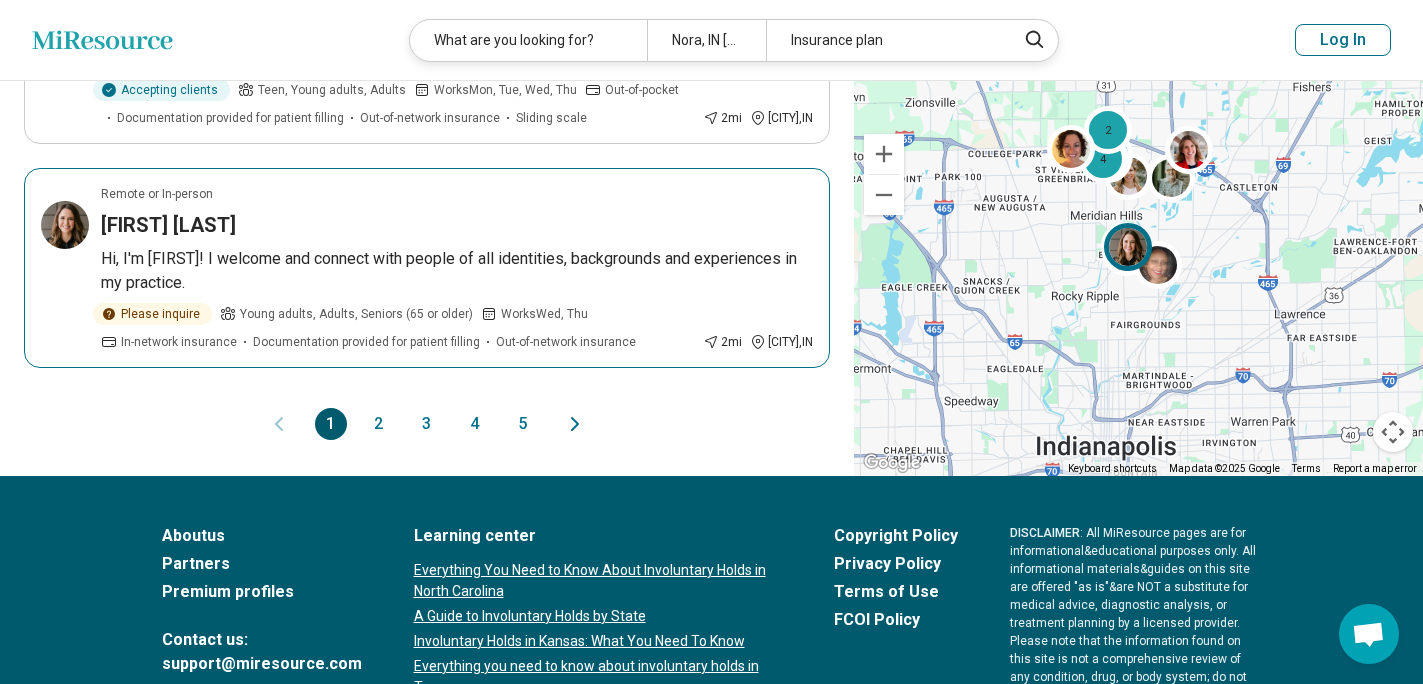 scroll, scrollTop: 4278, scrollLeft: 0, axis: vertical 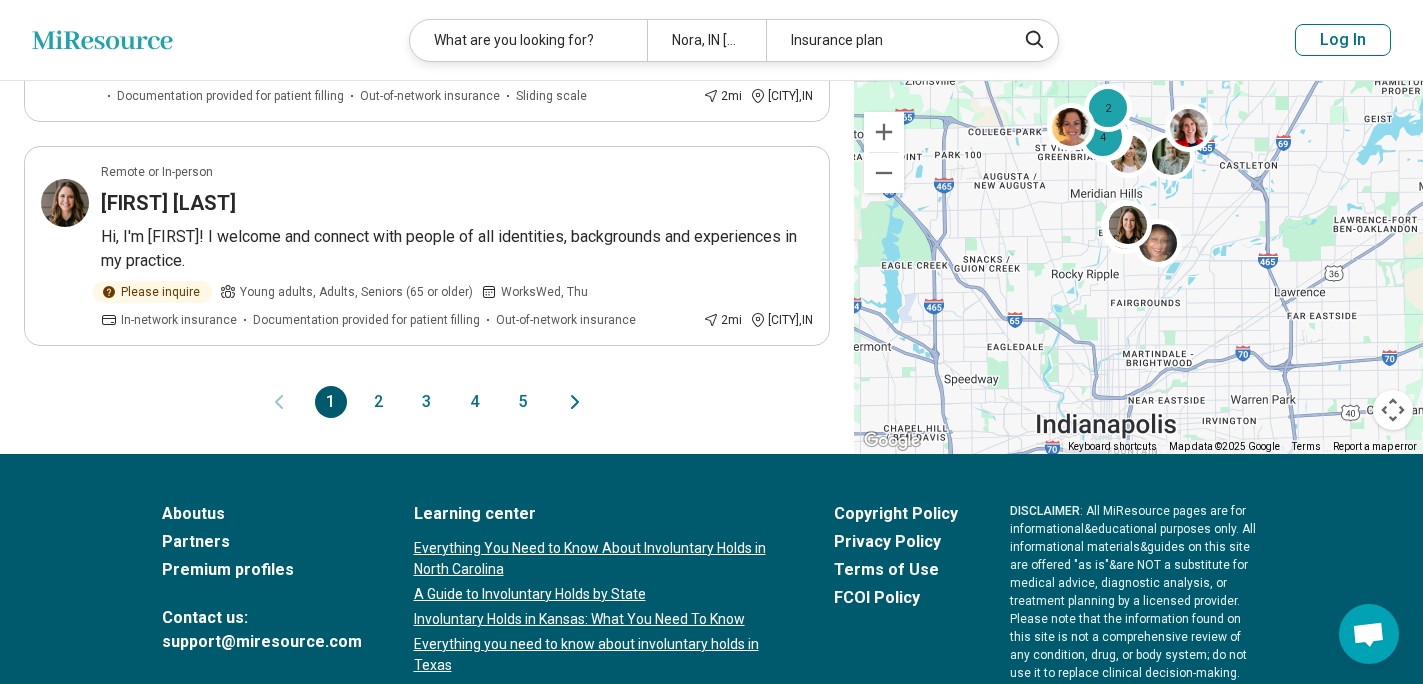 click on "2" at bounding box center [379, 402] 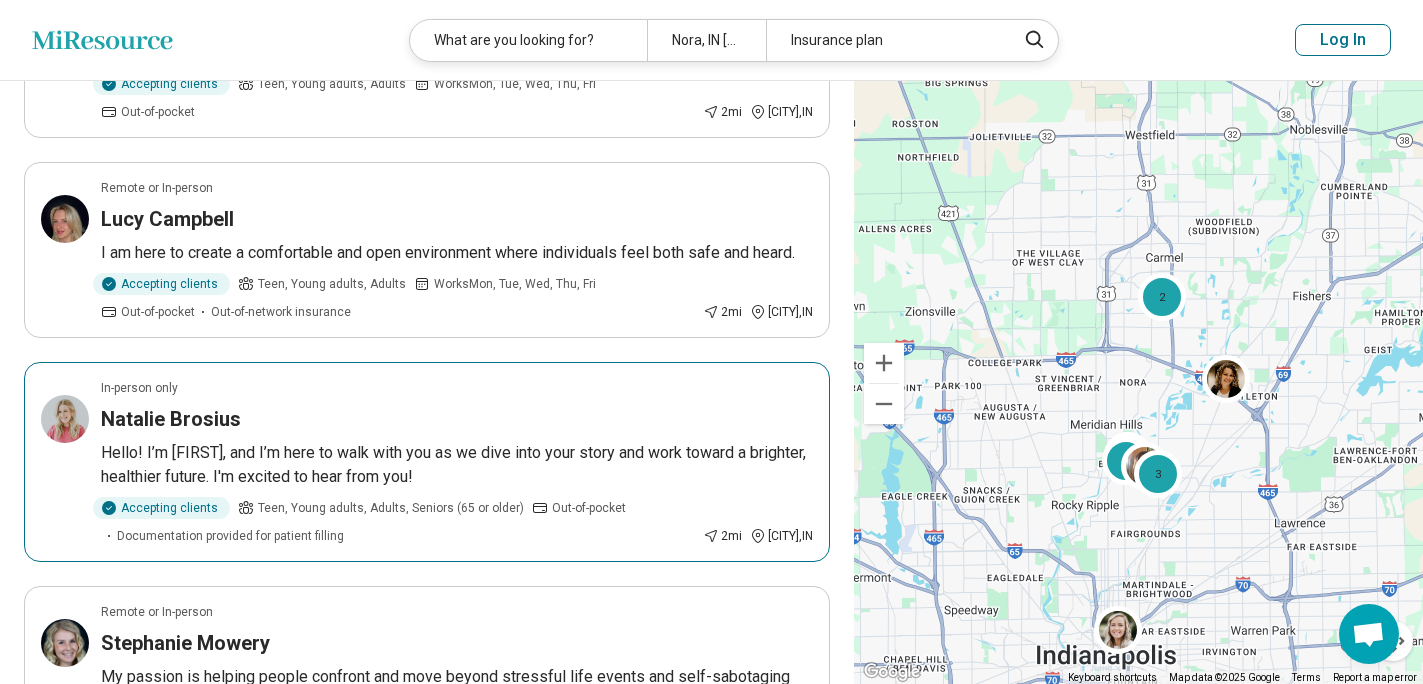 scroll, scrollTop: 0, scrollLeft: 0, axis: both 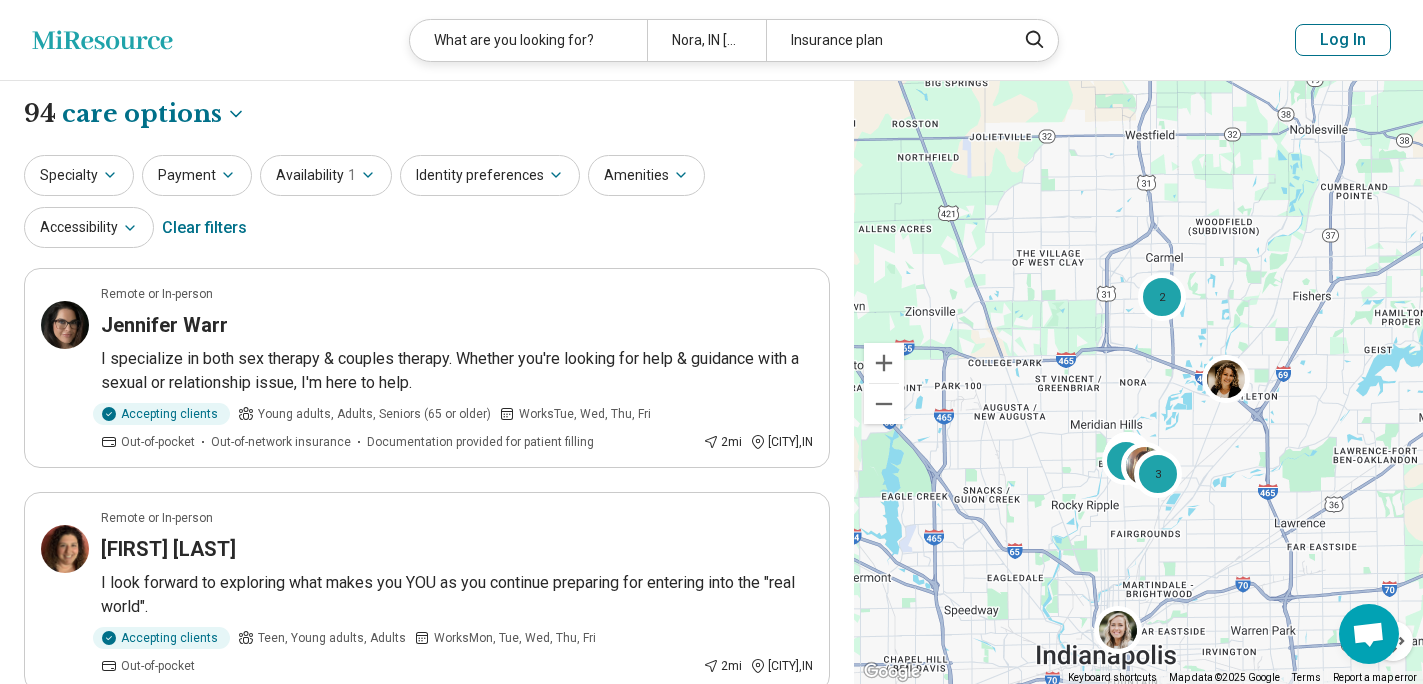click on "Miresource logo" 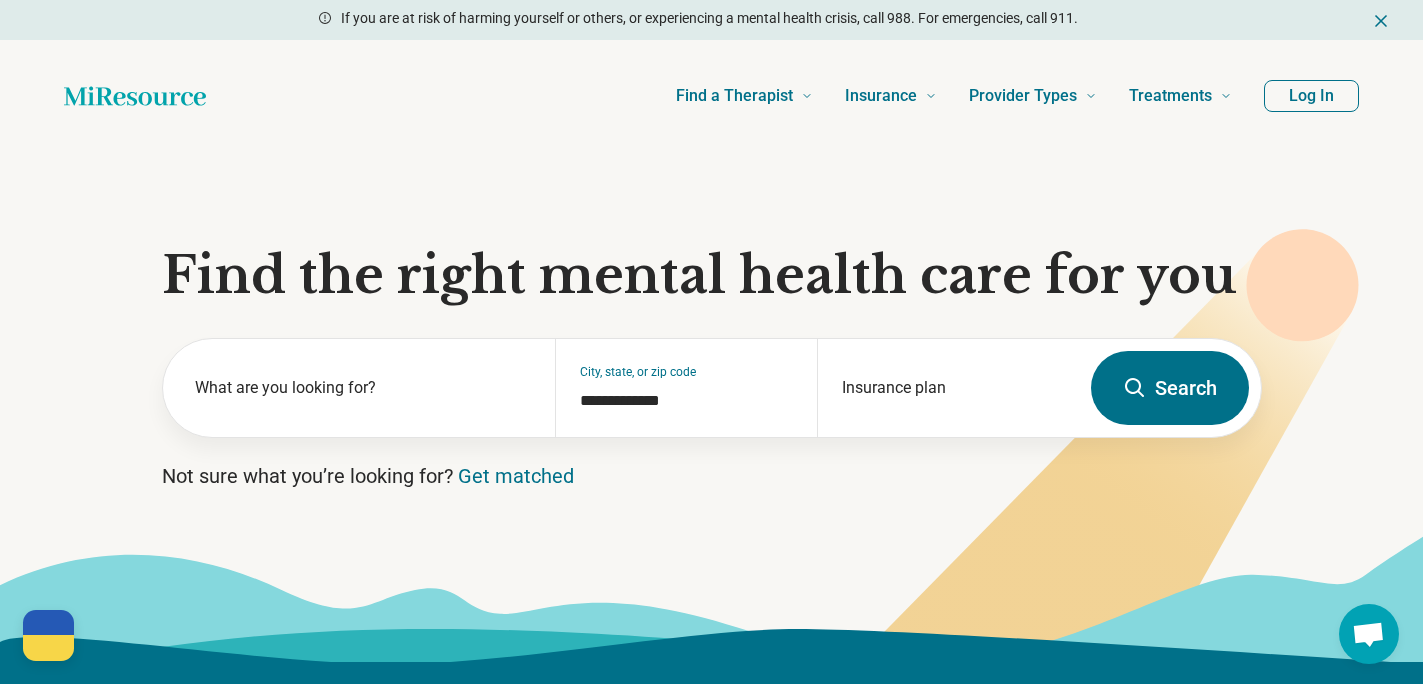 click on "Log In" at bounding box center [1311, 96] 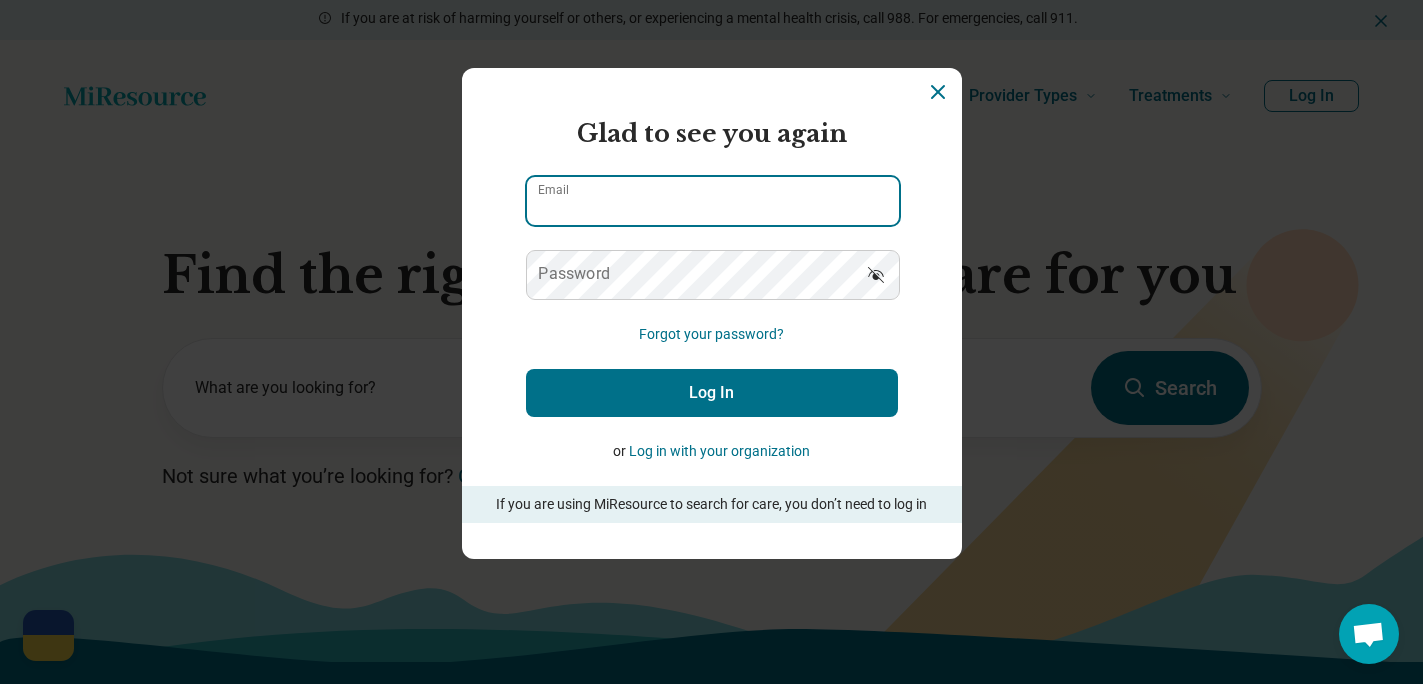 click on "Email" at bounding box center [713, 201] 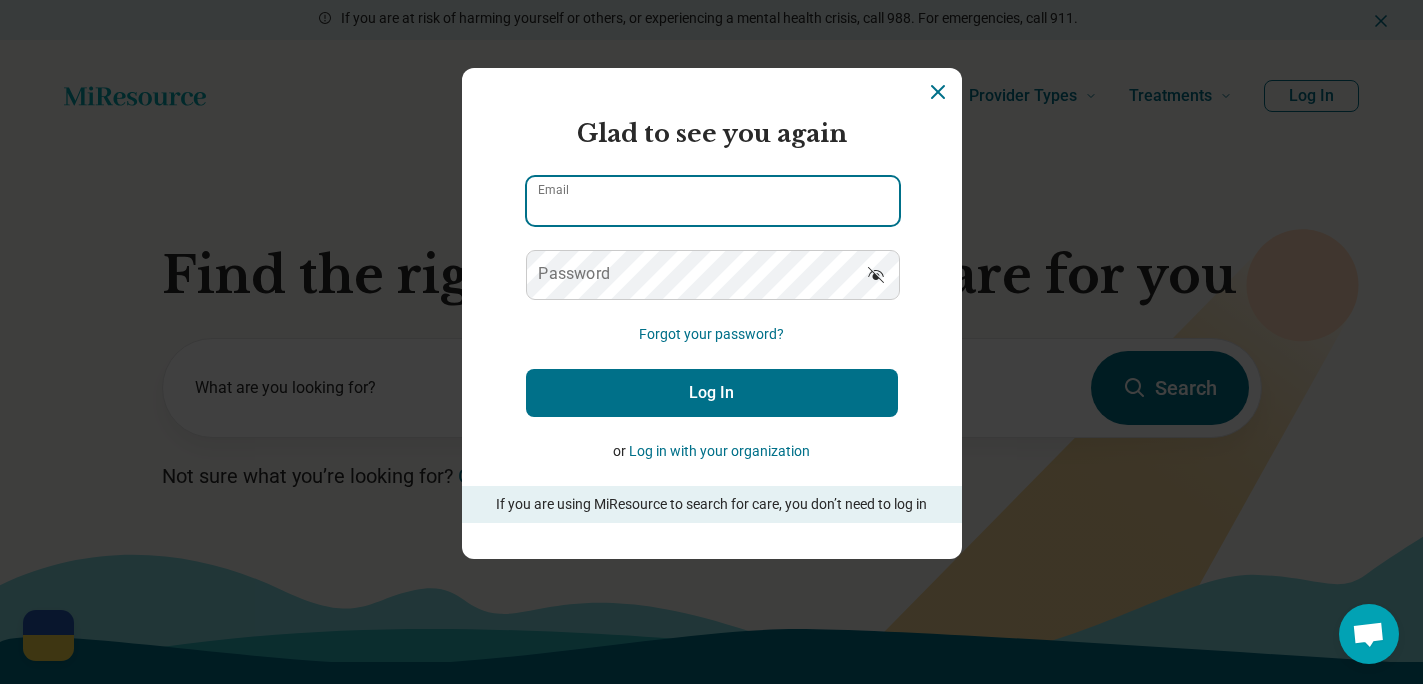 type on "**********" 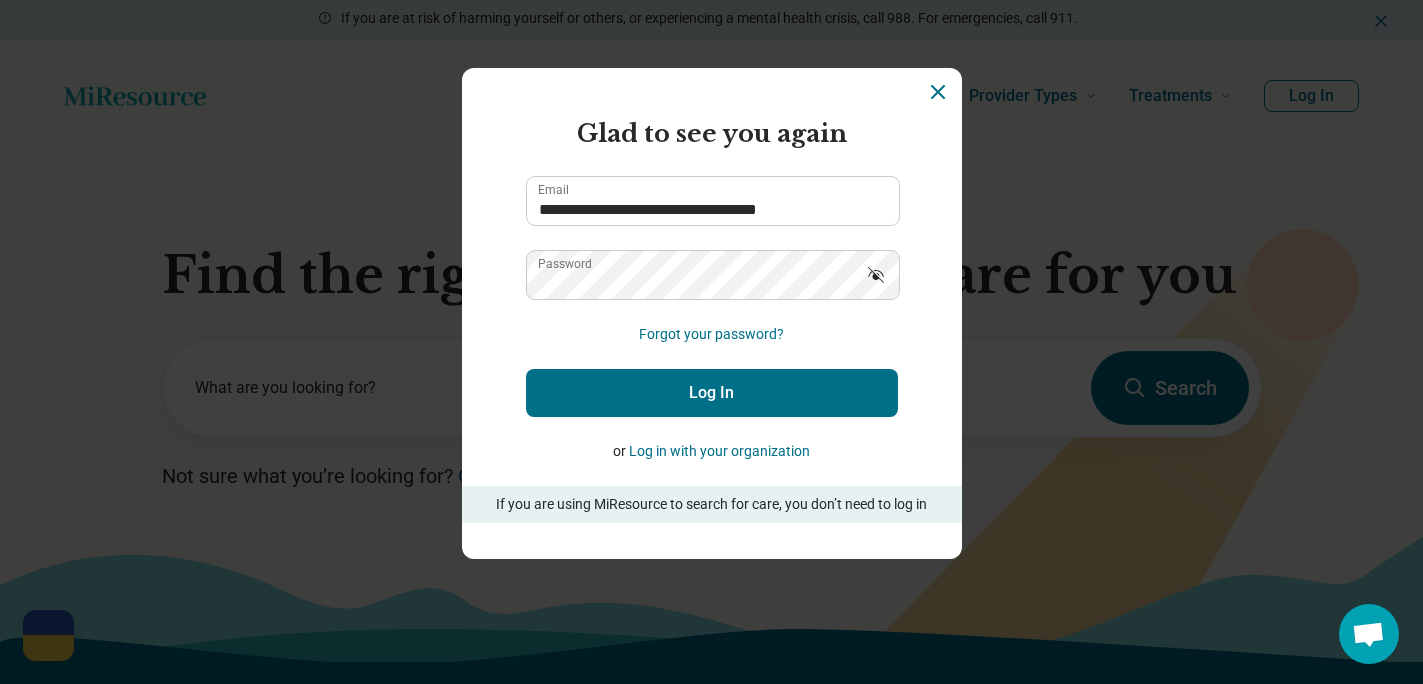 click on "Log In" at bounding box center (712, 393) 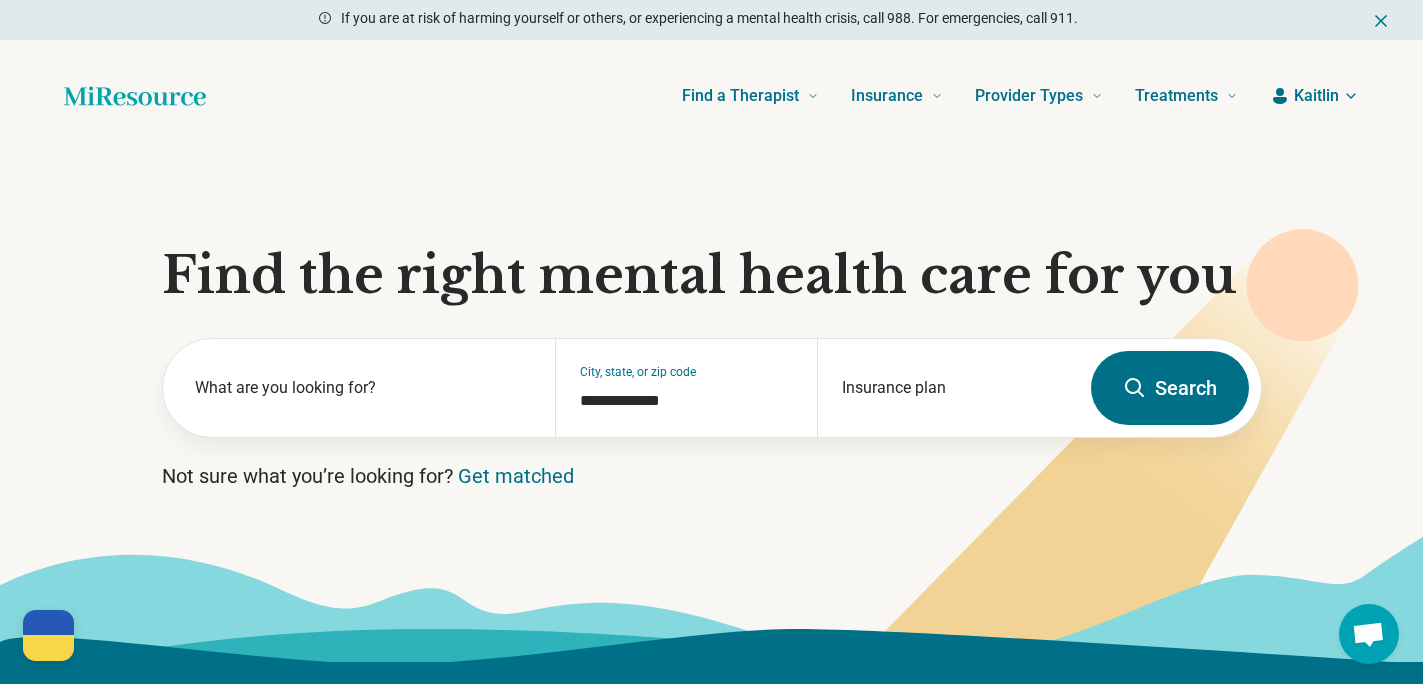 click 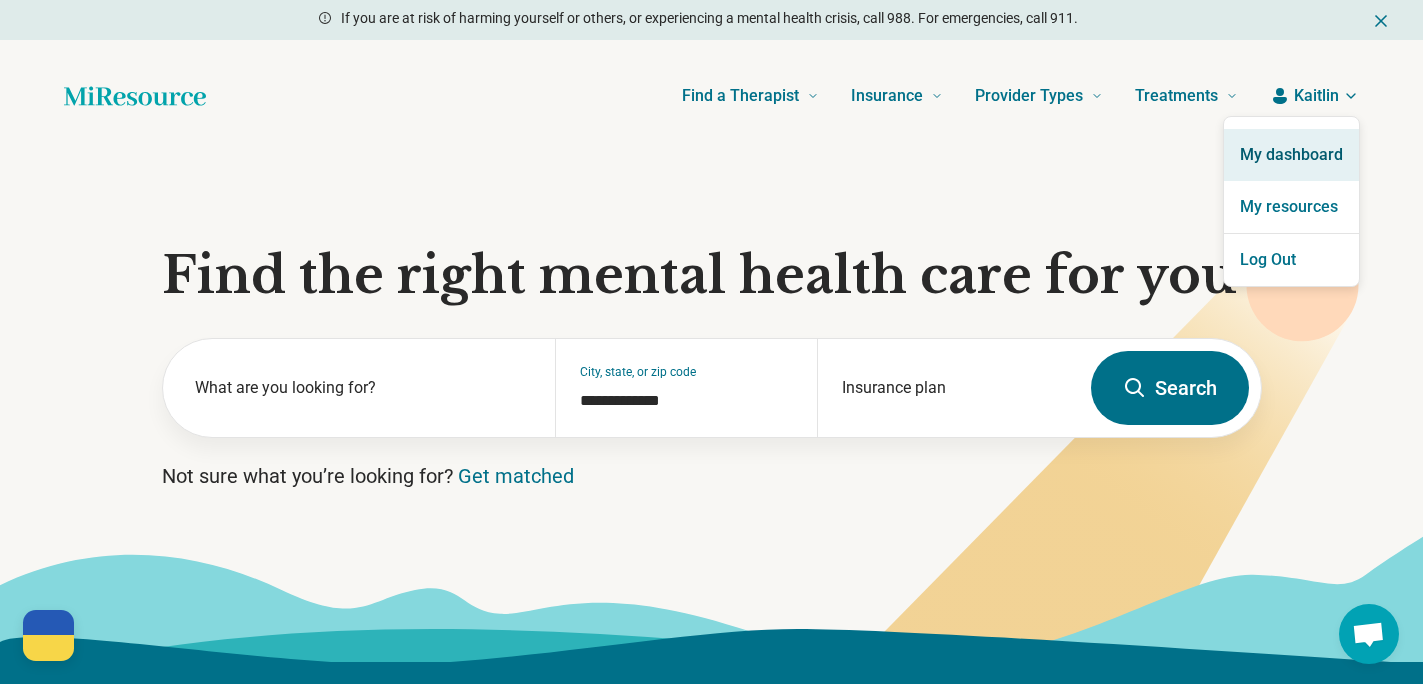 click on "My dashboard" at bounding box center [1291, 155] 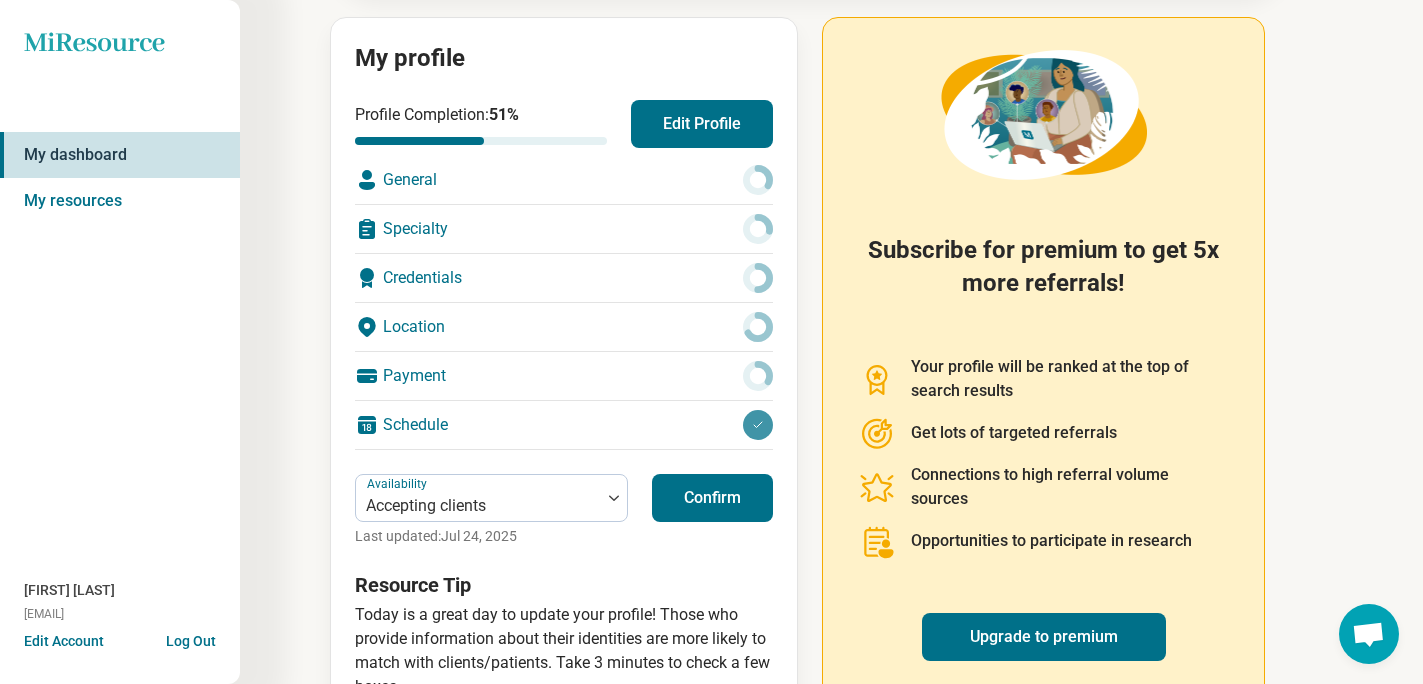 scroll, scrollTop: 283, scrollLeft: 0, axis: vertical 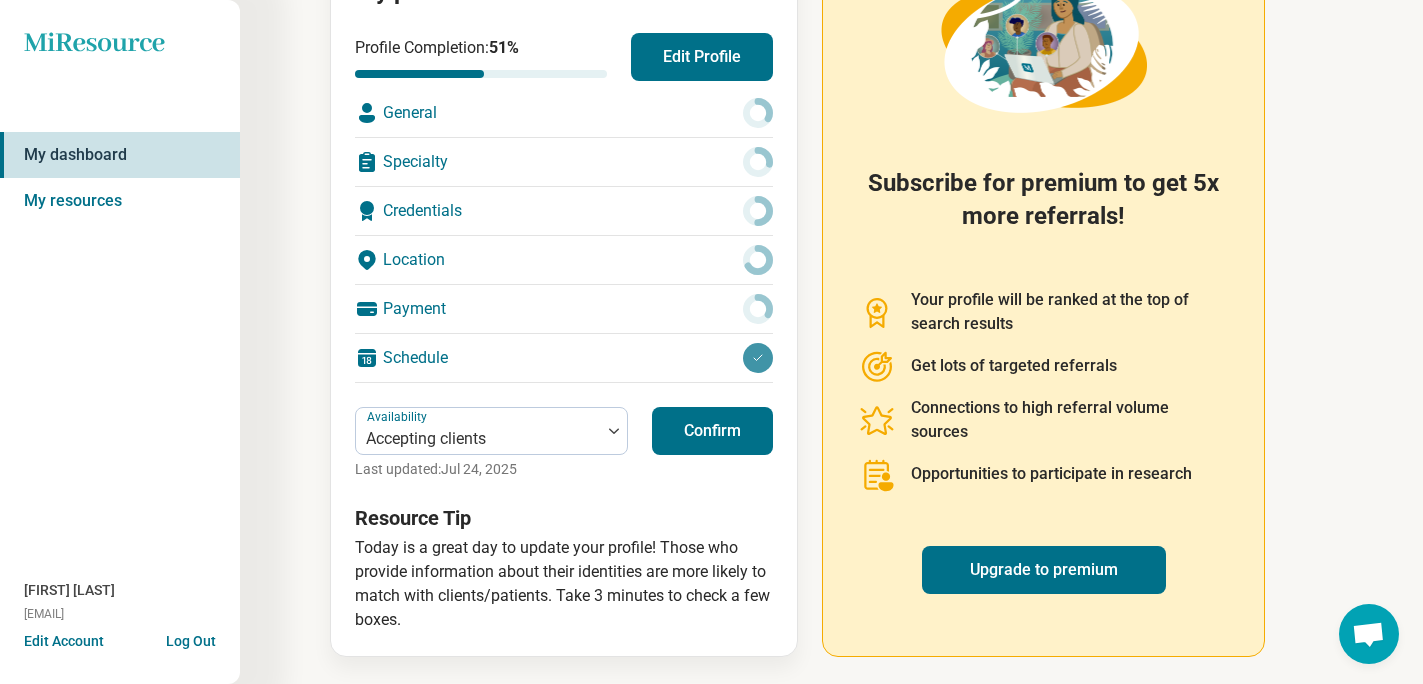 click on "Confirm" at bounding box center (712, 431) 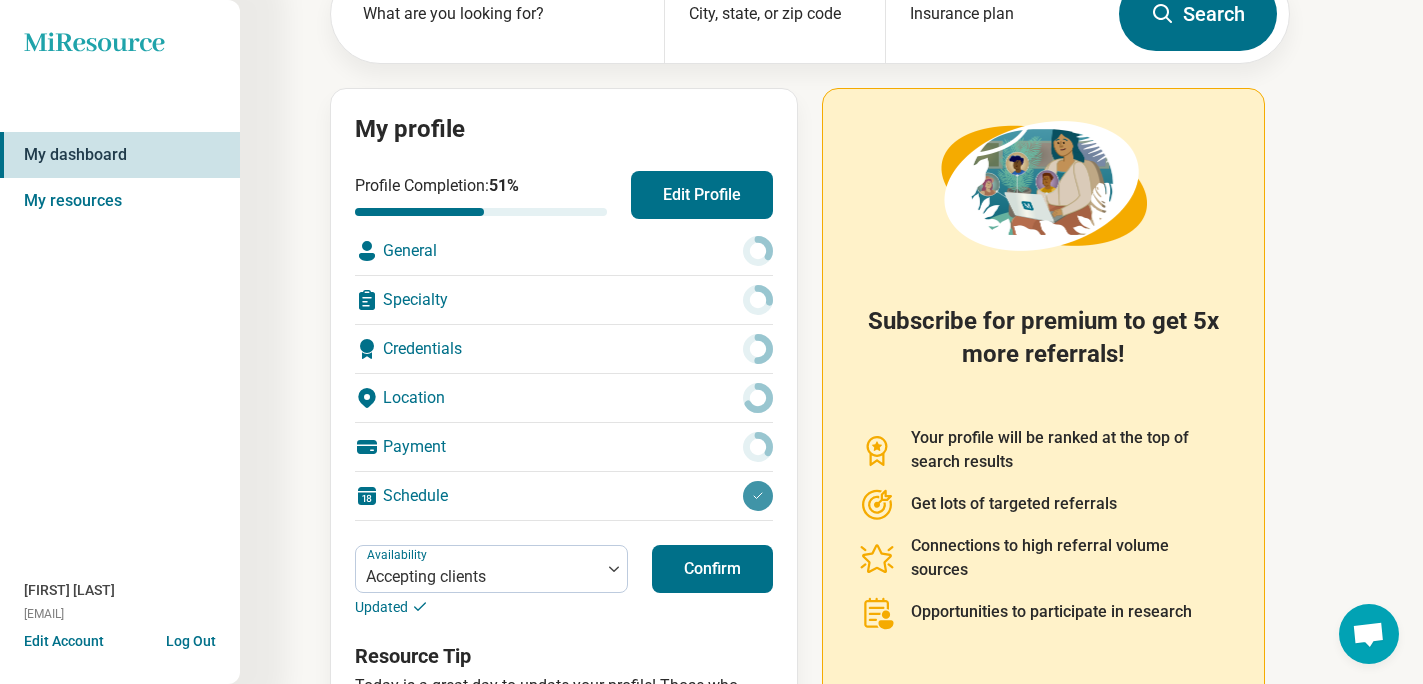 scroll, scrollTop: 142, scrollLeft: 0, axis: vertical 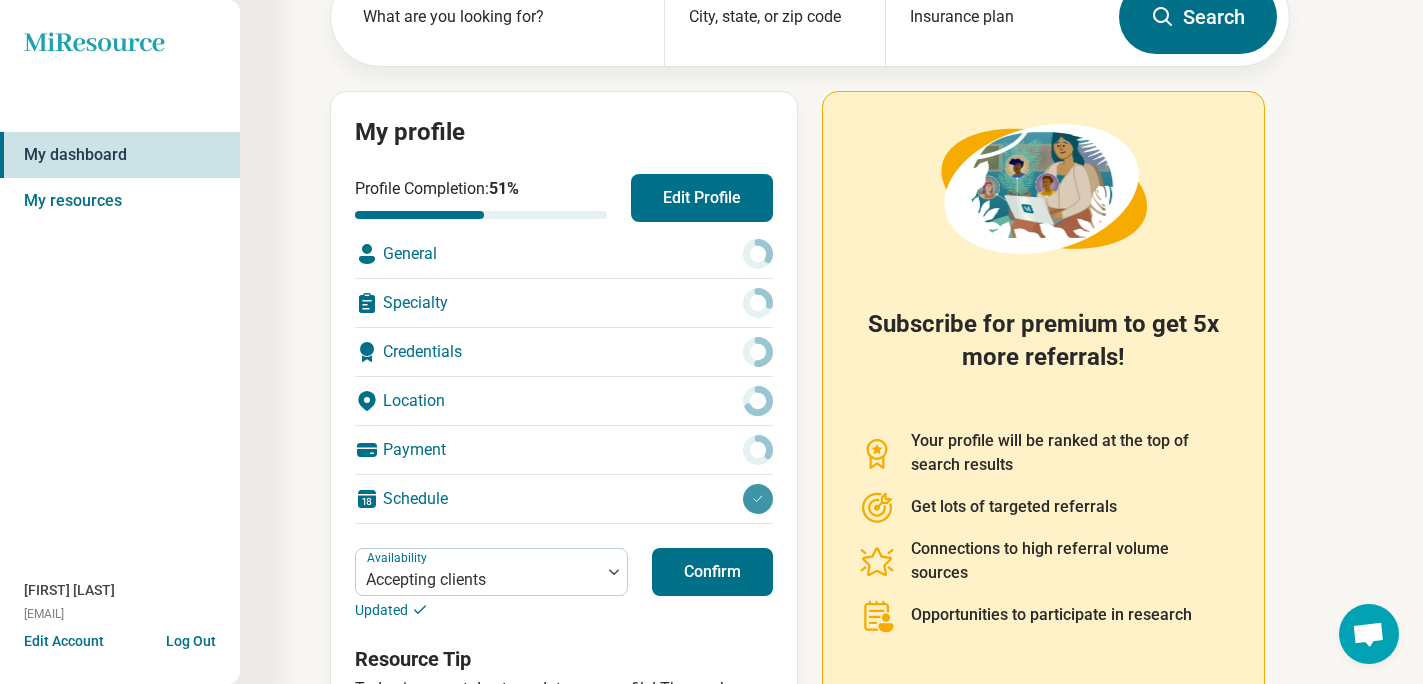 click on "Edit Profile" at bounding box center [702, 198] 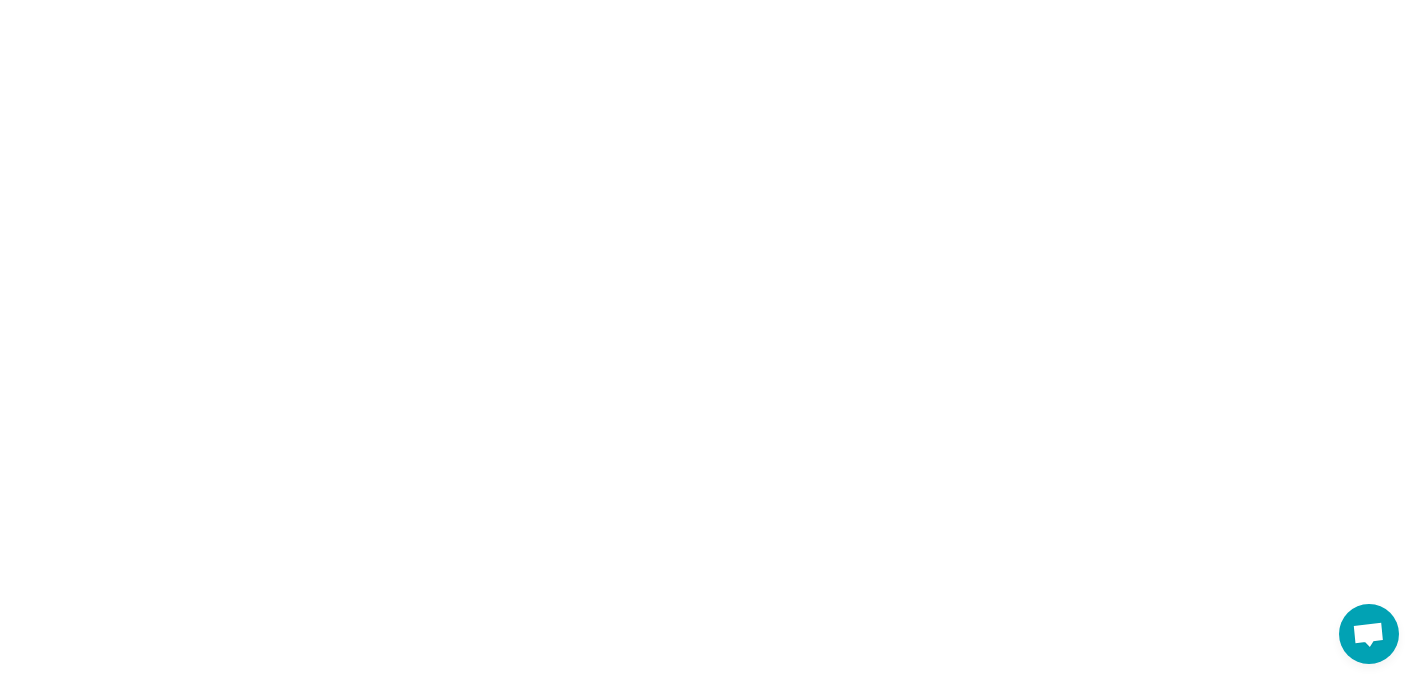 scroll, scrollTop: 0, scrollLeft: 0, axis: both 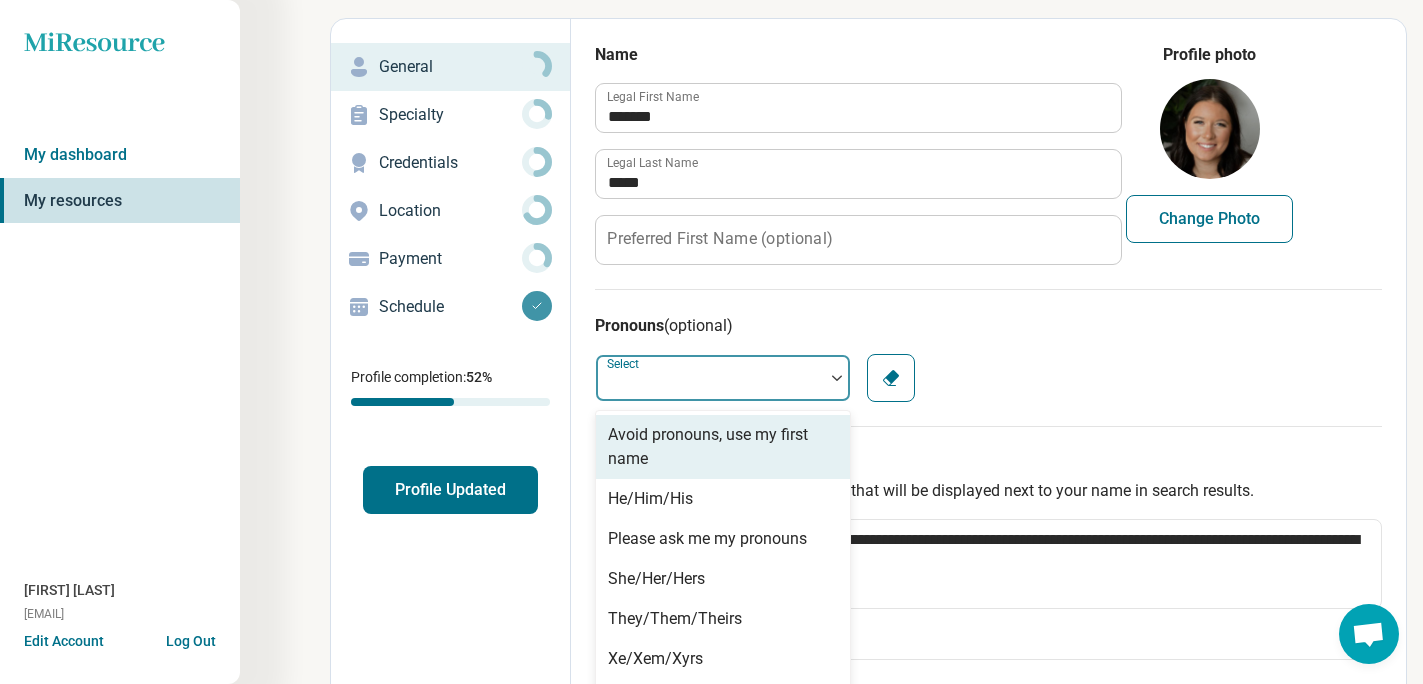 click at bounding box center [710, 378] 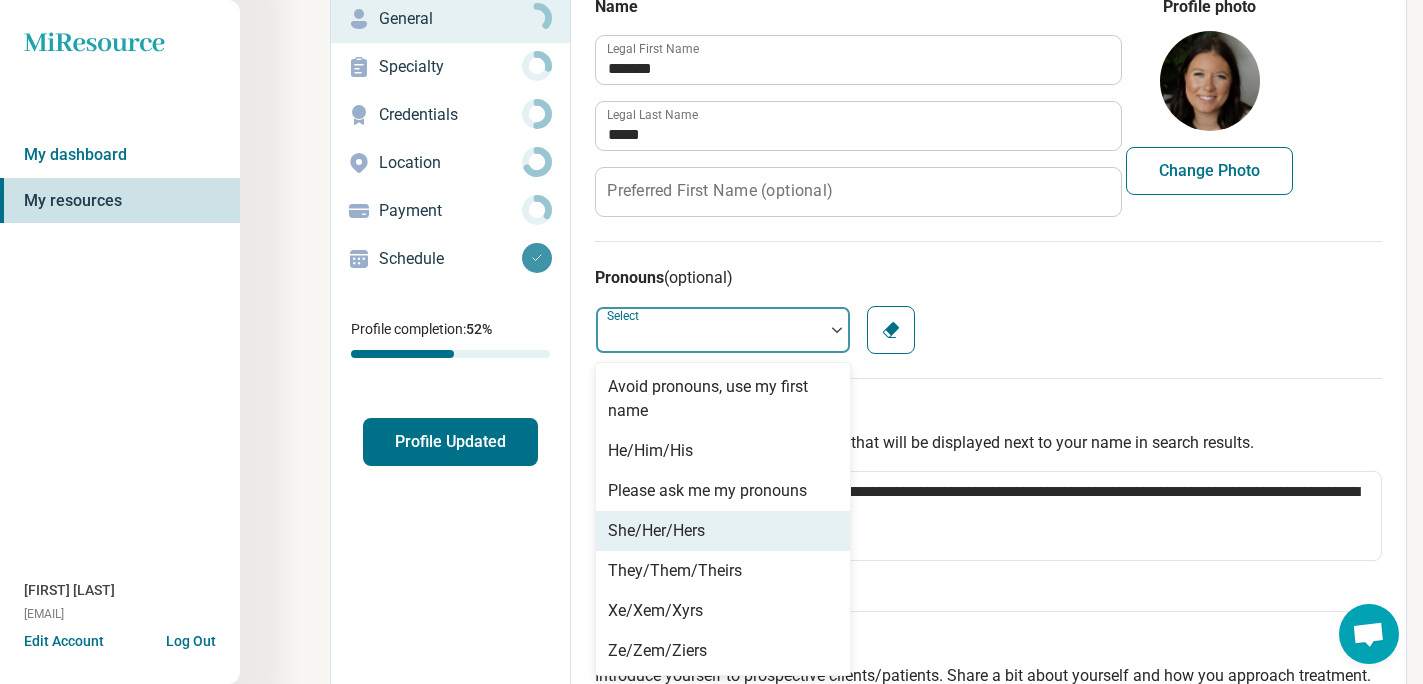 click on "She/Her/Hers" at bounding box center (723, 531) 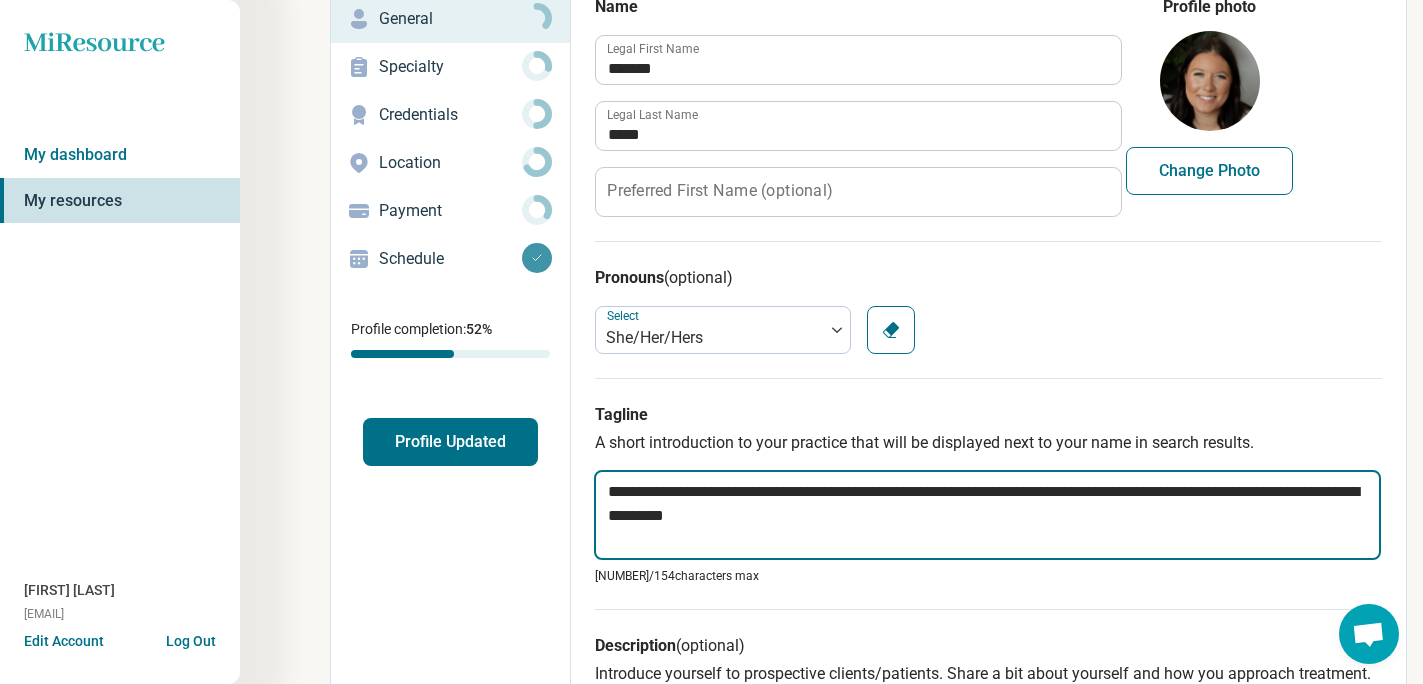 click on "**********" at bounding box center [987, 515] 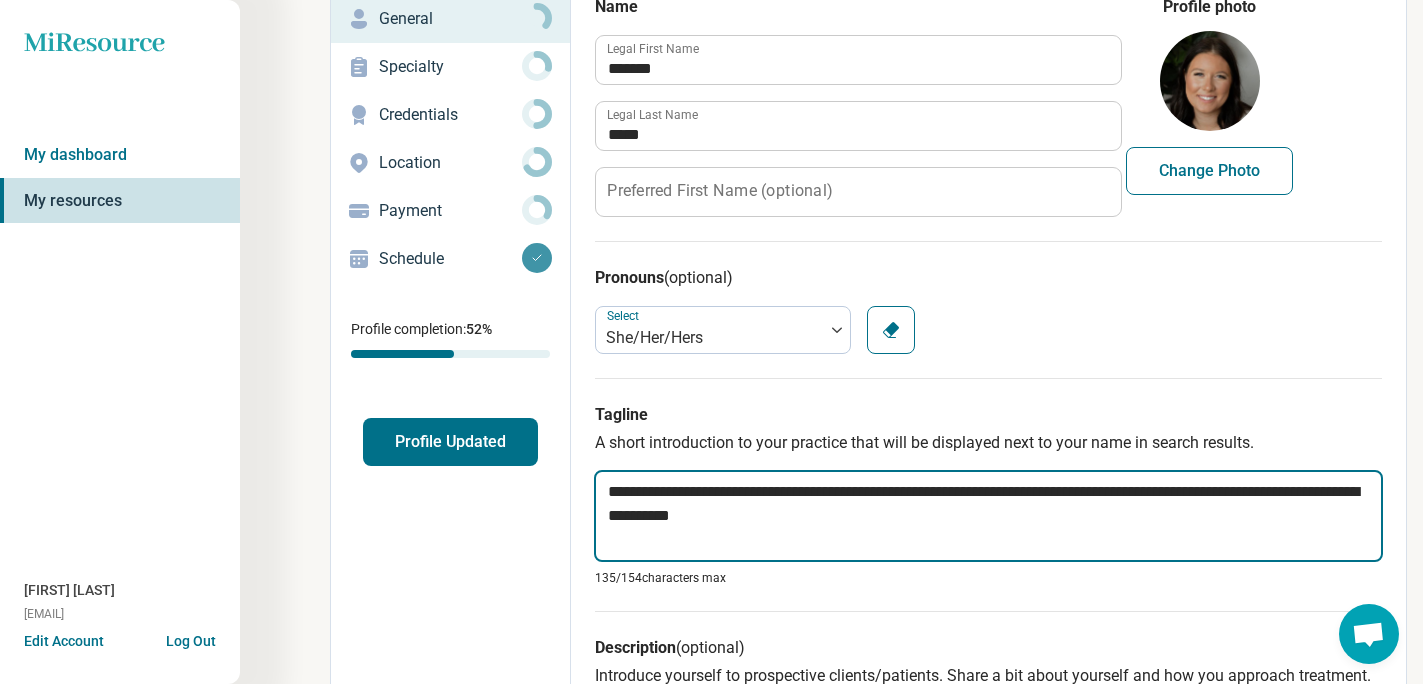 type on "*" 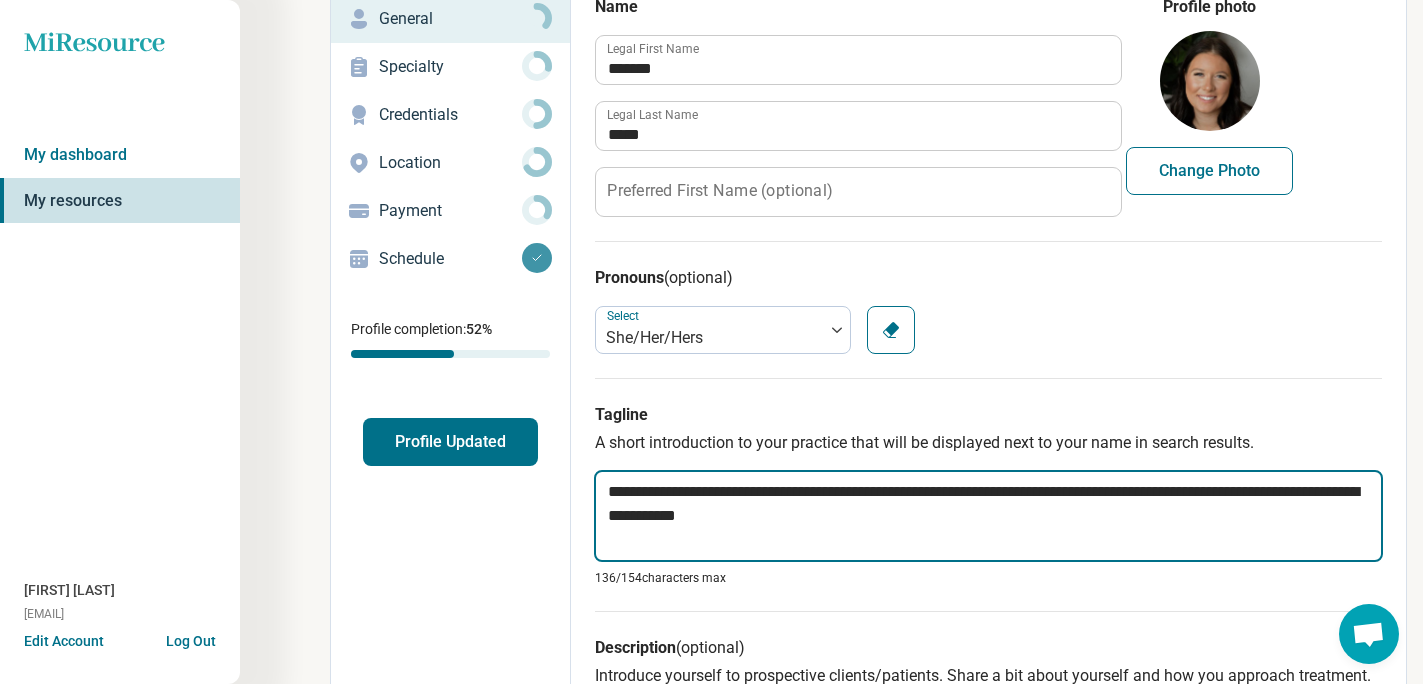 type on "*" 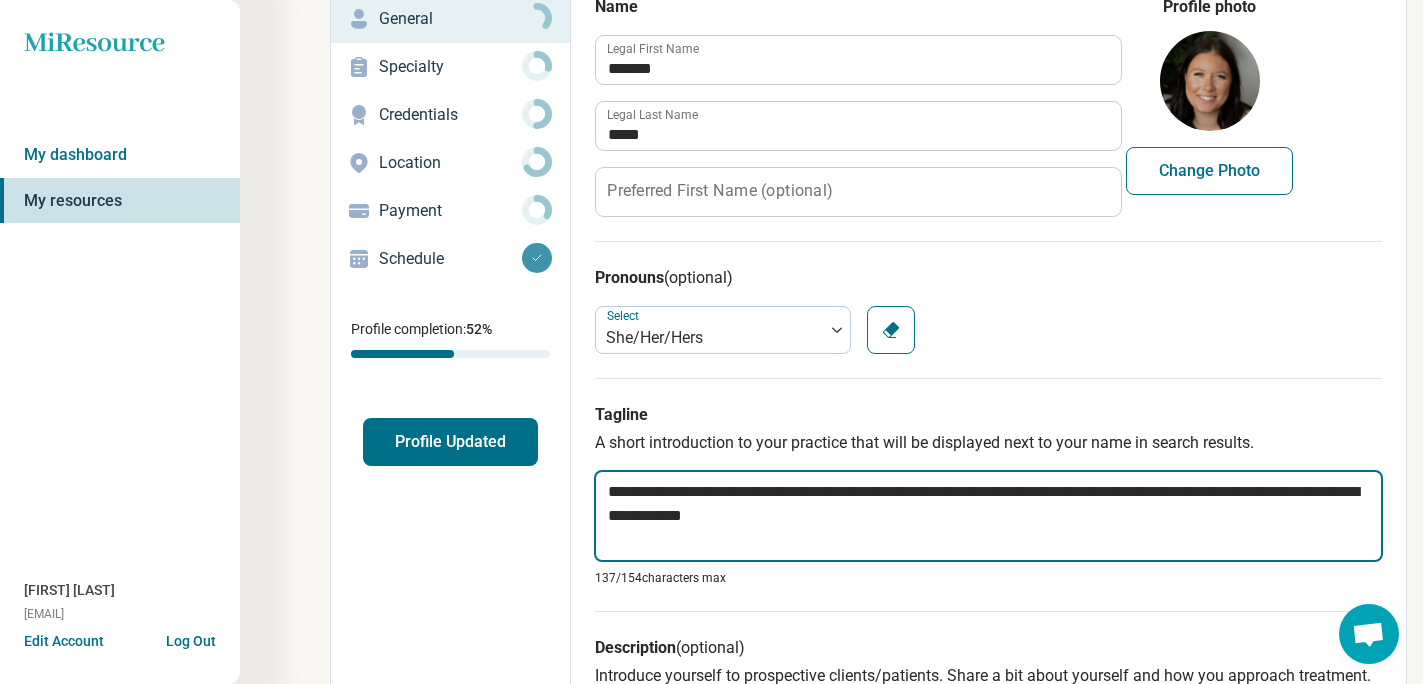 type on "*" 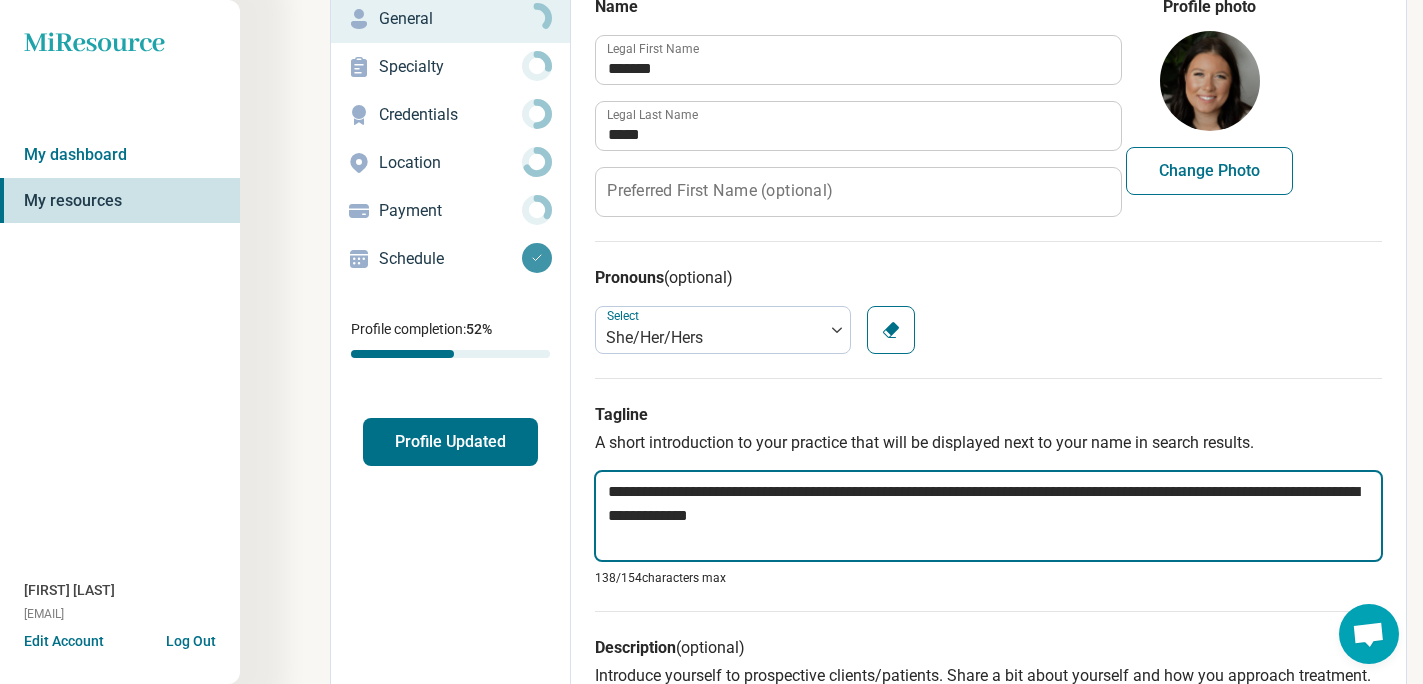 type on "*" 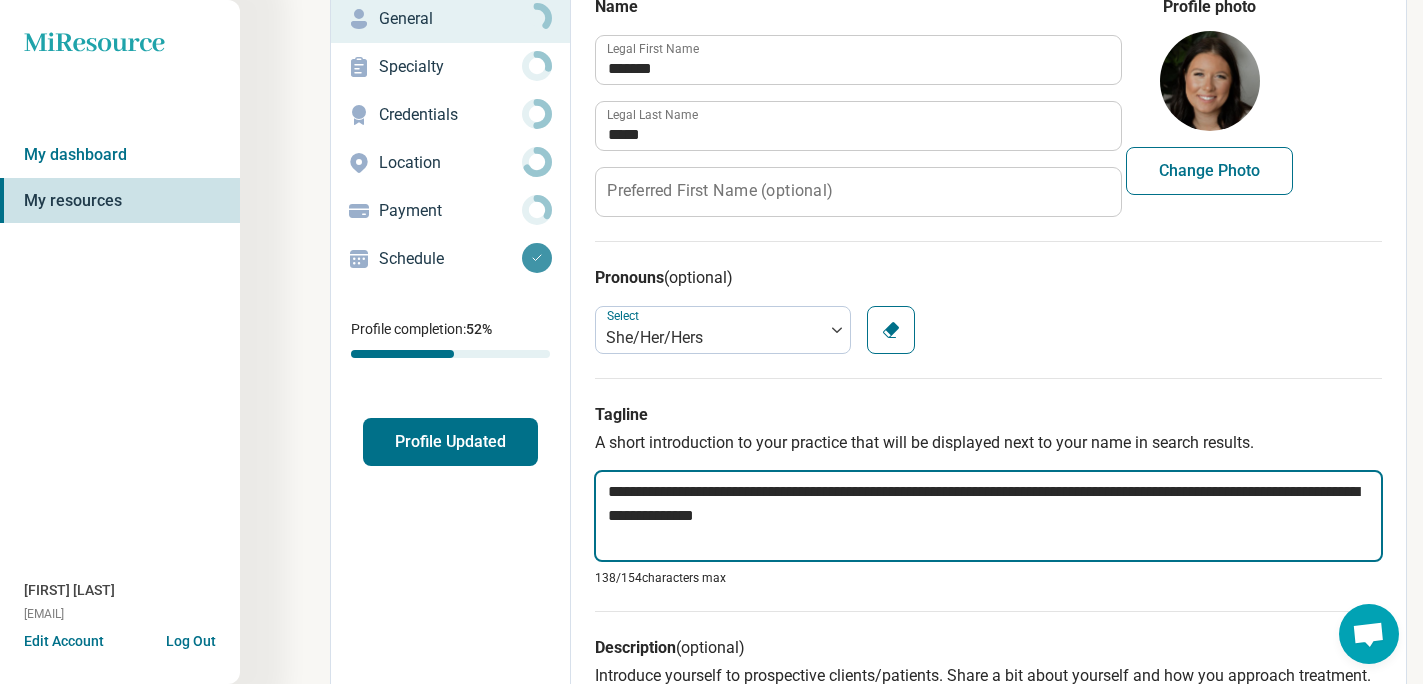 type on "**********" 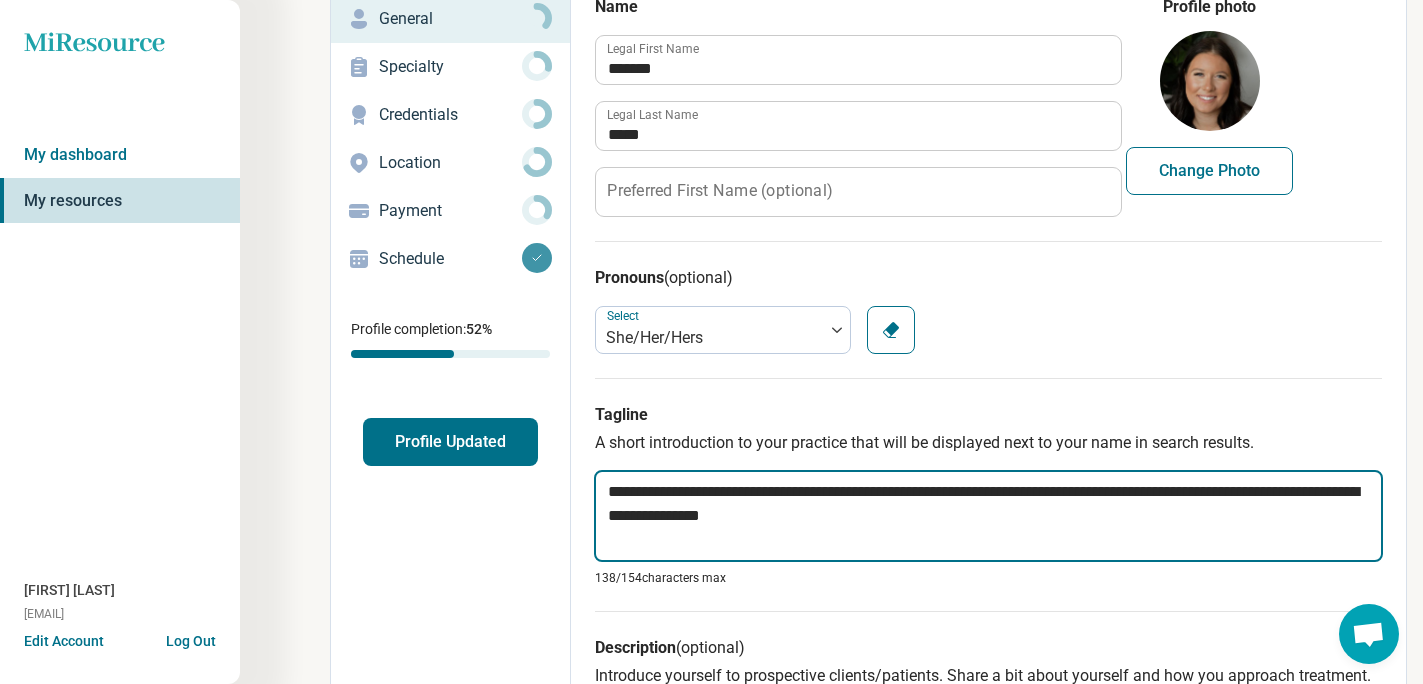type on "*" 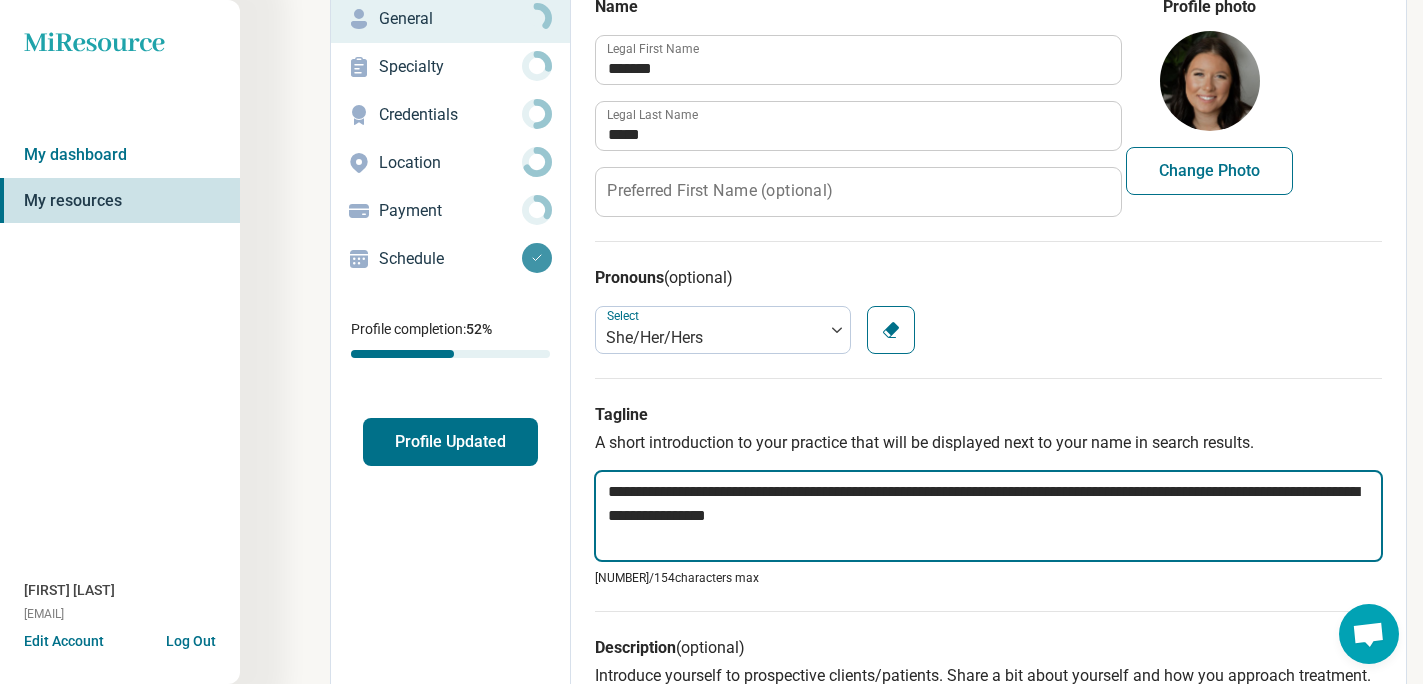type on "*" 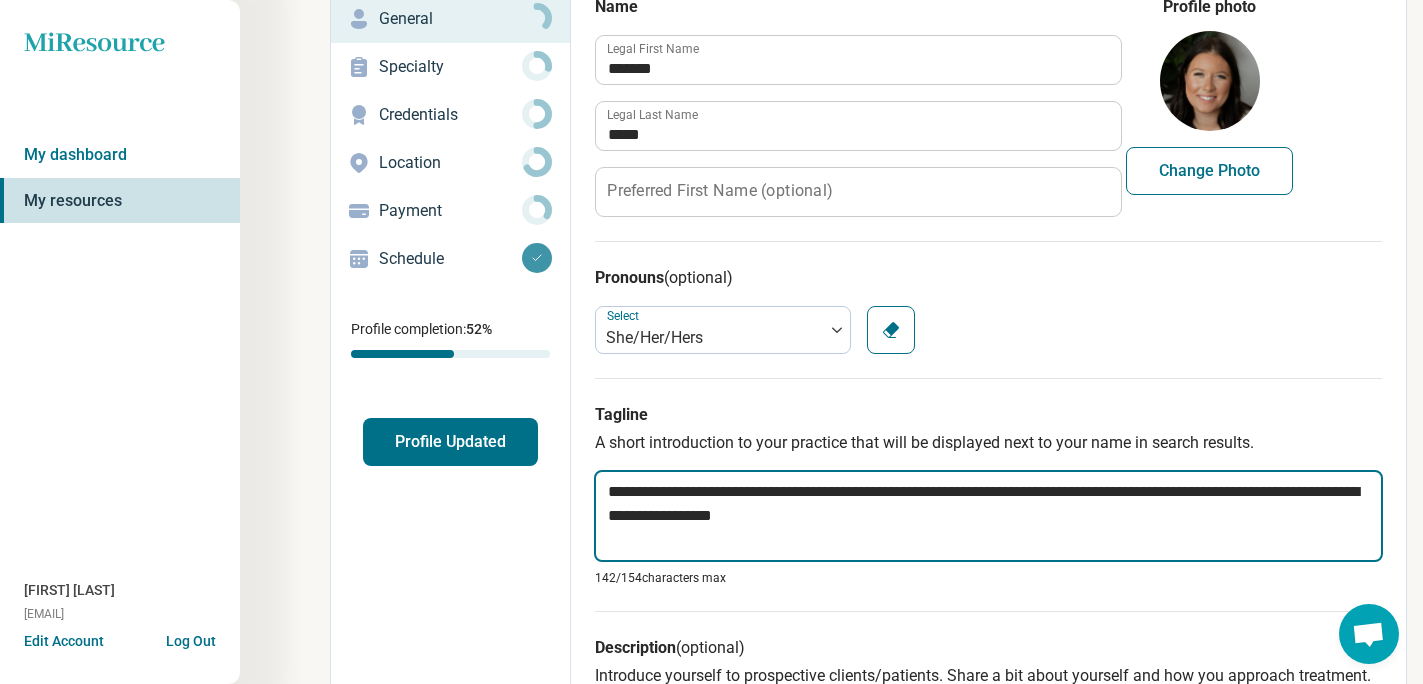 type on "*" 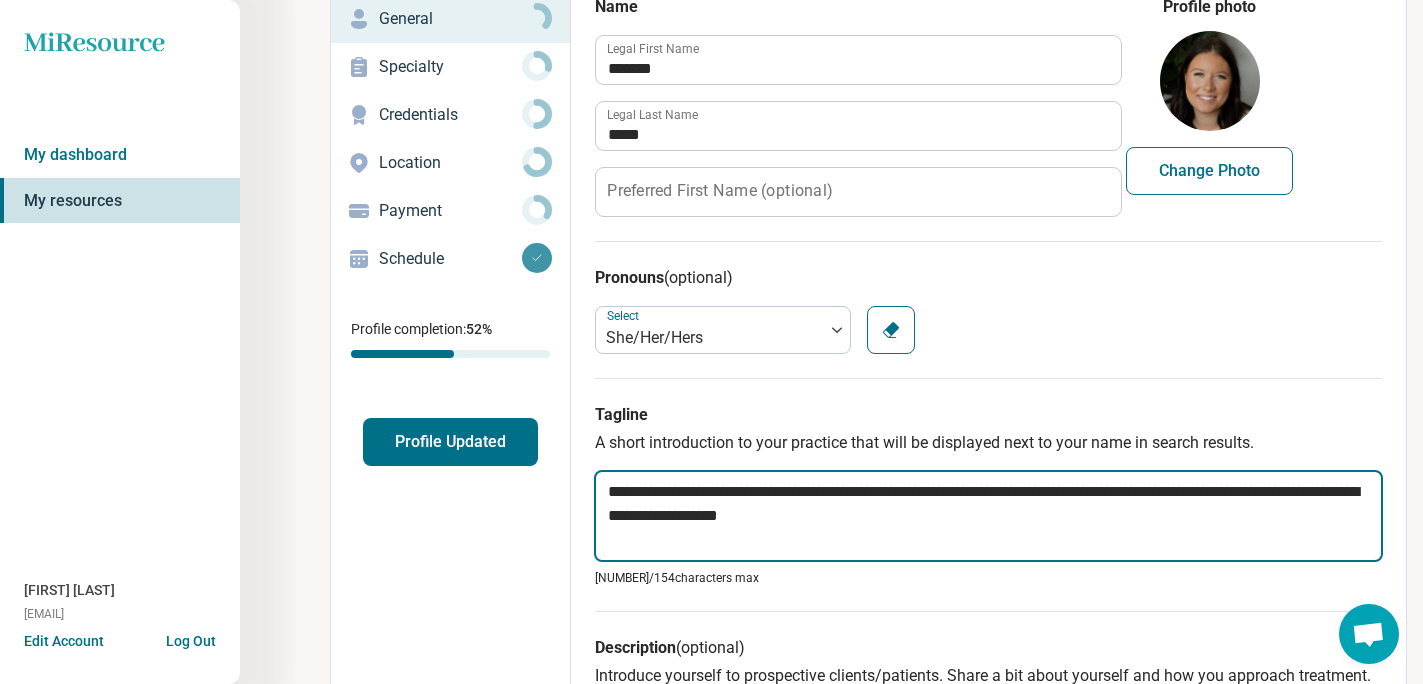 type on "*" 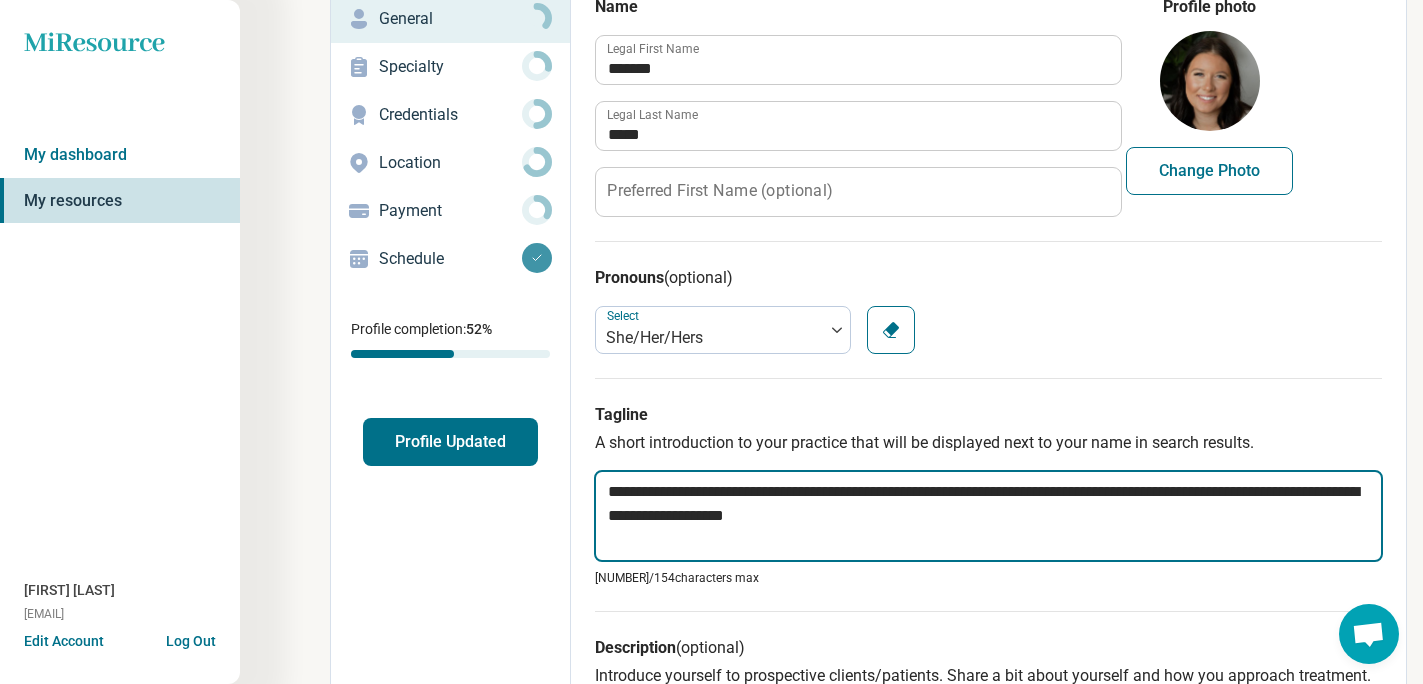click on "**********" at bounding box center [988, 516] 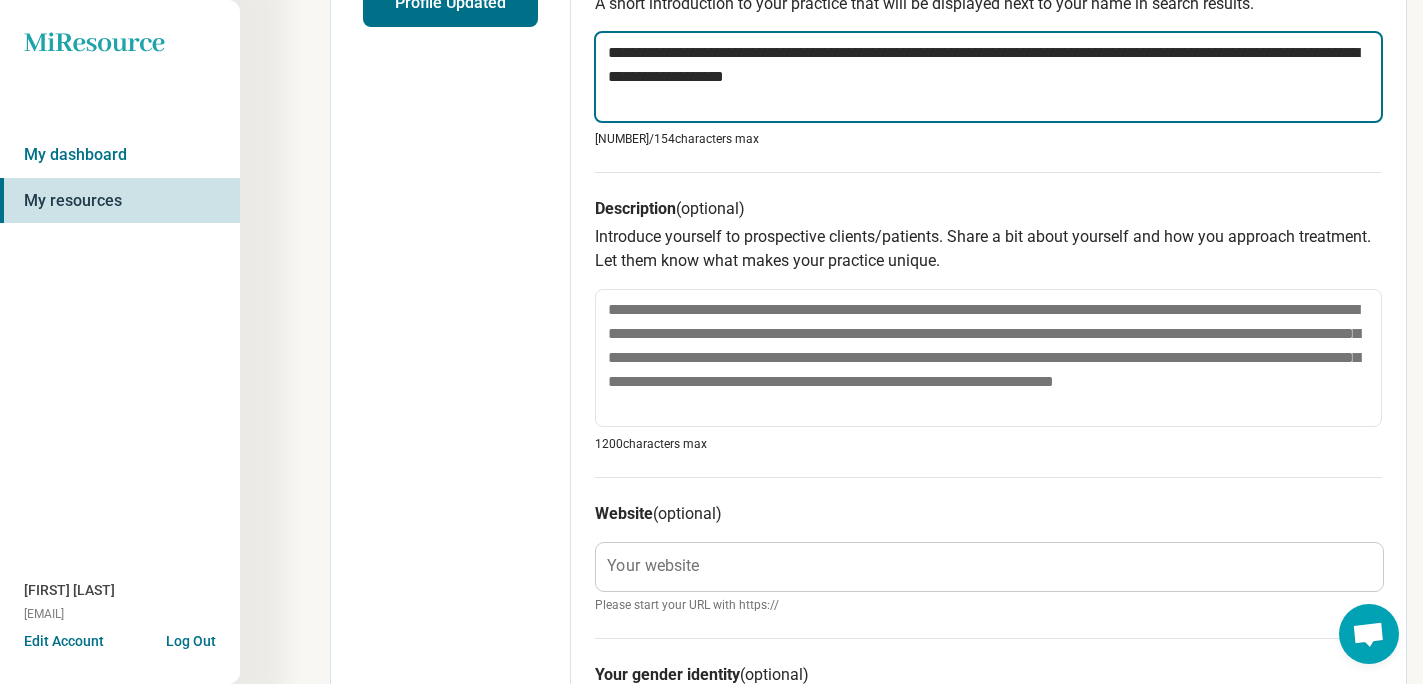scroll, scrollTop: 545, scrollLeft: 0, axis: vertical 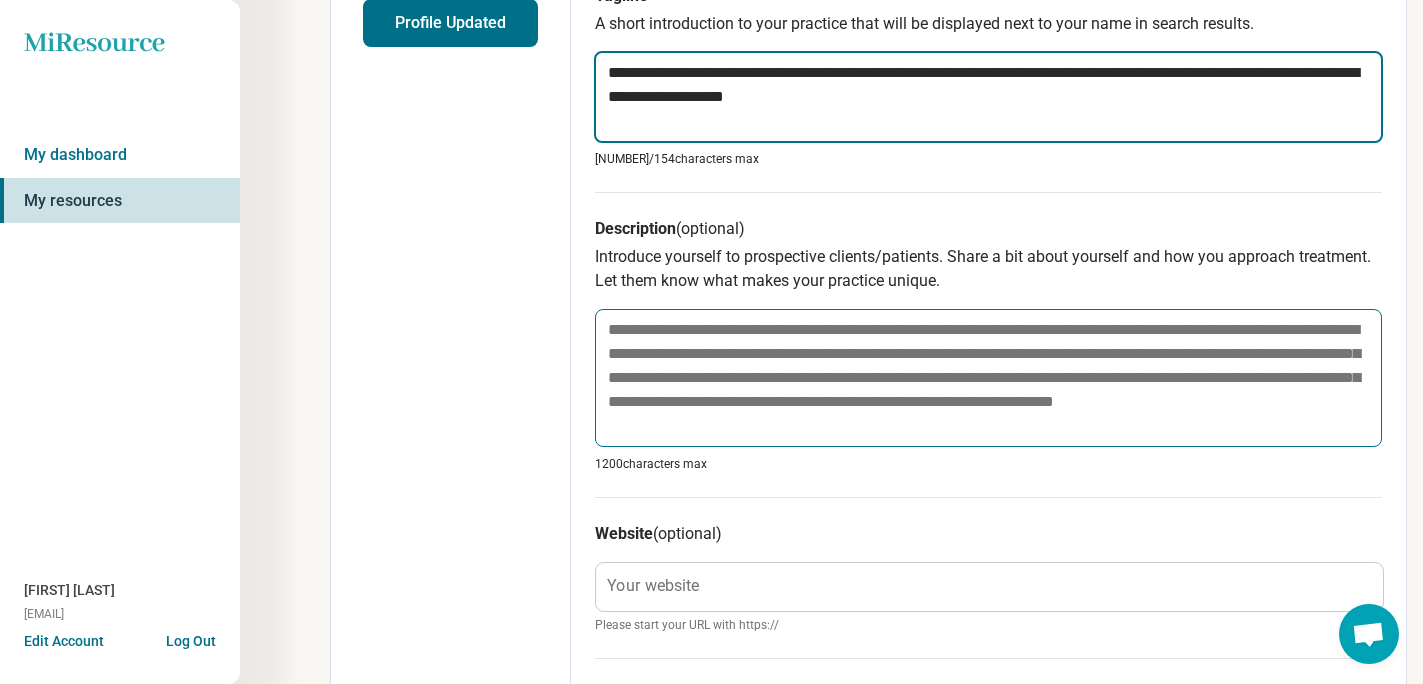 type on "**********" 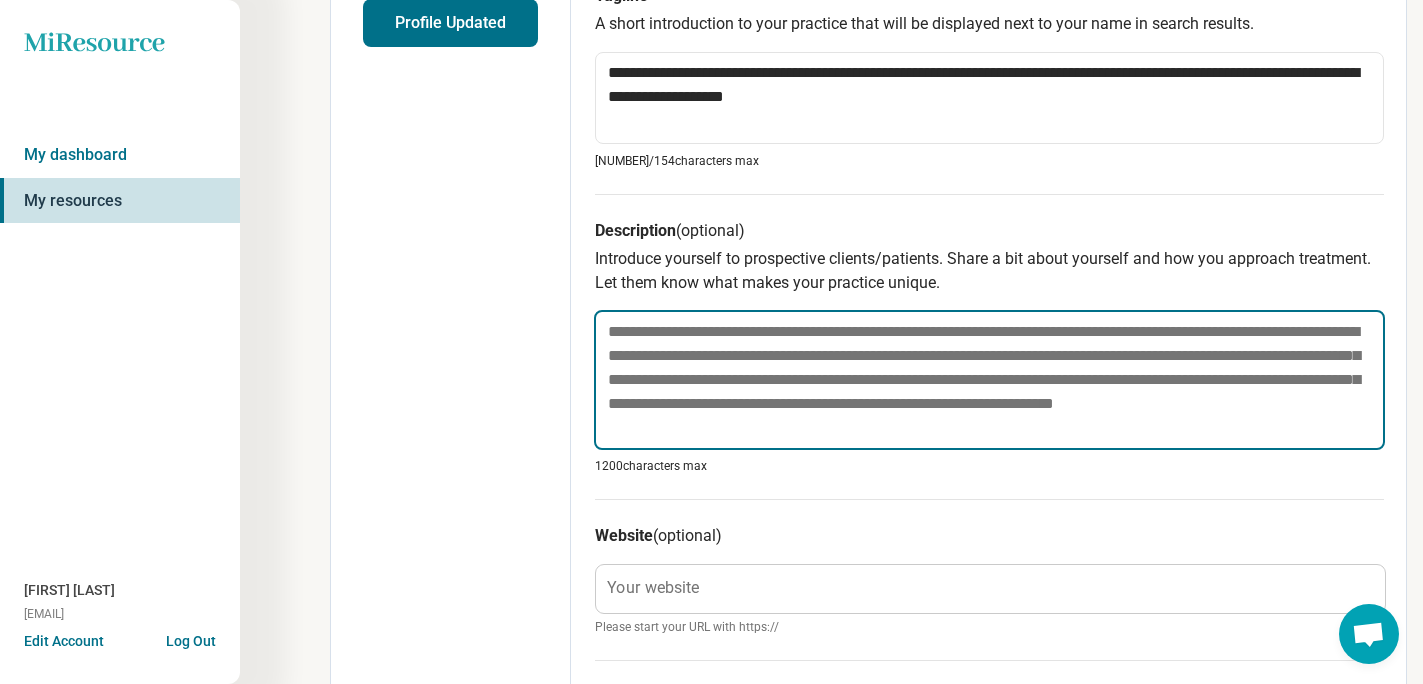 click at bounding box center (989, 380) 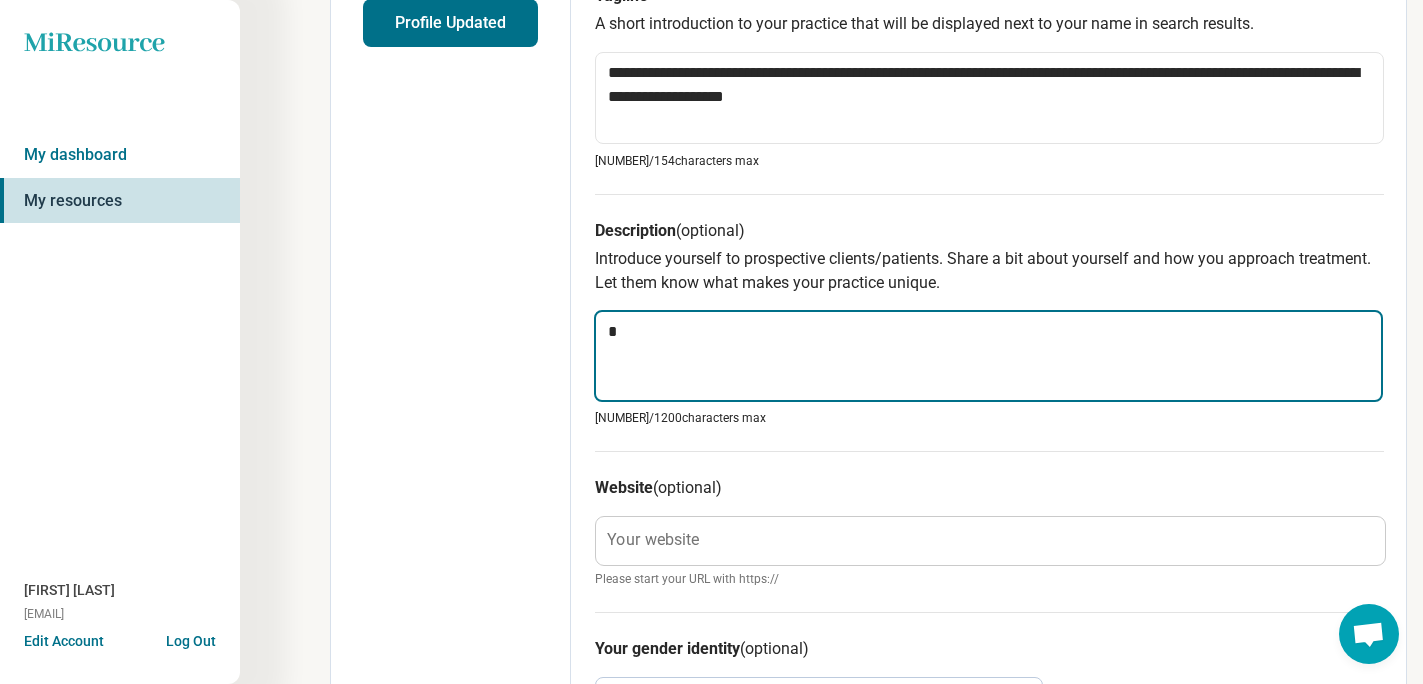 type on "*" 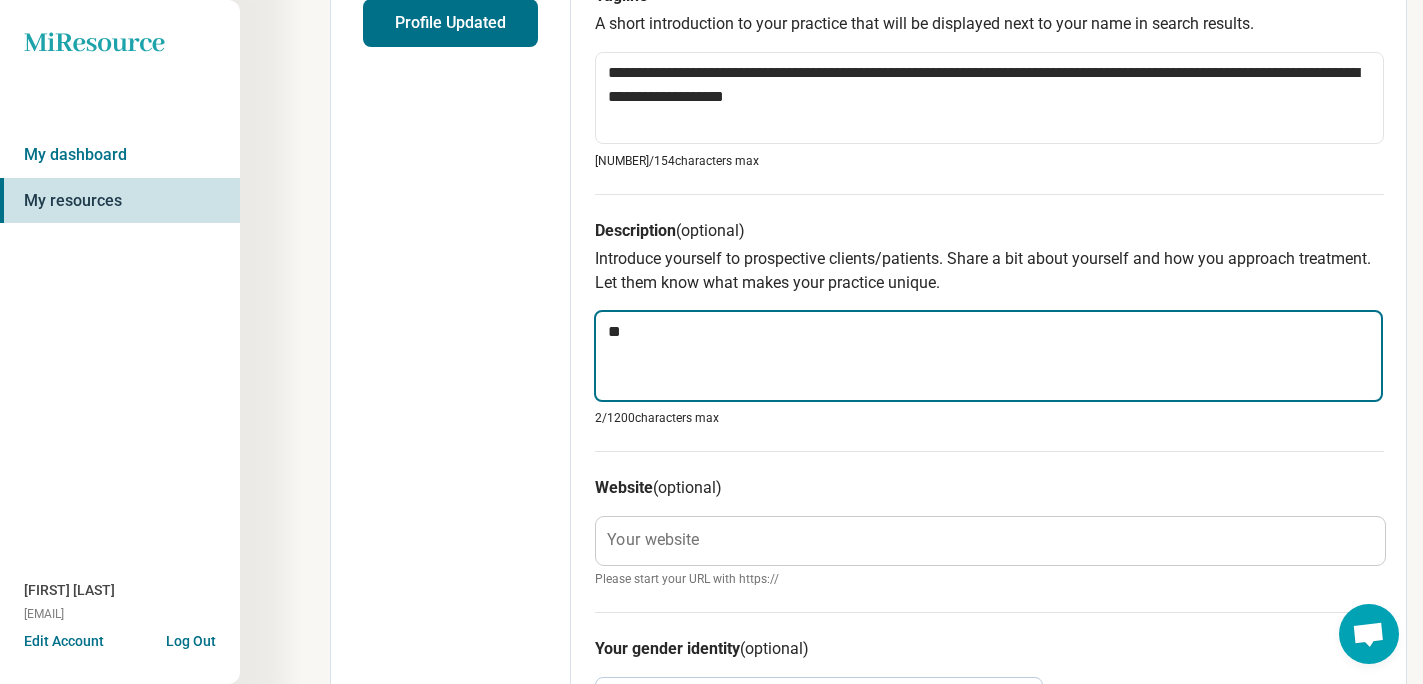 type on "*" 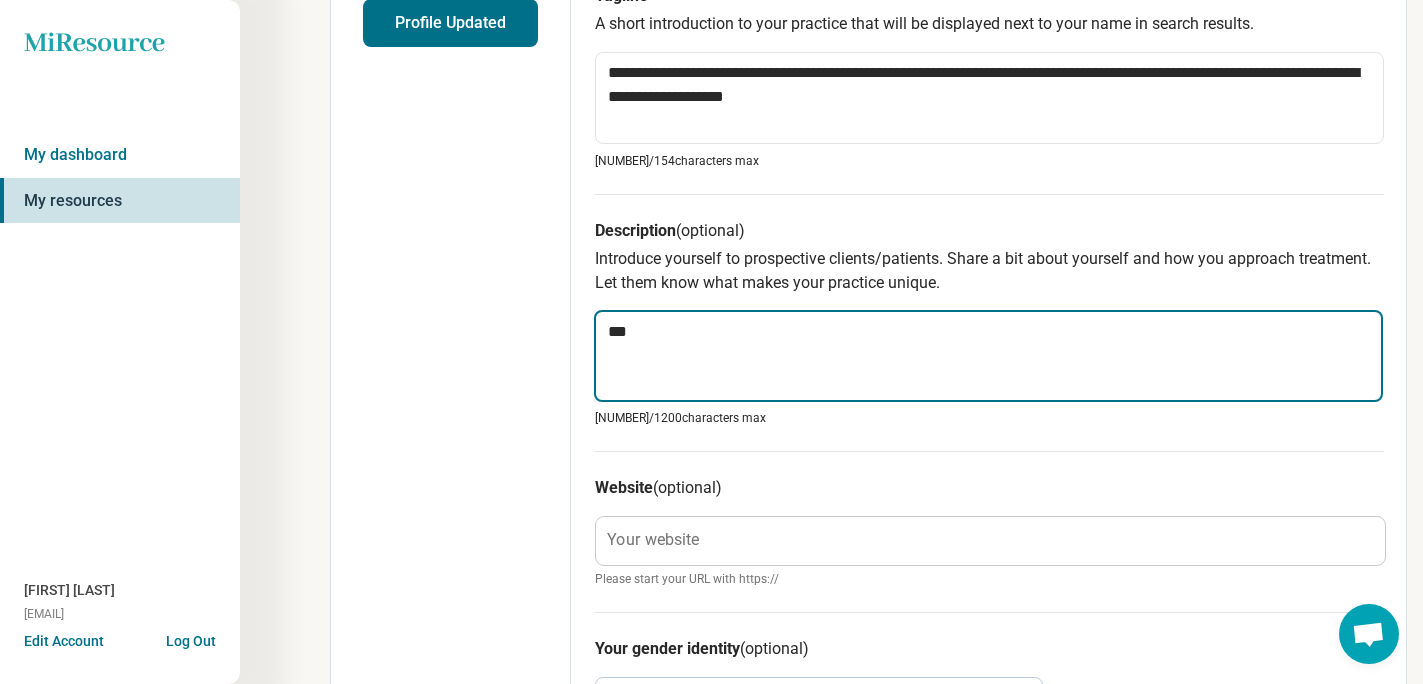 type on "*" 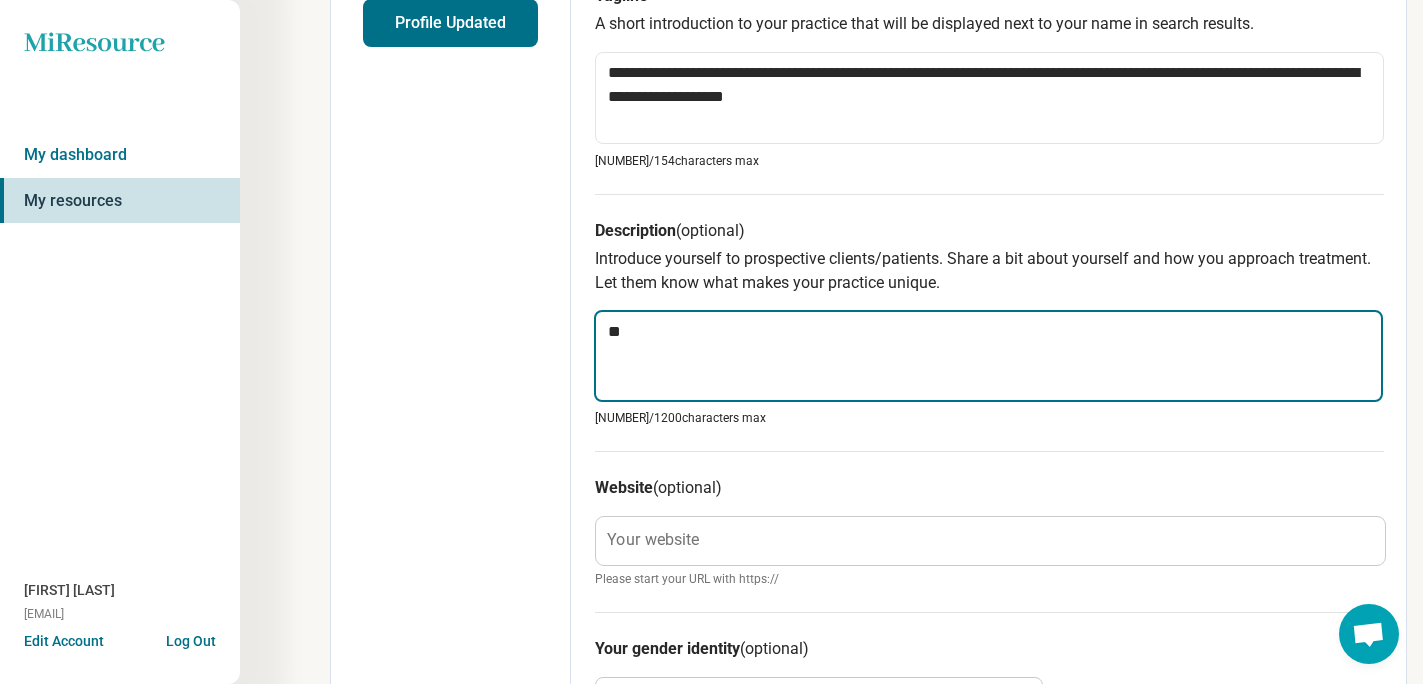 type on "*" 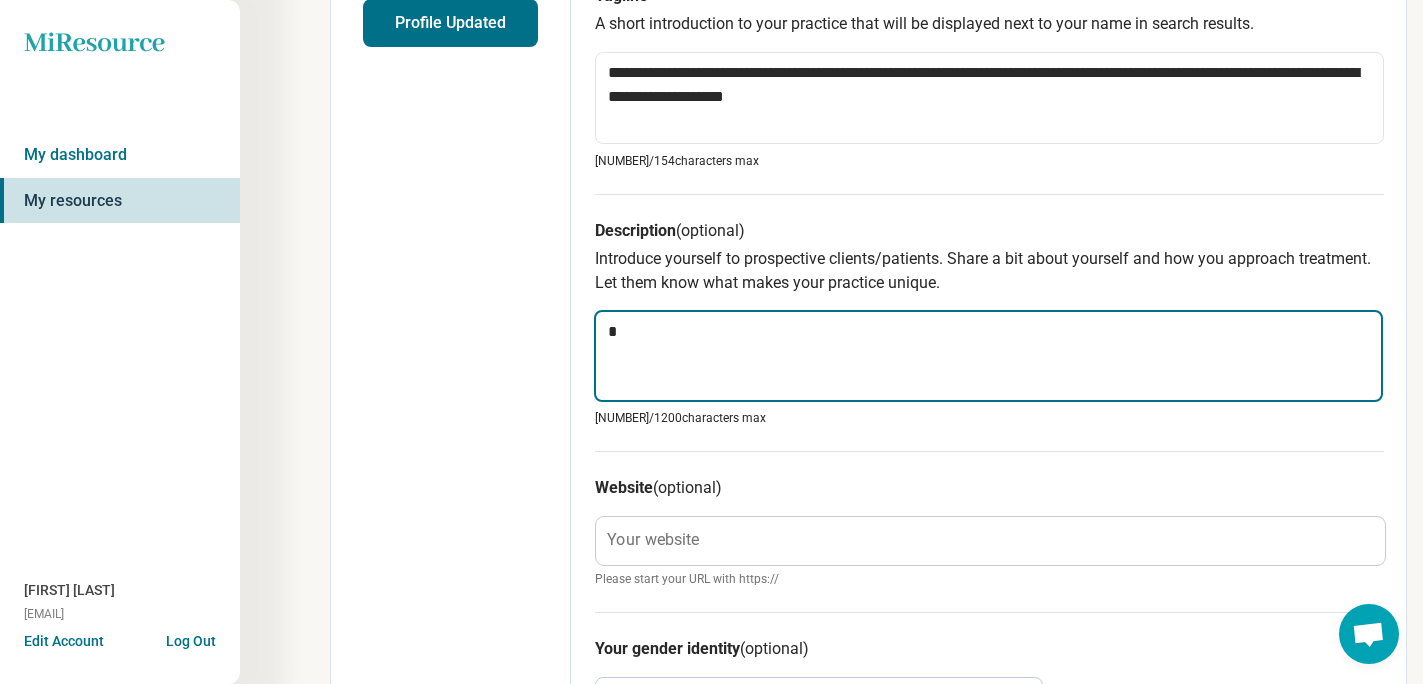 type on "*" 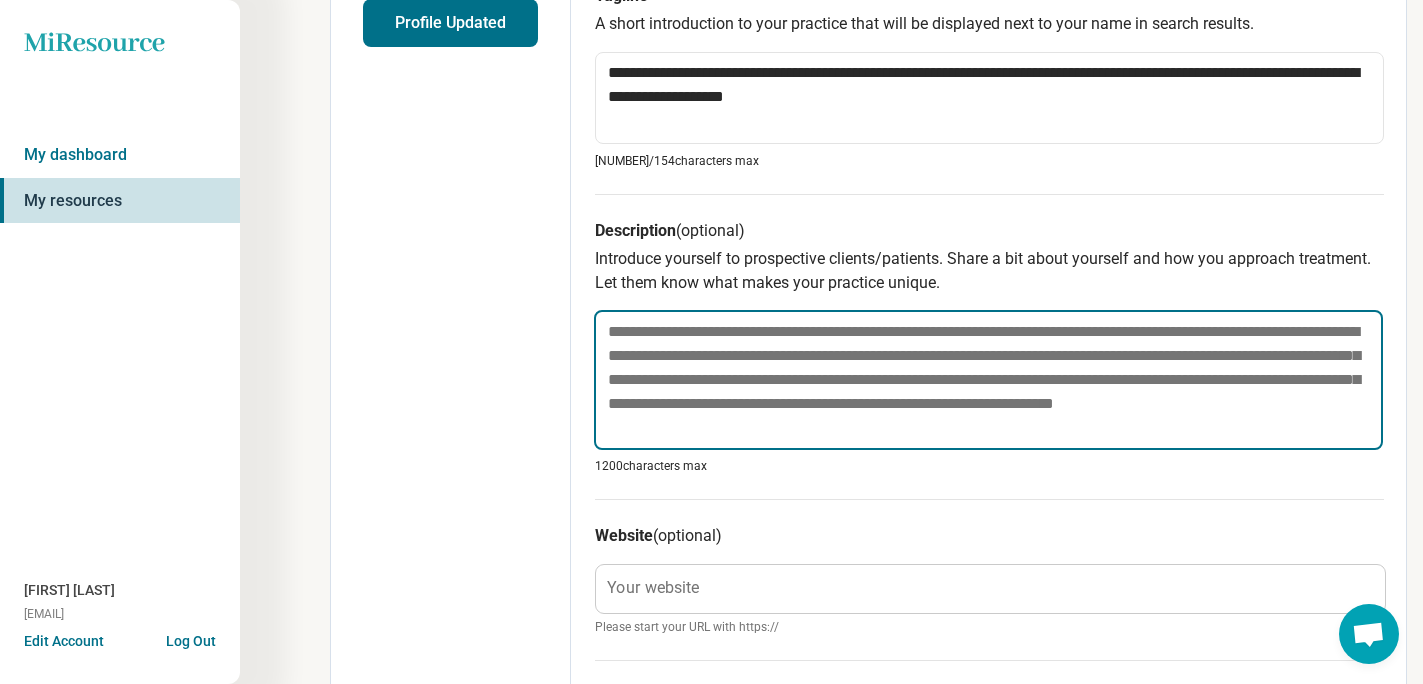 type on "*" 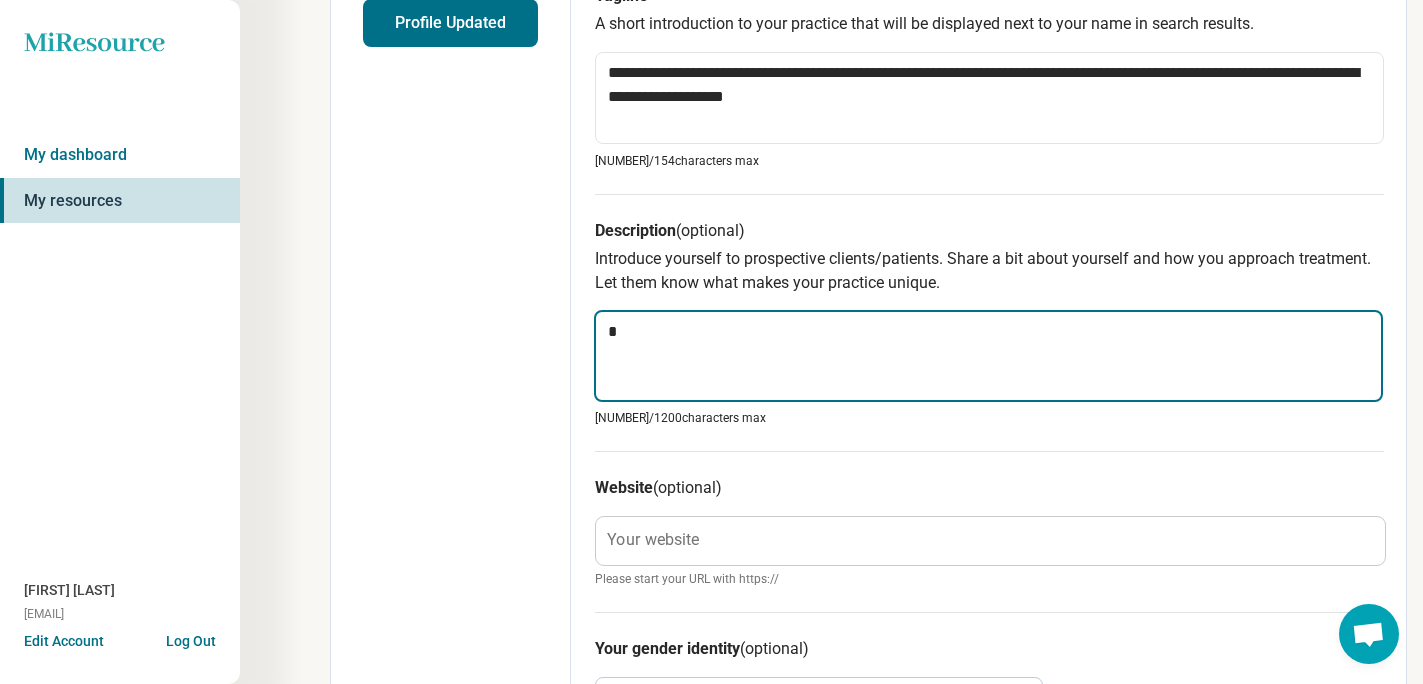 type on "*" 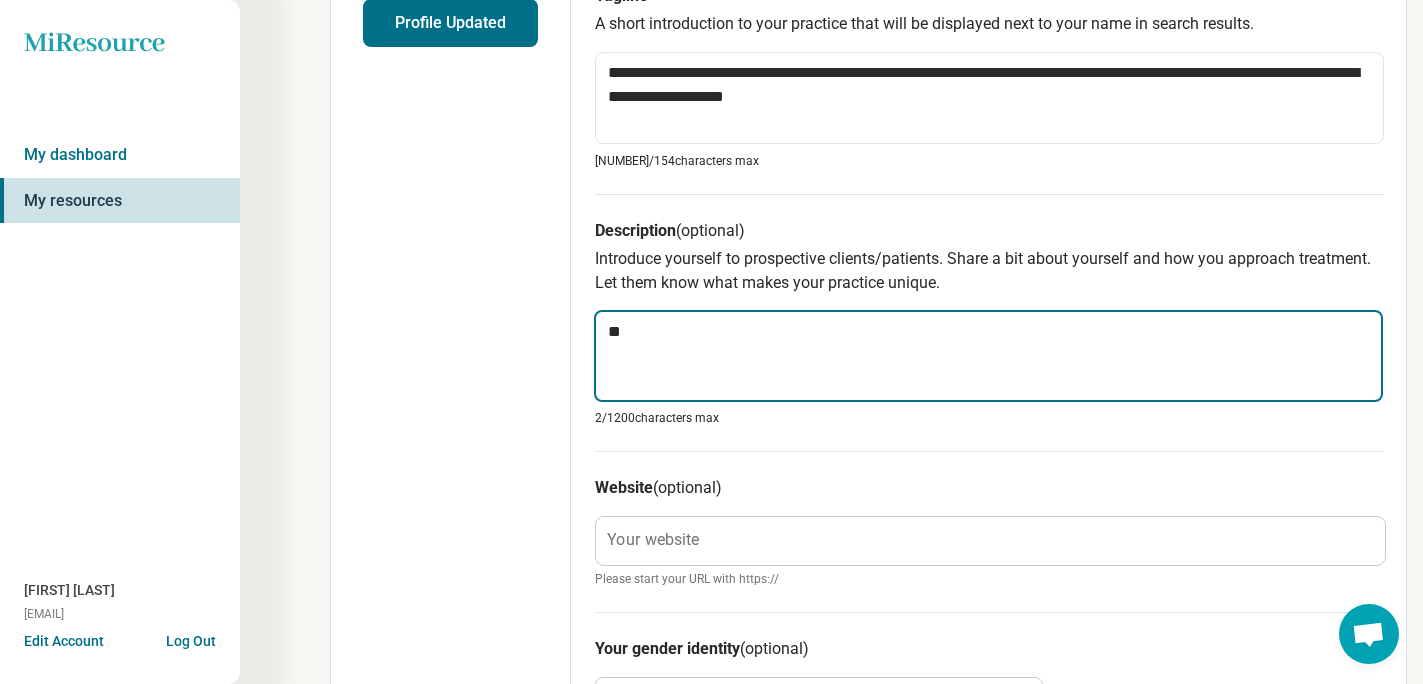 type on "*" 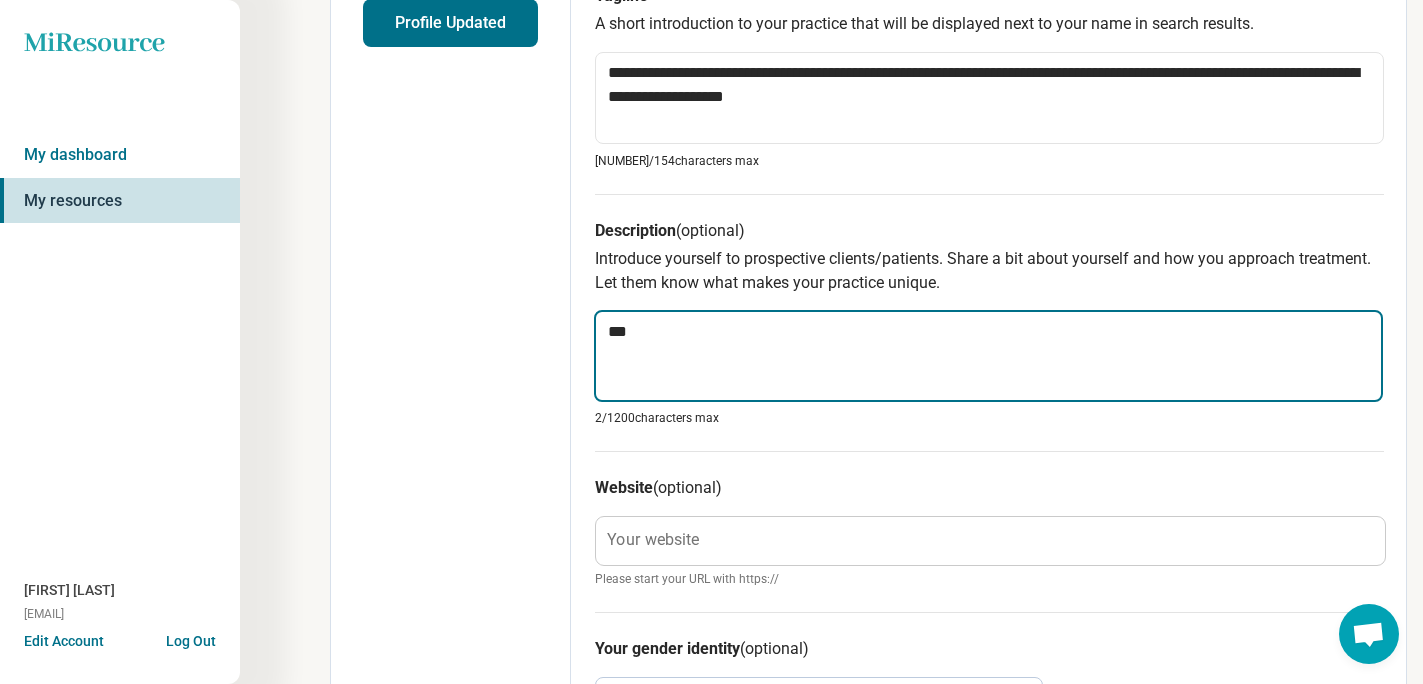 type on "*" 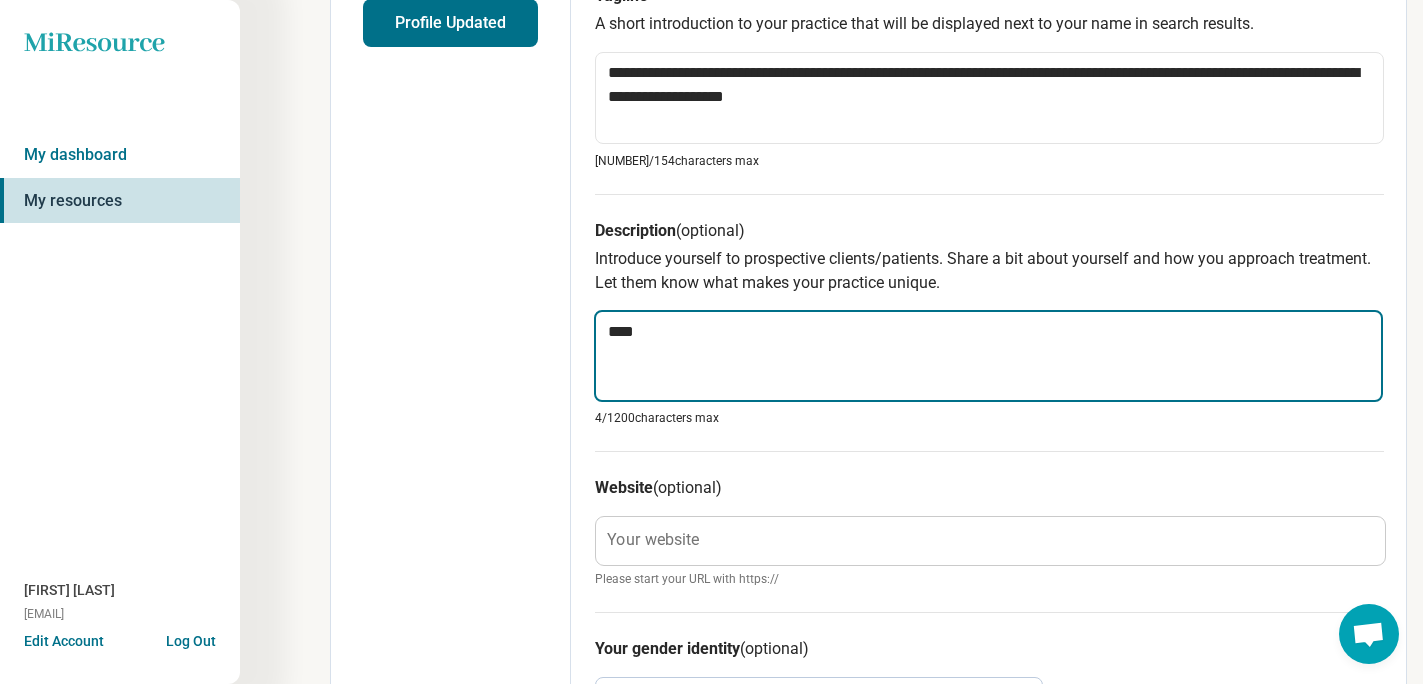 type on "*" 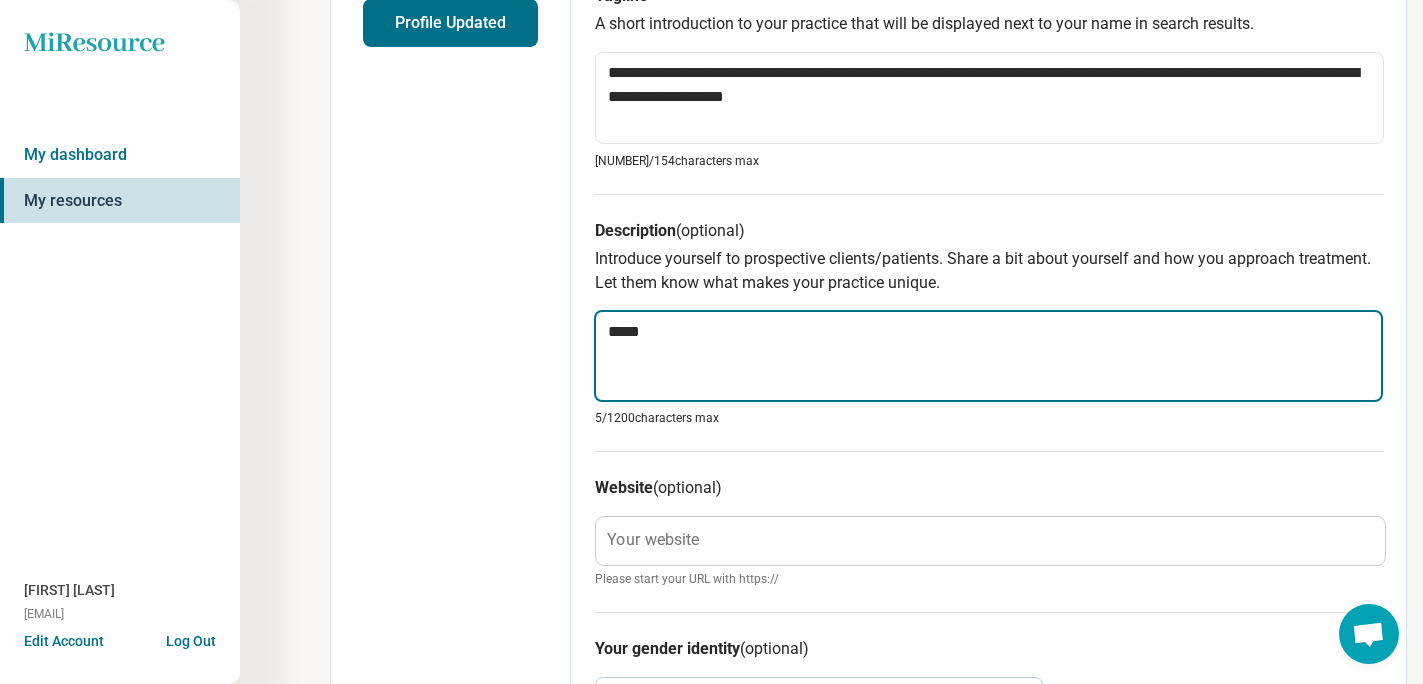 type on "*" 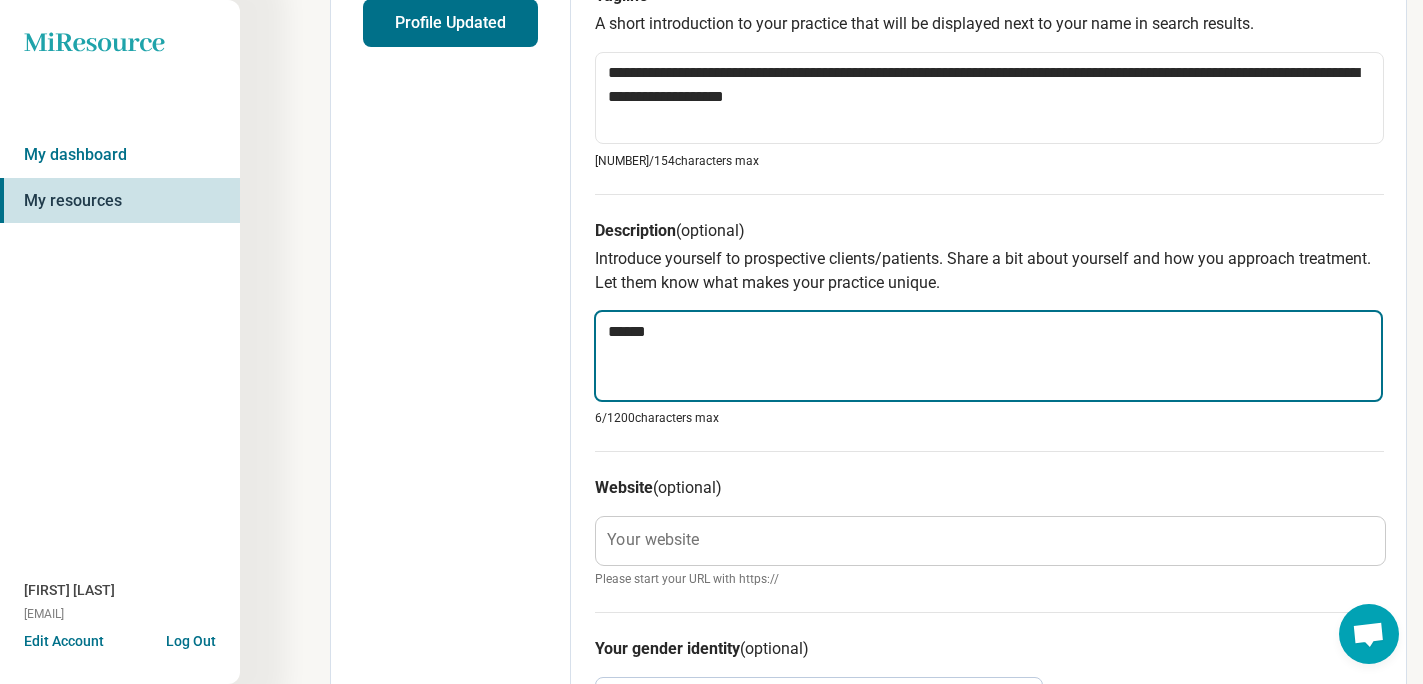 type on "*" 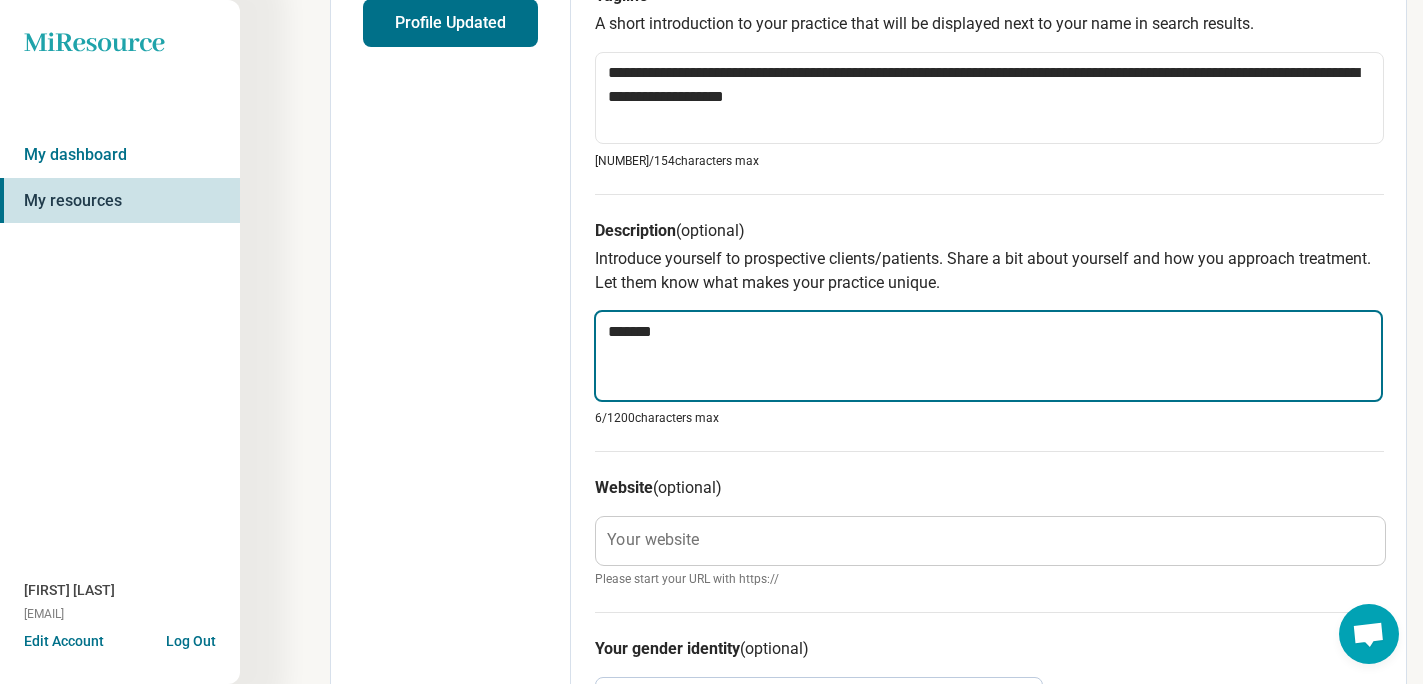 type on "*" 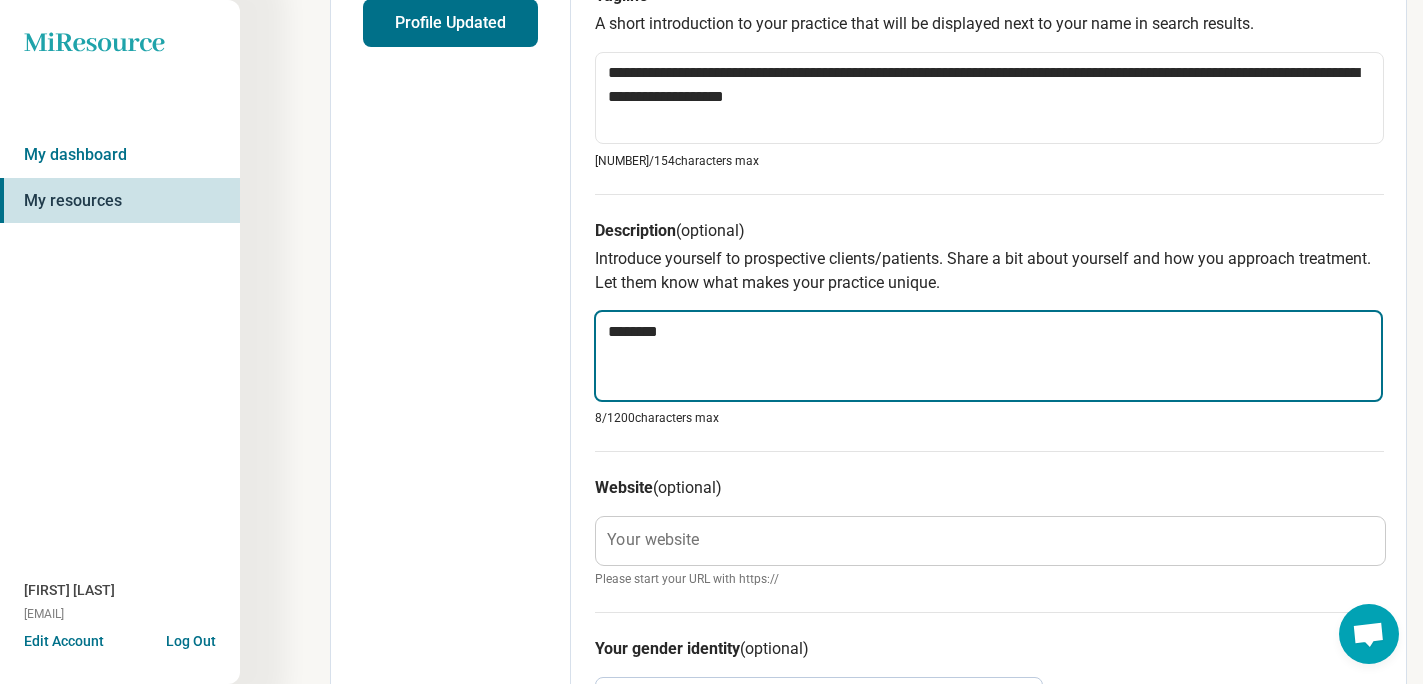 type on "*" 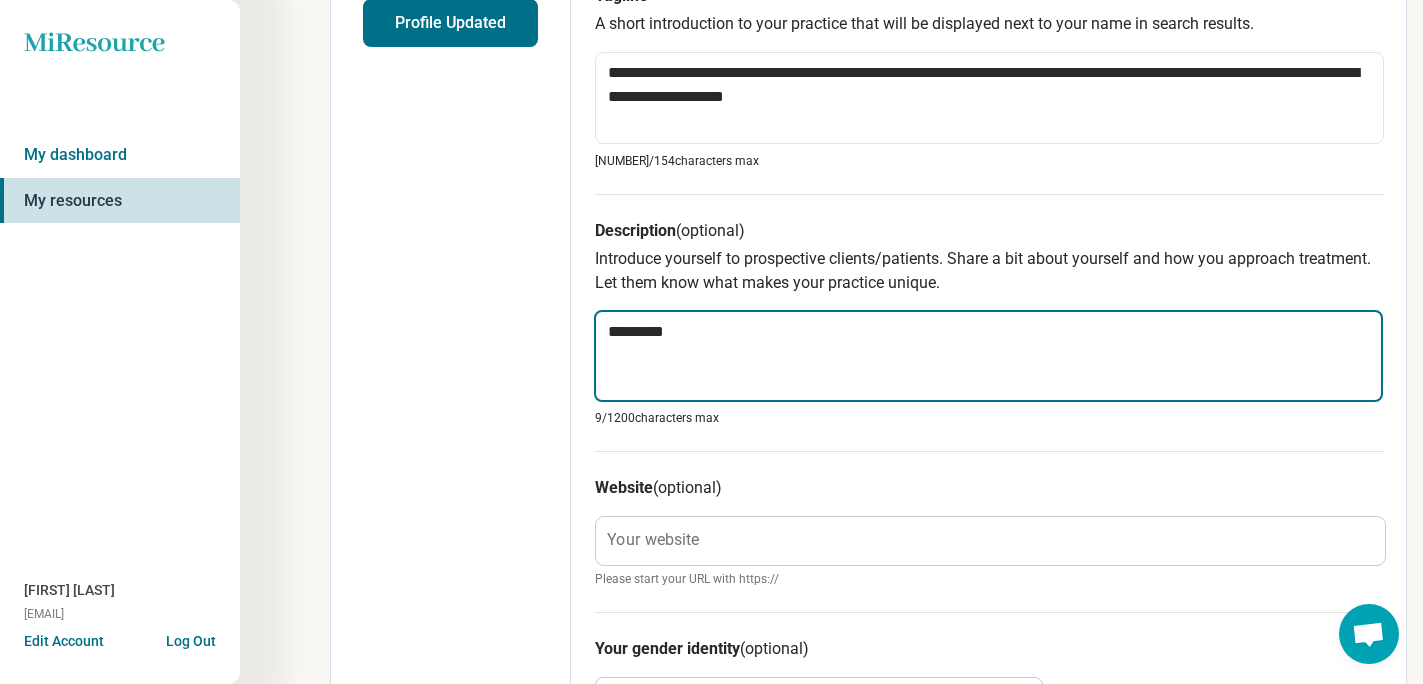 type on "*" 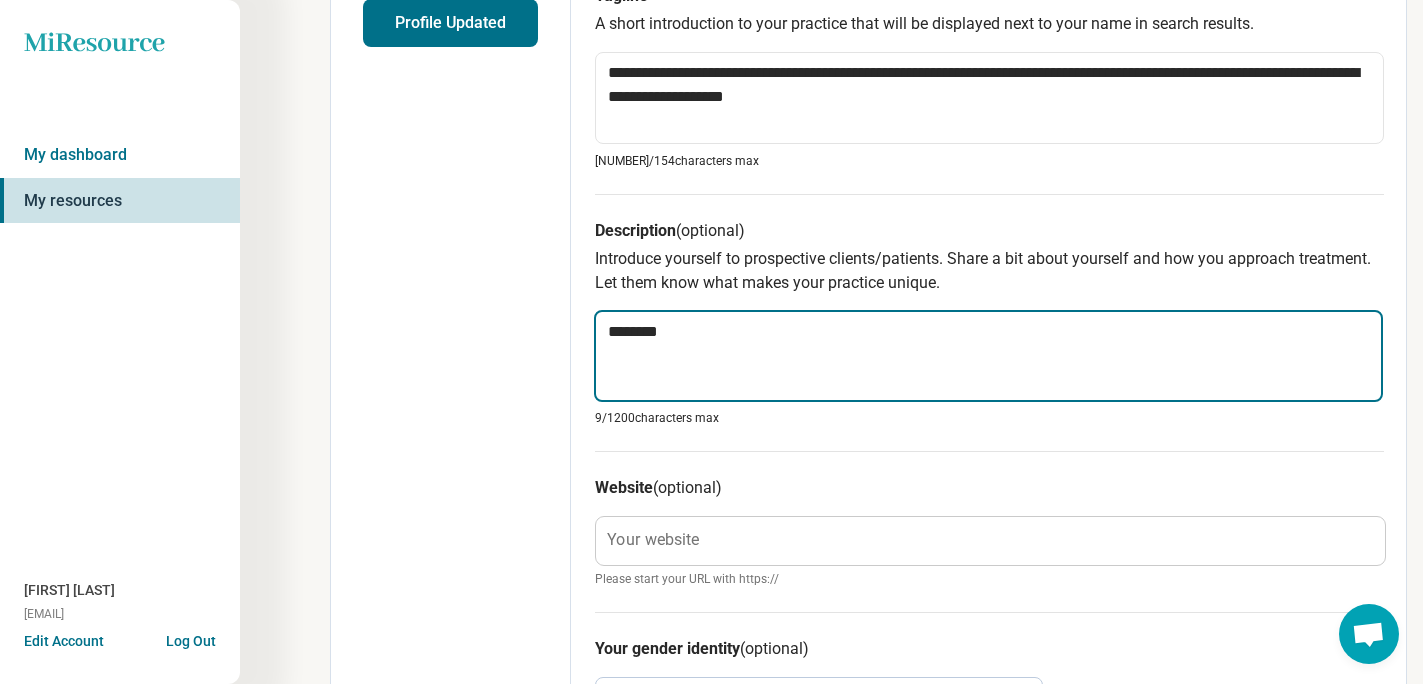 type on "*" 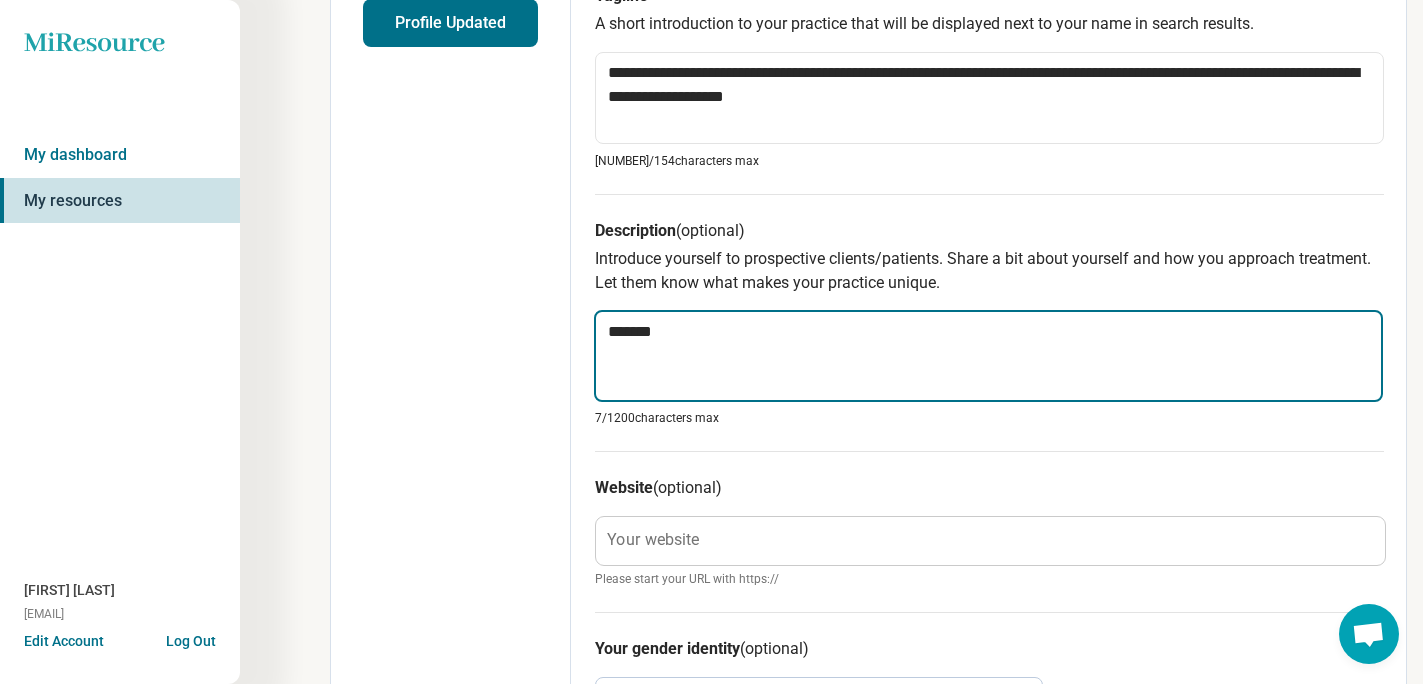 type on "*" 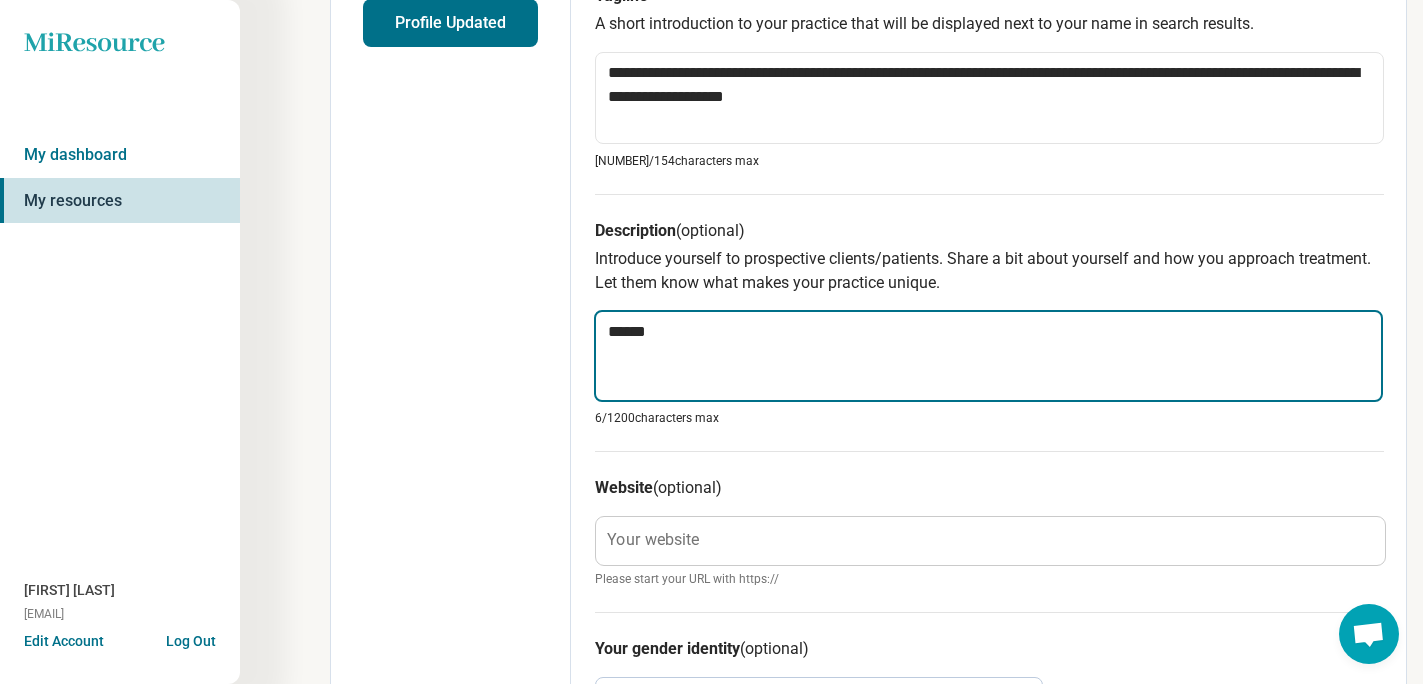 type on "*" 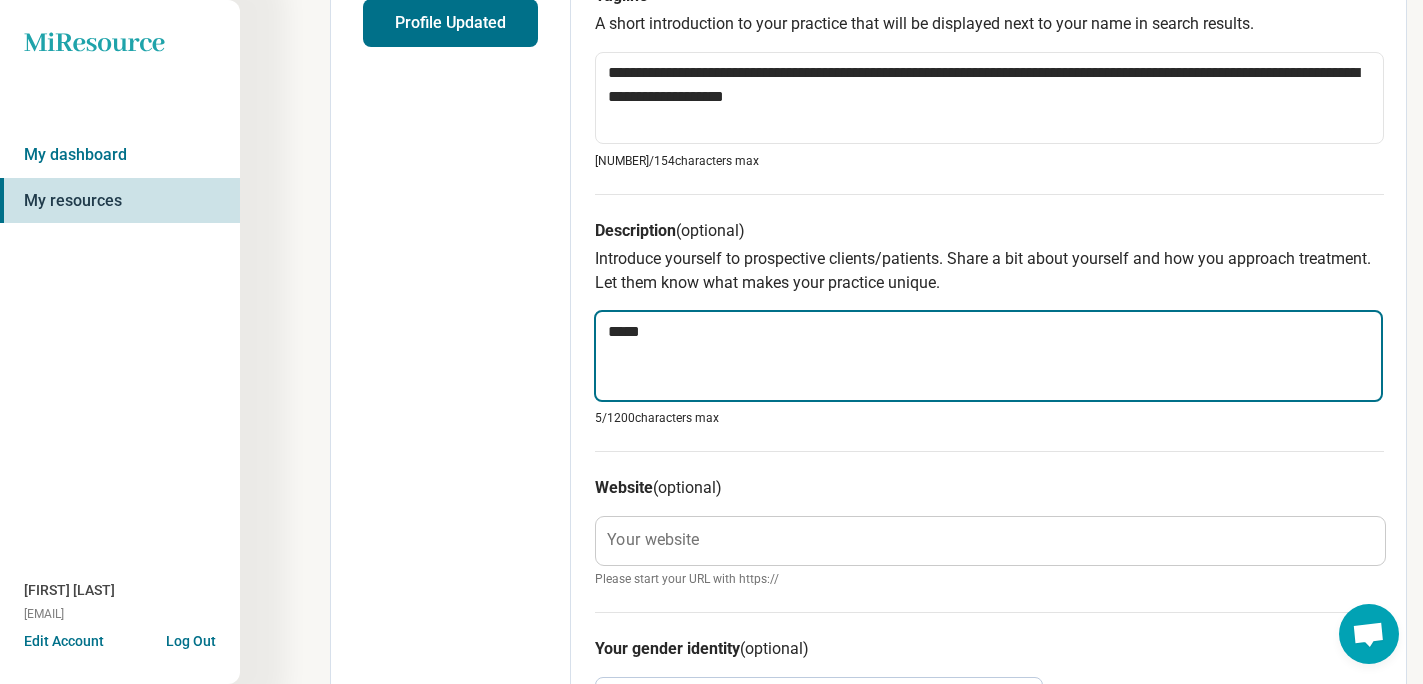 type on "*" 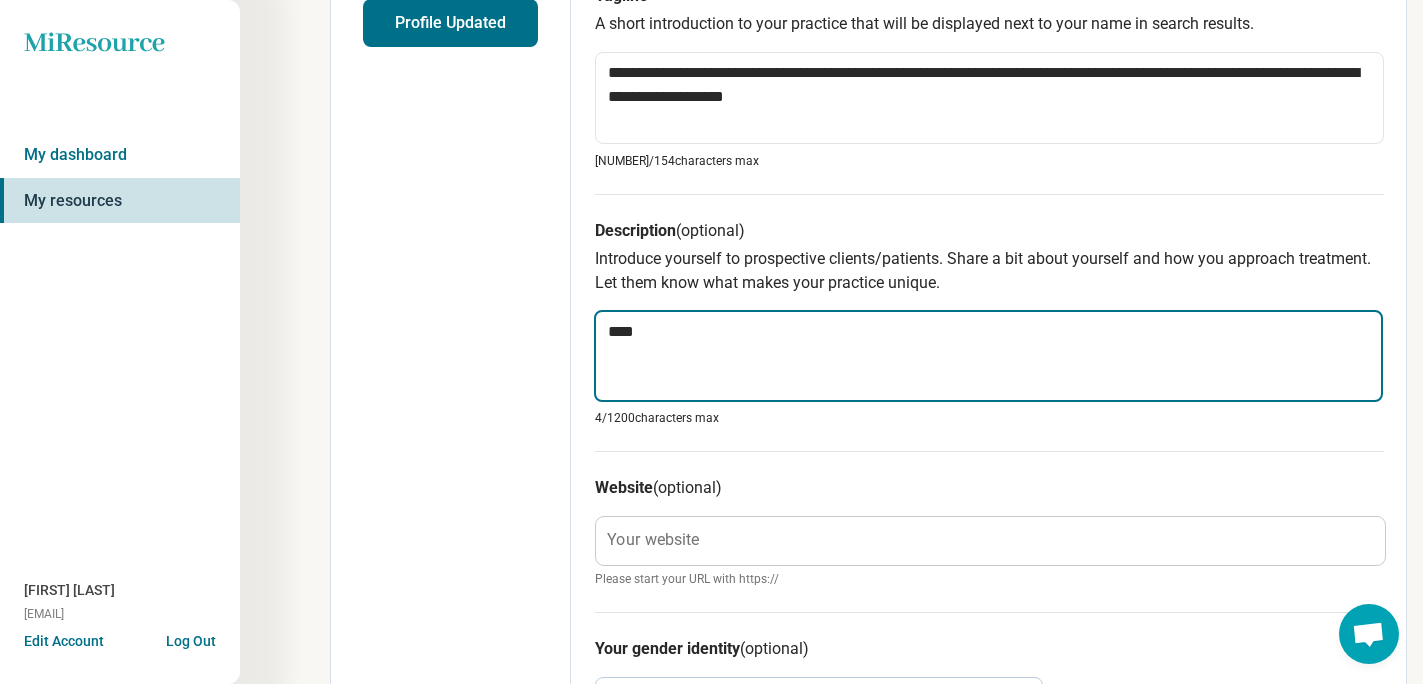 type on "*" 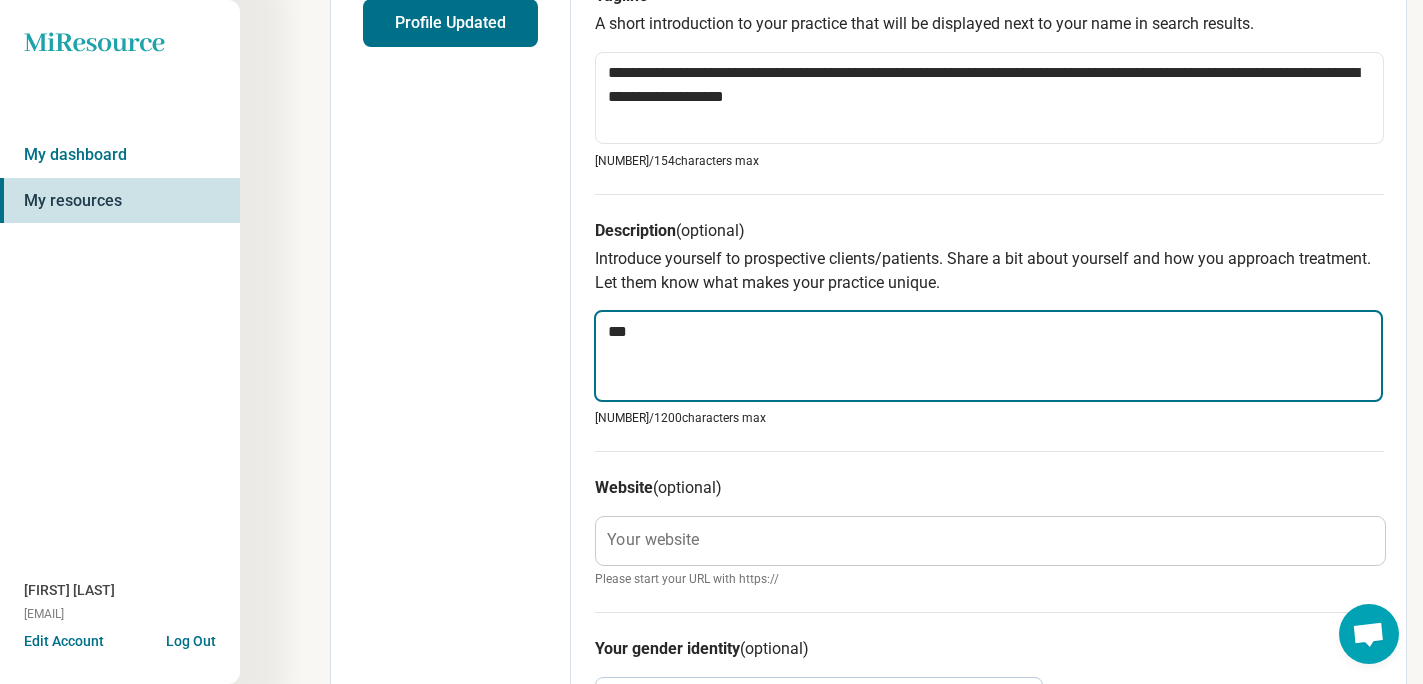 type on "*" 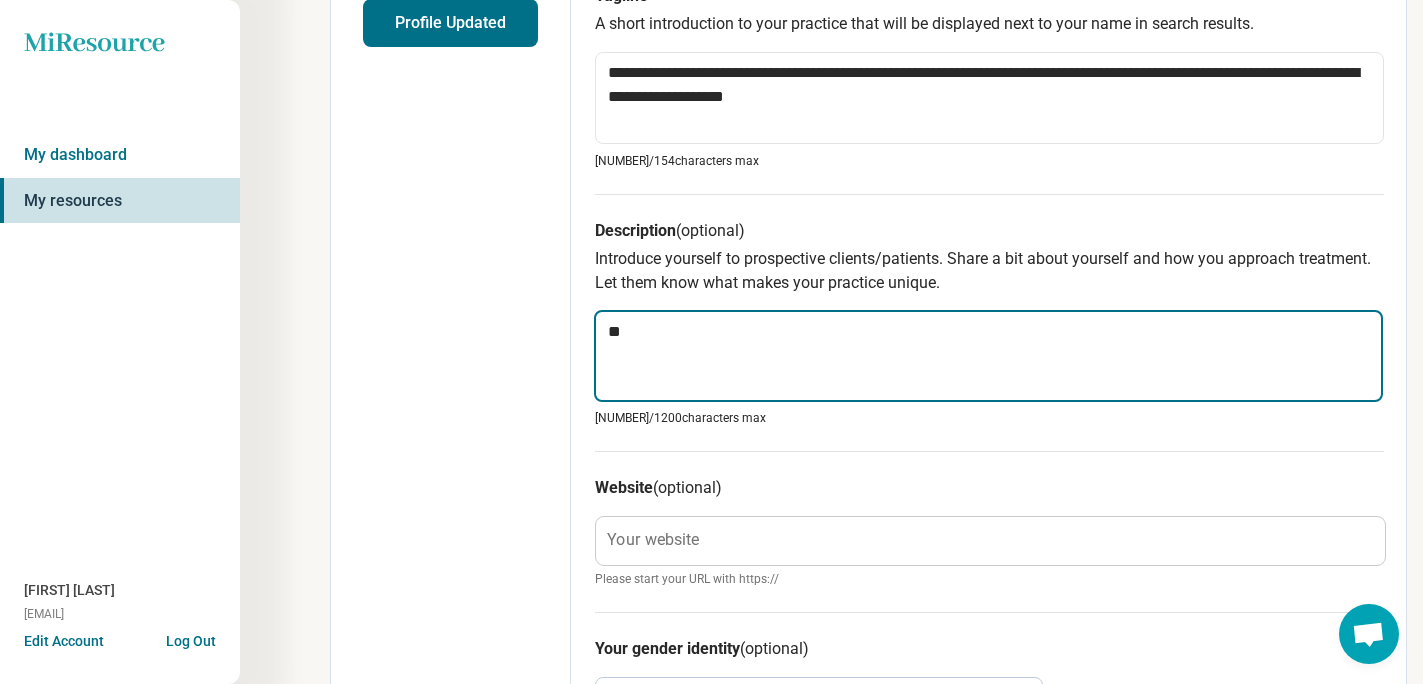 type on "*" 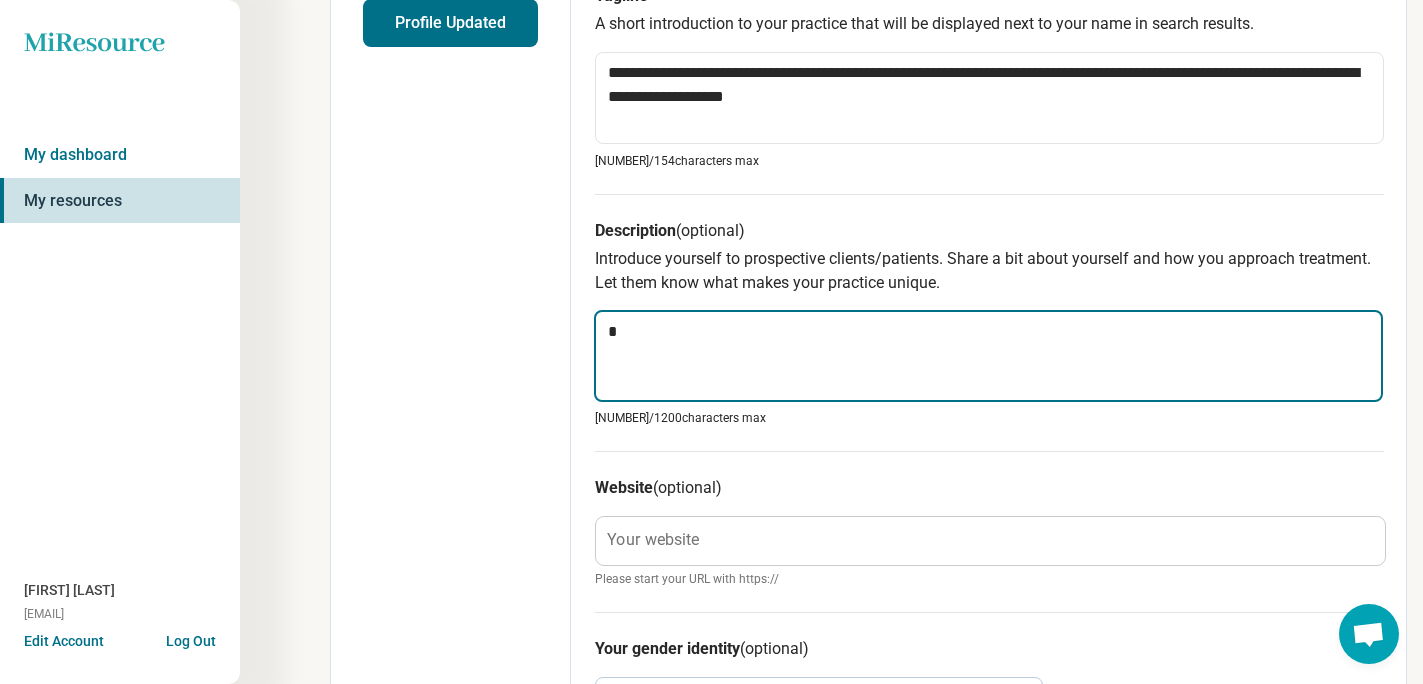 type on "*" 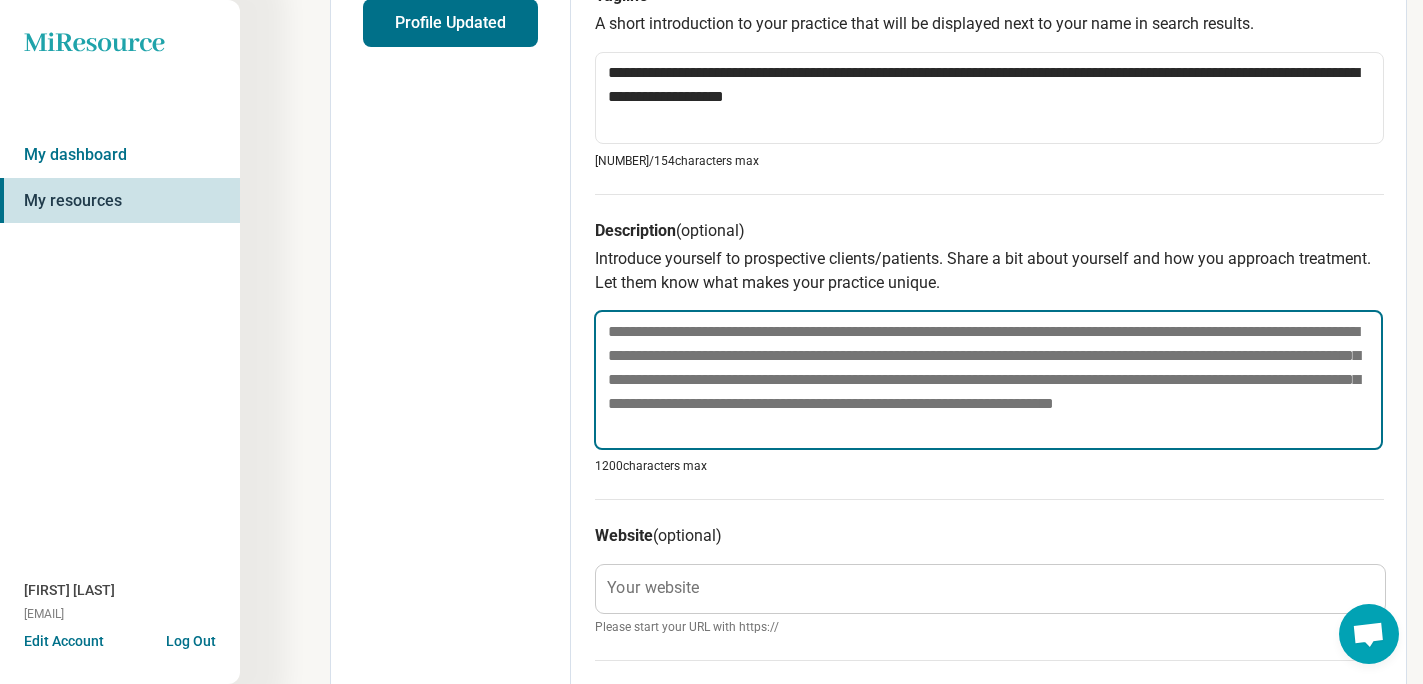 type on "*" 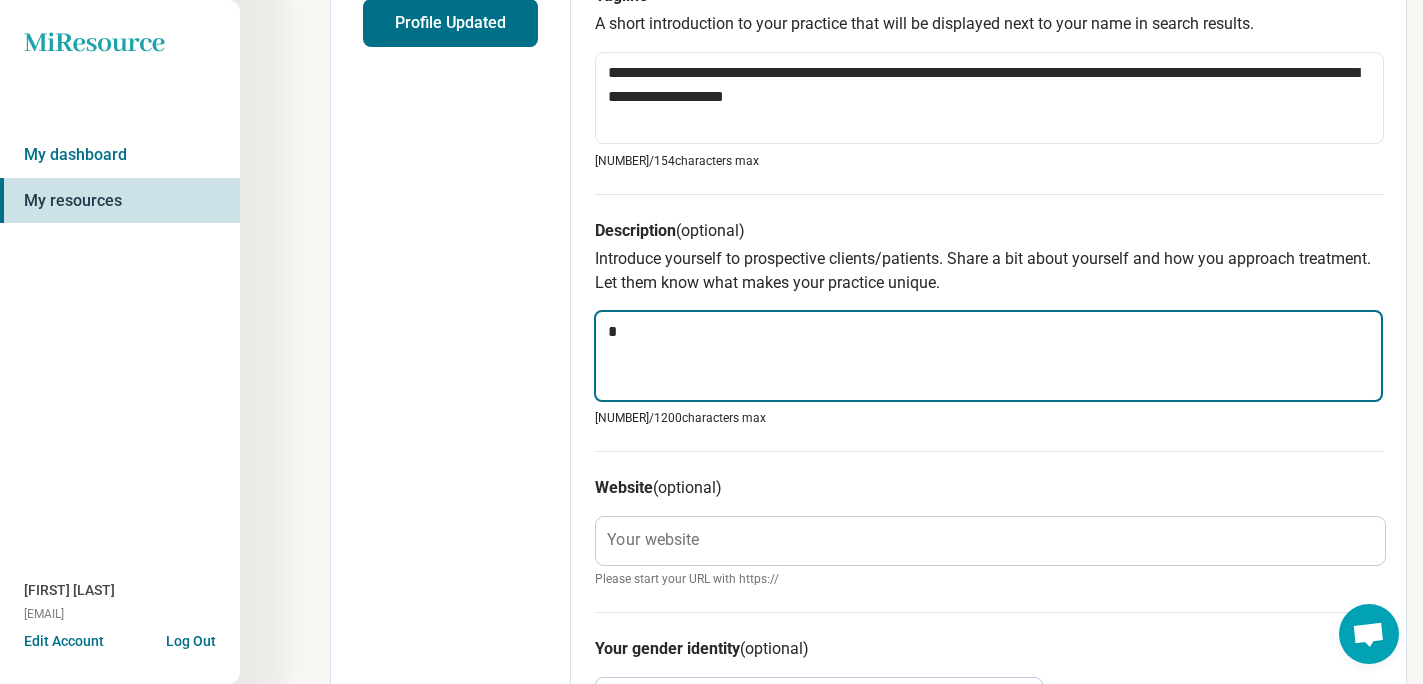 type on "*" 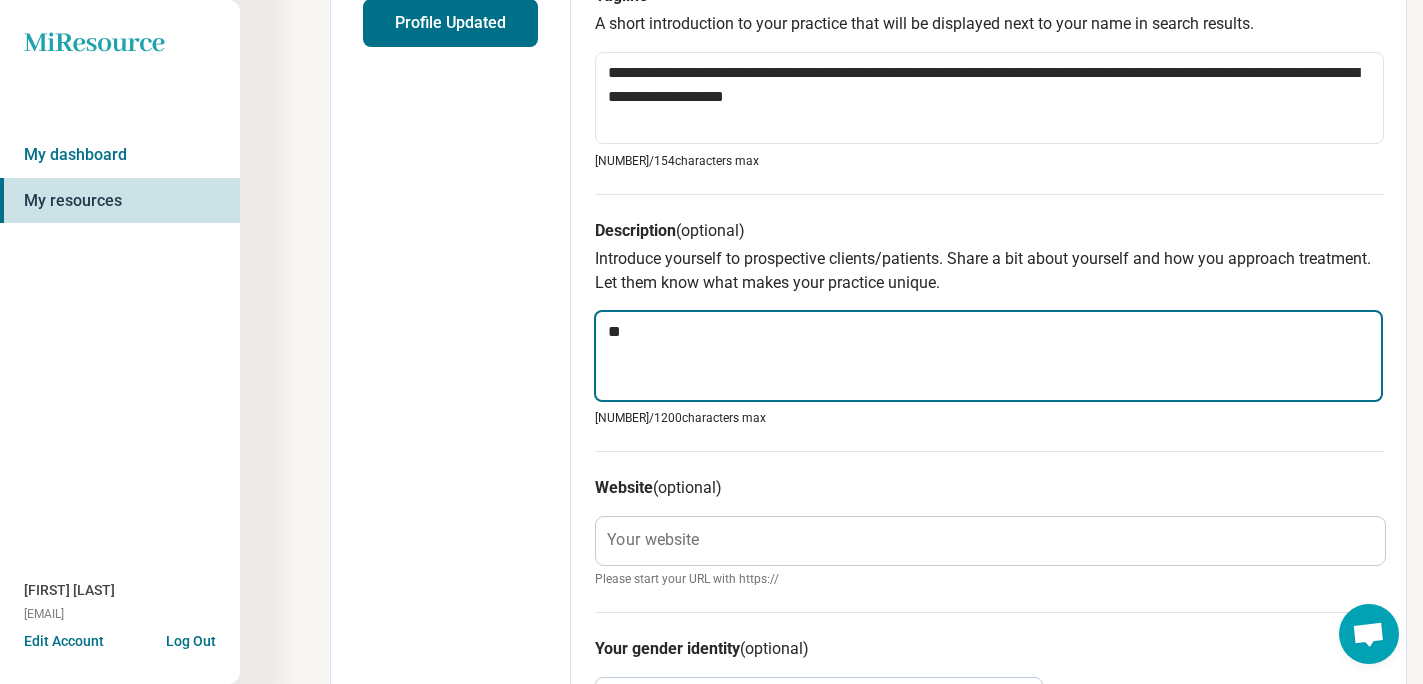 type on "*" 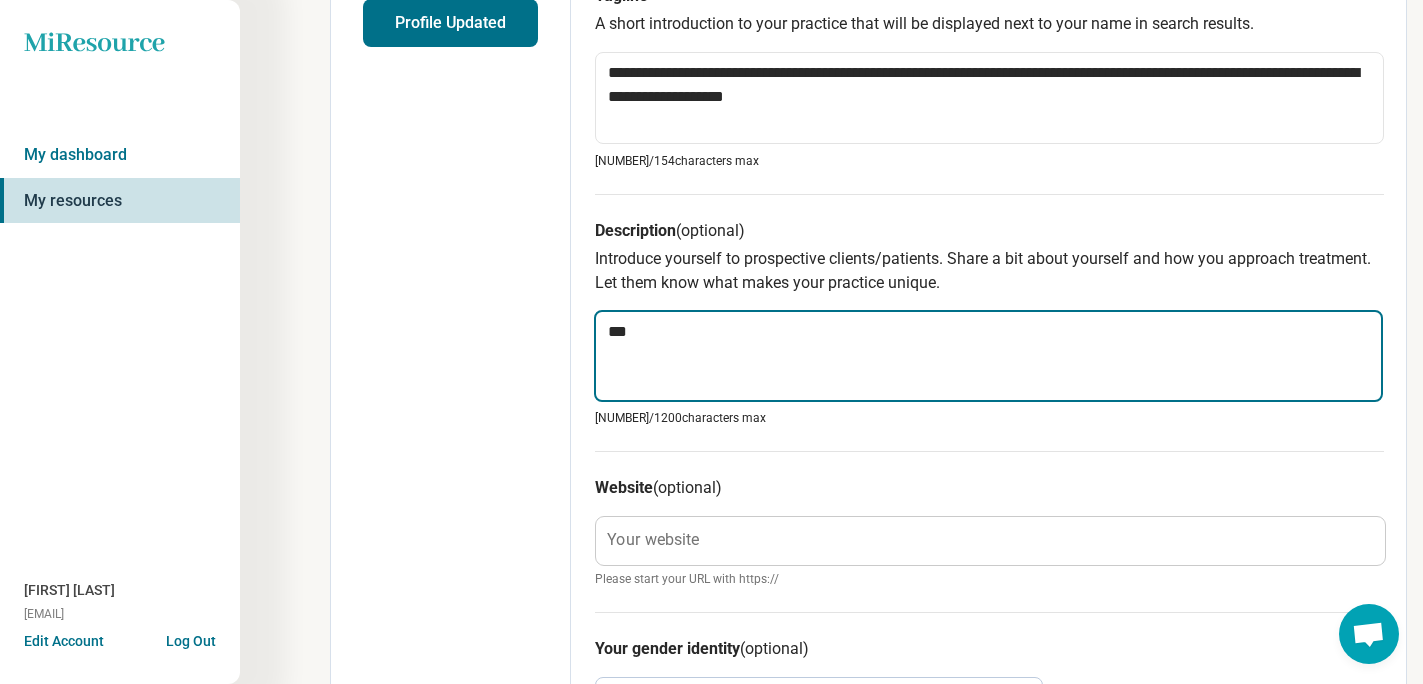 type on "*" 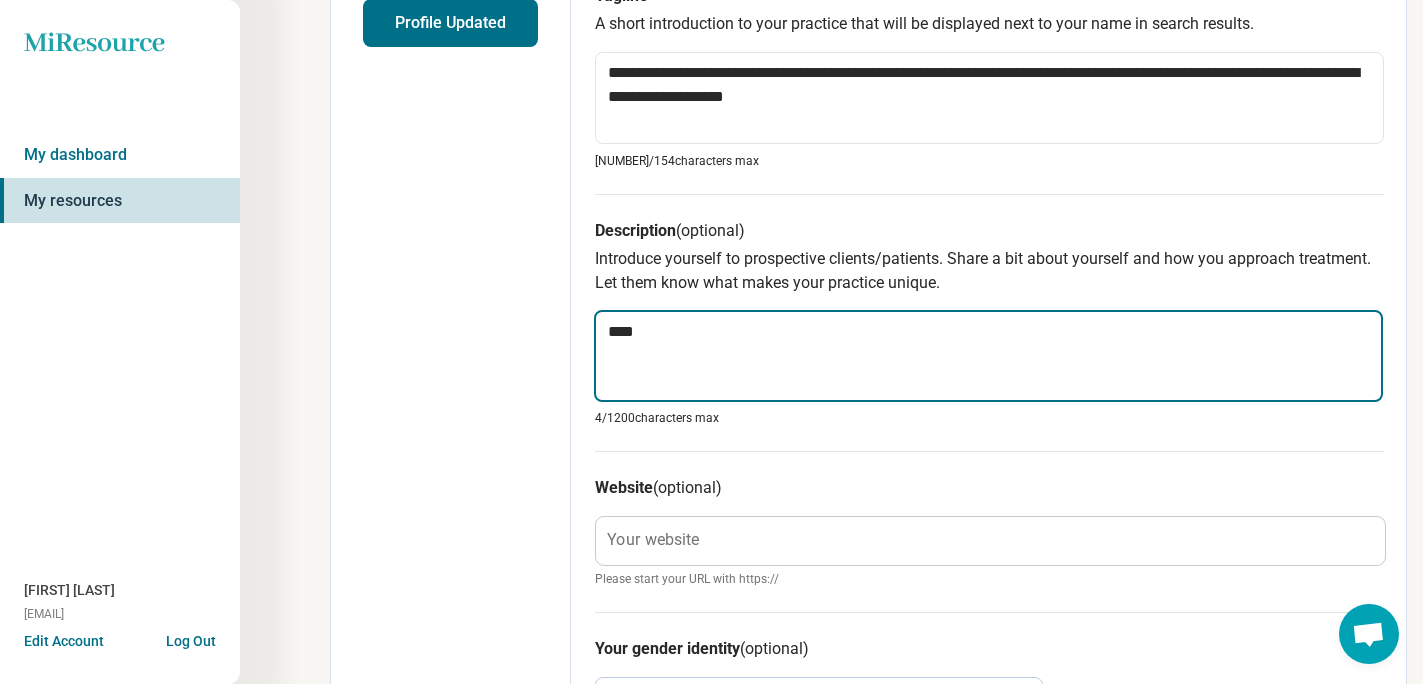 type on "*" 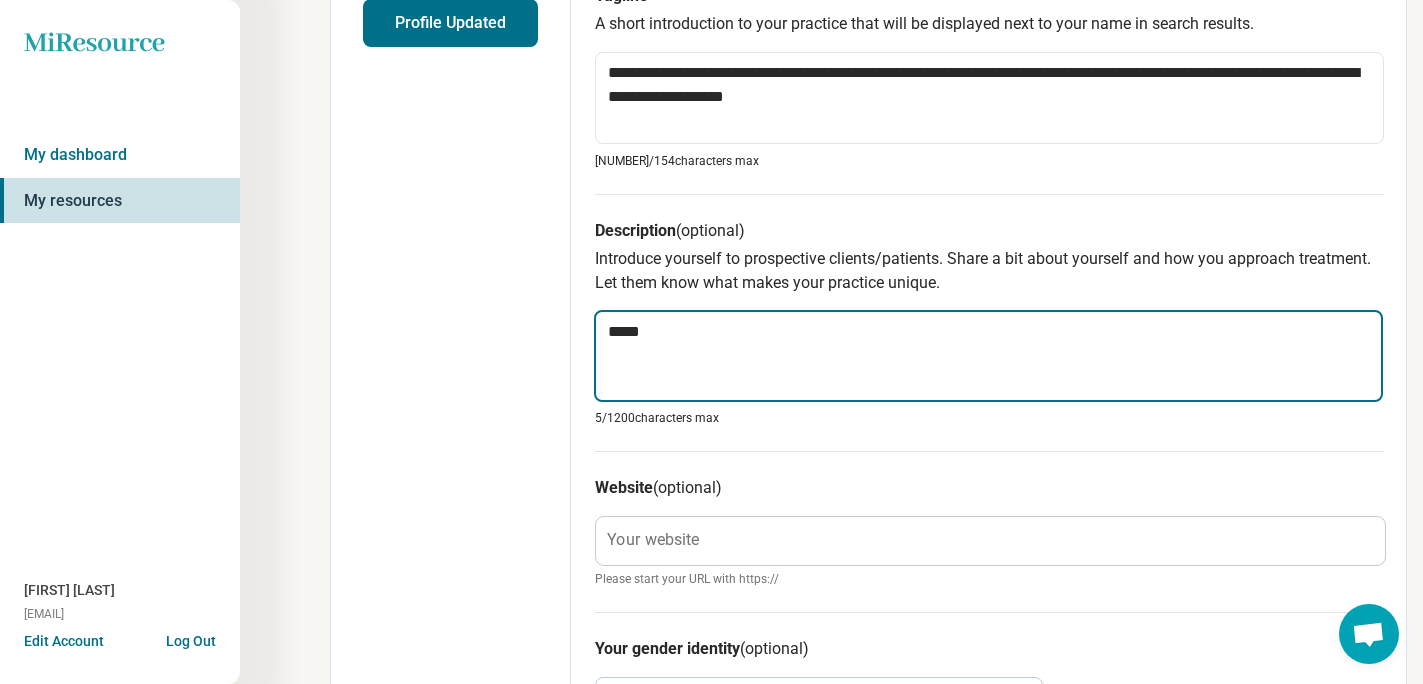 type on "*" 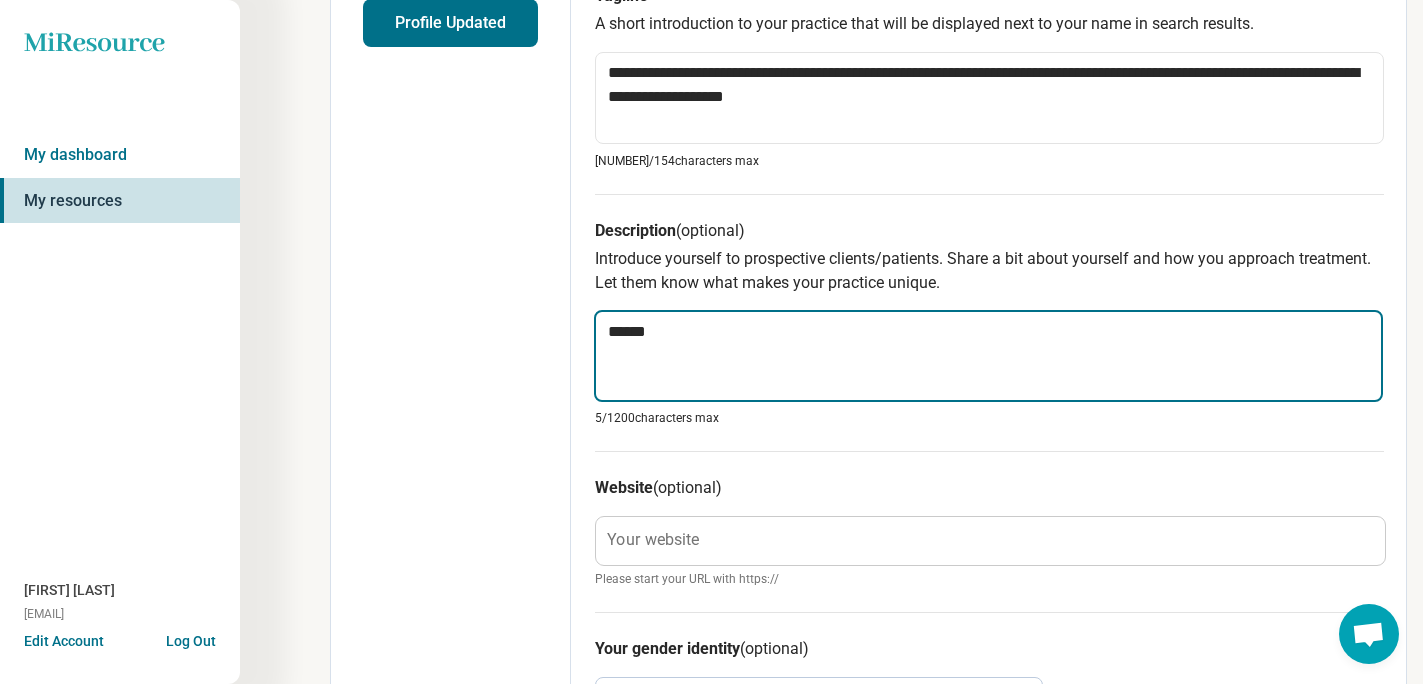 type on "*" 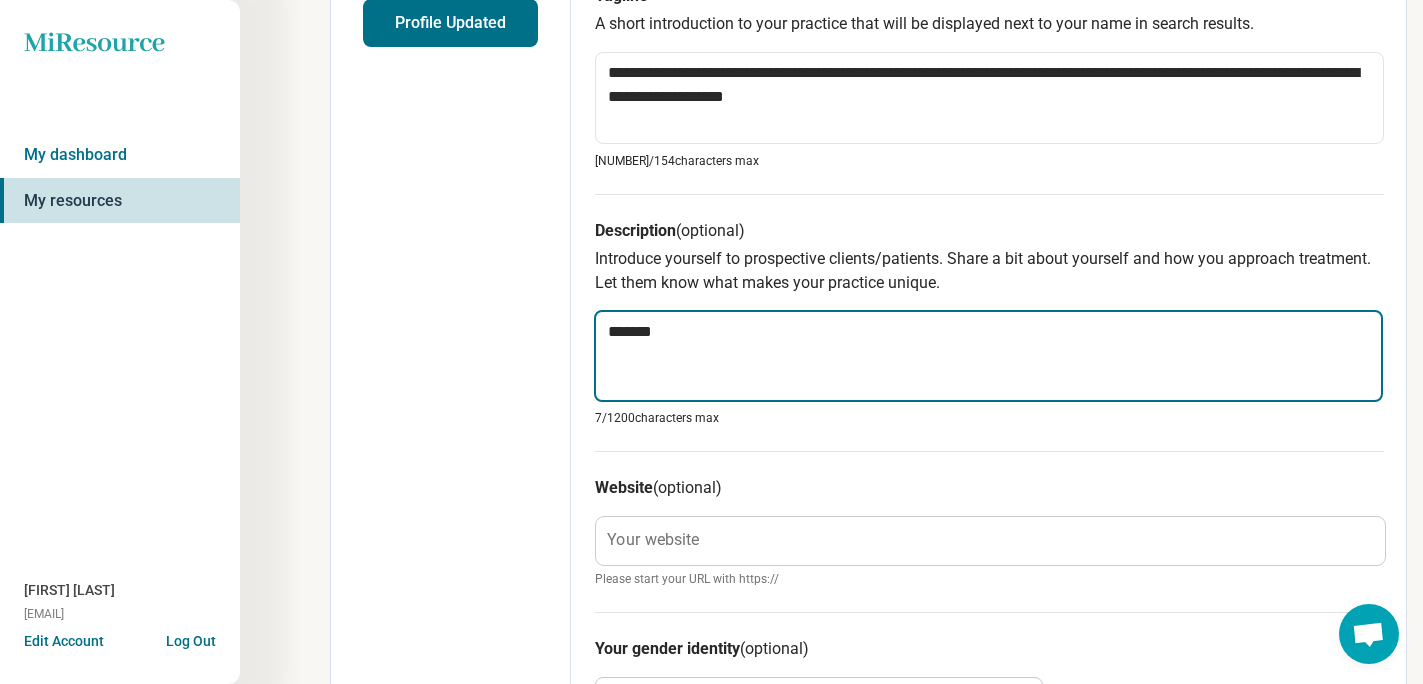 type on "*" 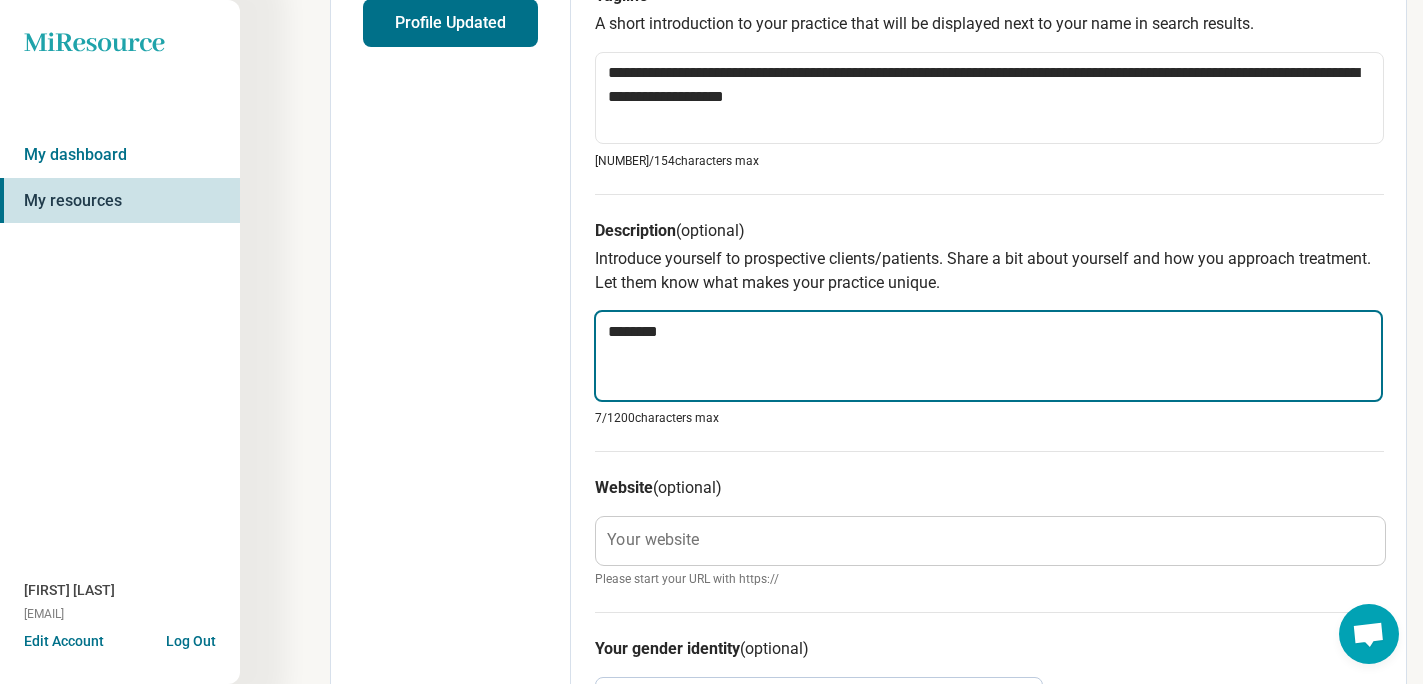 type on "*" 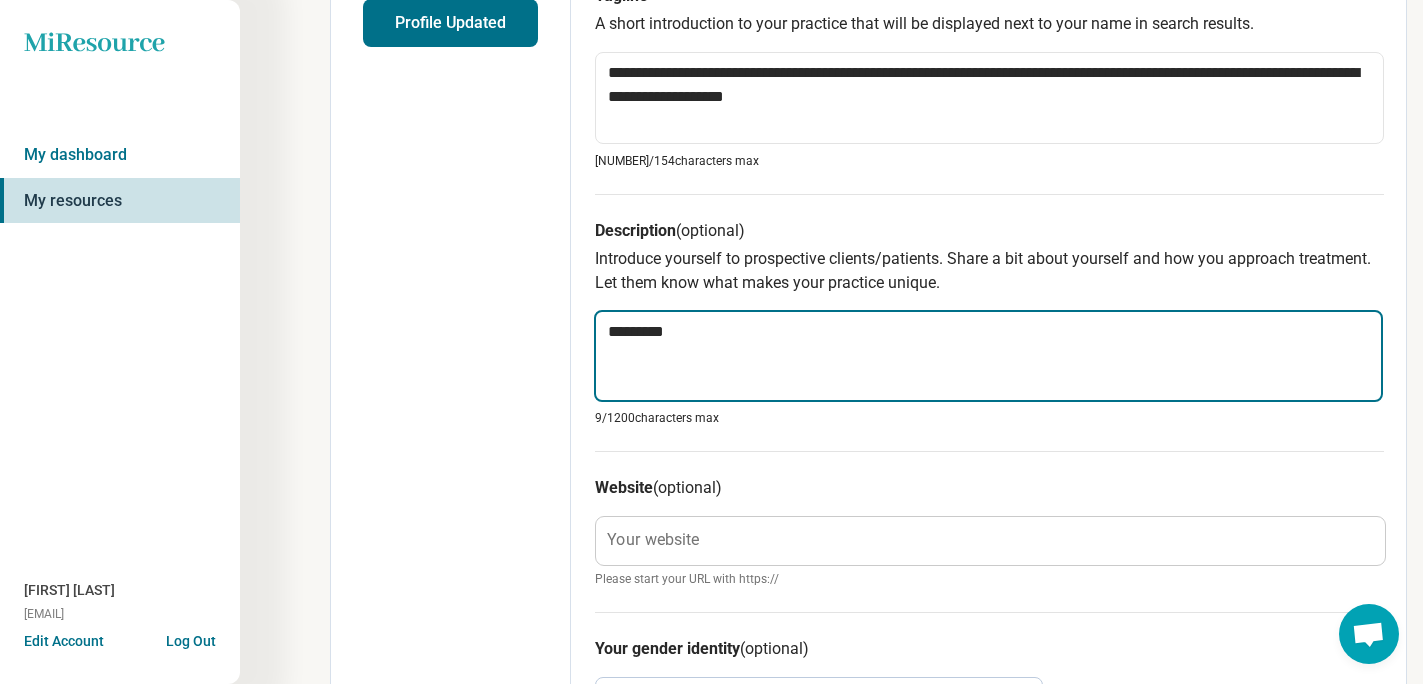 type on "*" 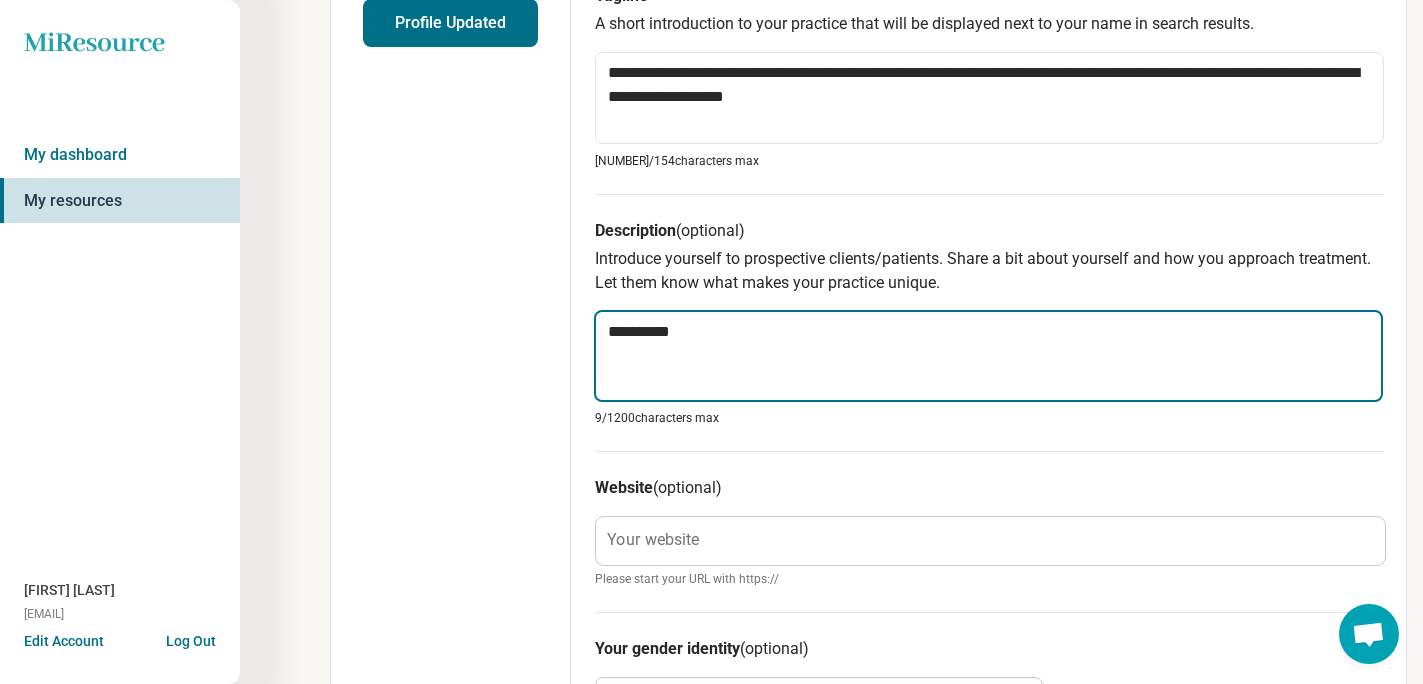 type on "*" 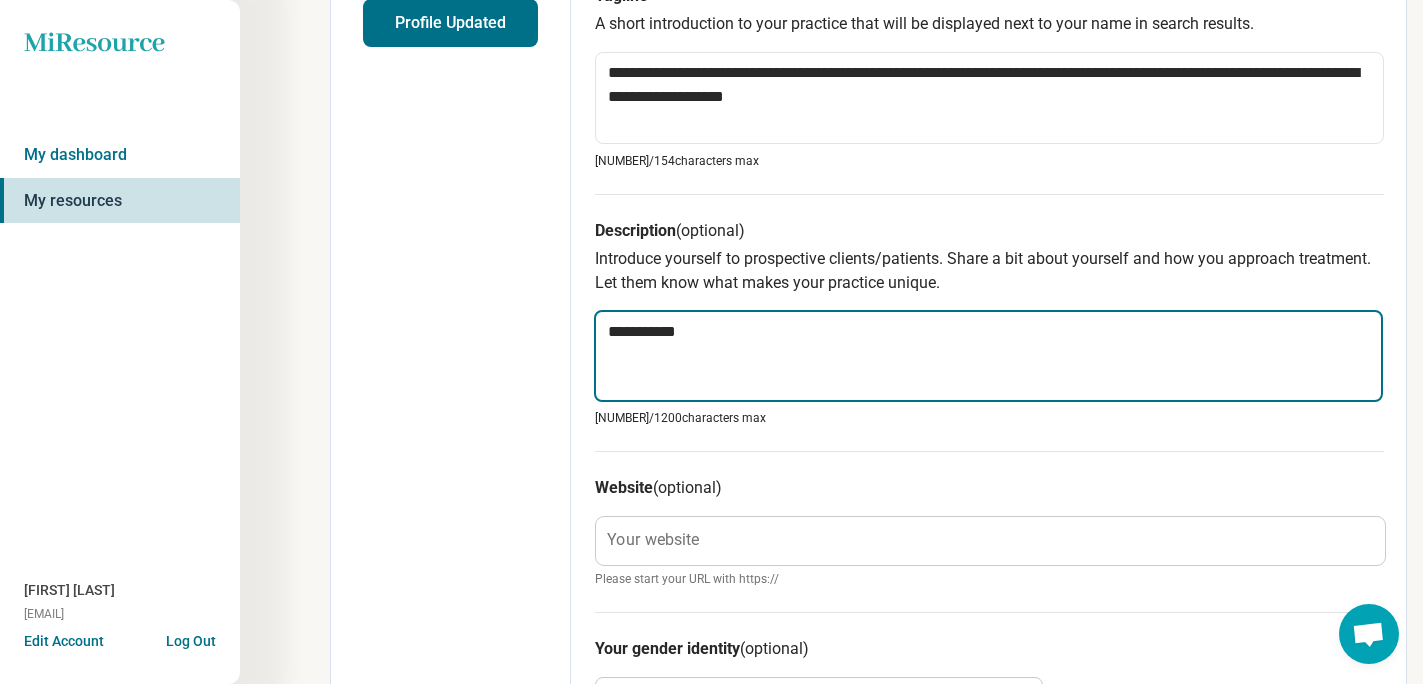 type on "*" 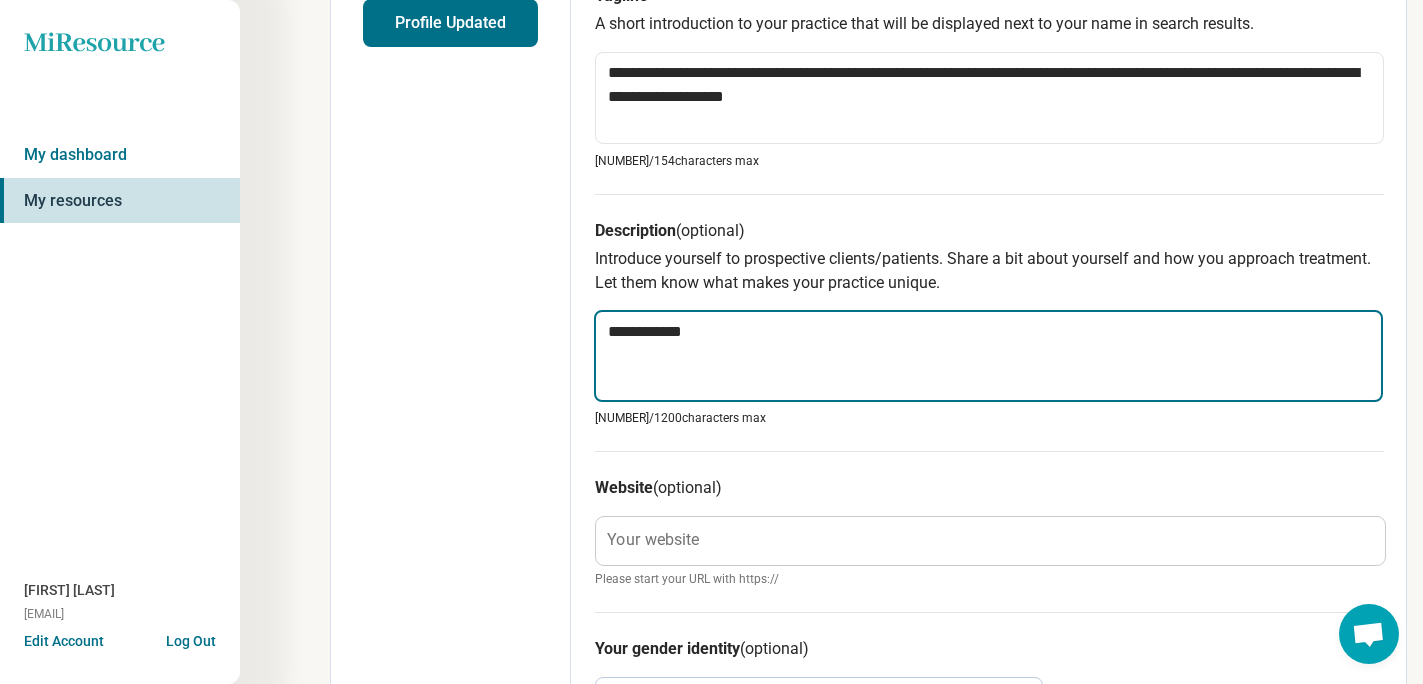 type on "**********" 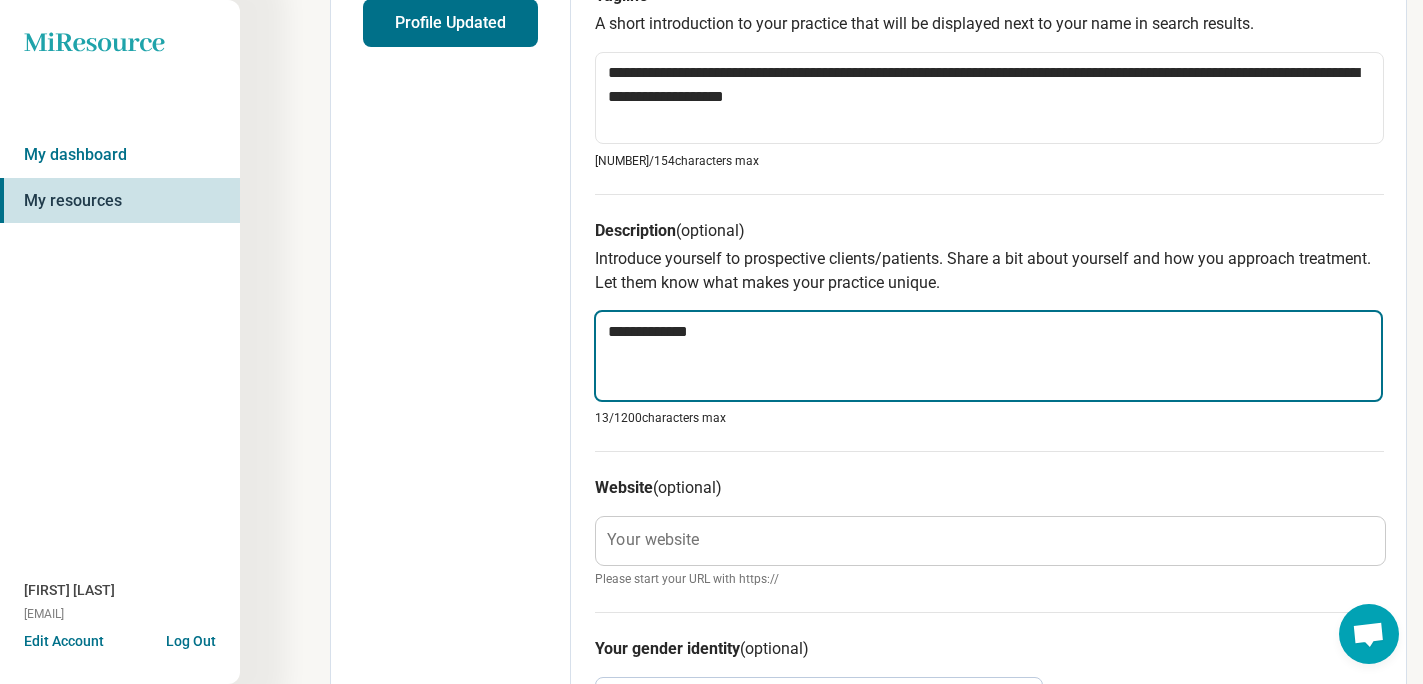type on "*" 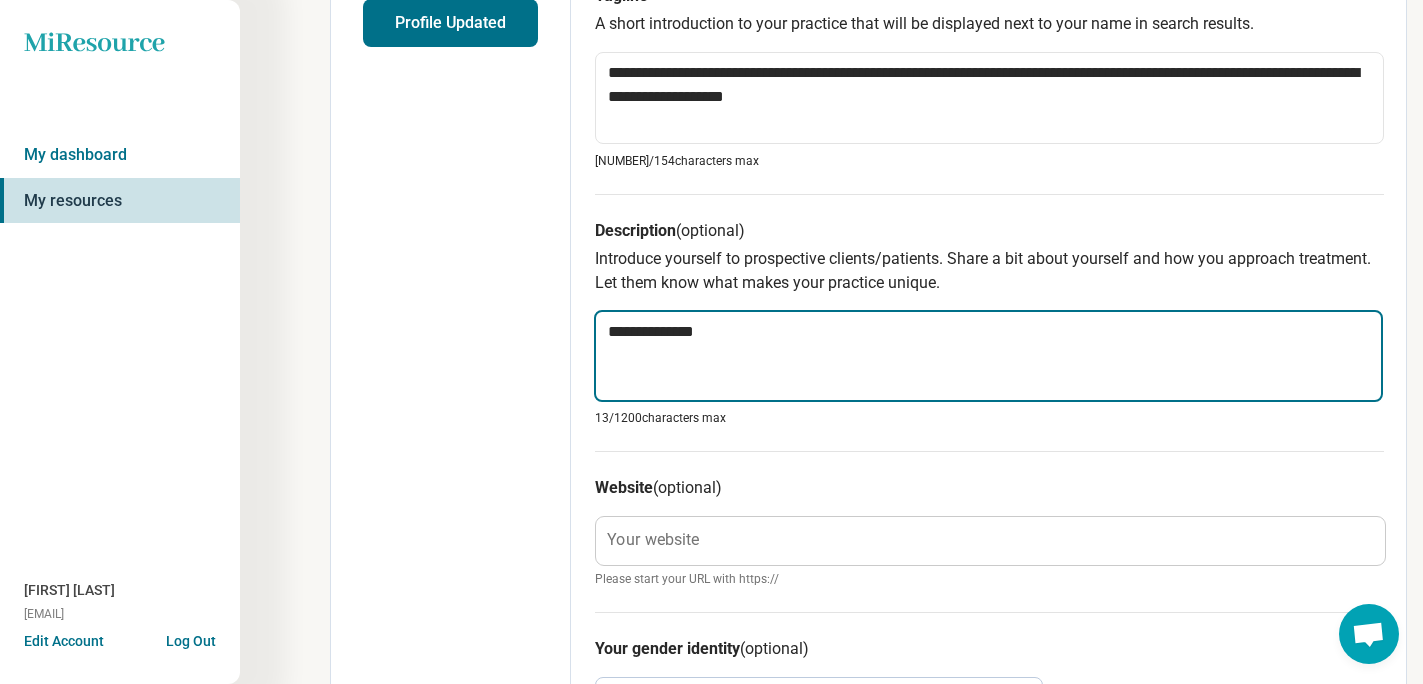 type on "*" 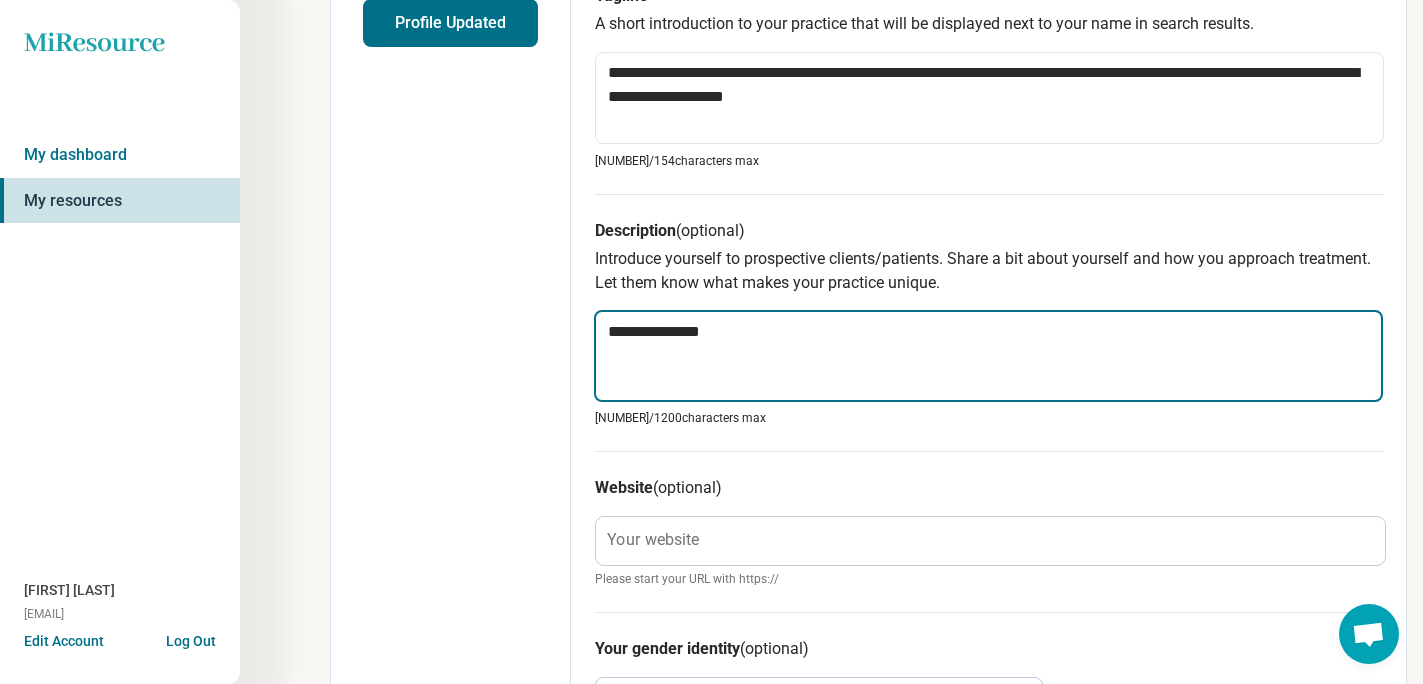 type on "*" 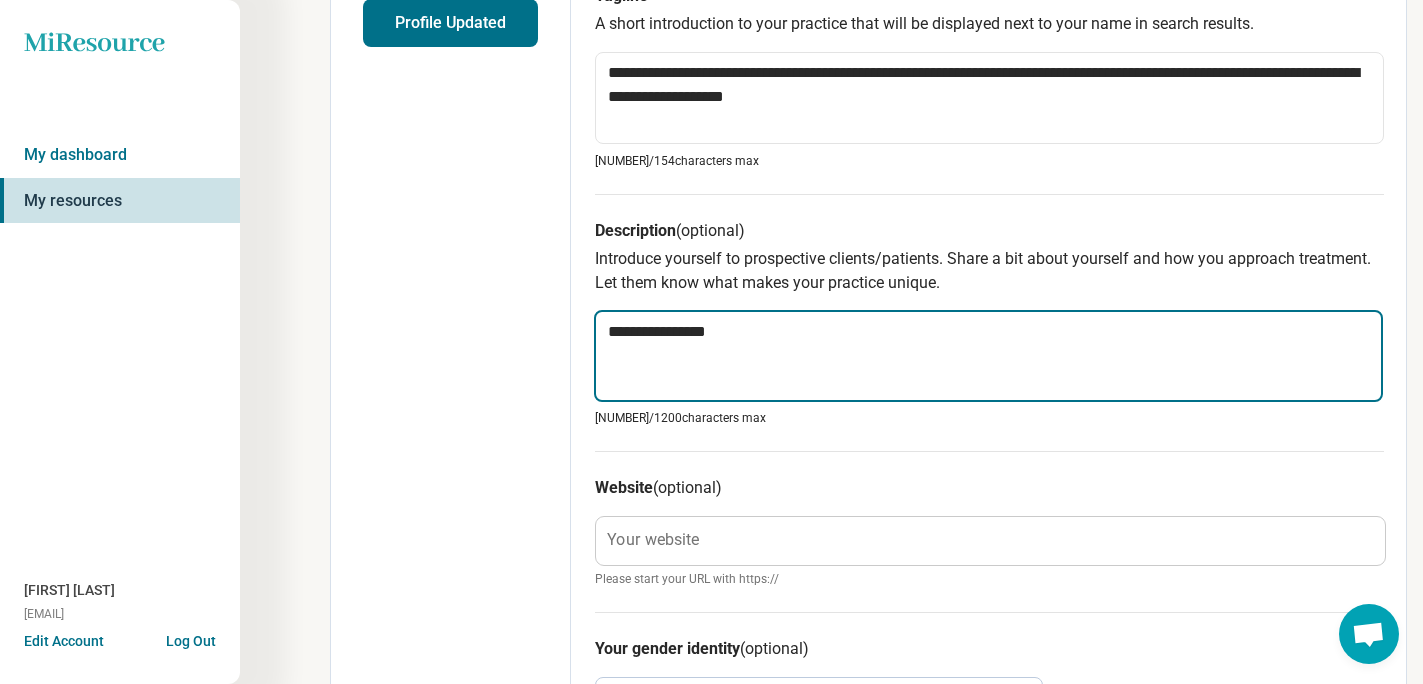 type on "*" 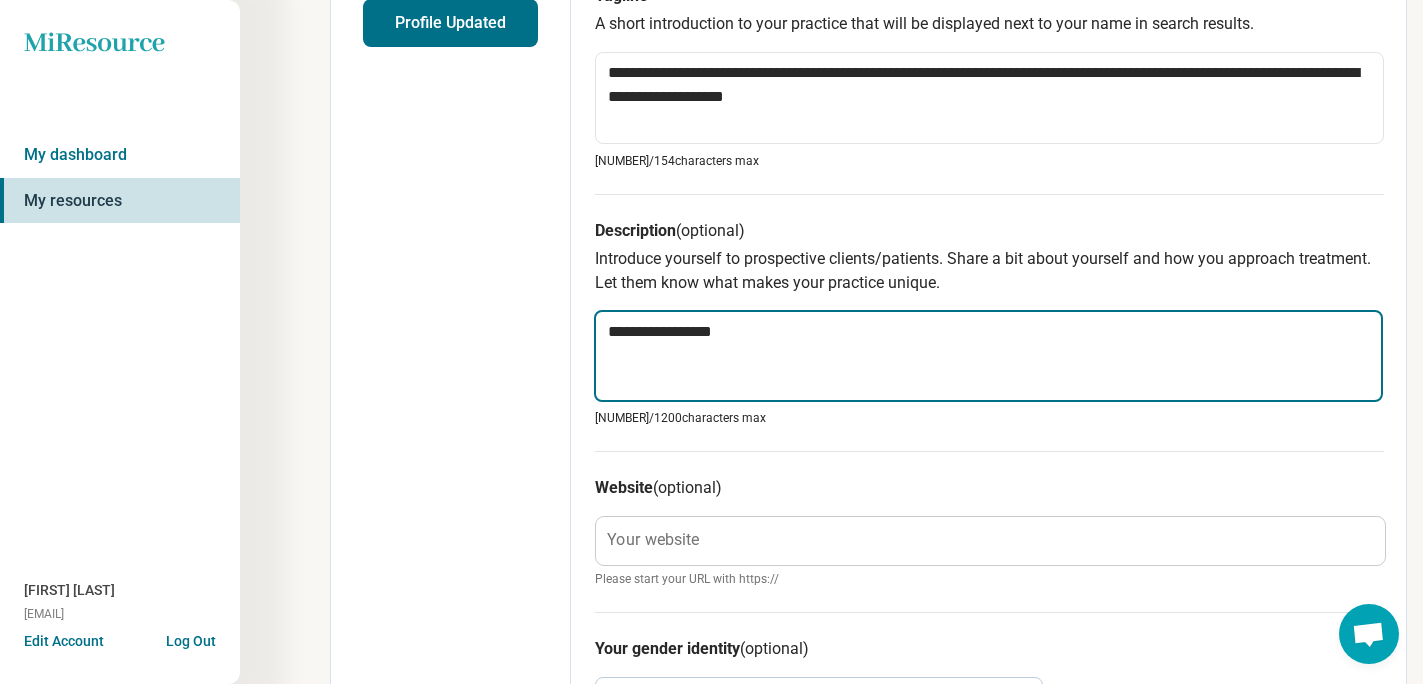 type on "*" 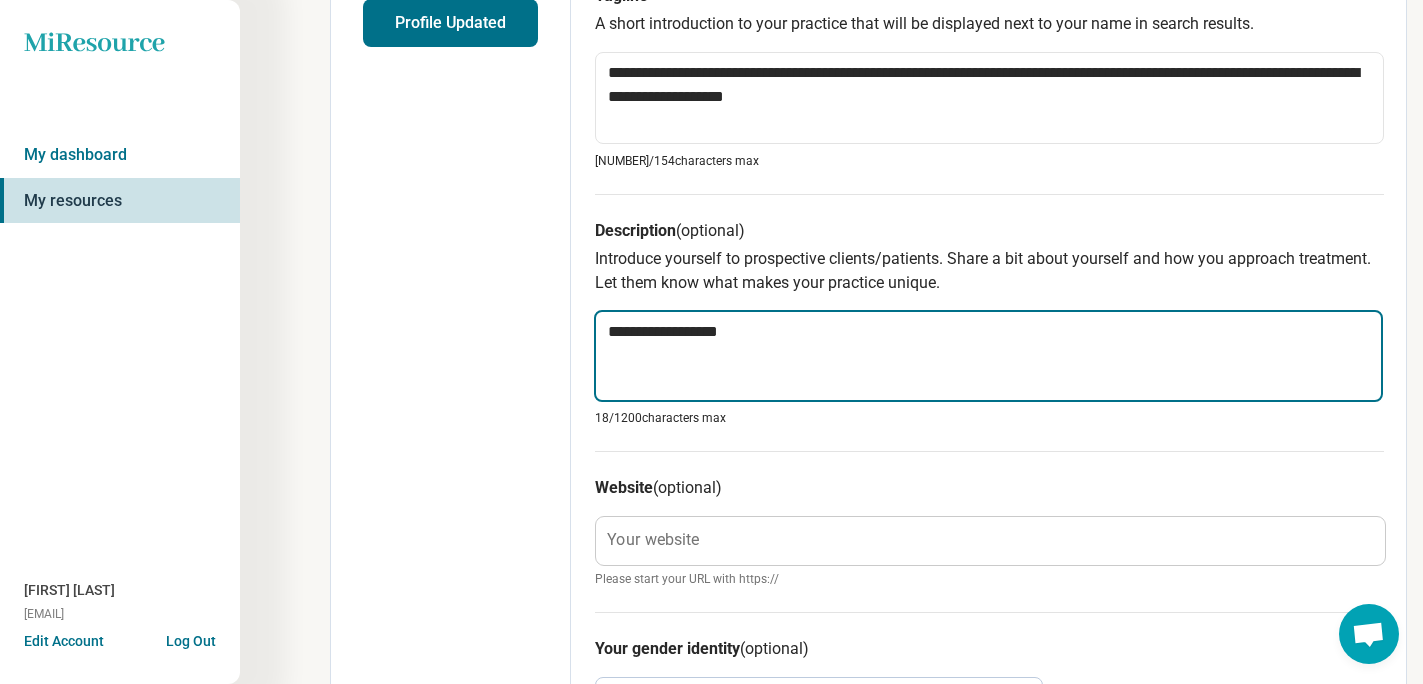 type on "*" 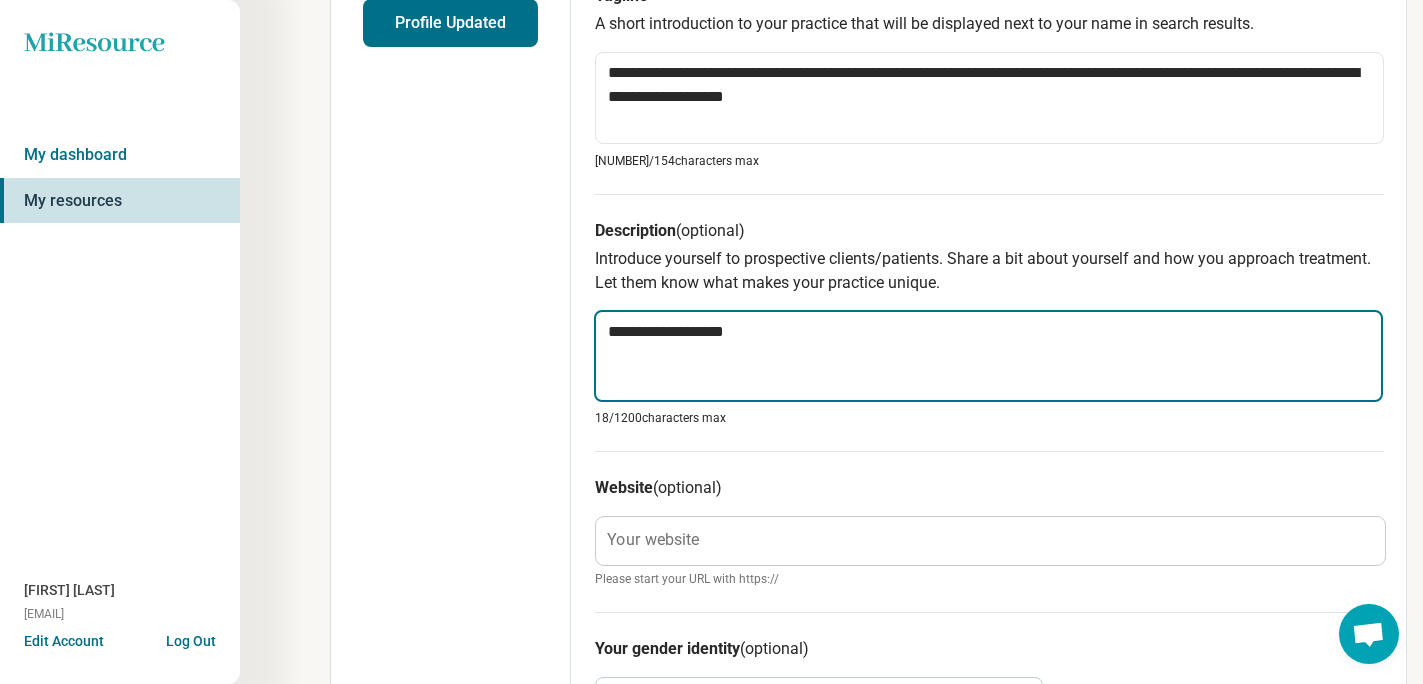 type on "**********" 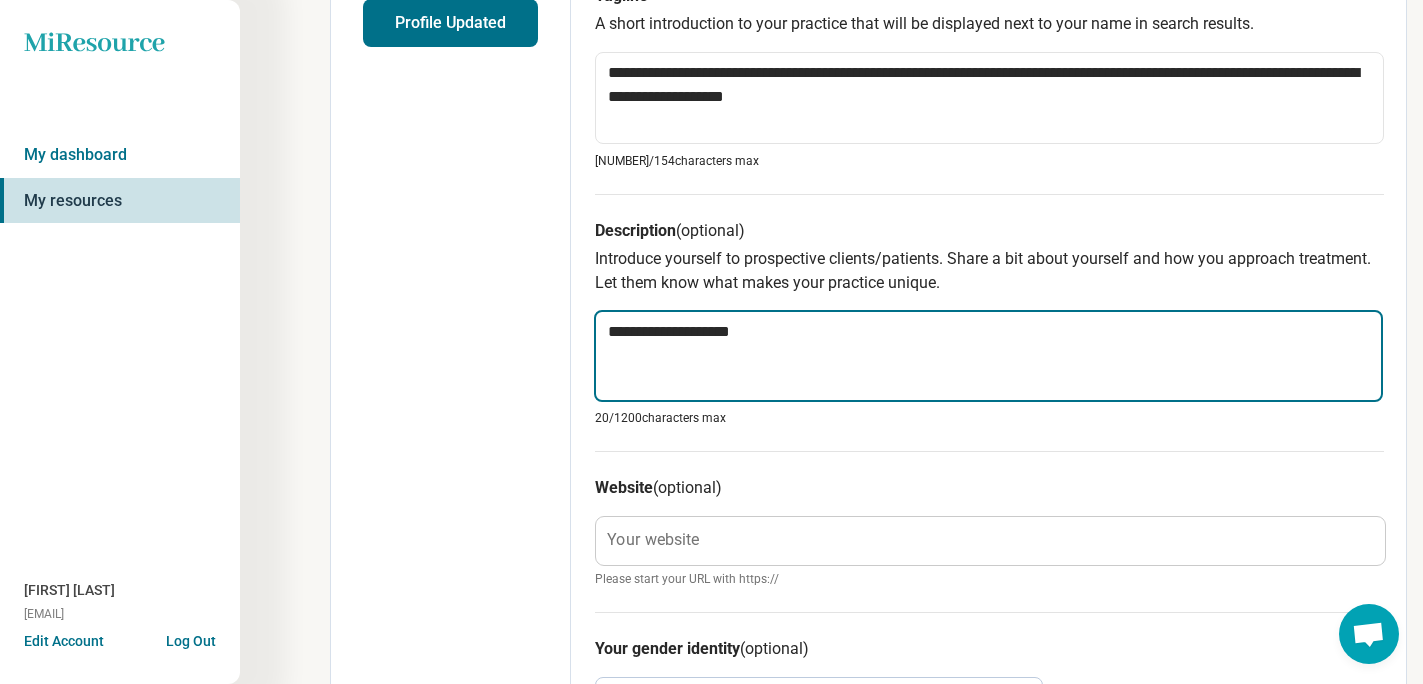 type on "*" 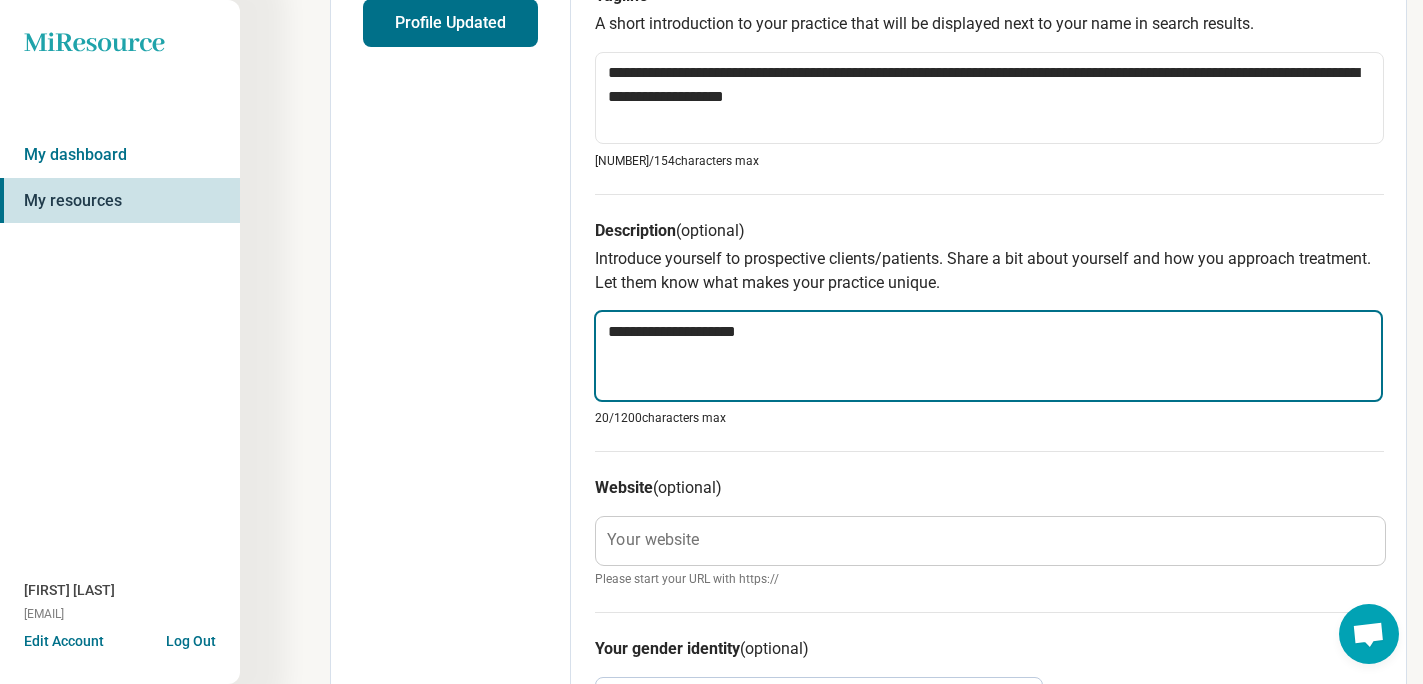 type on "**********" 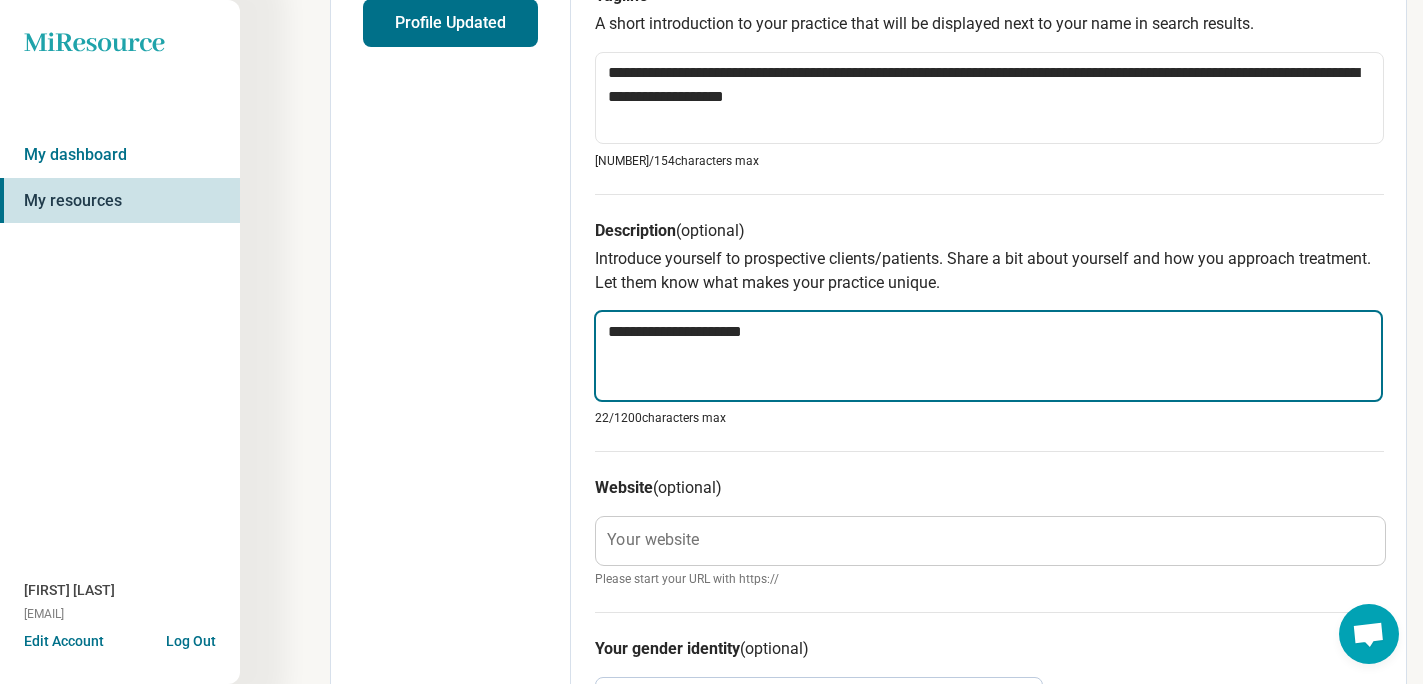 type on "*" 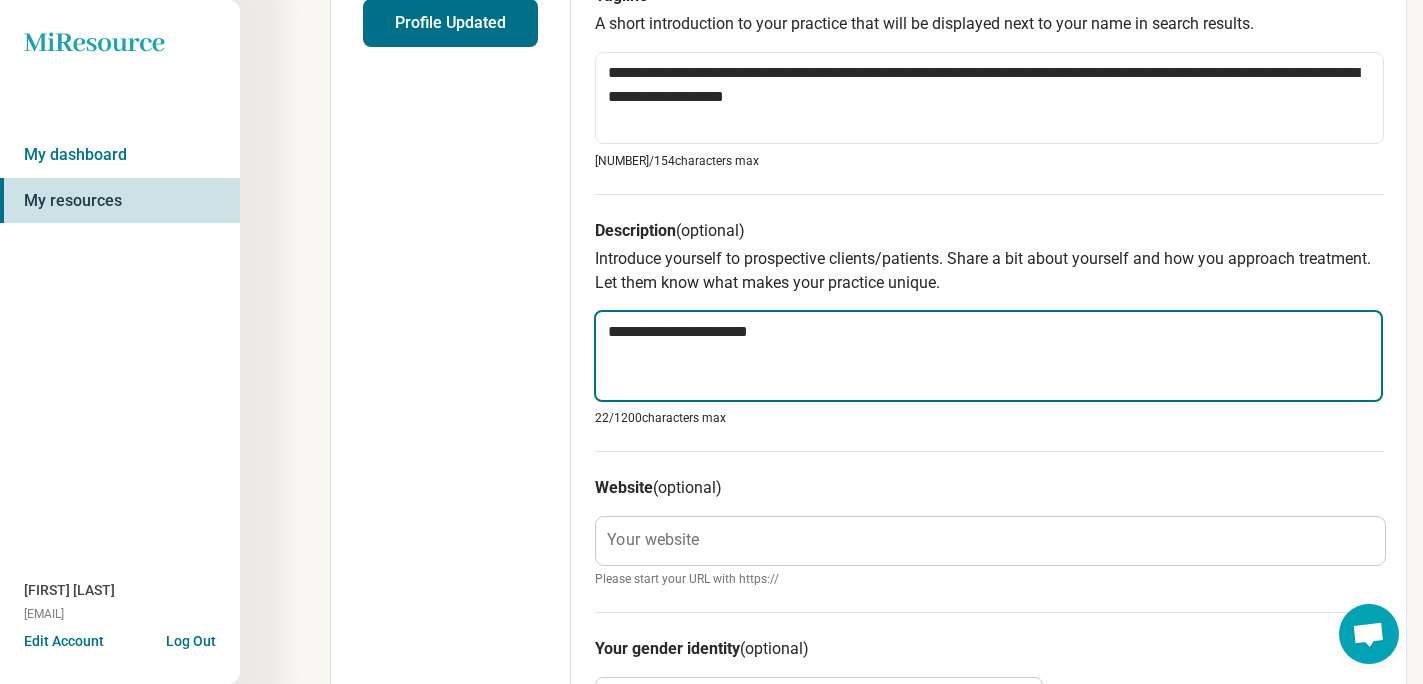 type on "*" 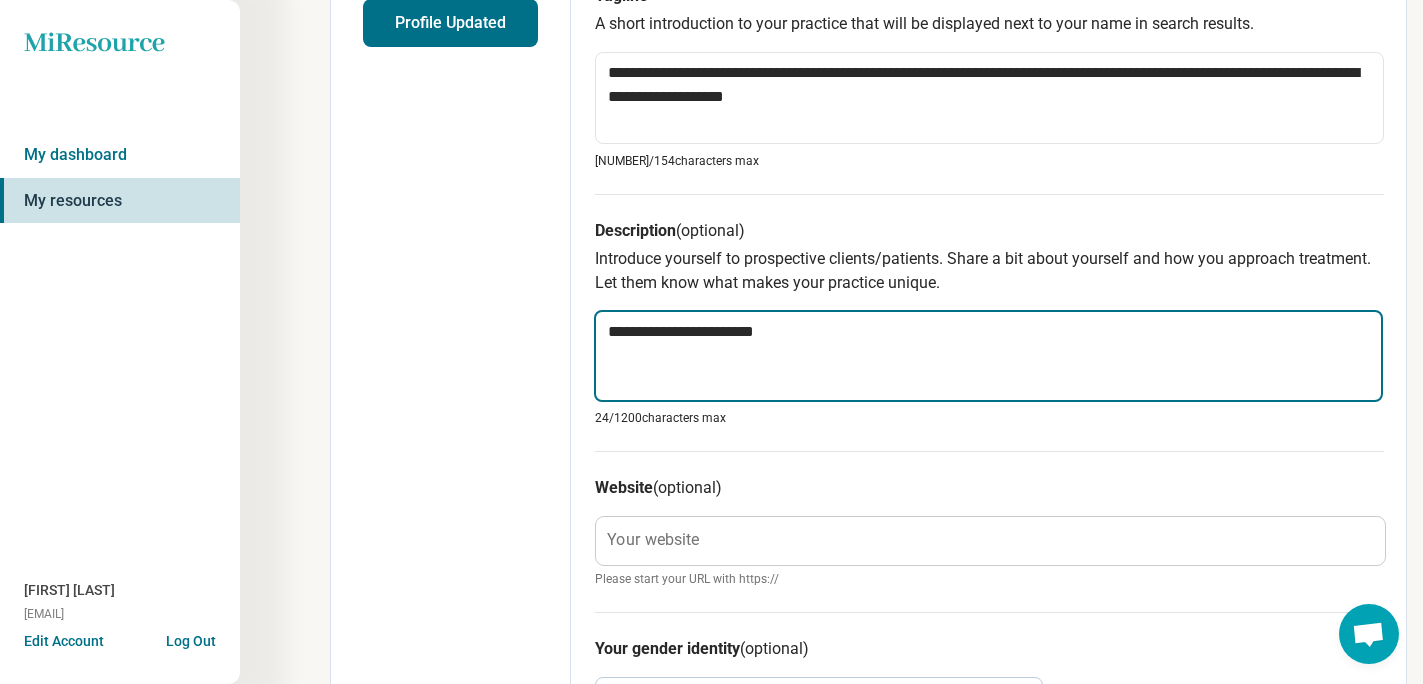 type on "*" 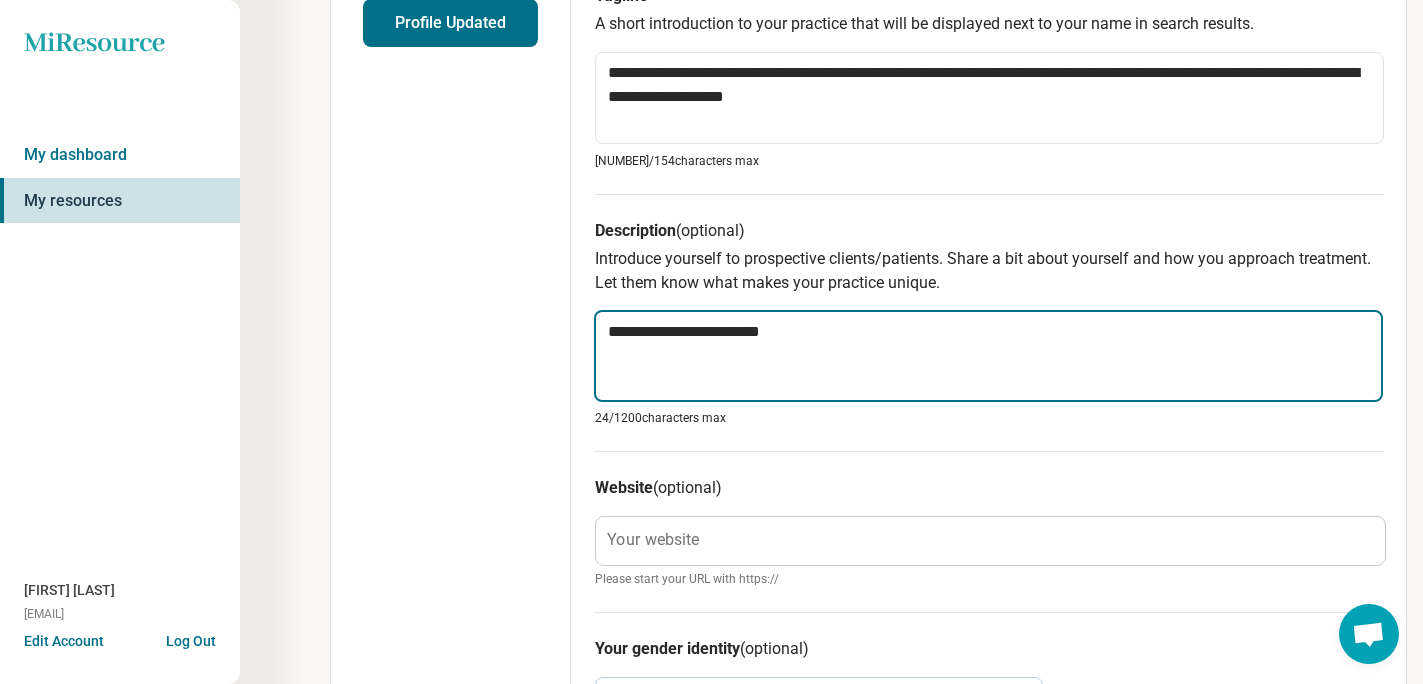 type on "*" 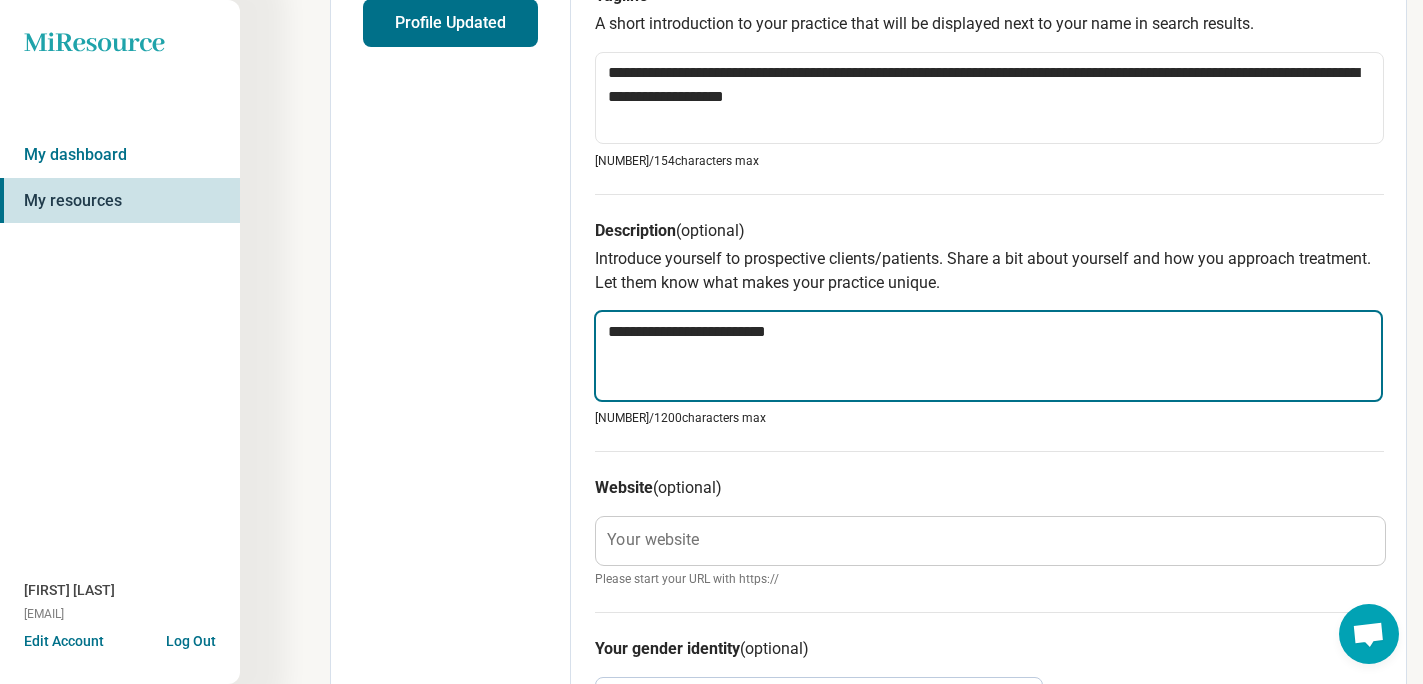 type on "**********" 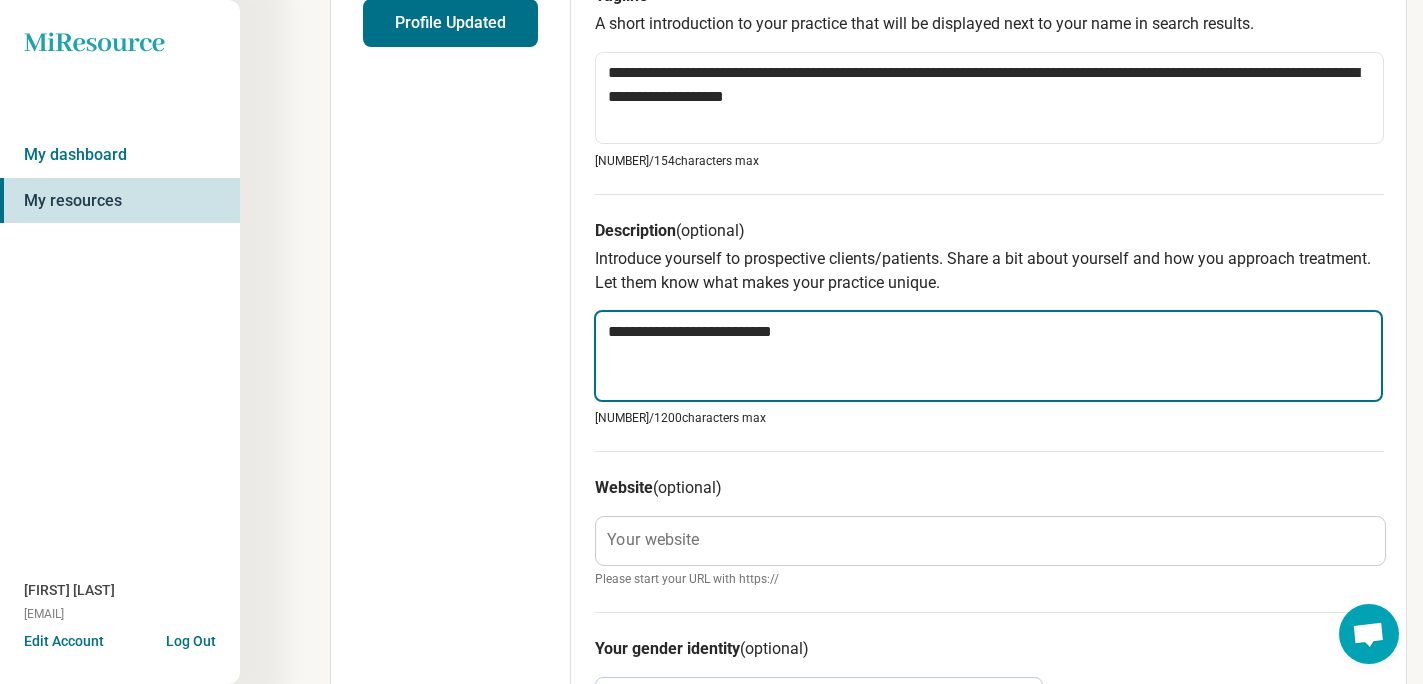 type on "*" 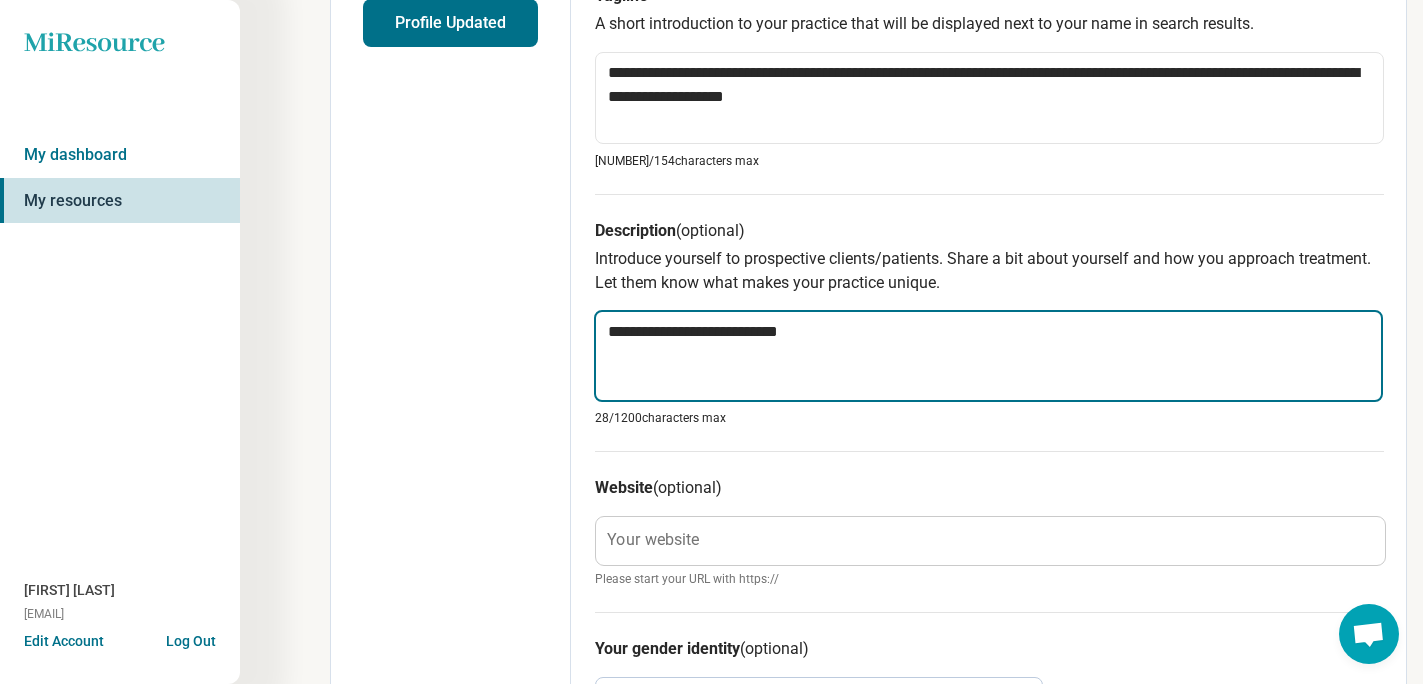 type on "*" 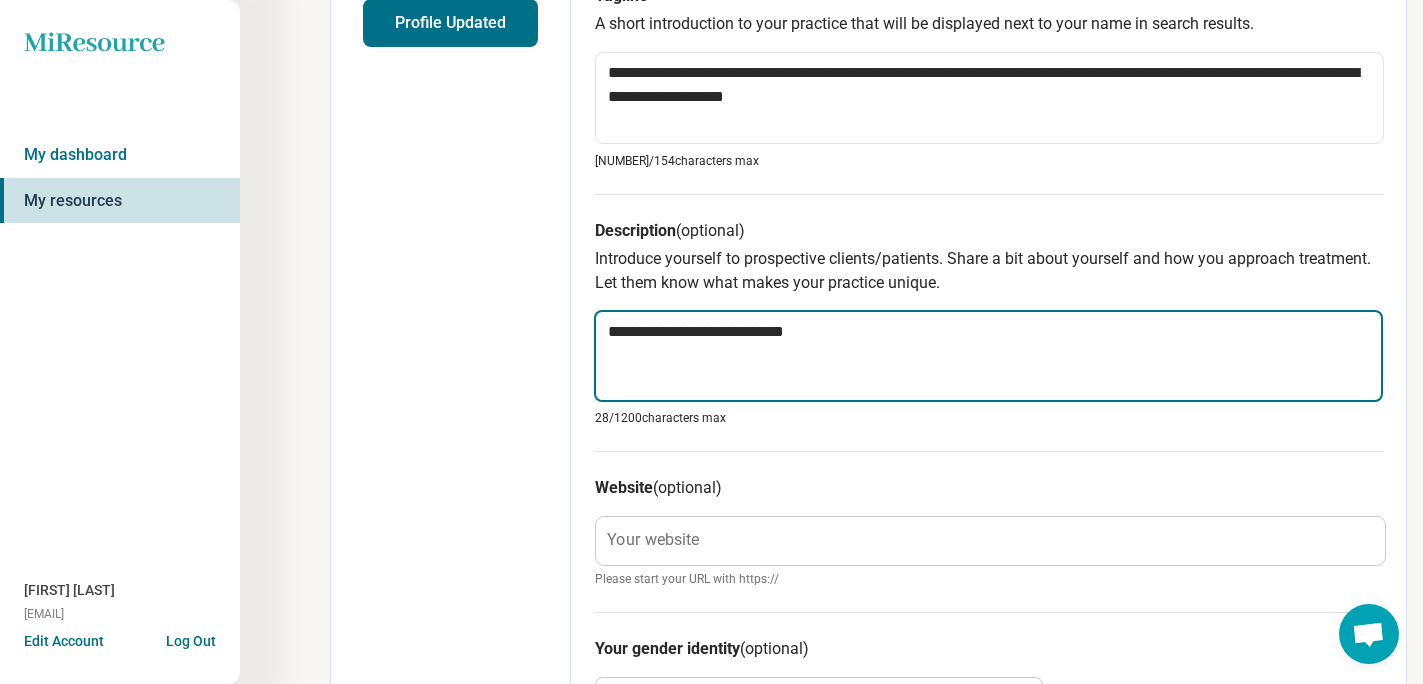 type on "**********" 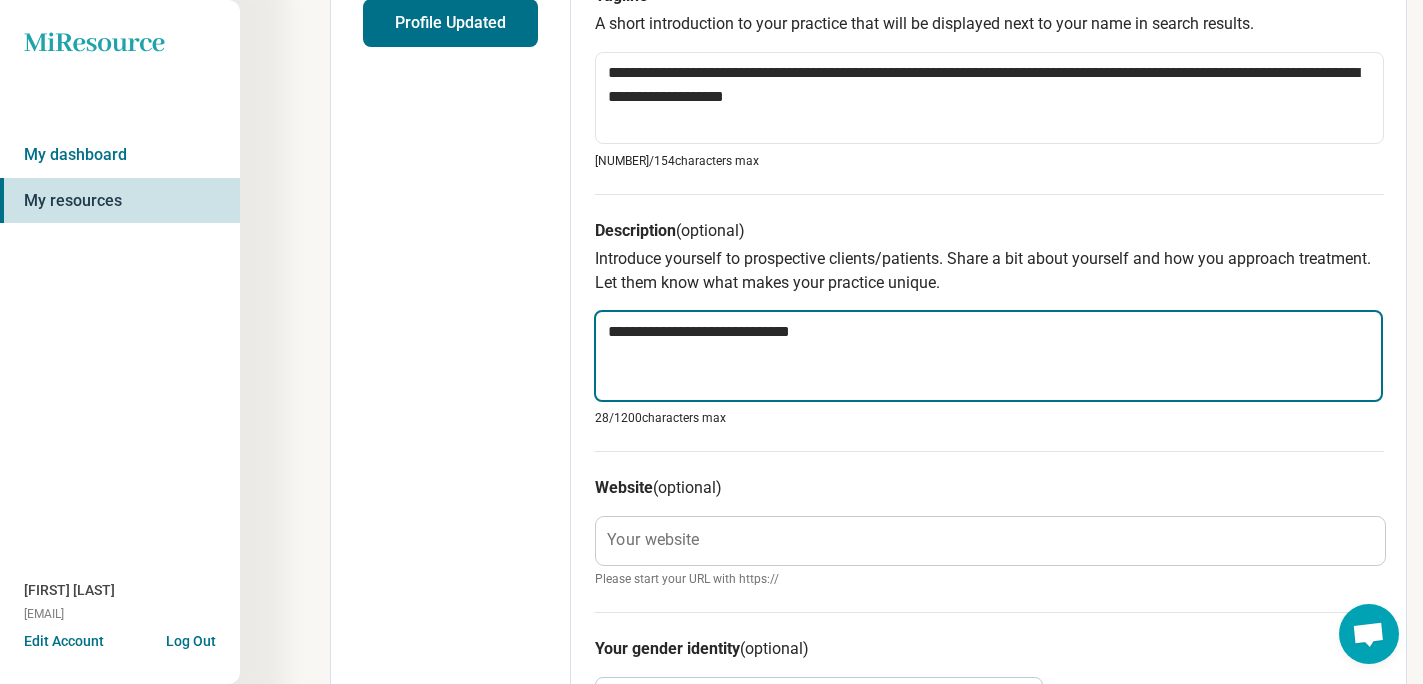type on "*" 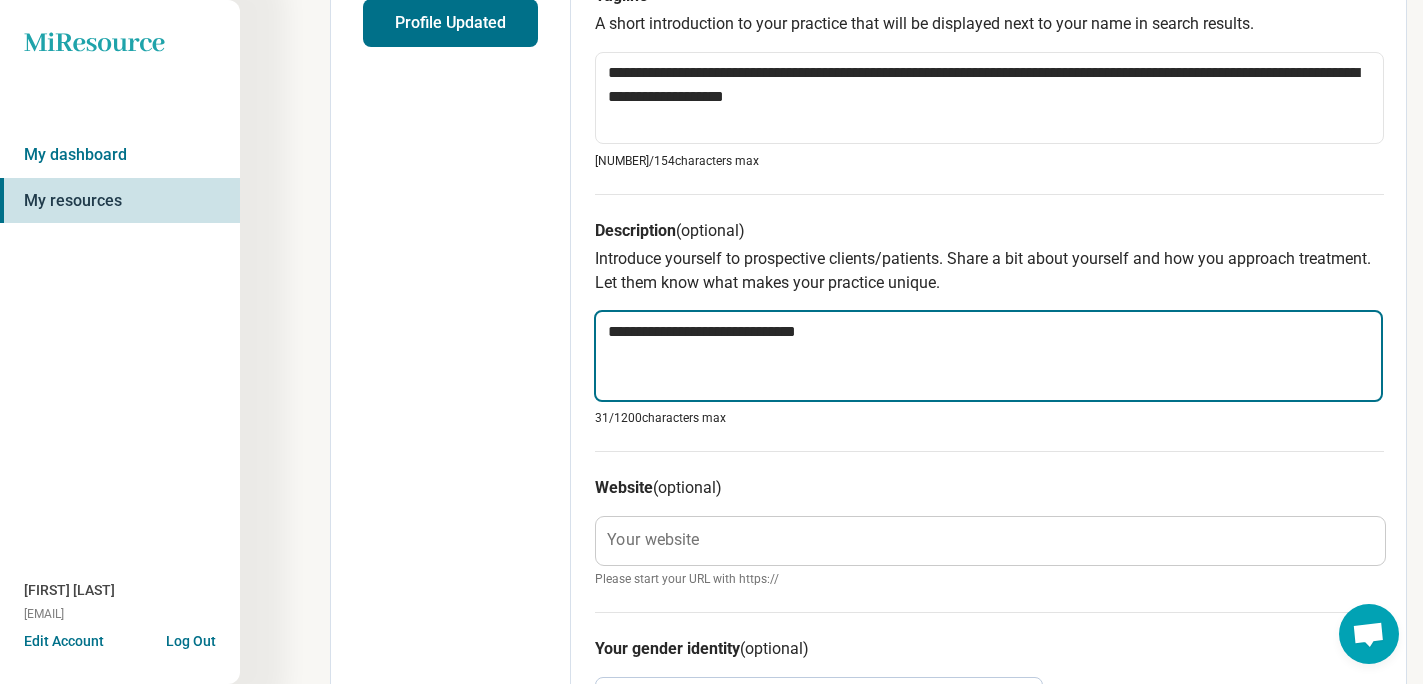 type on "*" 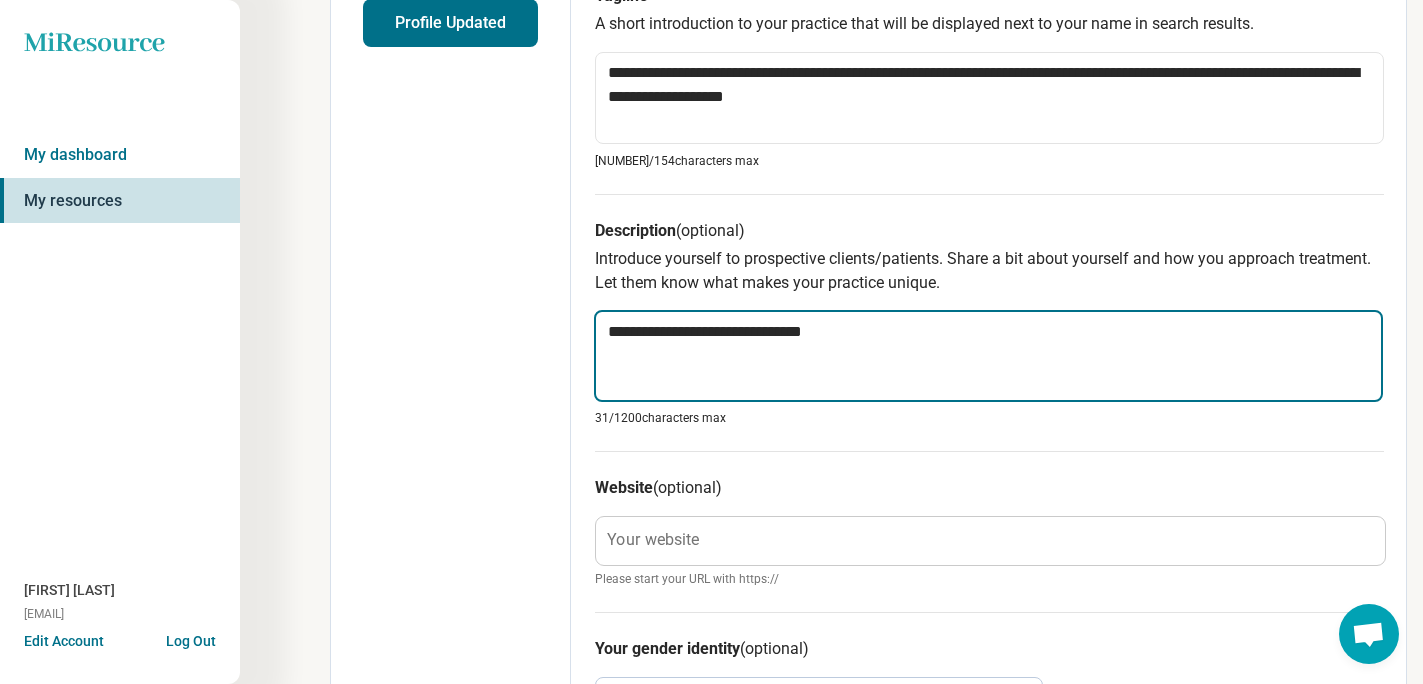 type on "**********" 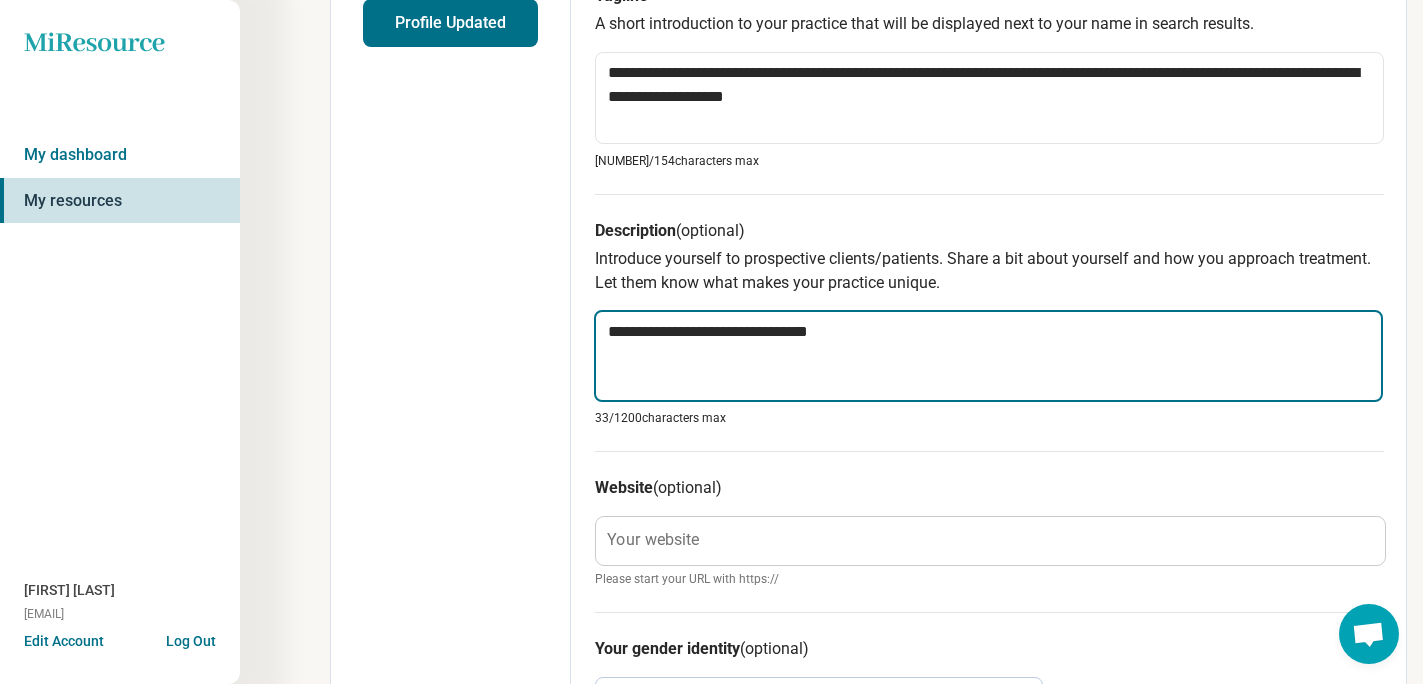 type on "*" 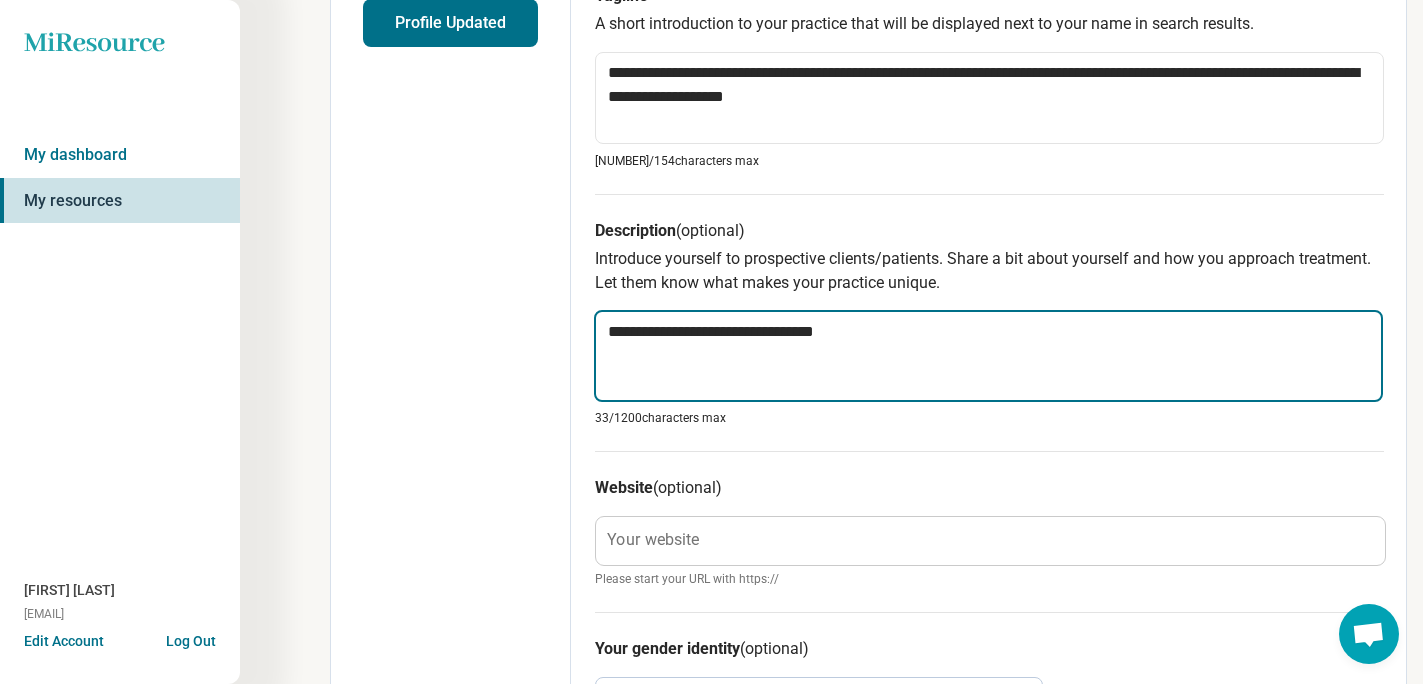 type on "*" 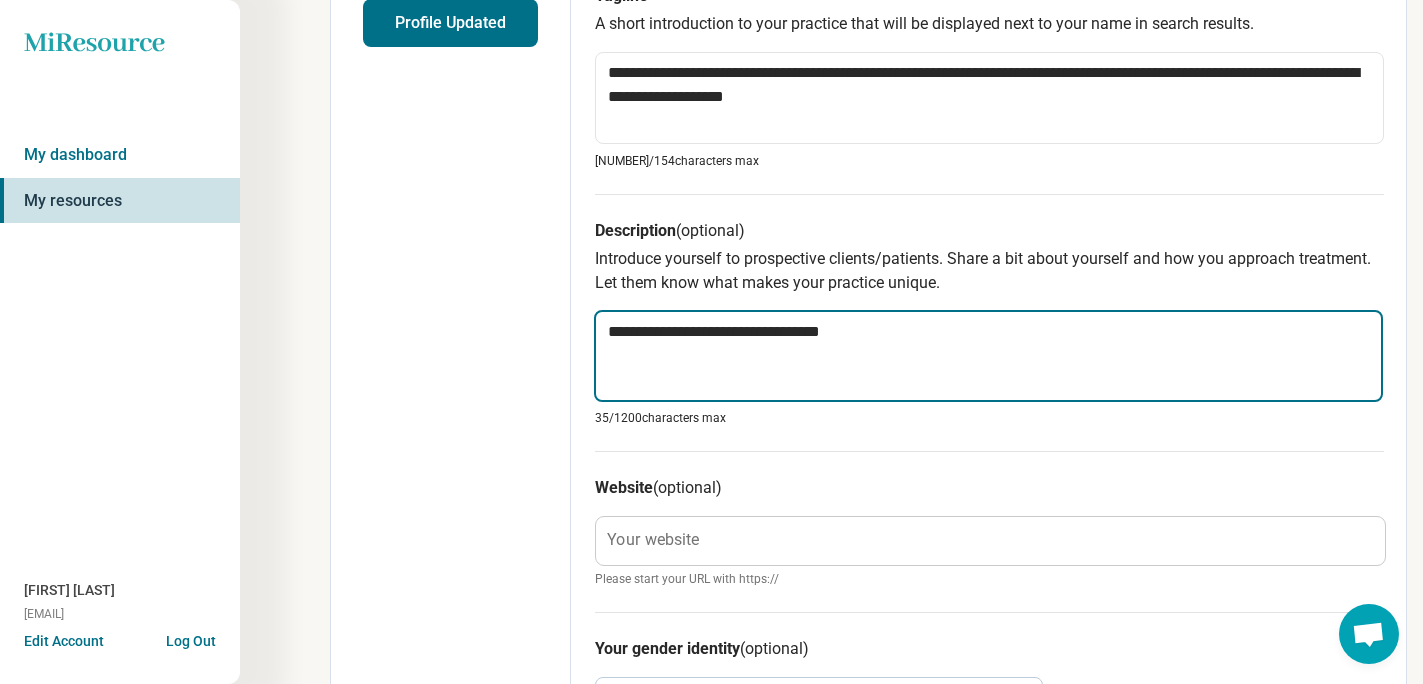 type on "*" 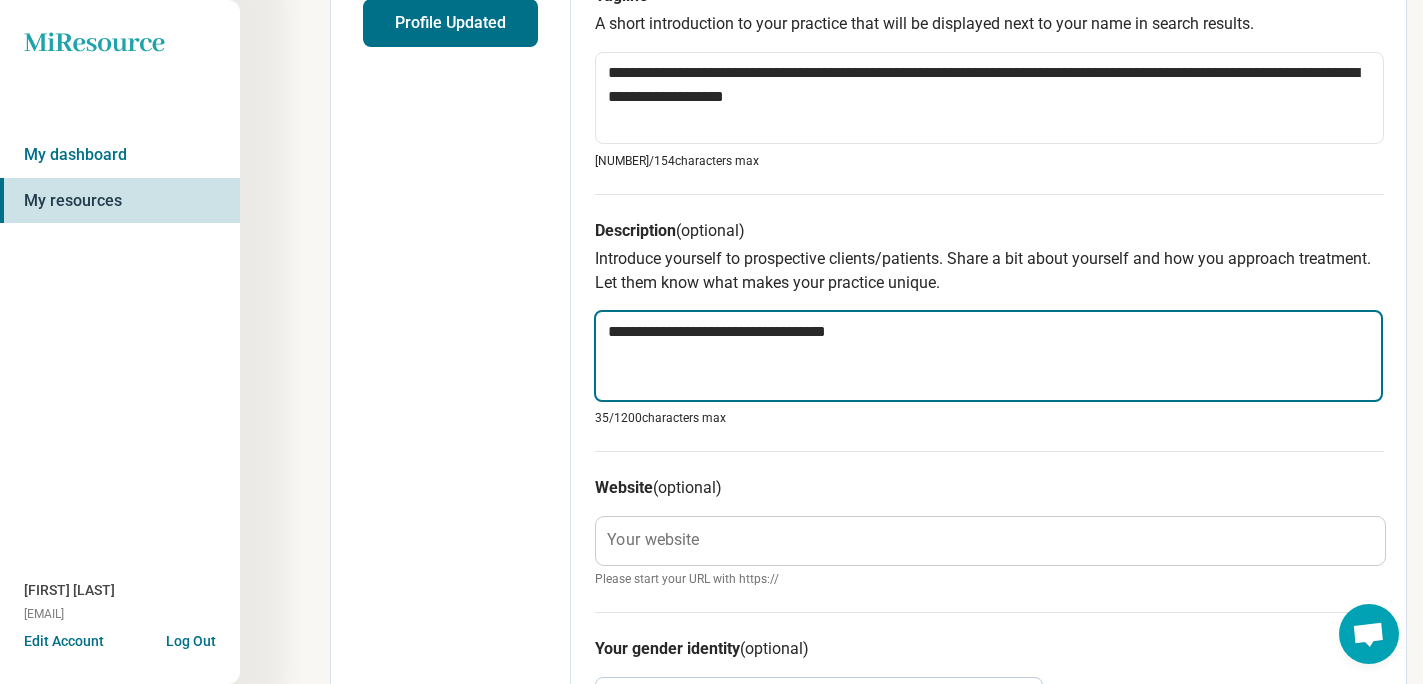 type on "**********" 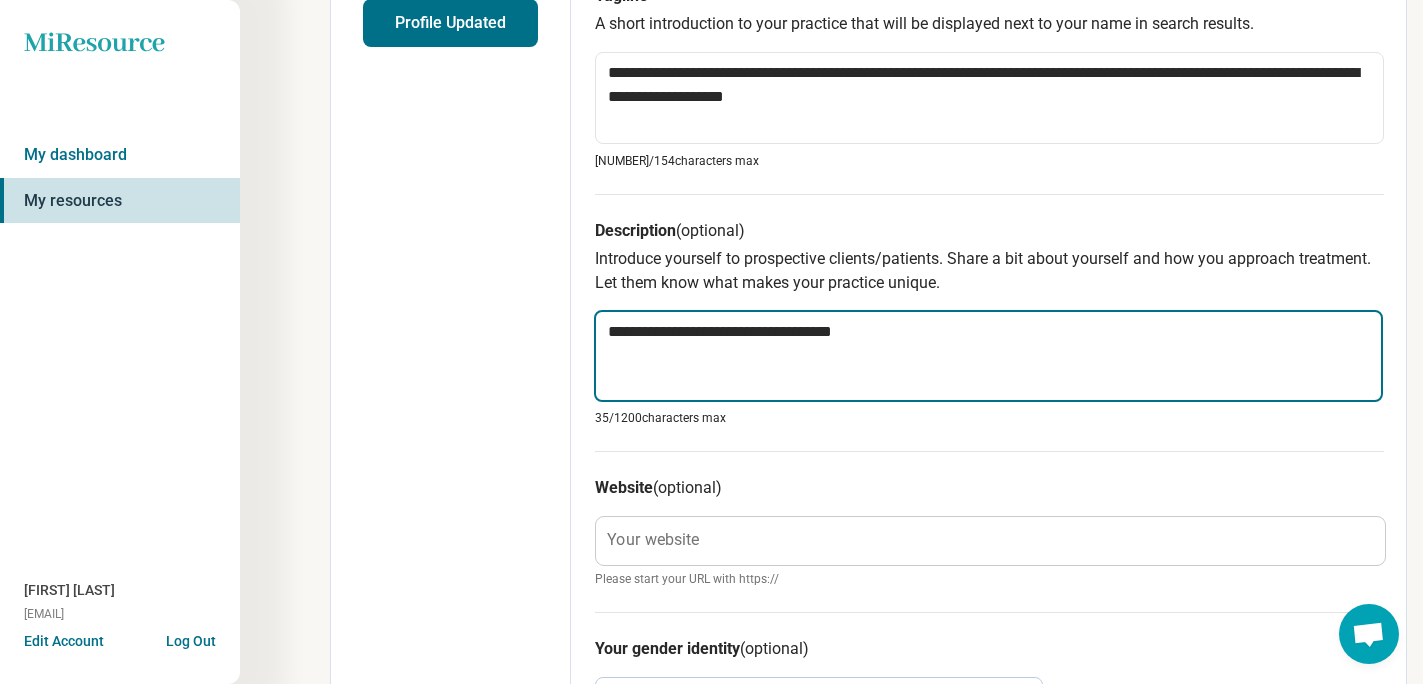 type on "*" 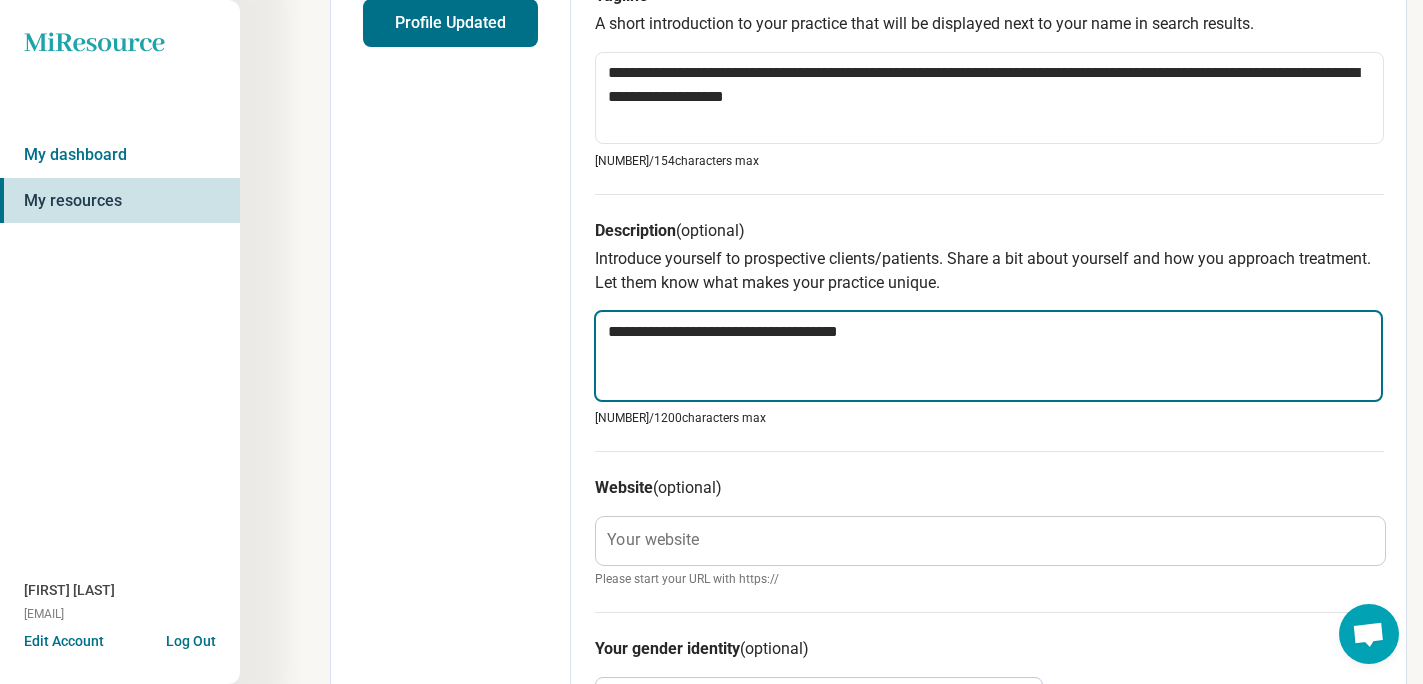 type on "*" 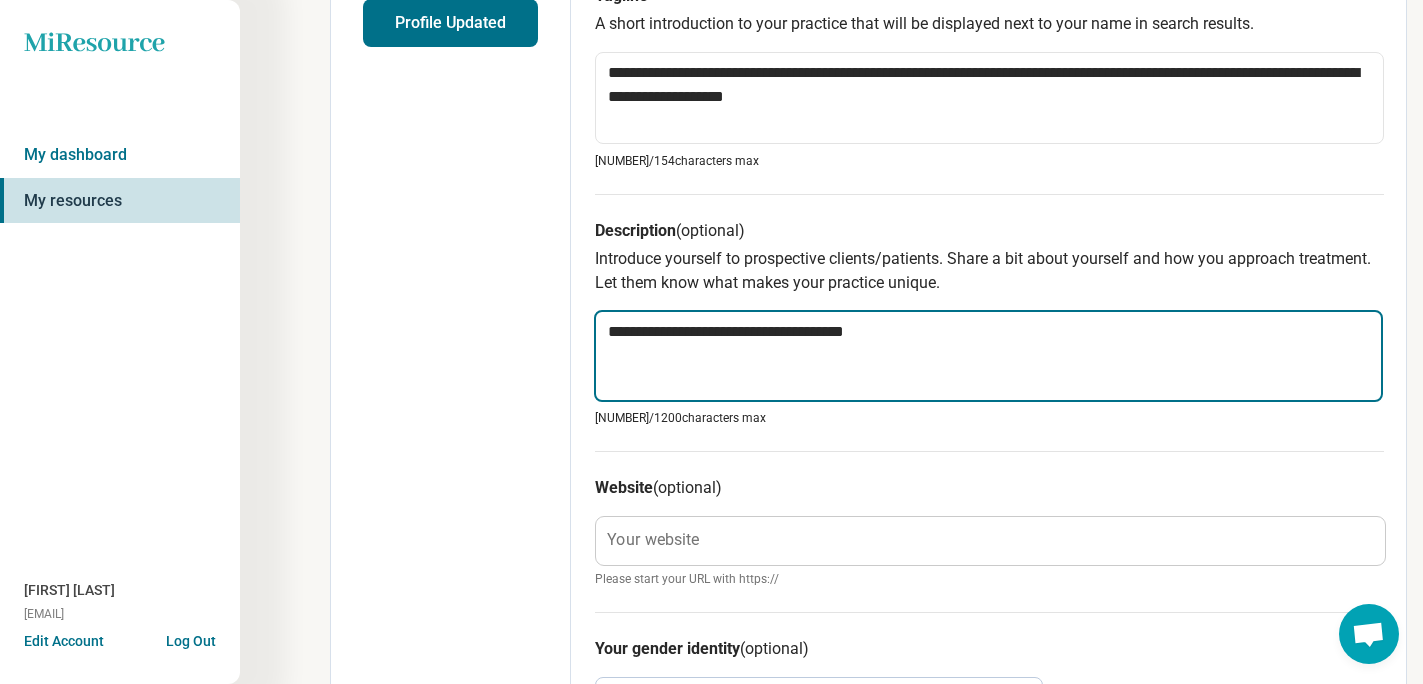 type on "*" 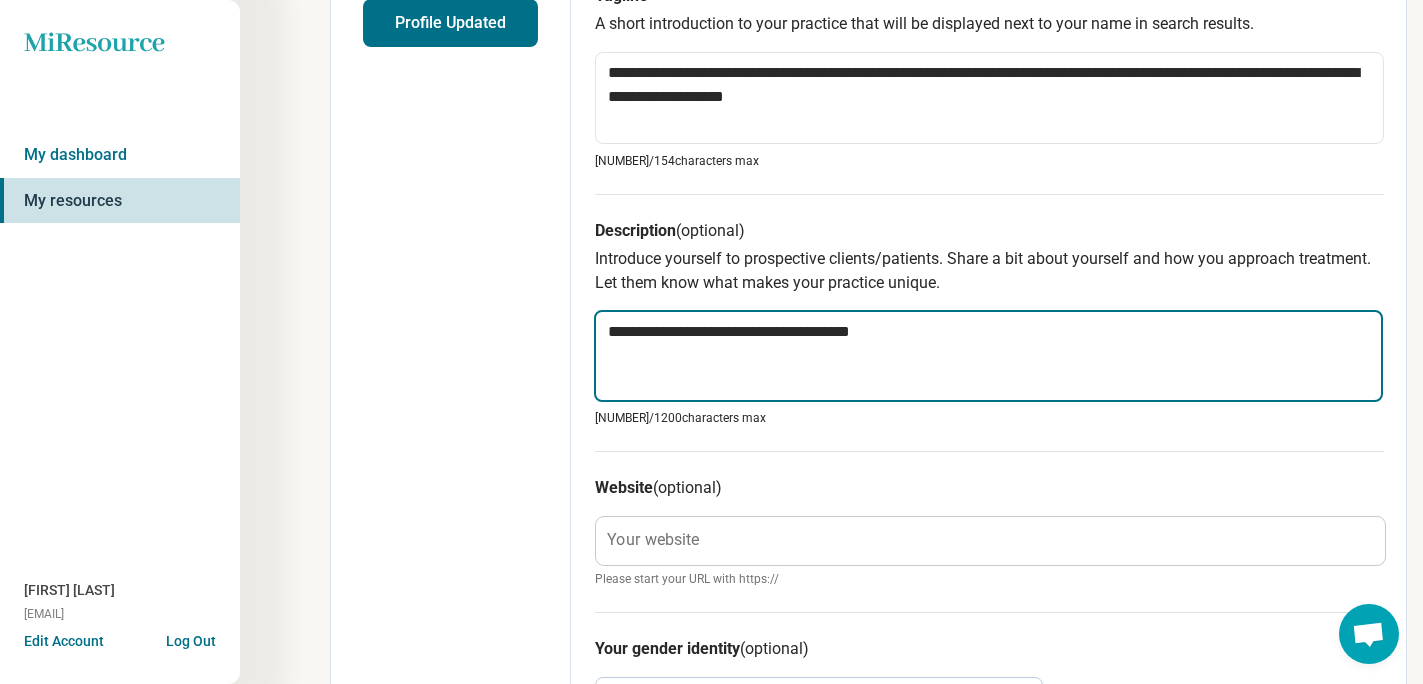 type on "*" 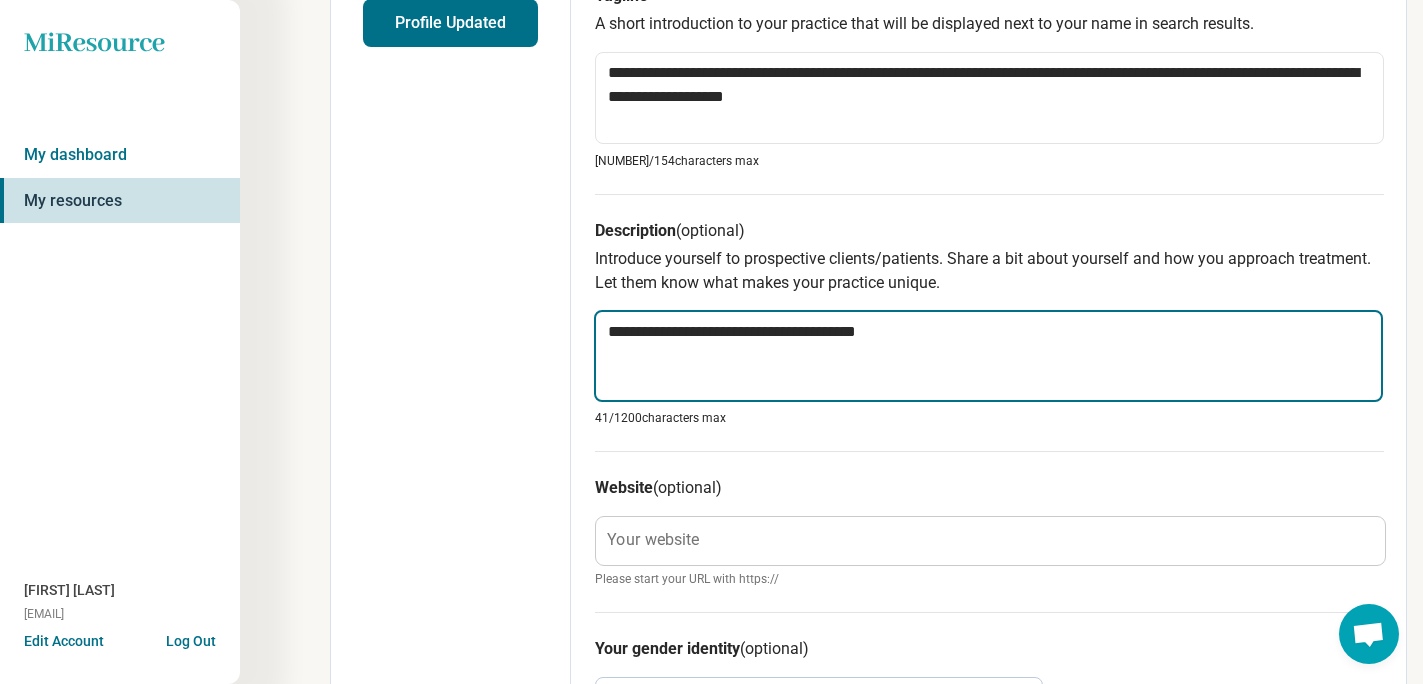 type on "*" 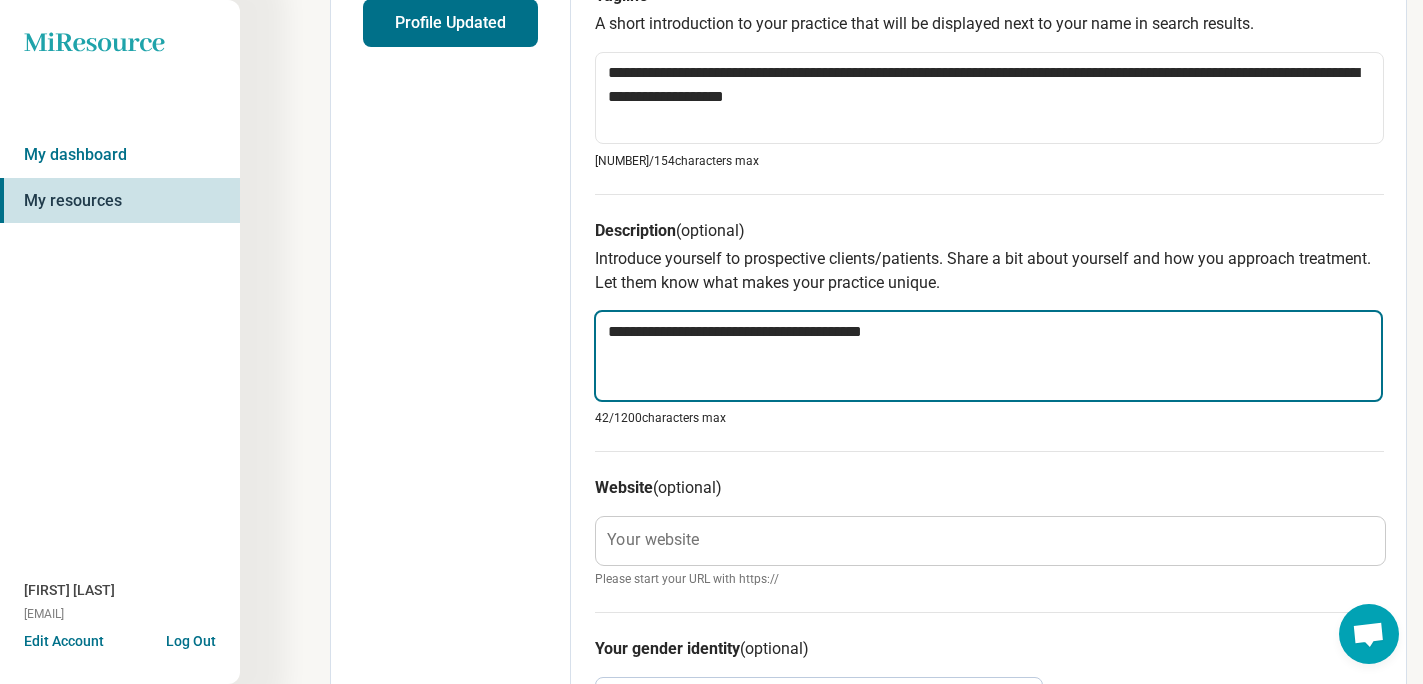 type on "*" 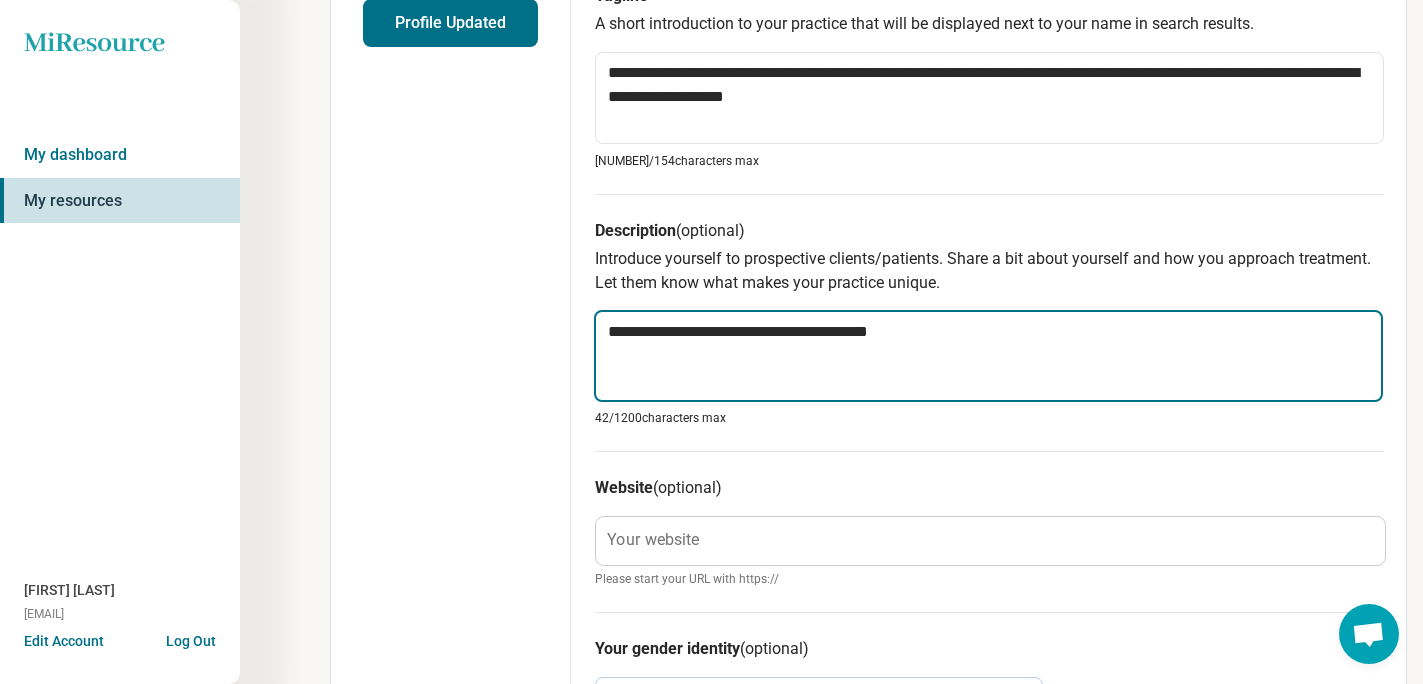 type on "*" 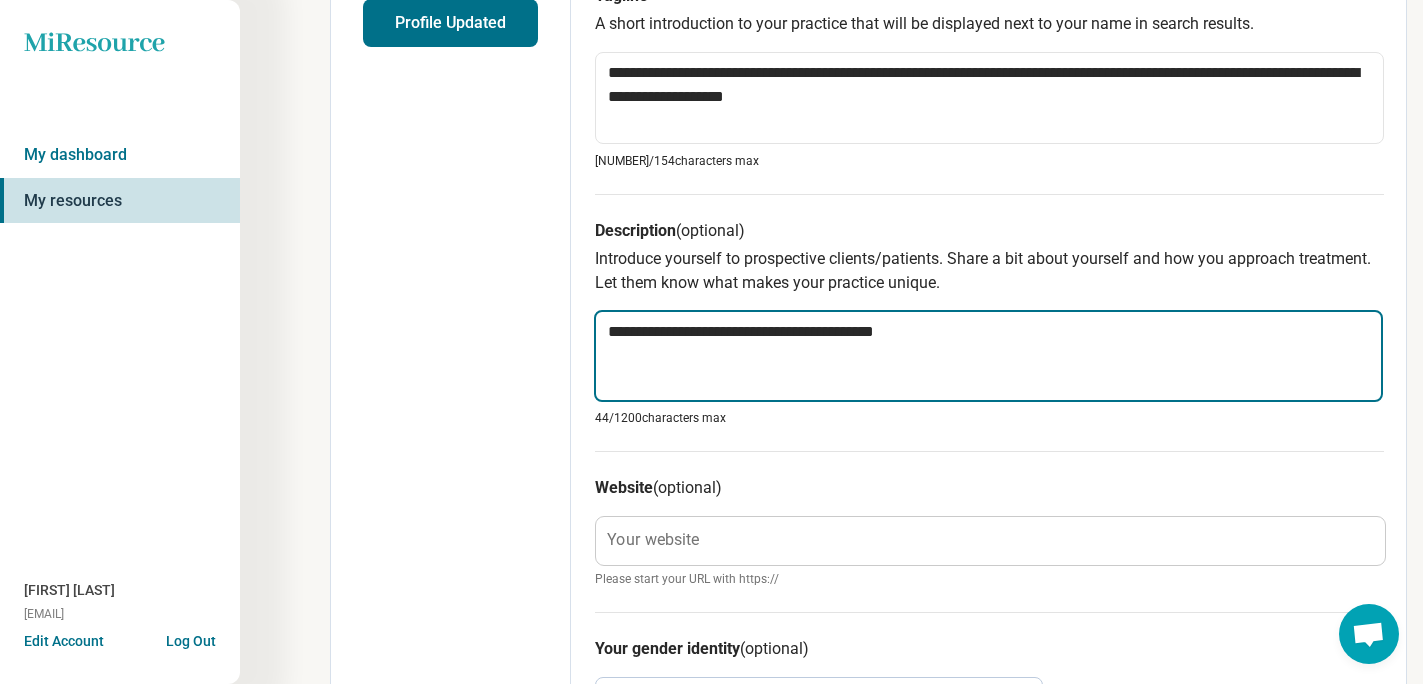 type on "*" 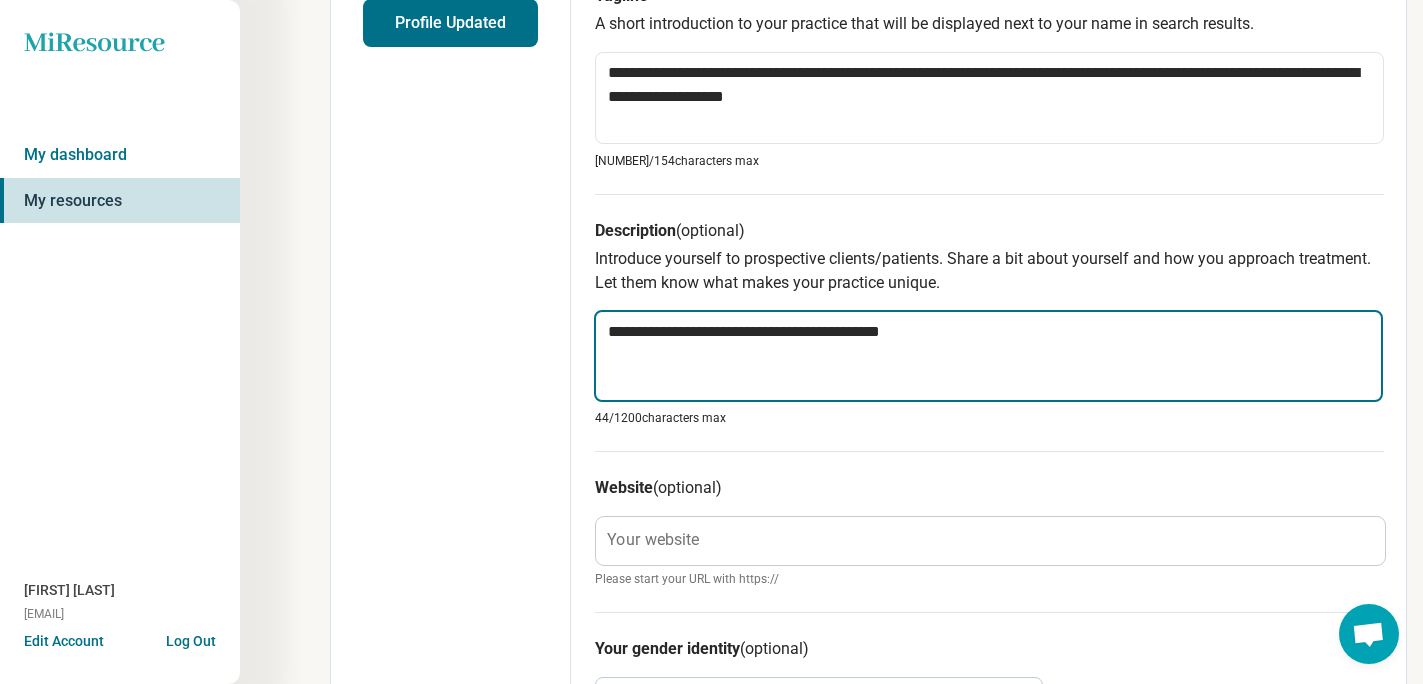 type on "*" 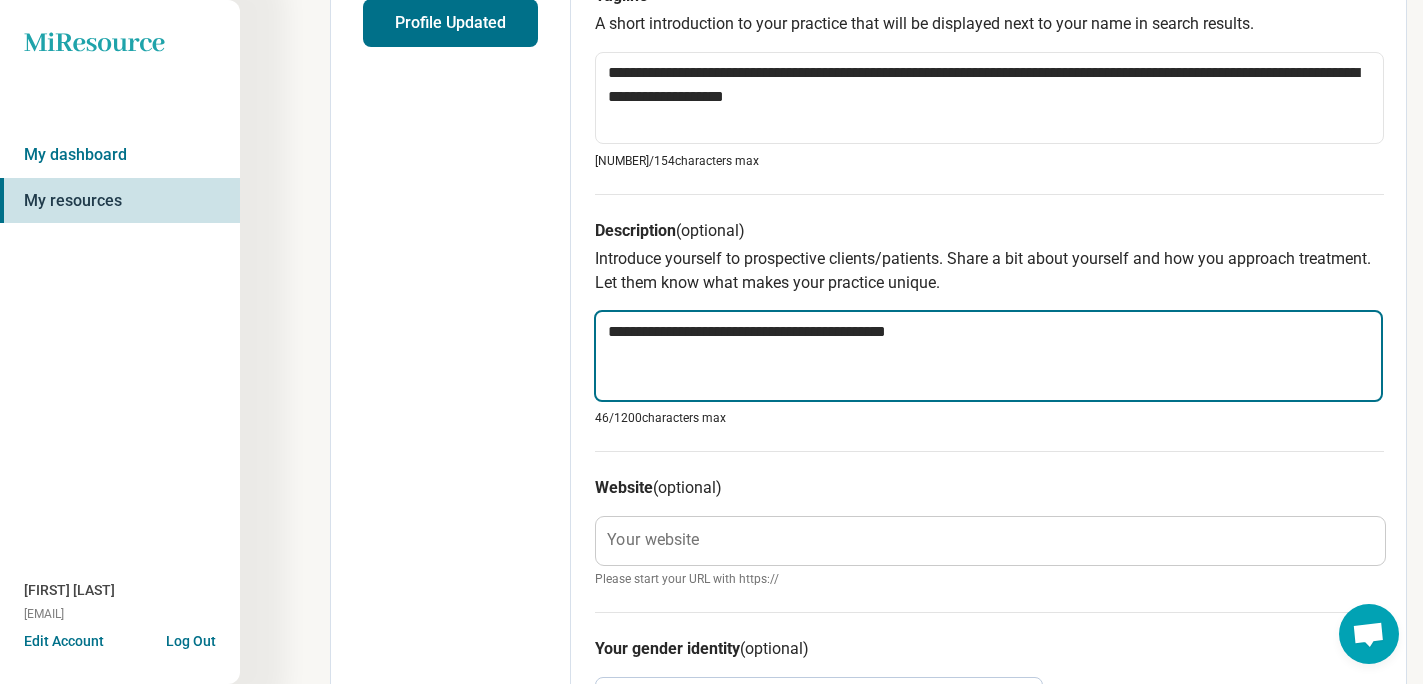 type on "*" 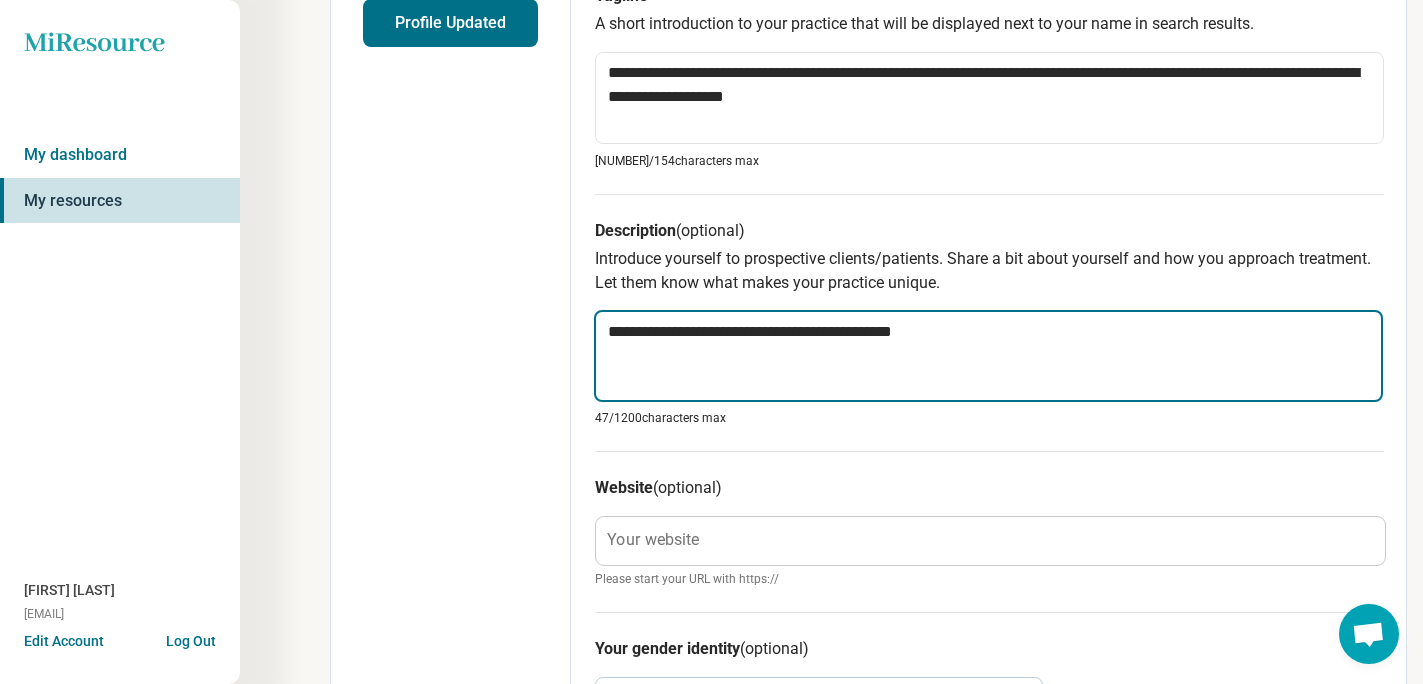 type on "*" 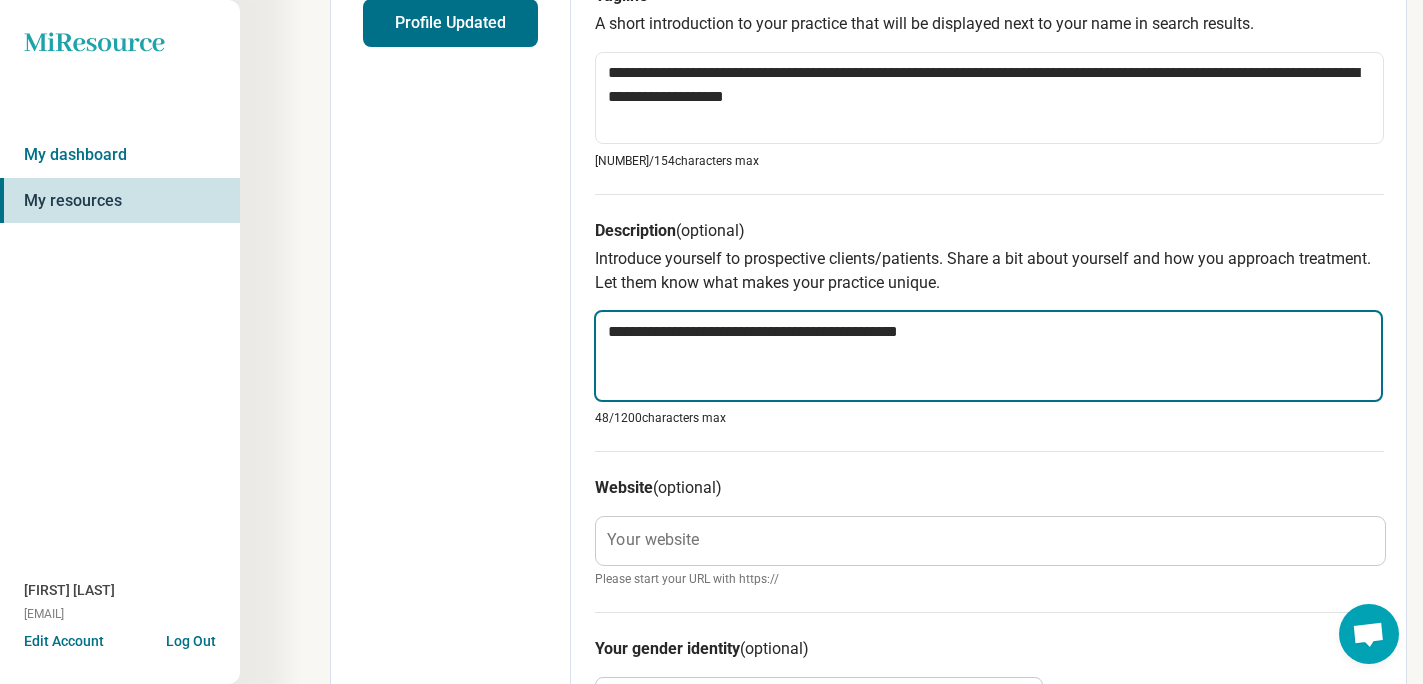 type on "*" 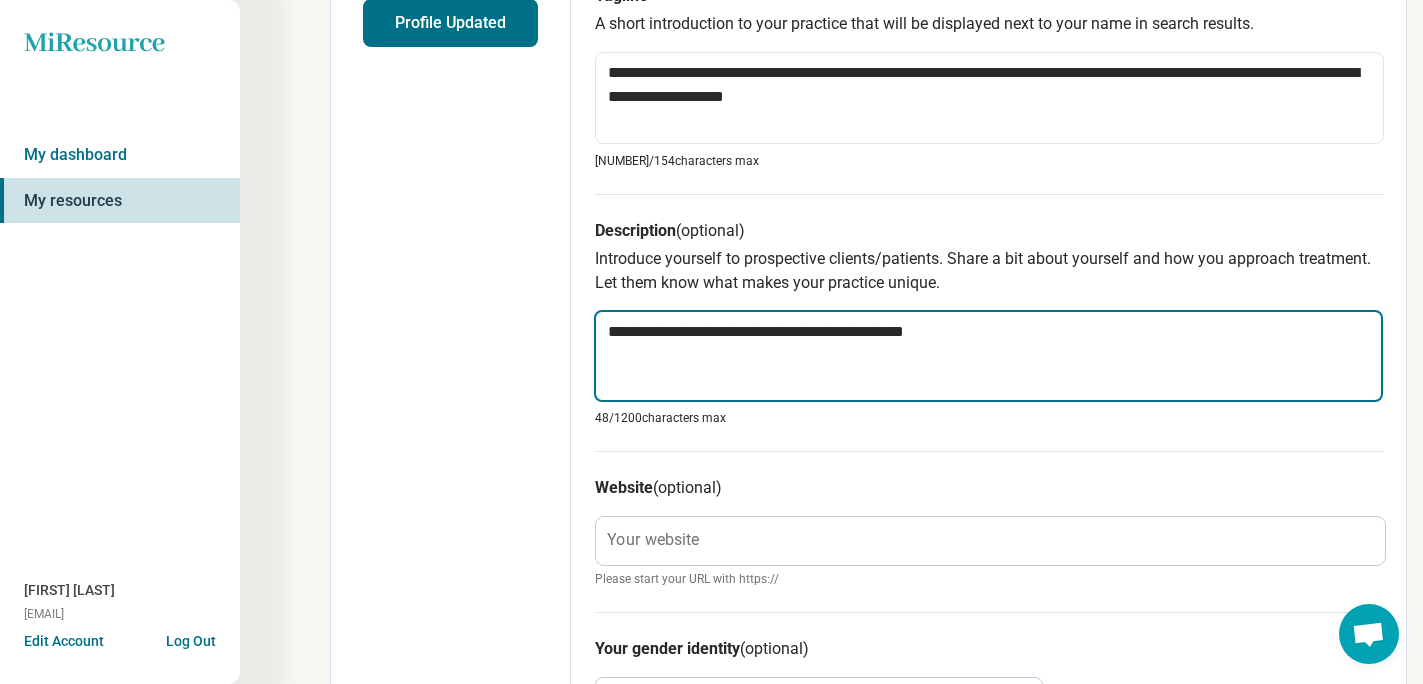 type on "**********" 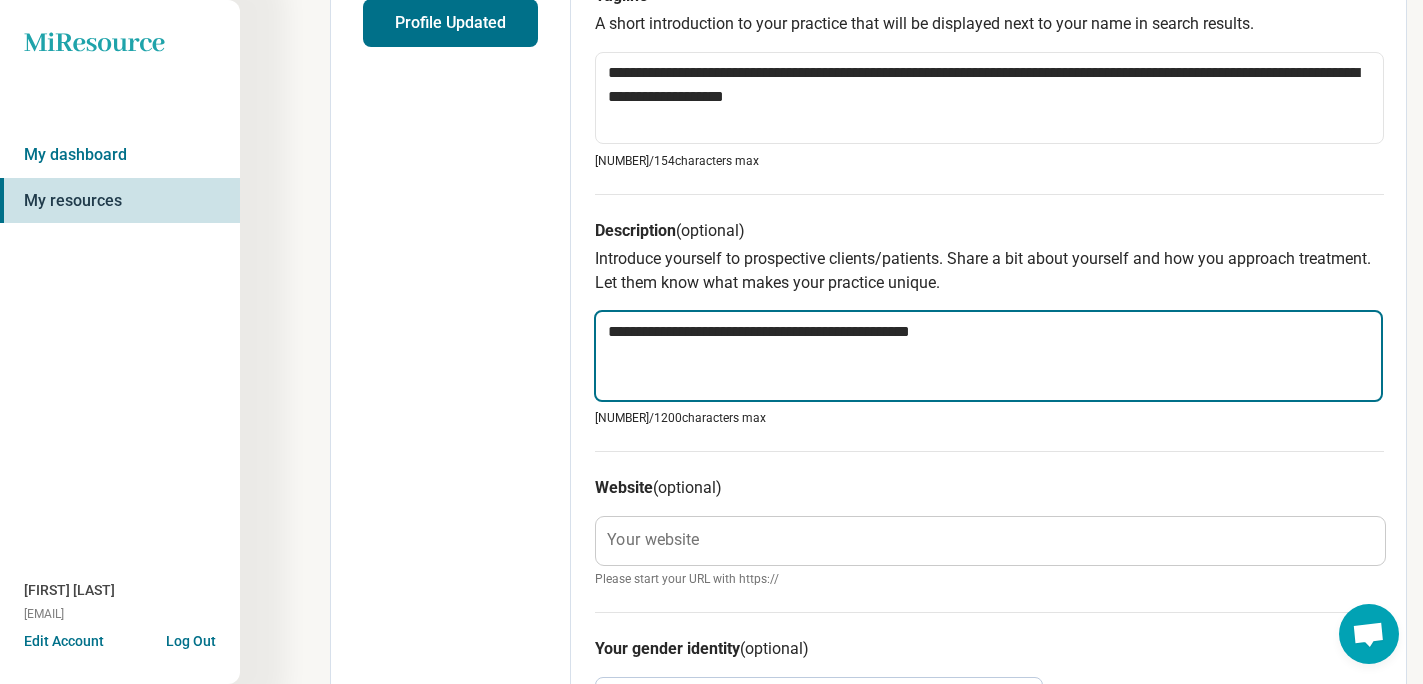 type on "*" 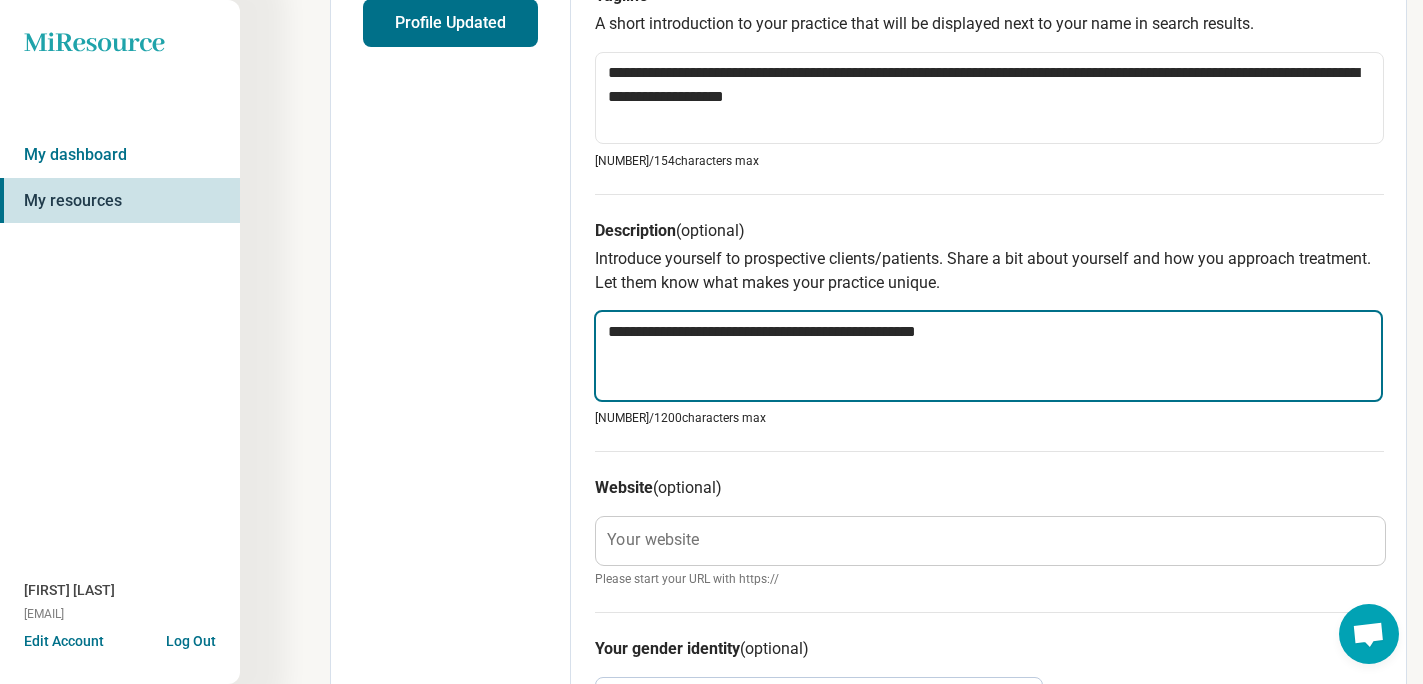 type on "**********" 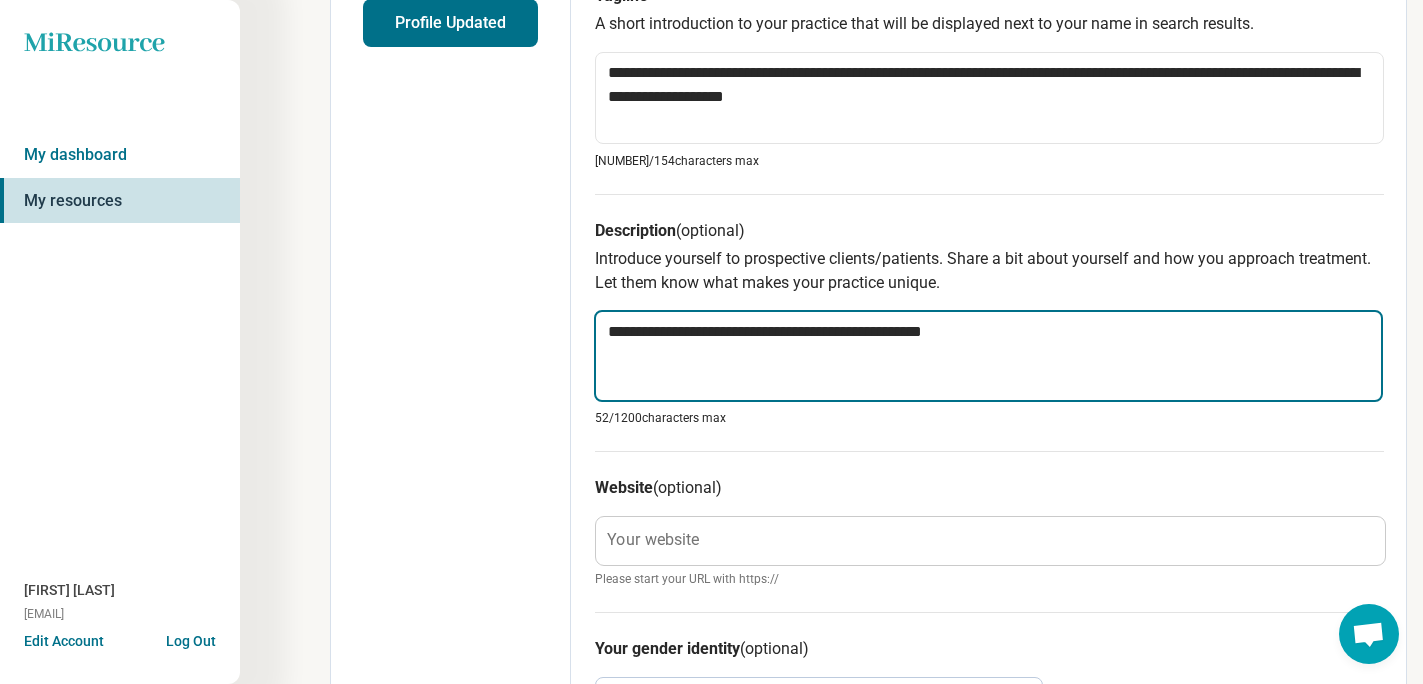 type on "*" 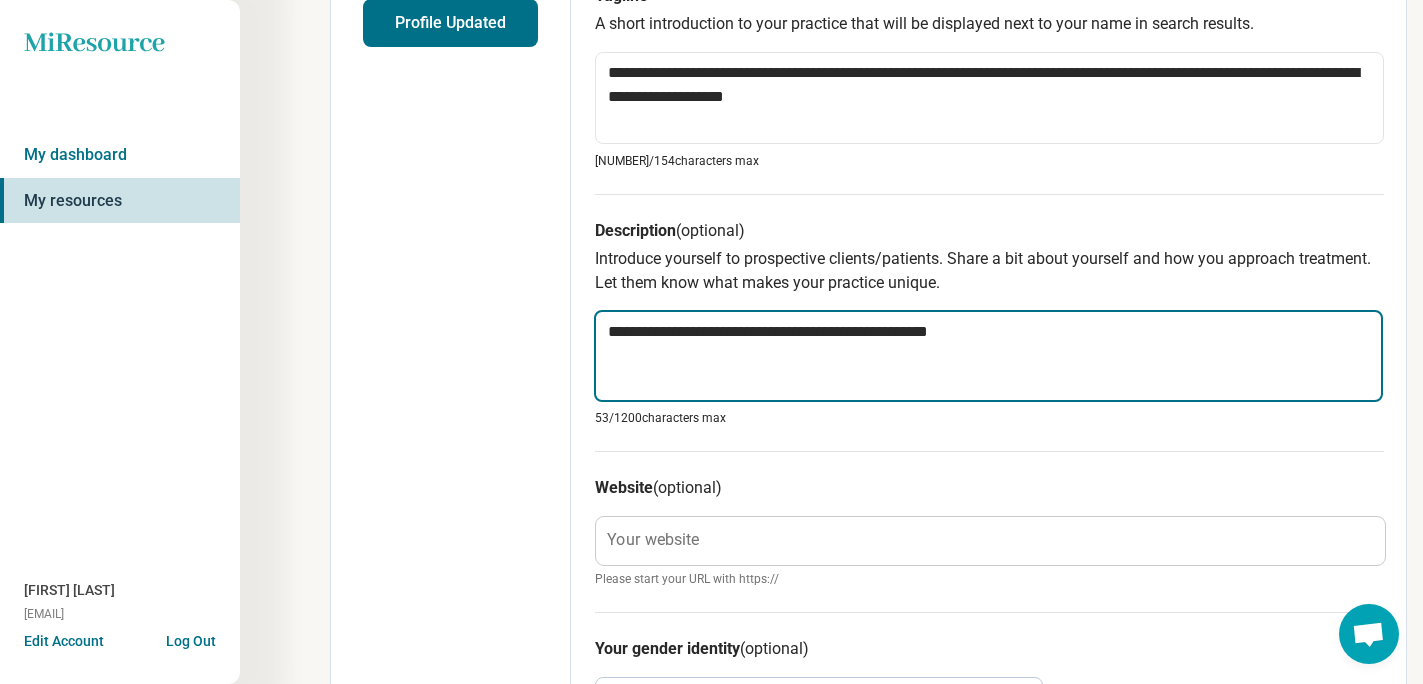type on "*" 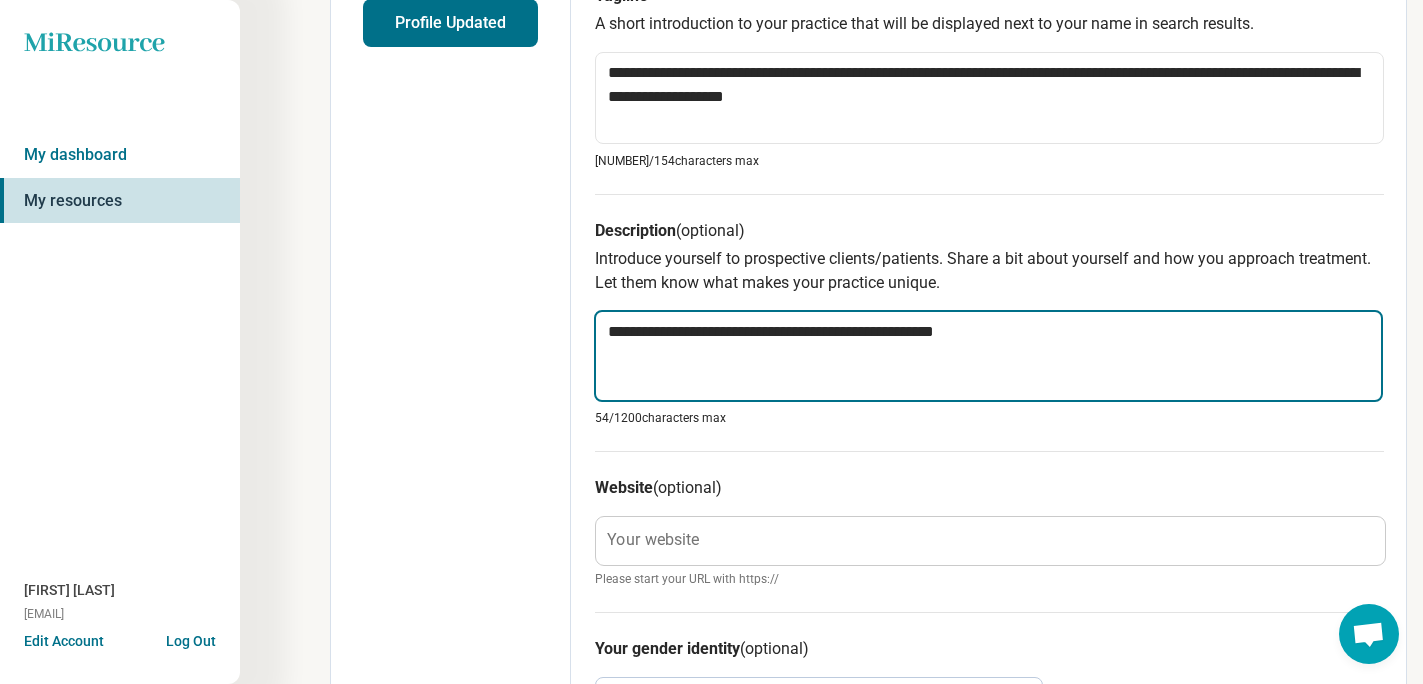 type on "*" 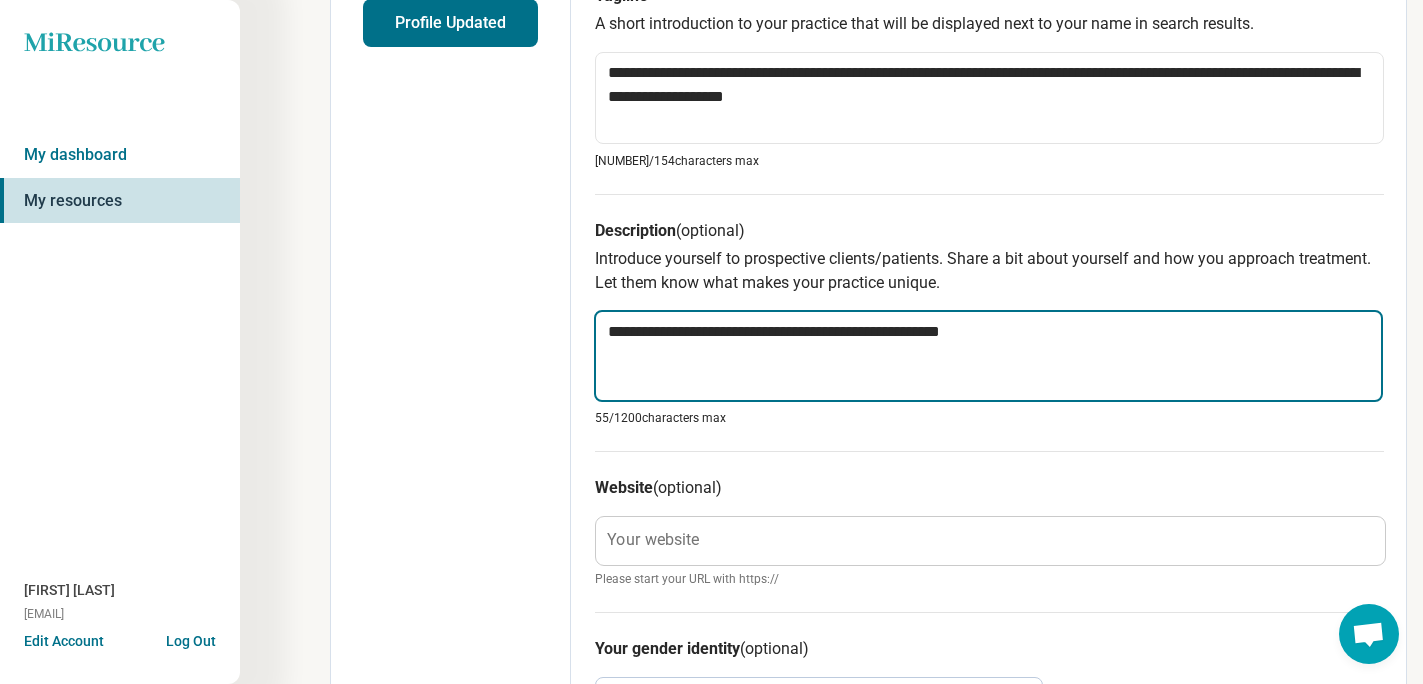 type on "*" 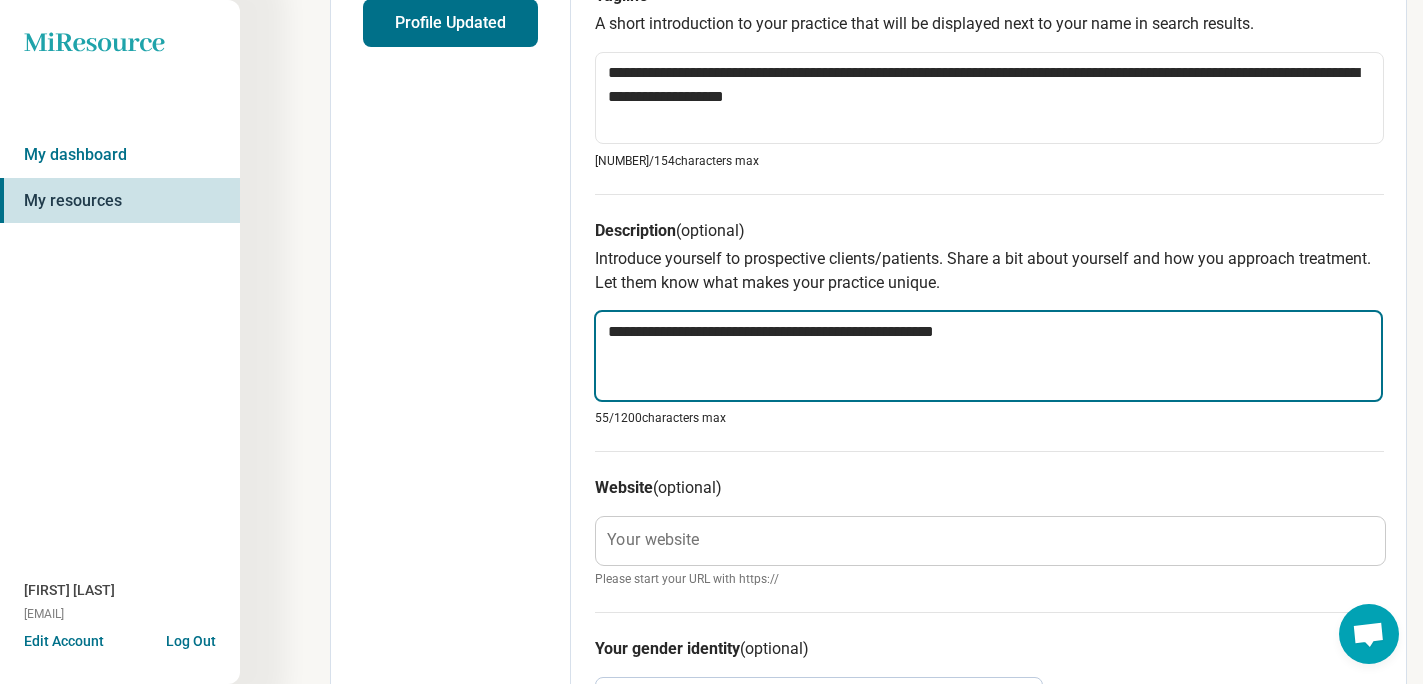 type on "*" 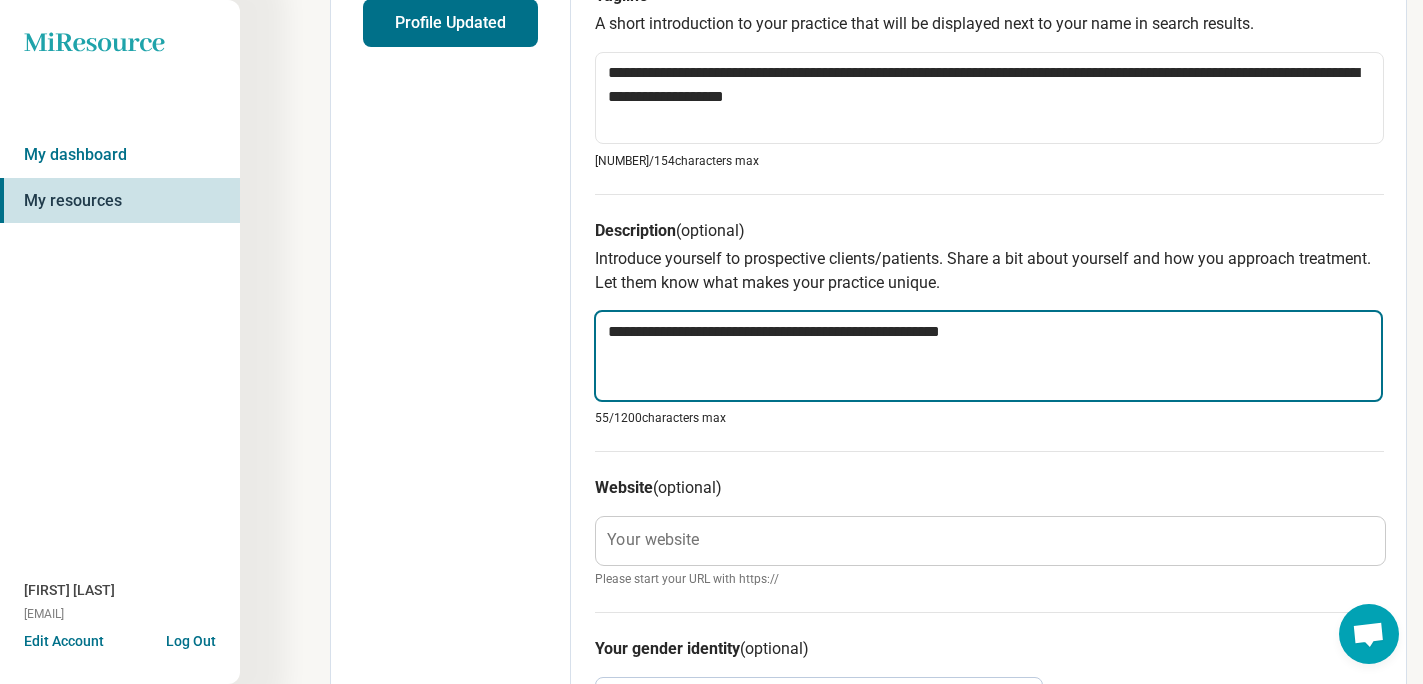 type on "*" 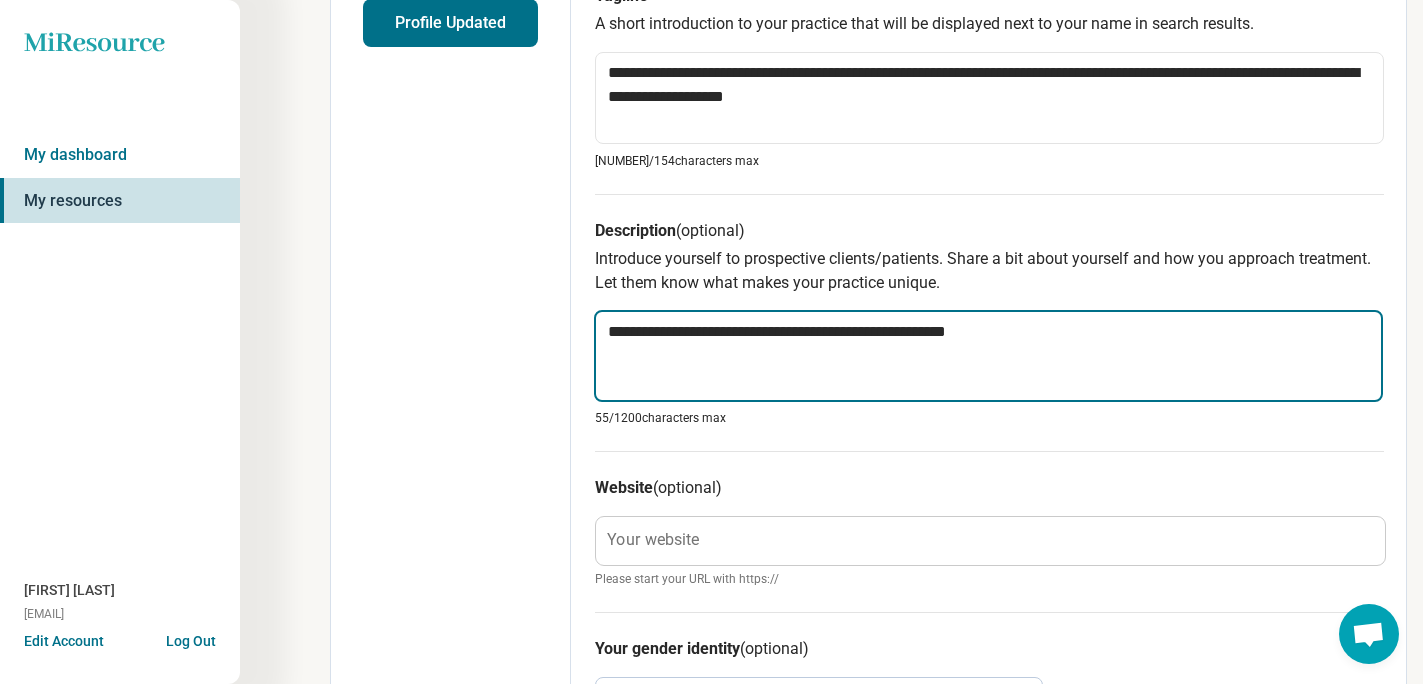 type on "**********" 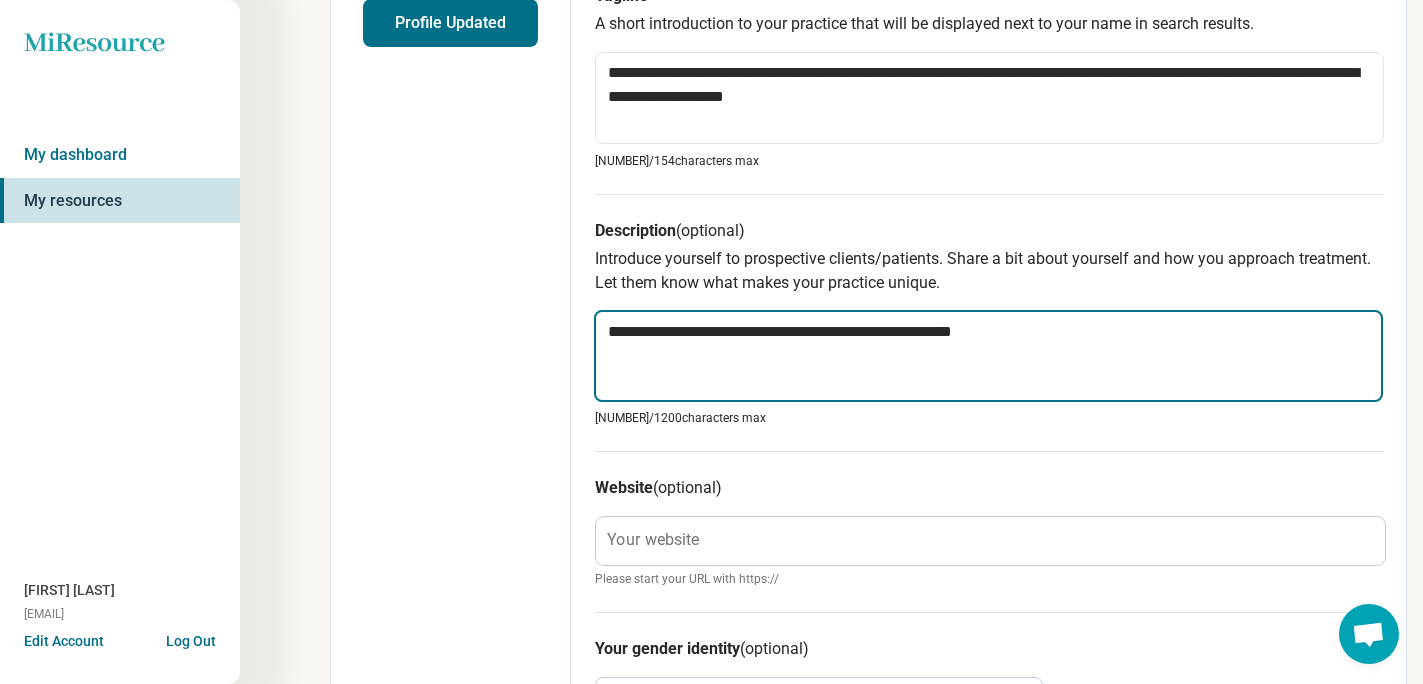 type on "*" 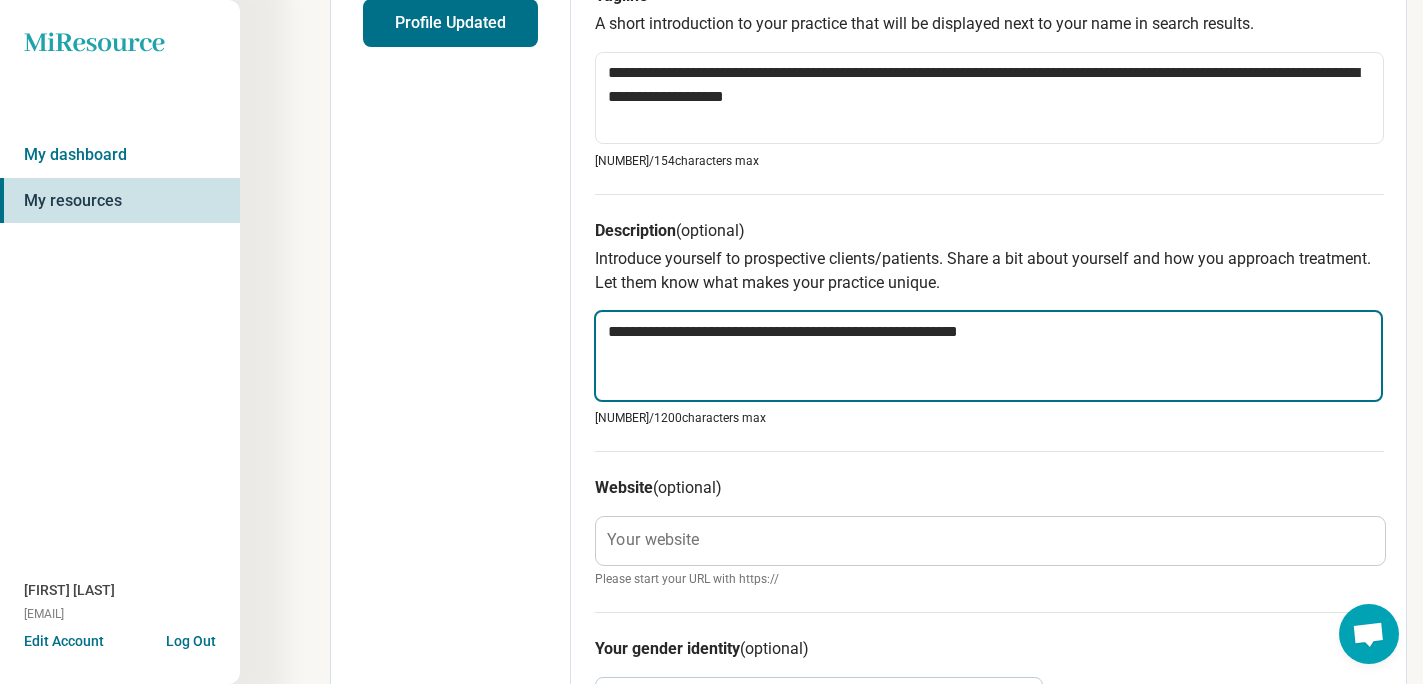 type on "*" 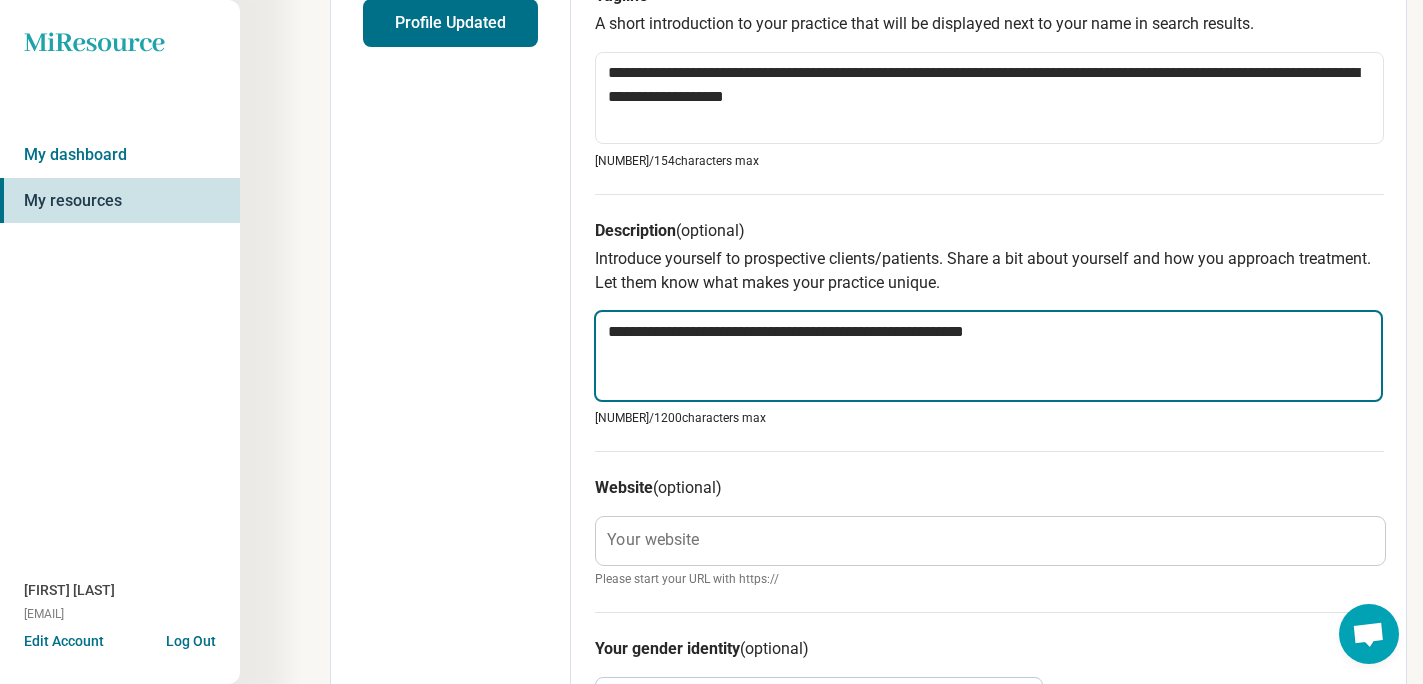 type on "*" 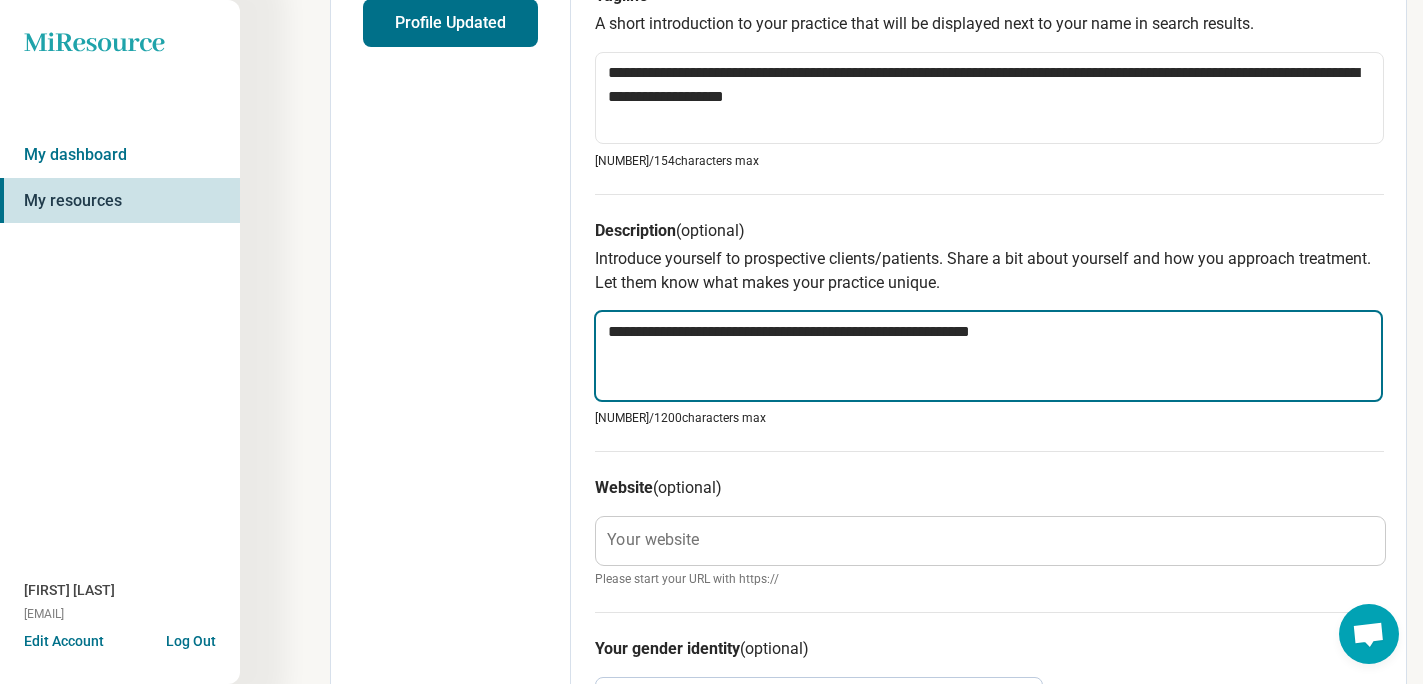 type on "*" 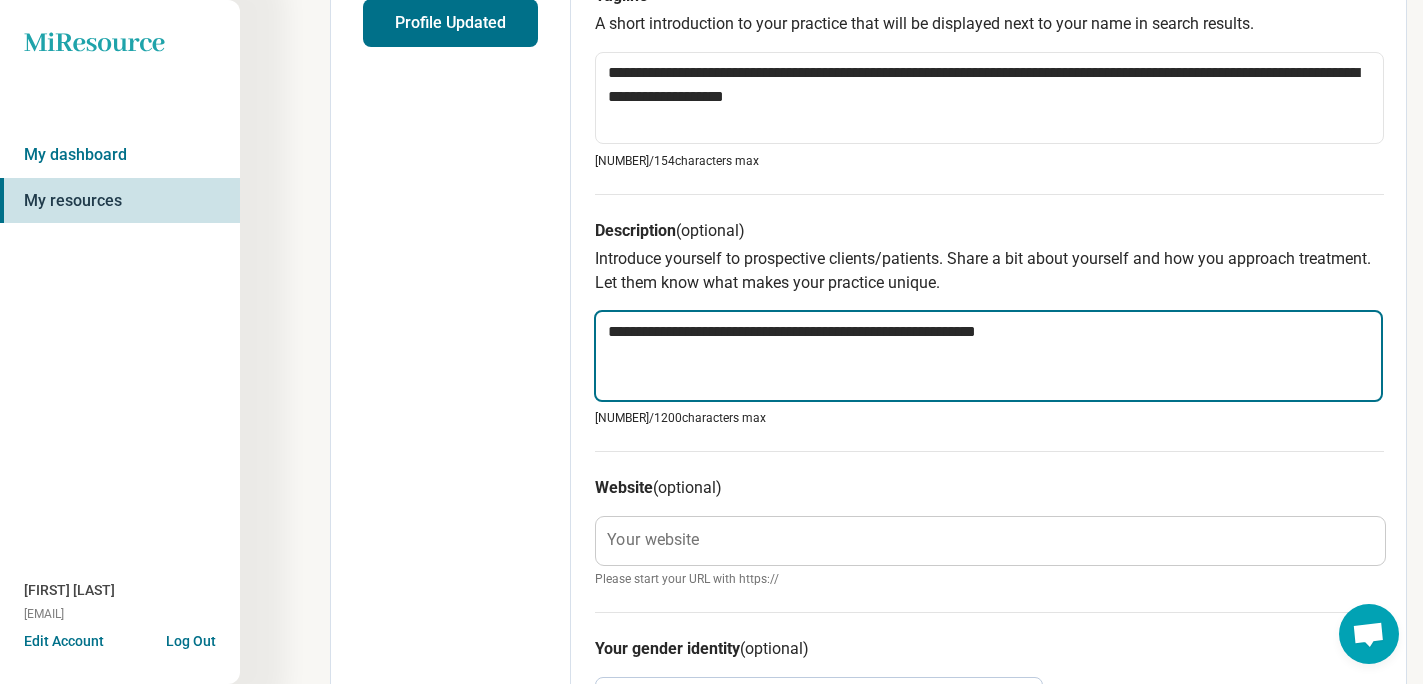 type on "**********" 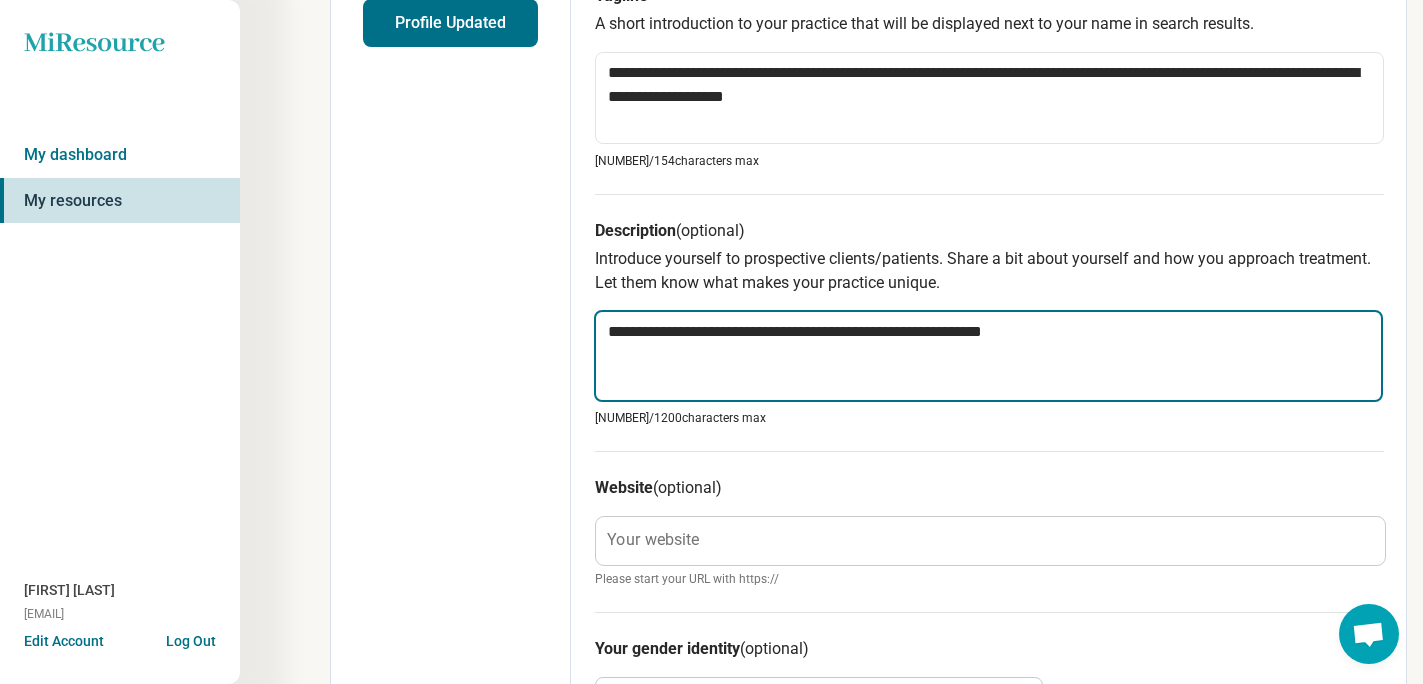 type on "*" 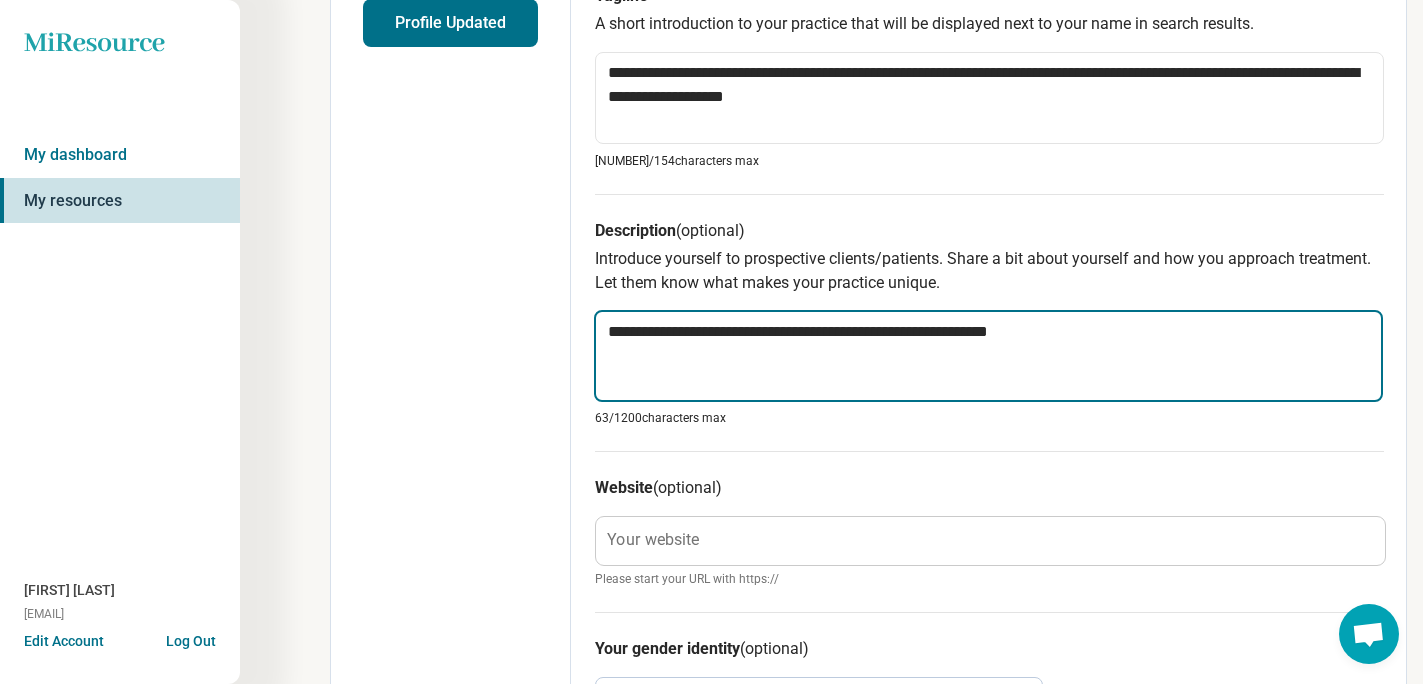type on "**********" 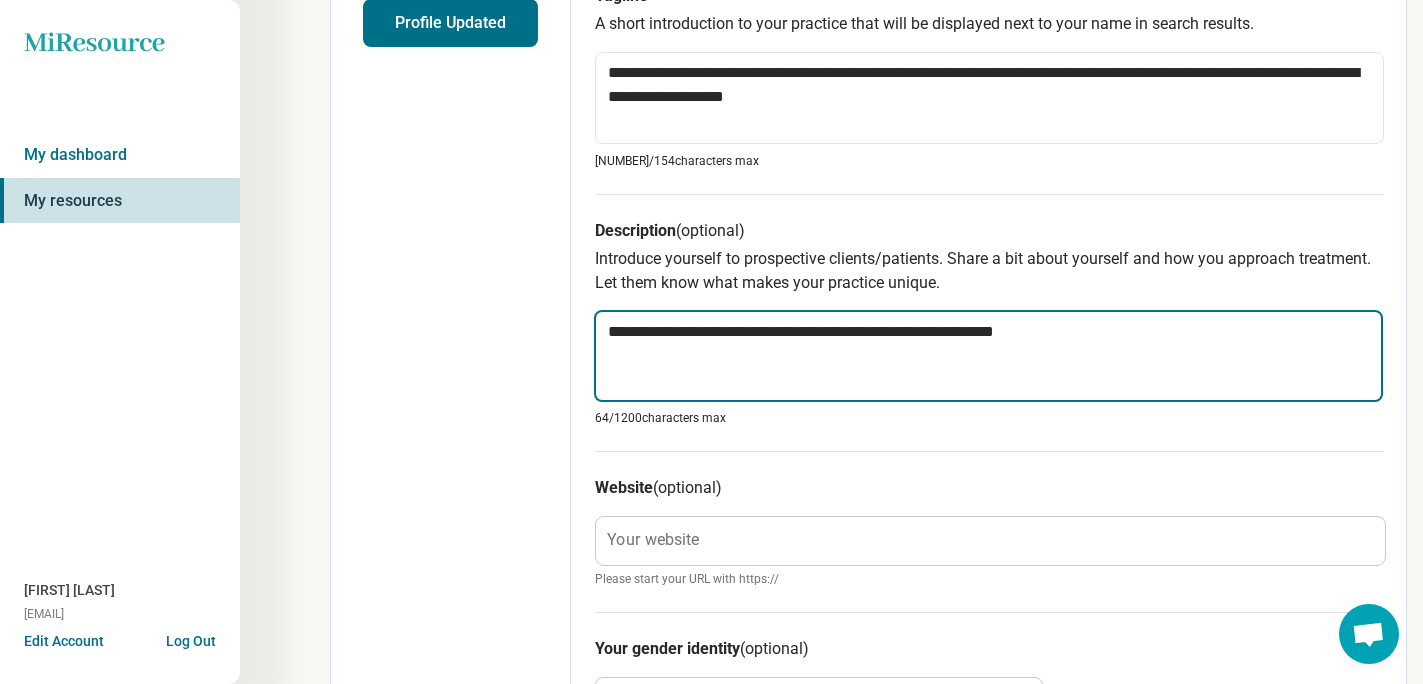 type on "*" 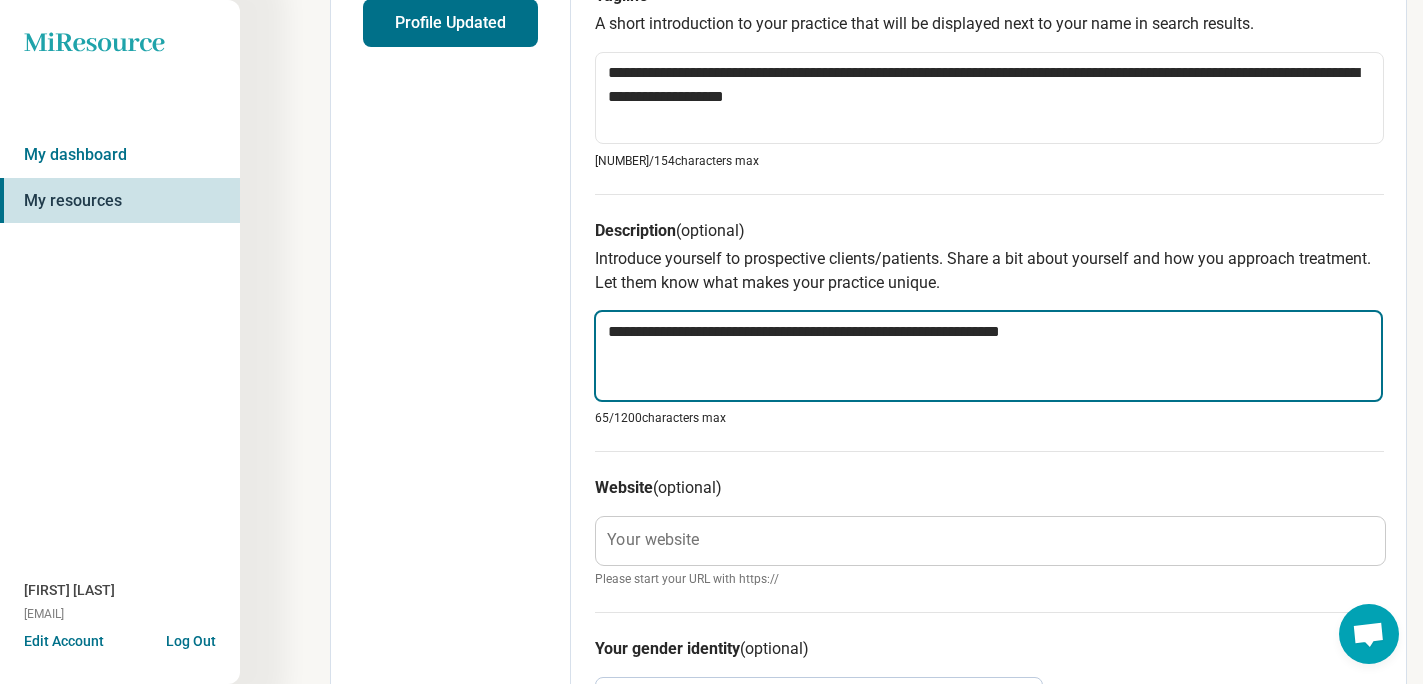 type on "*" 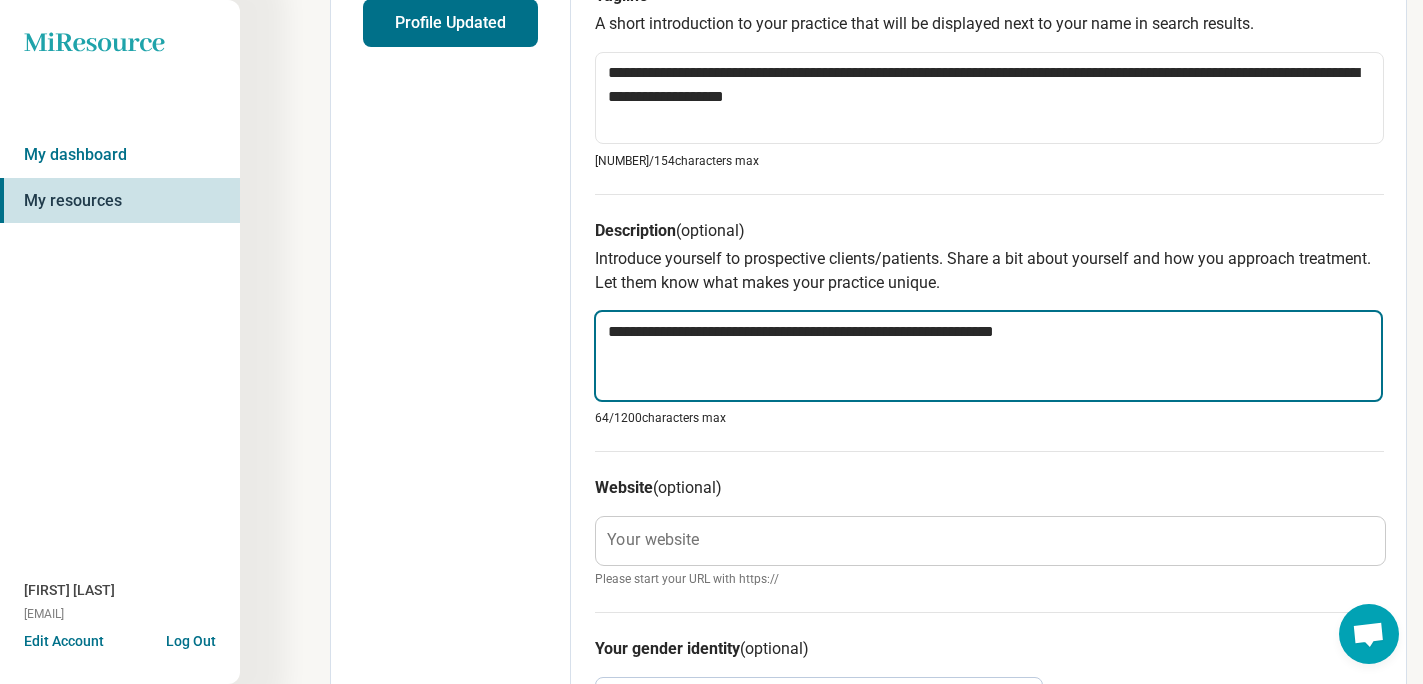 type on "*" 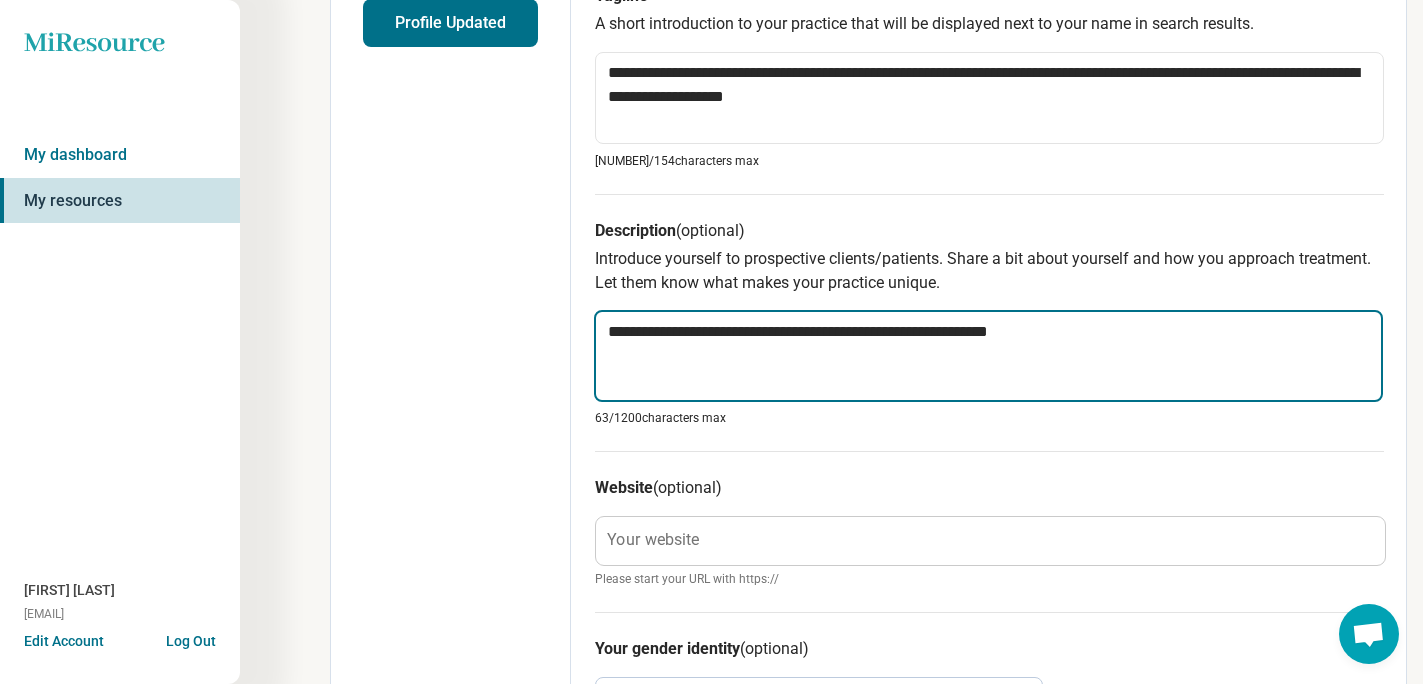 type on "*" 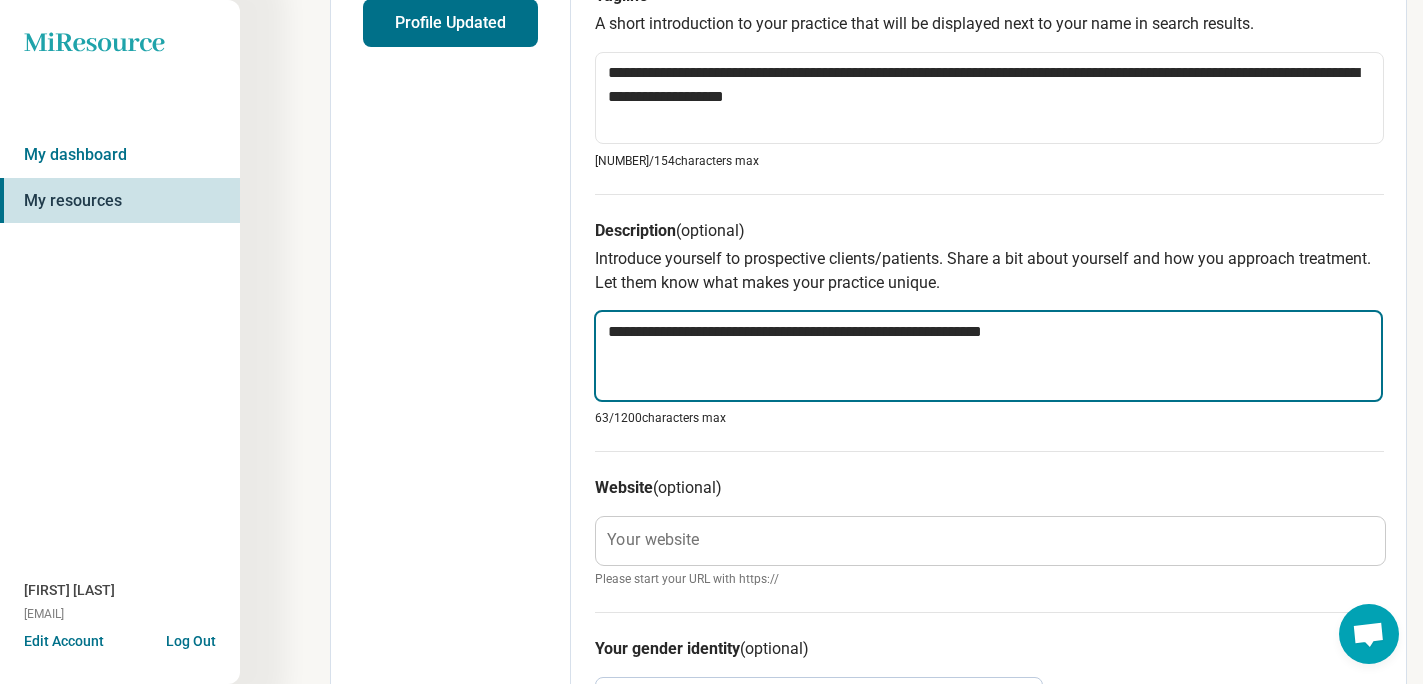 type on "*" 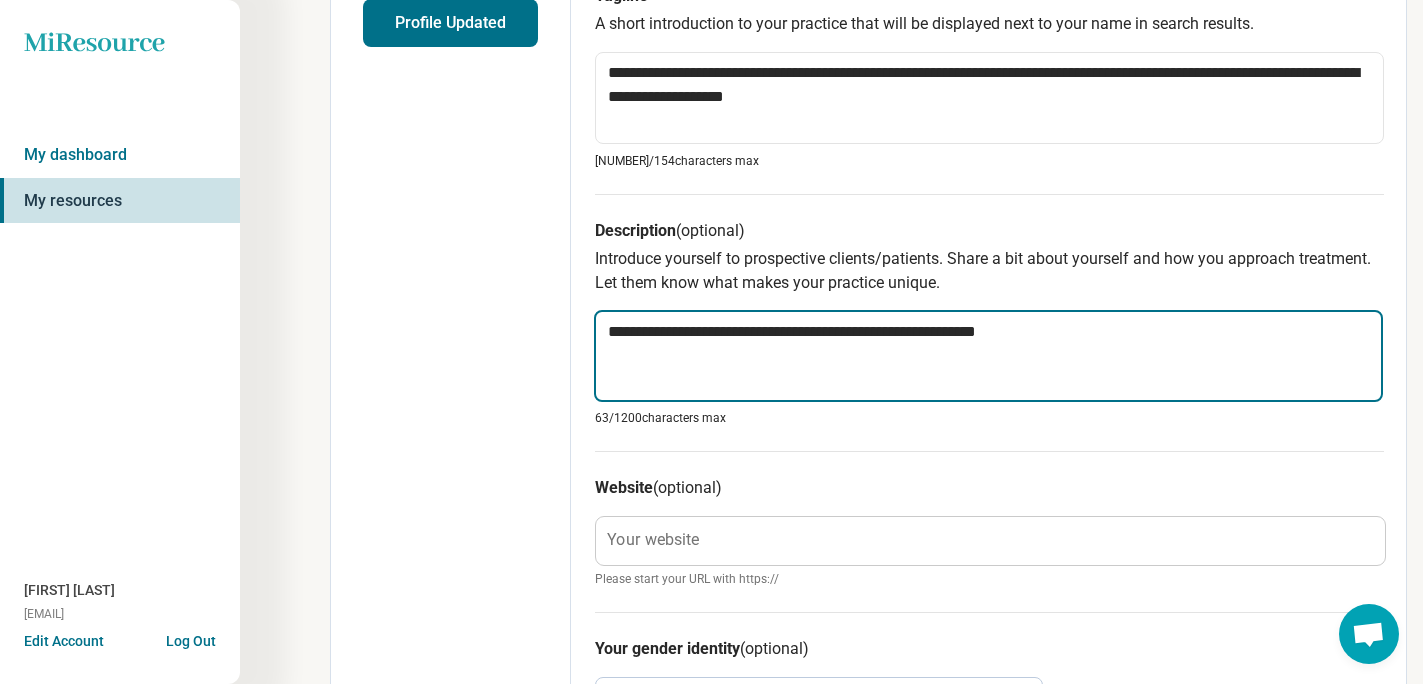 type on "*" 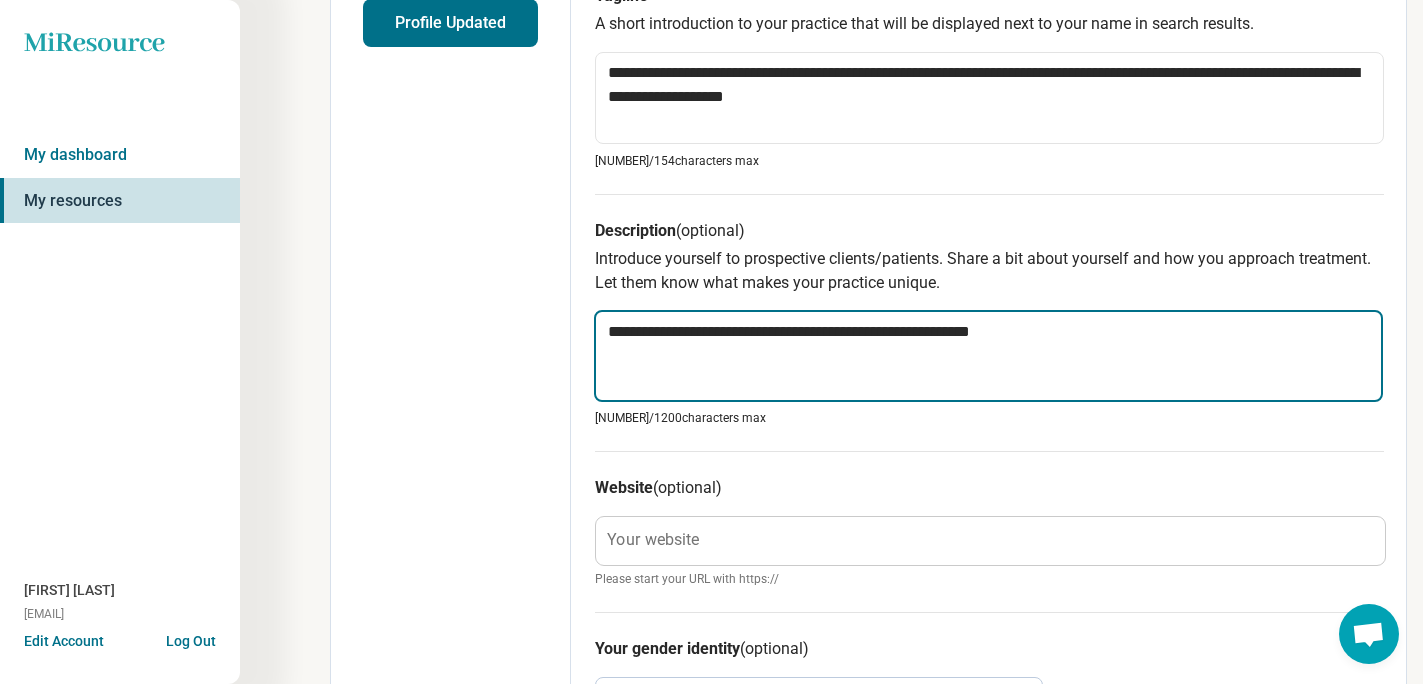 type on "*" 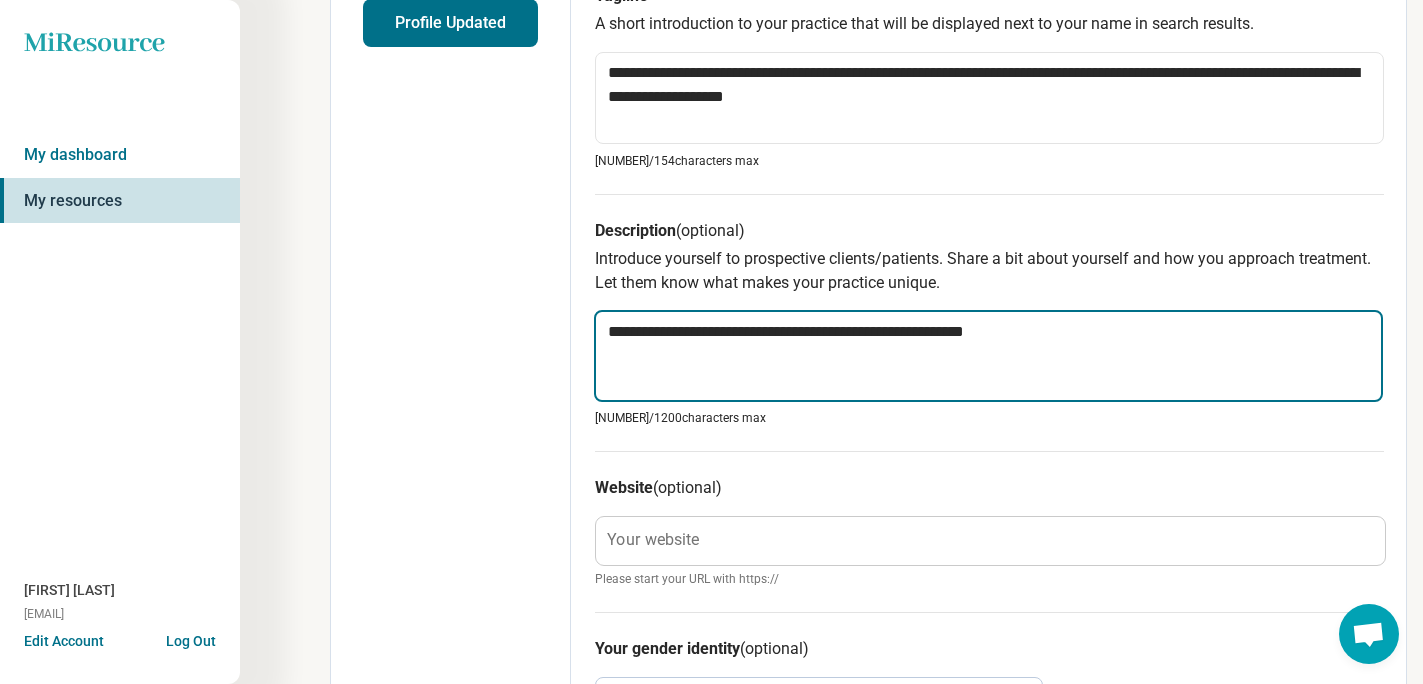 type on "*" 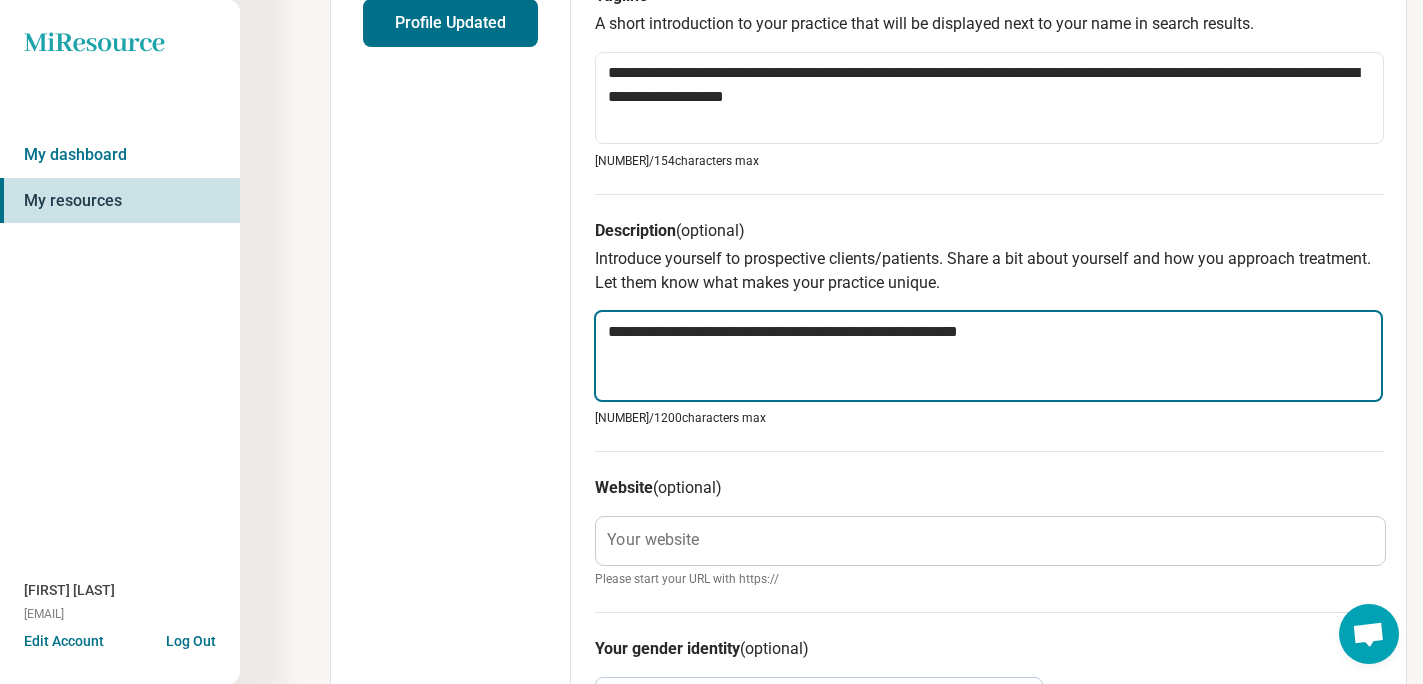 type on "*" 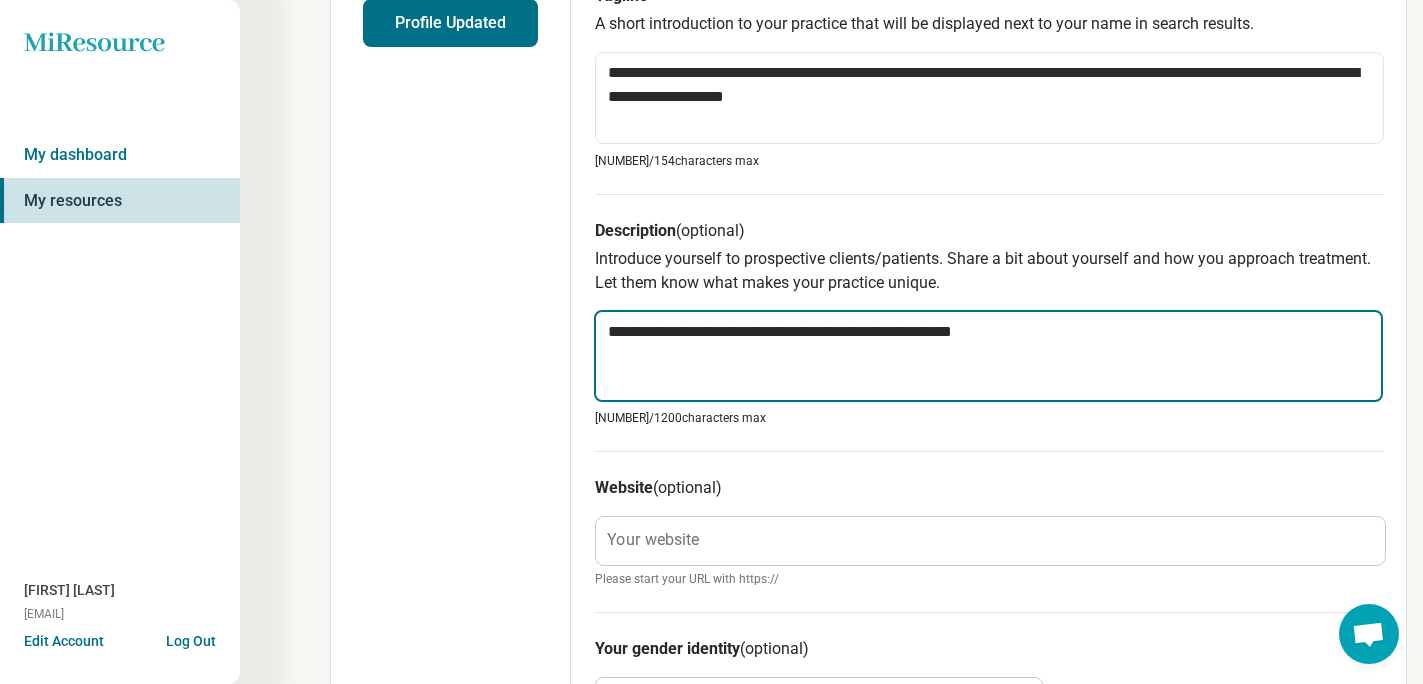 type on "*" 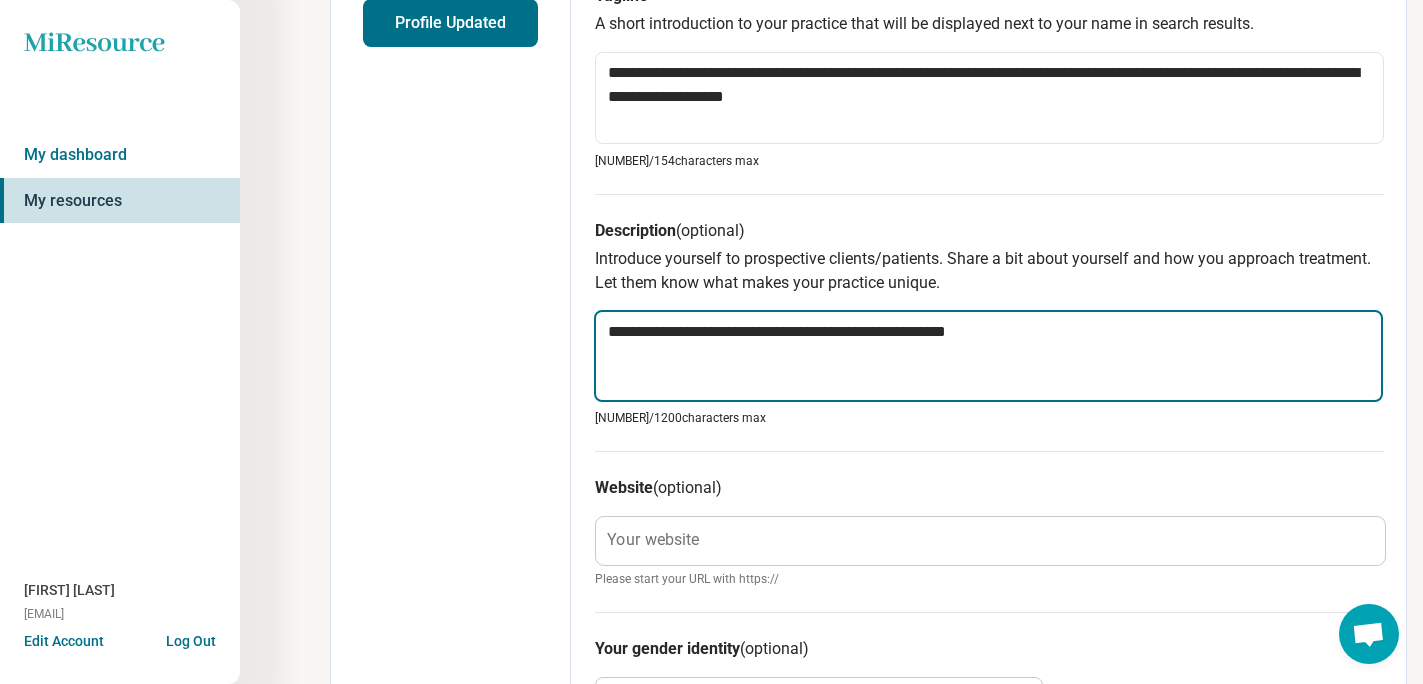 type on "*" 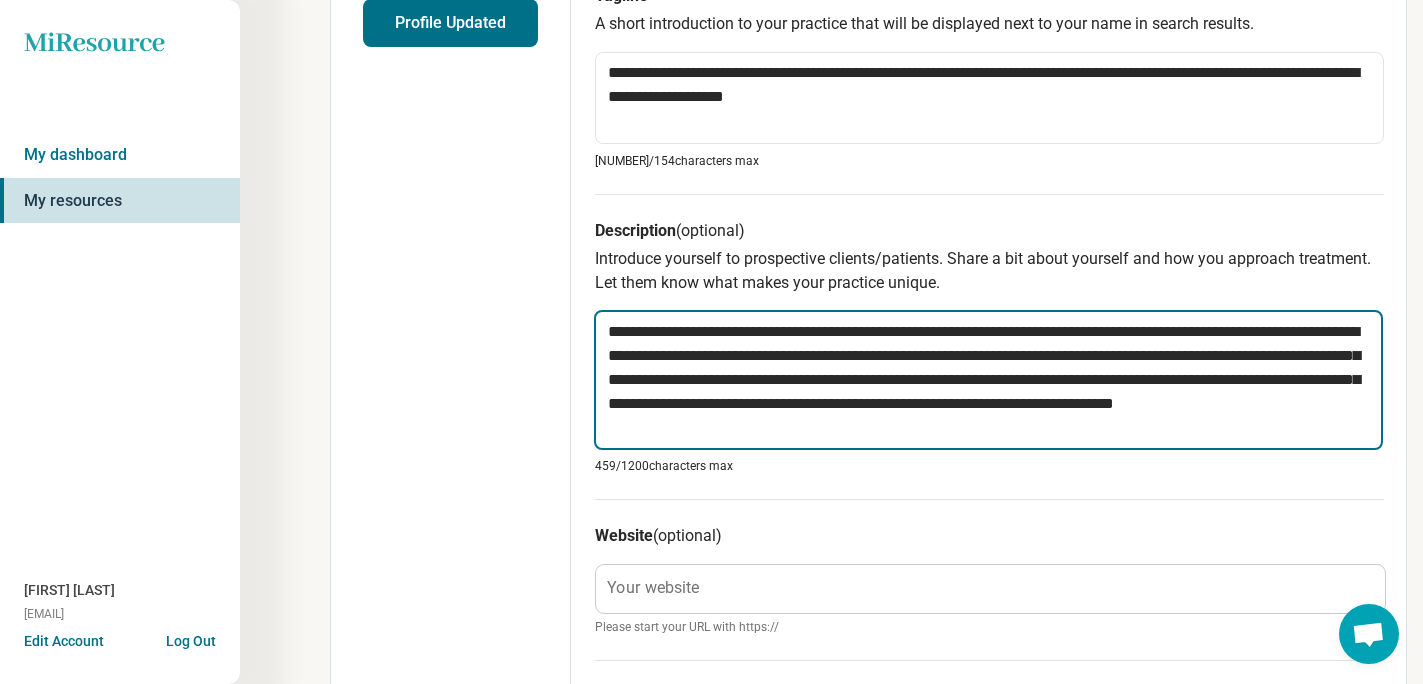 click on "**********" at bounding box center [988, 380] 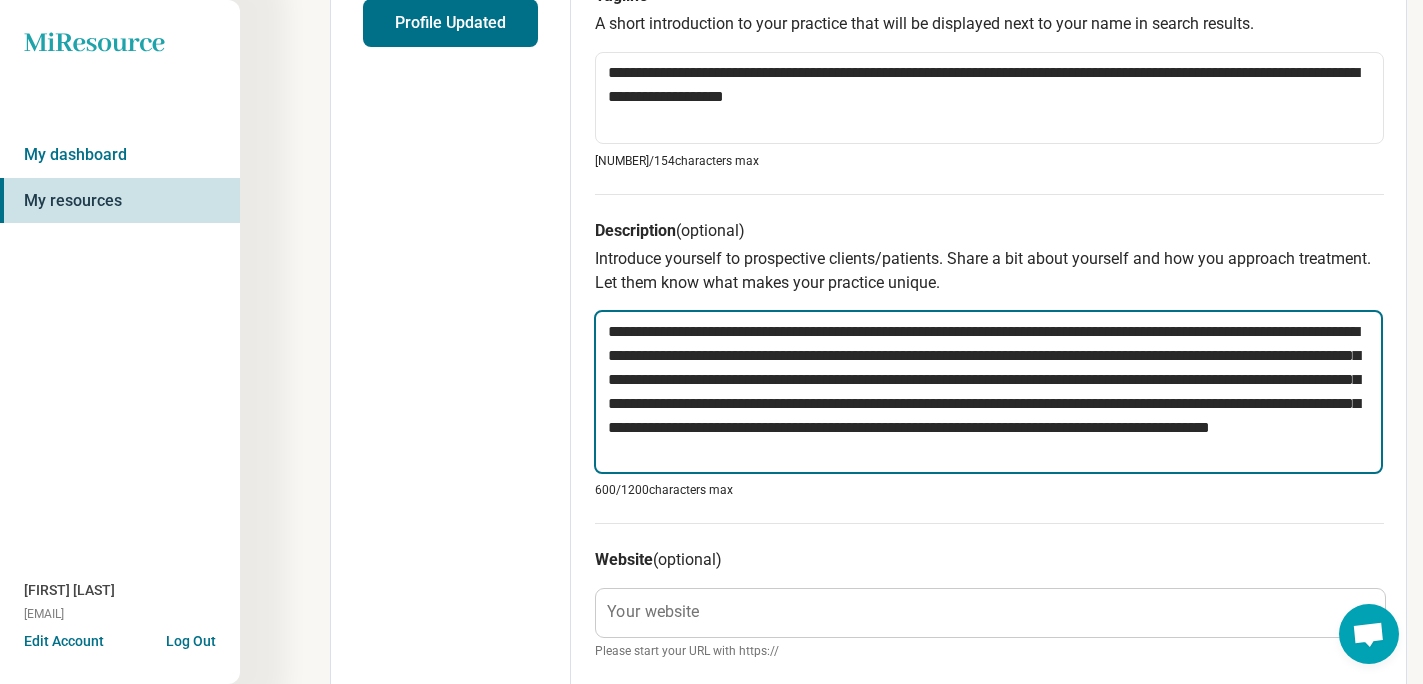 click on "**********" at bounding box center [988, 392] 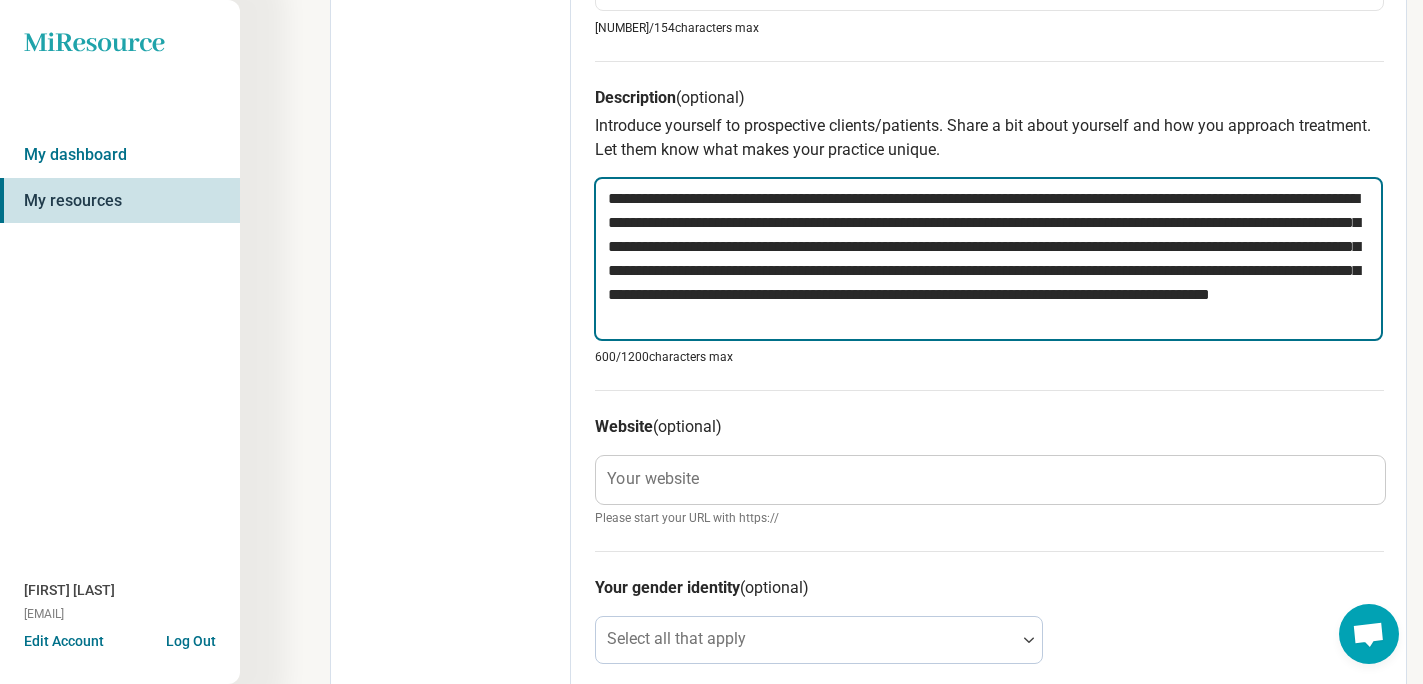 scroll, scrollTop: 722, scrollLeft: 0, axis: vertical 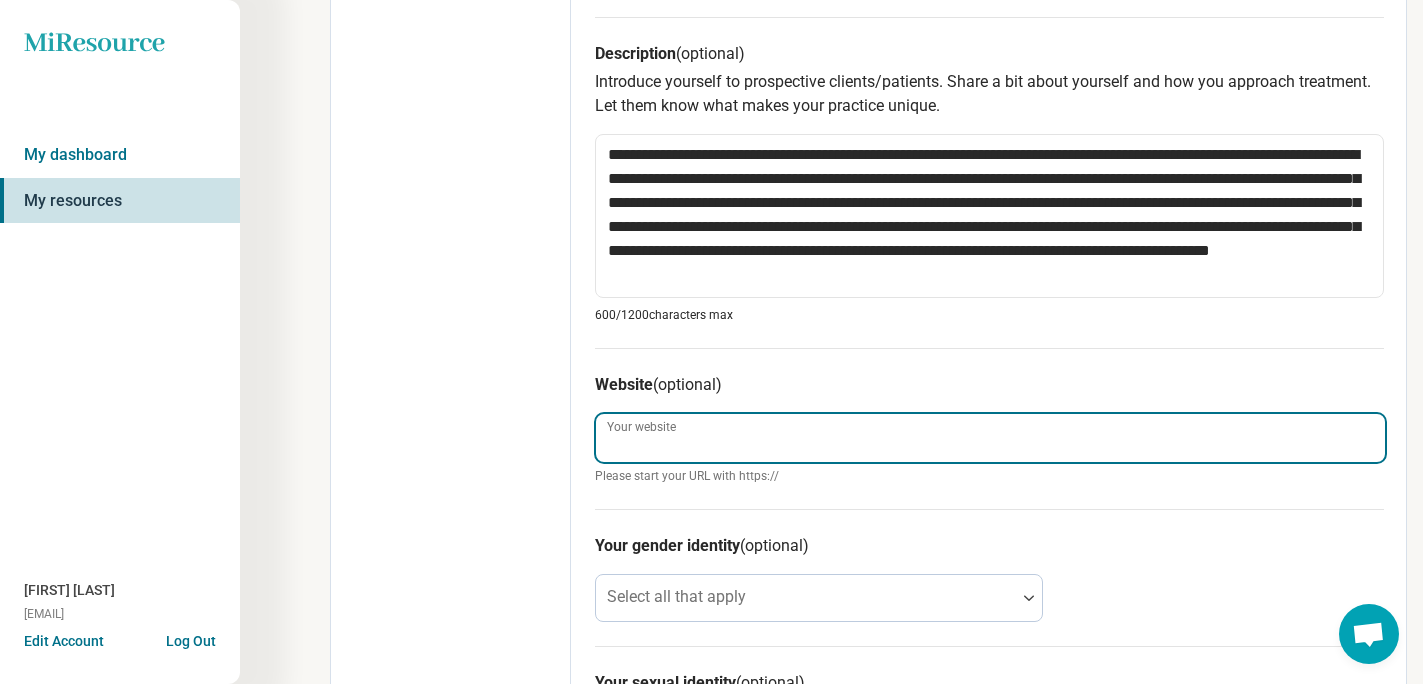 click on "Your website" at bounding box center [990, 438] 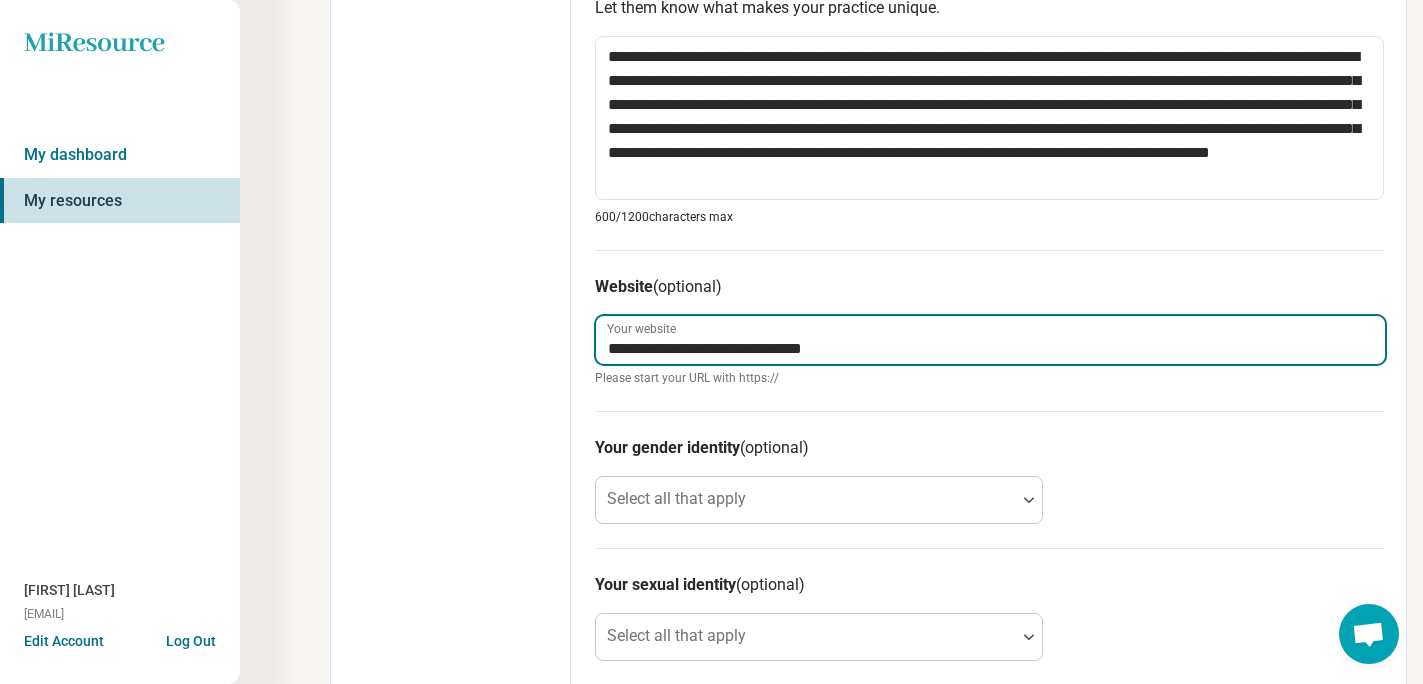 scroll, scrollTop: 845, scrollLeft: 0, axis: vertical 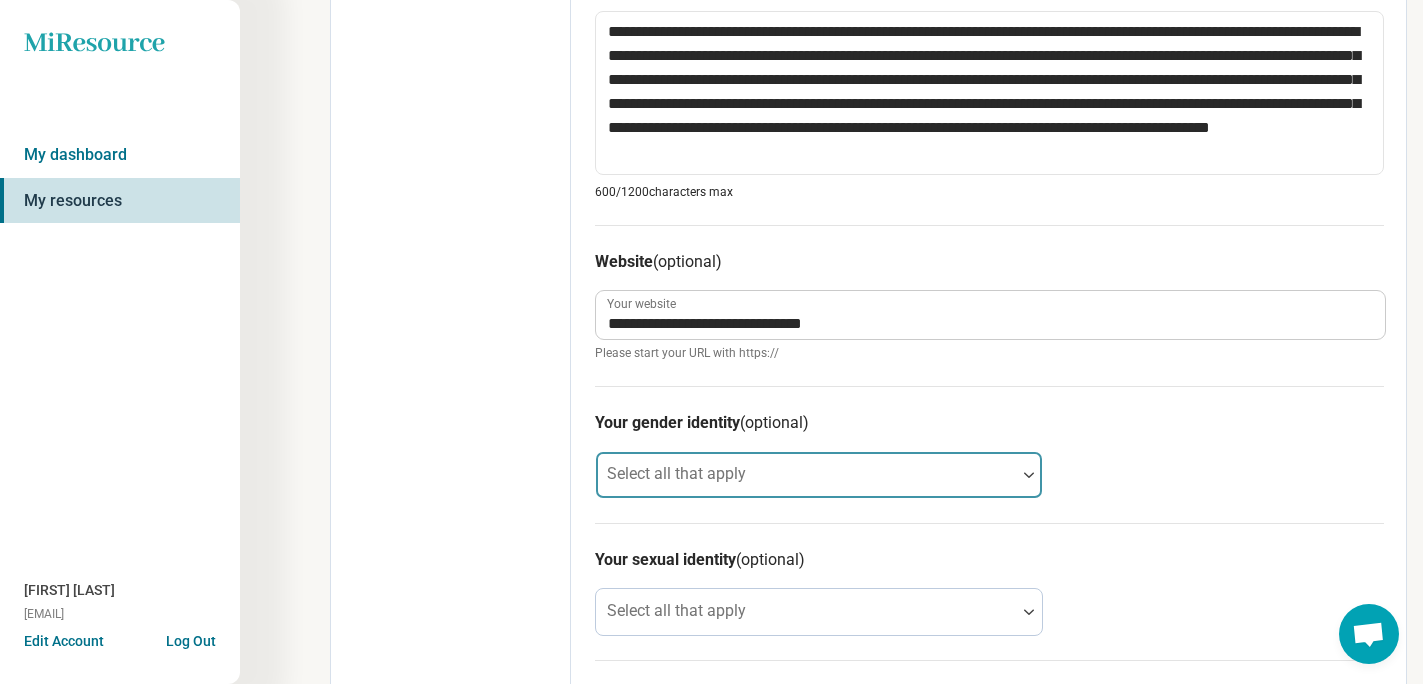 click at bounding box center (806, 475) 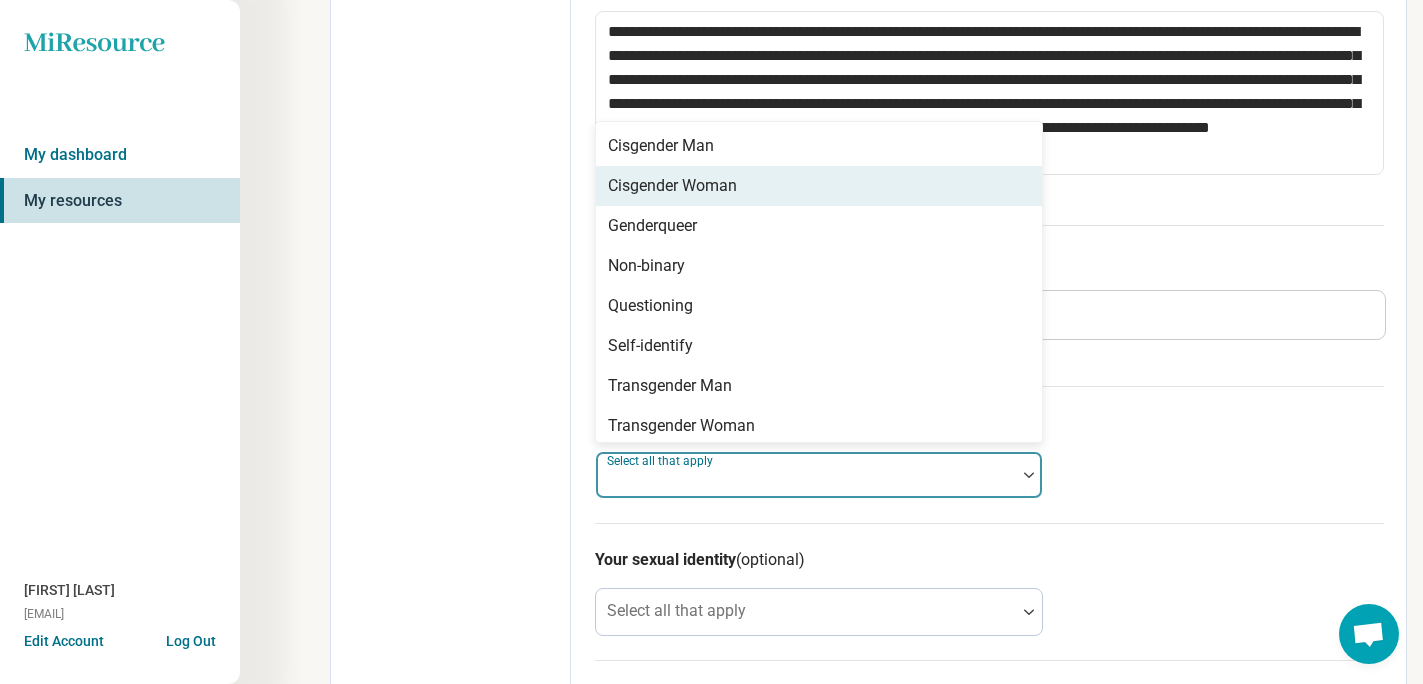 click on "Cisgender Woman" at bounding box center [819, 186] 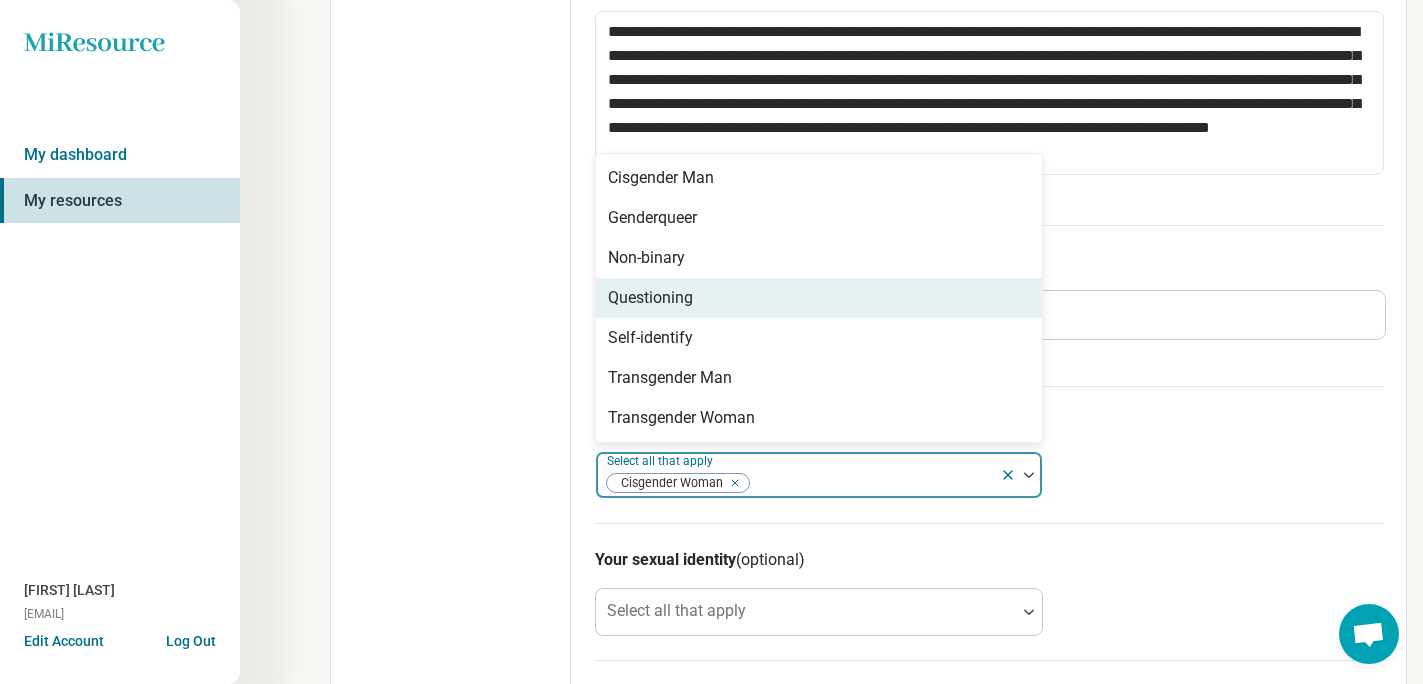 click on "Your gender identity  (optional) option [GENDER], selected. [GENDER], [NUMBER] of [NUMBER]. [NUMBER] results available. Use Up and Down to choose options, press Enter to select the currently focused option, press Escape to exit the menu, press Tab to select the option and exit the menu. Select all that apply [GENDER] [GENDER] [GENDER] [GENDER] [GENDER] [GENDER] [GENDER]" at bounding box center [989, 454] 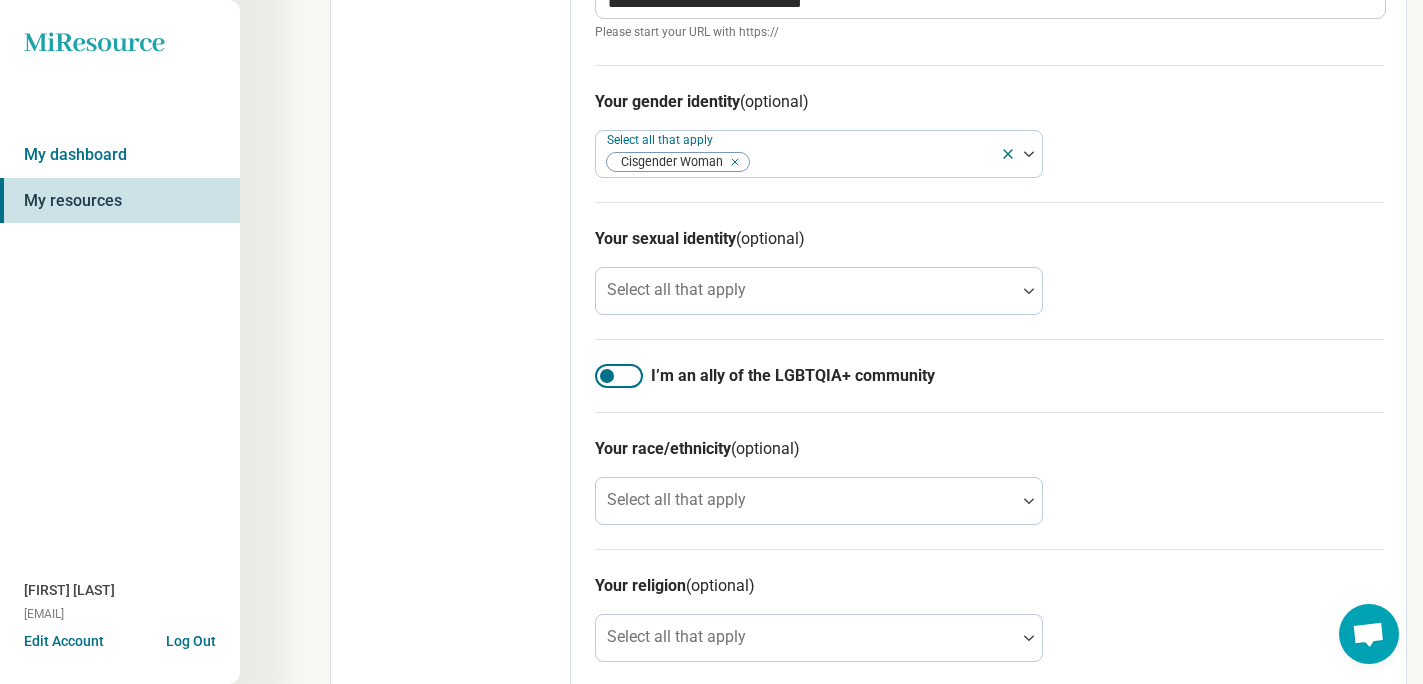 scroll, scrollTop: 1189, scrollLeft: 0, axis: vertical 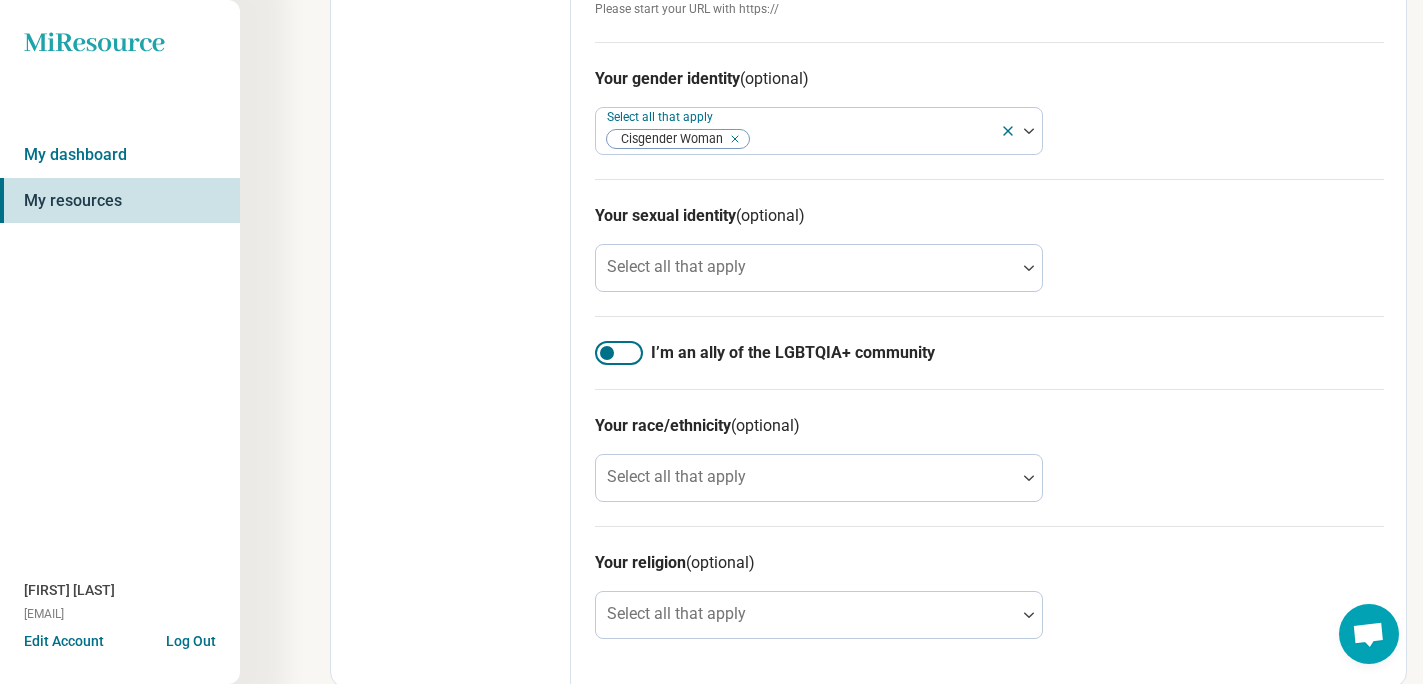 click at bounding box center [619, 353] 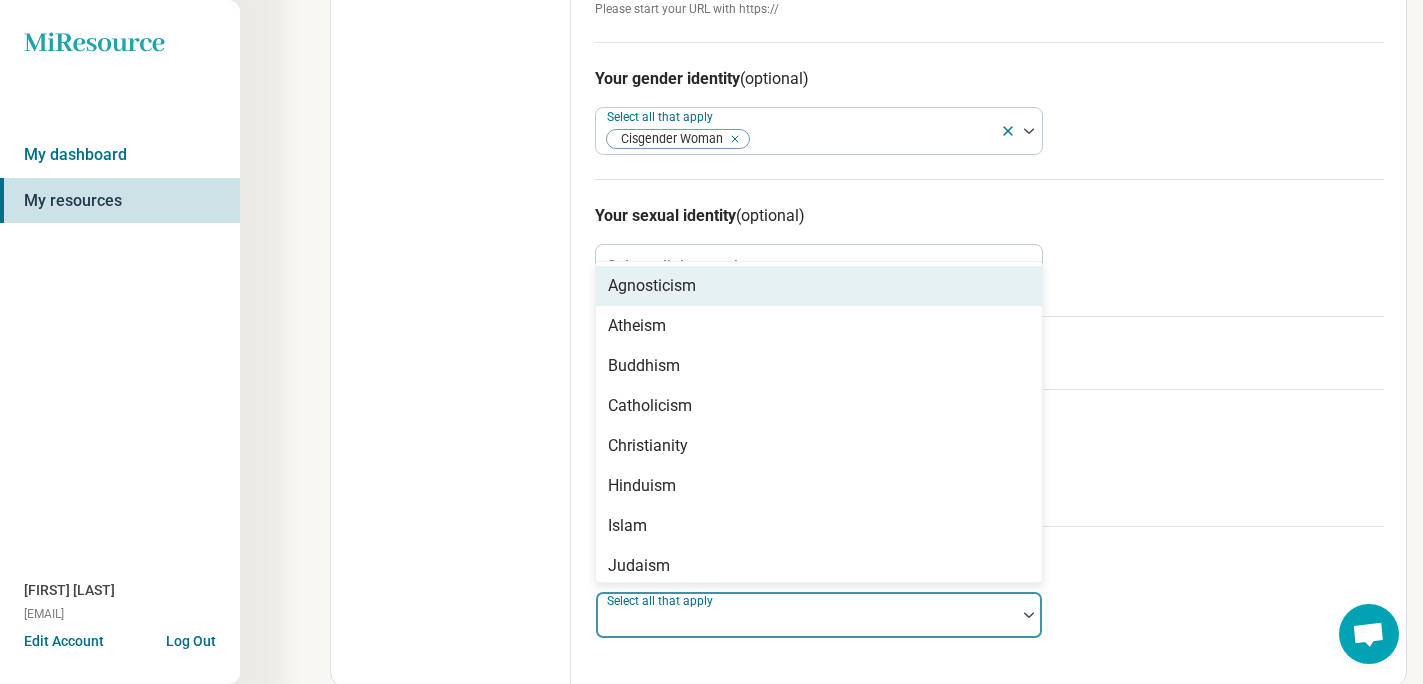 click at bounding box center (806, 623) 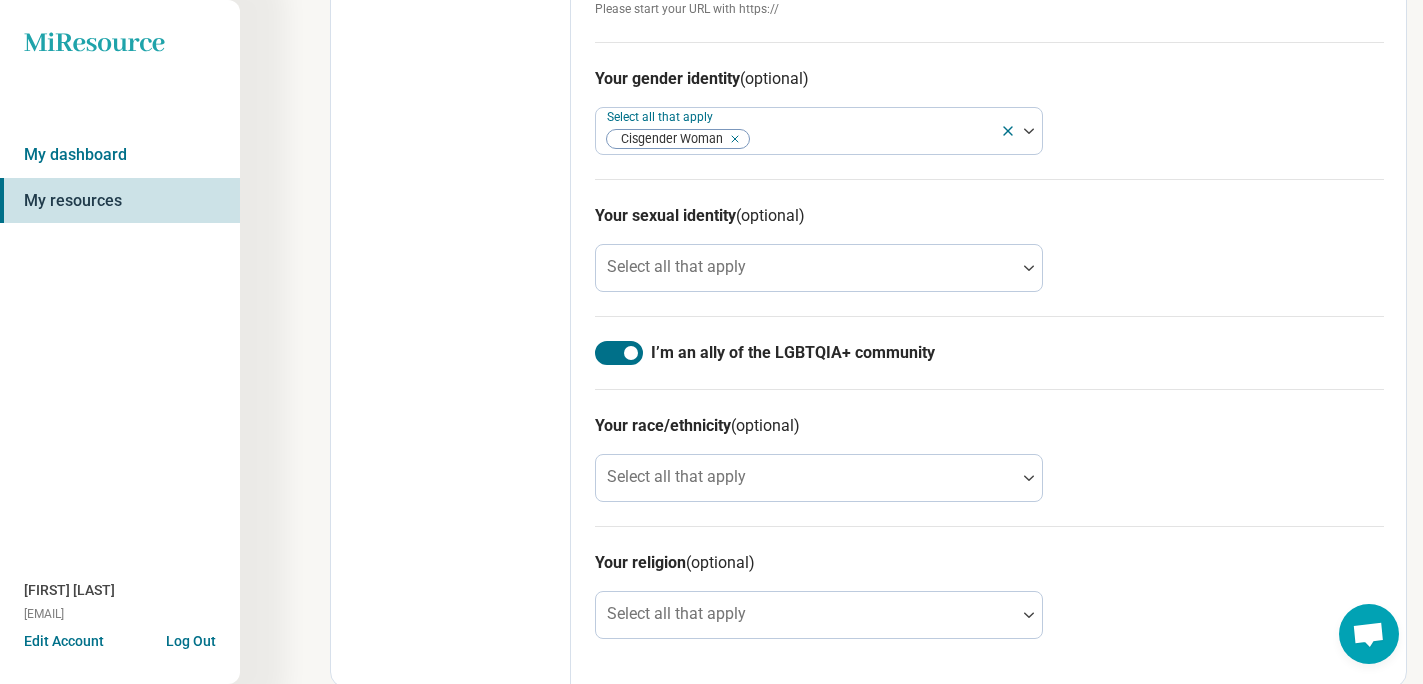 click on "Your religion (optional)" at bounding box center [989, 563] 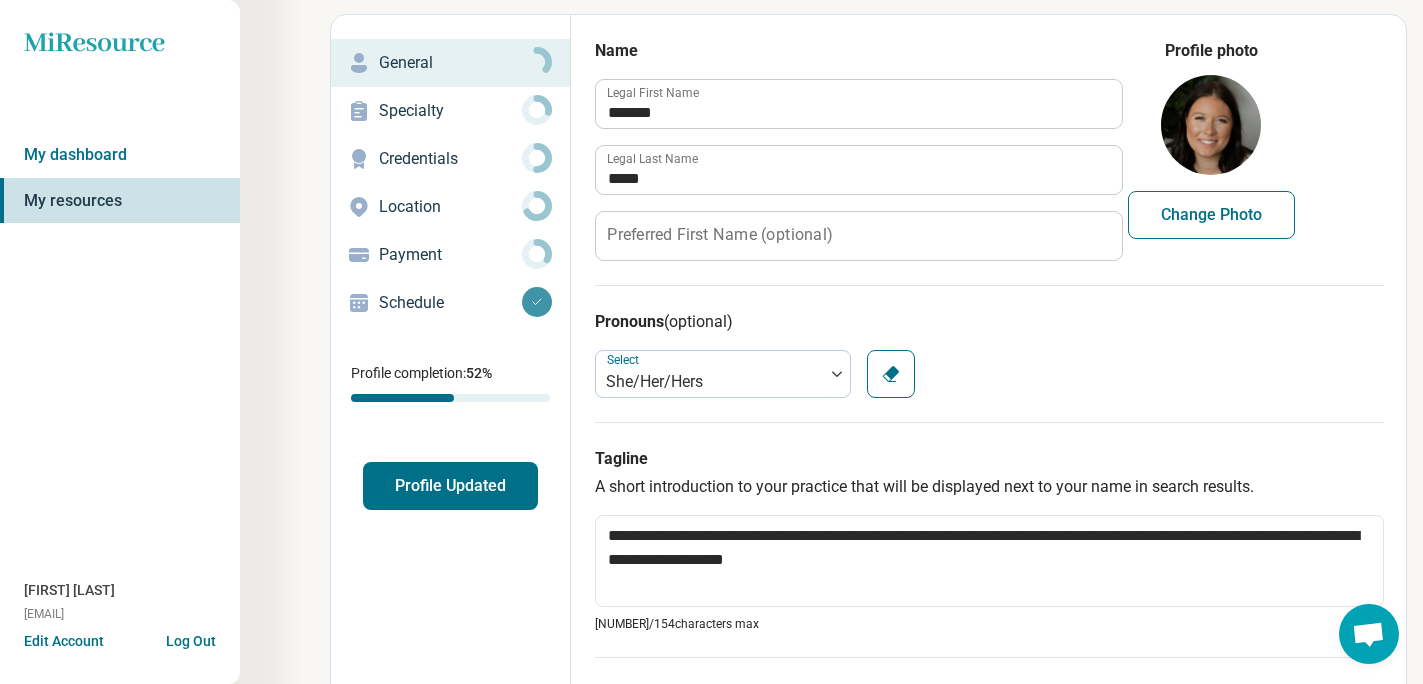 scroll, scrollTop: 0, scrollLeft: 0, axis: both 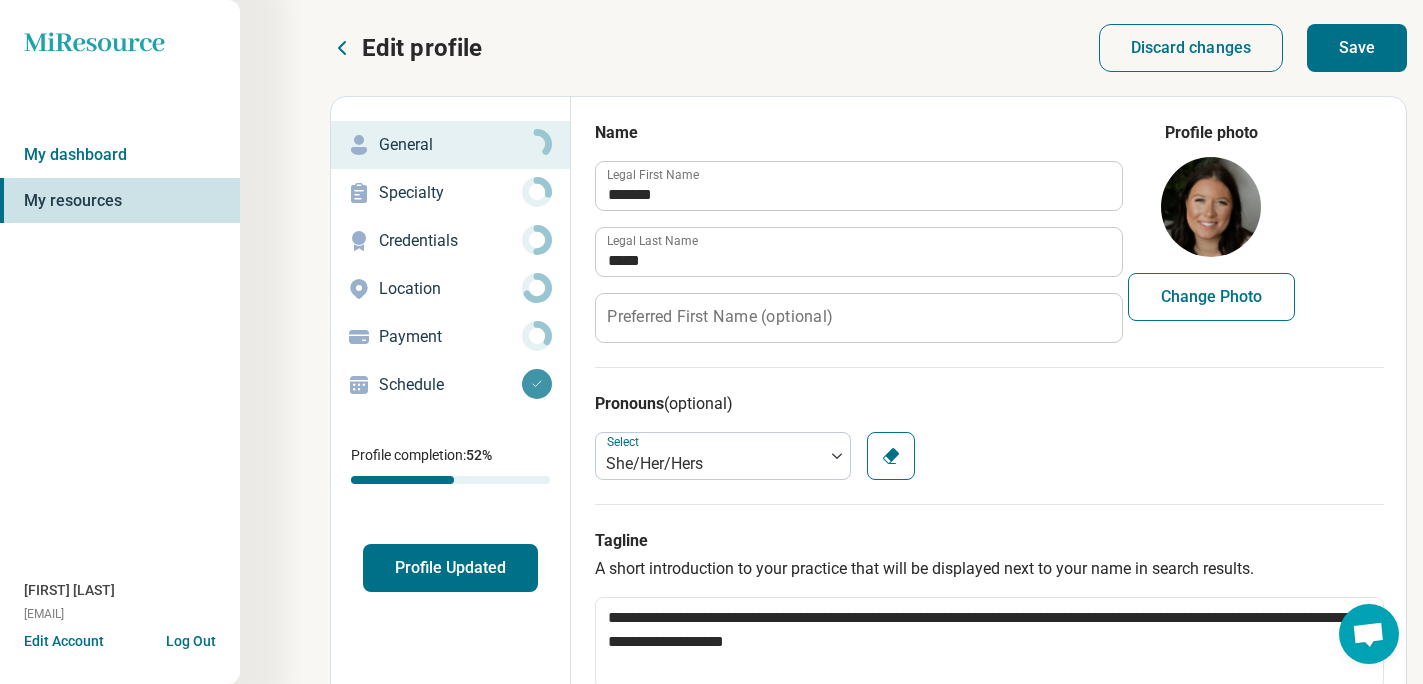 click on "Save" at bounding box center (1357, 48) 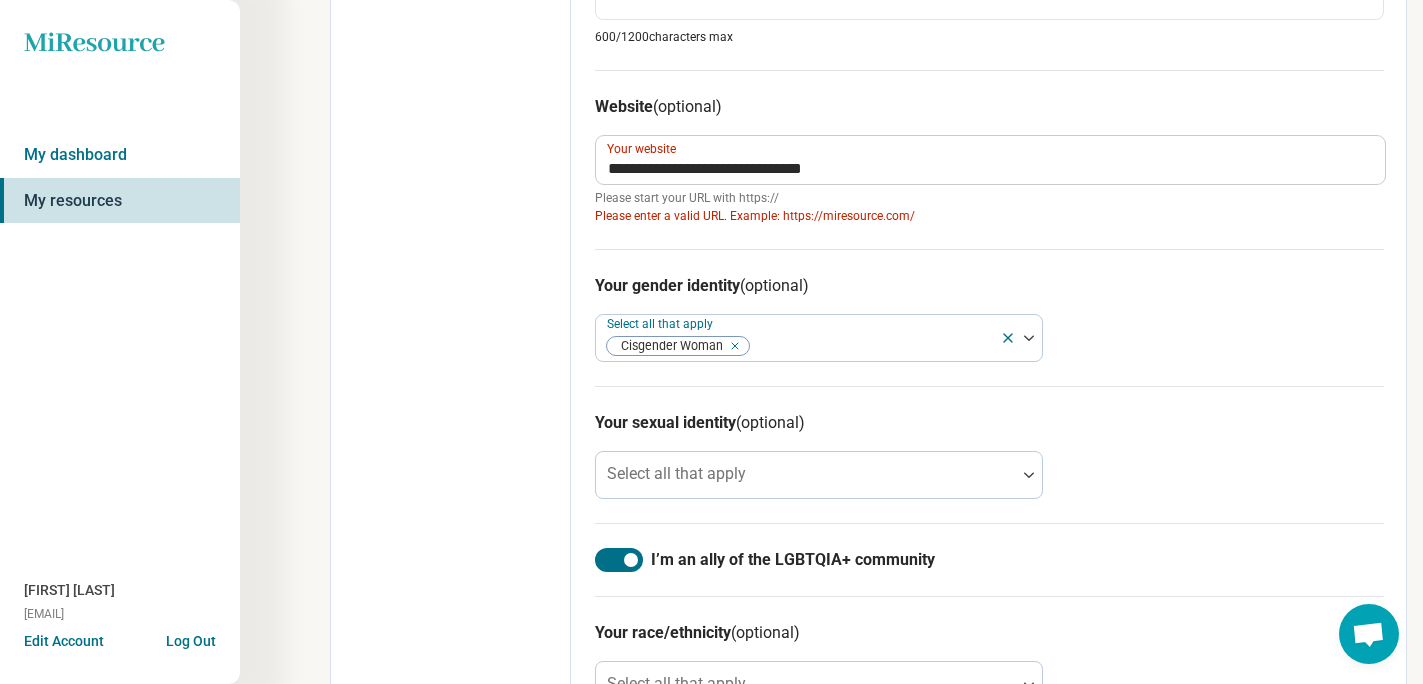 scroll, scrollTop: 999, scrollLeft: 0, axis: vertical 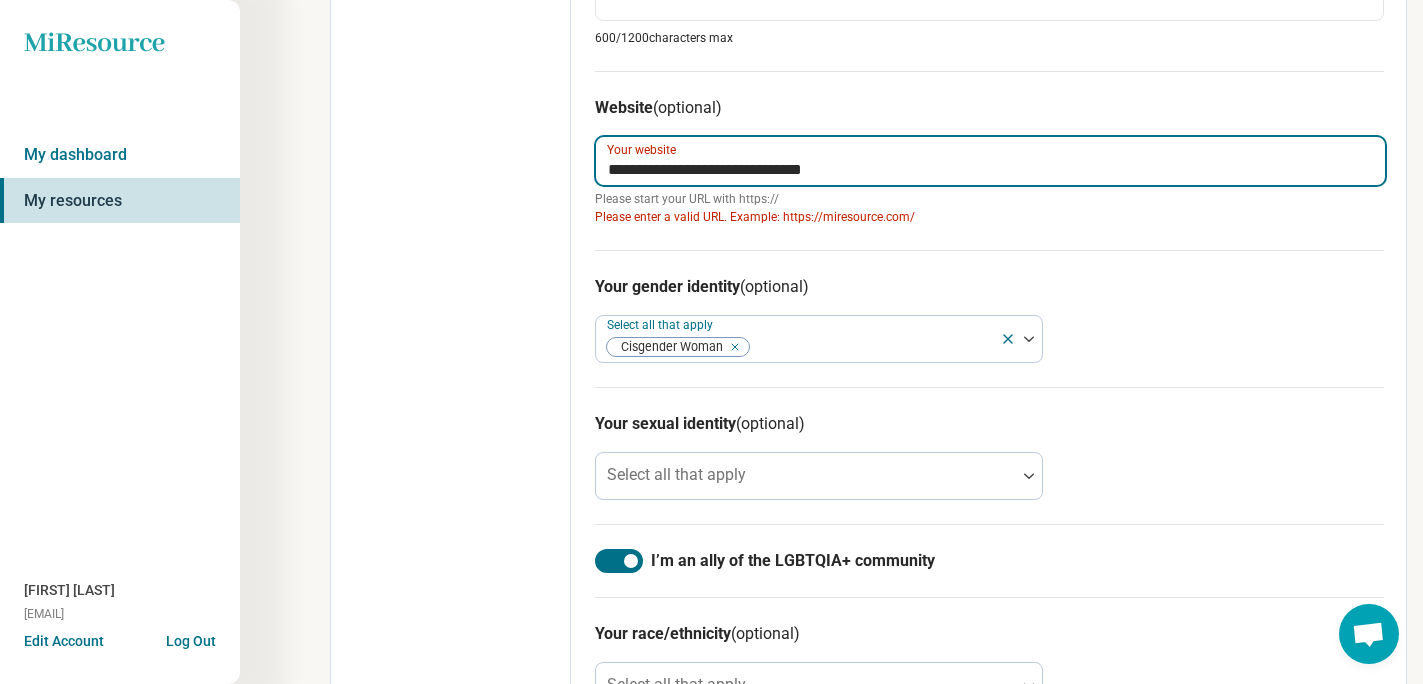 click on "**********" at bounding box center [990, 161] 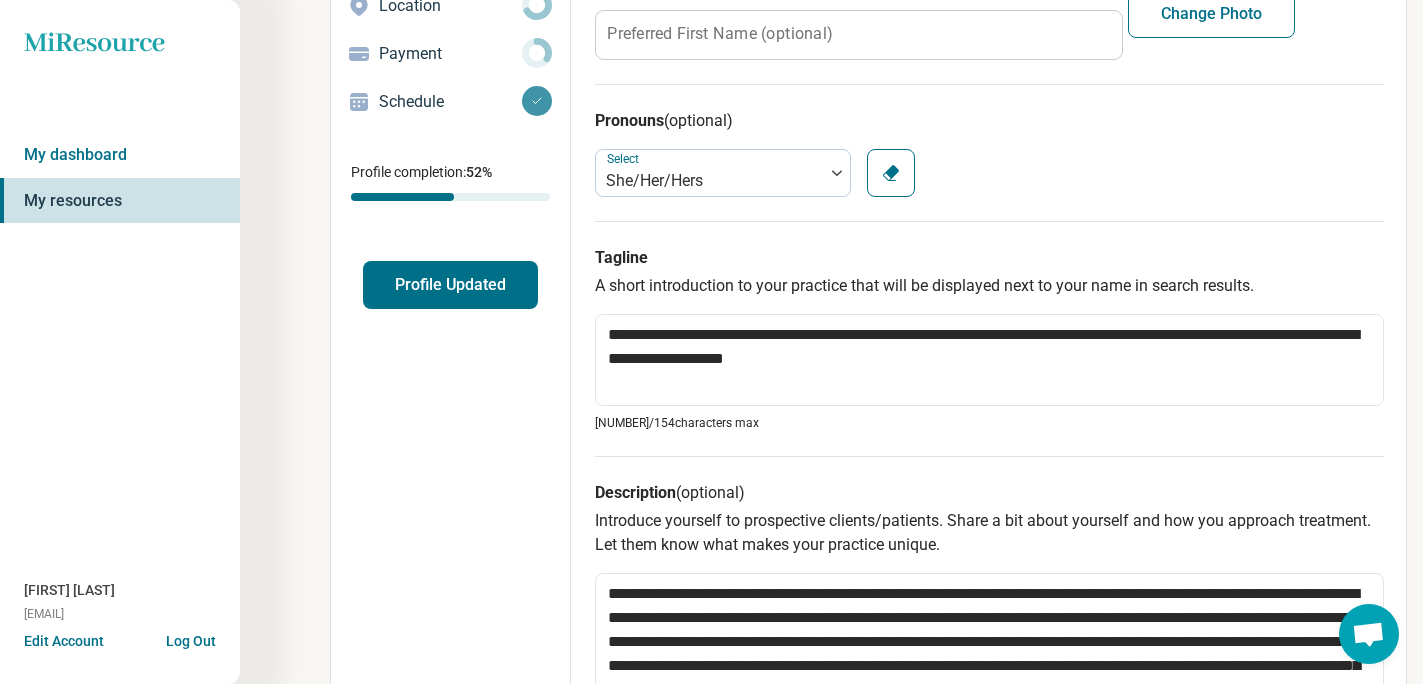 scroll, scrollTop: 0, scrollLeft: 0, axis: both 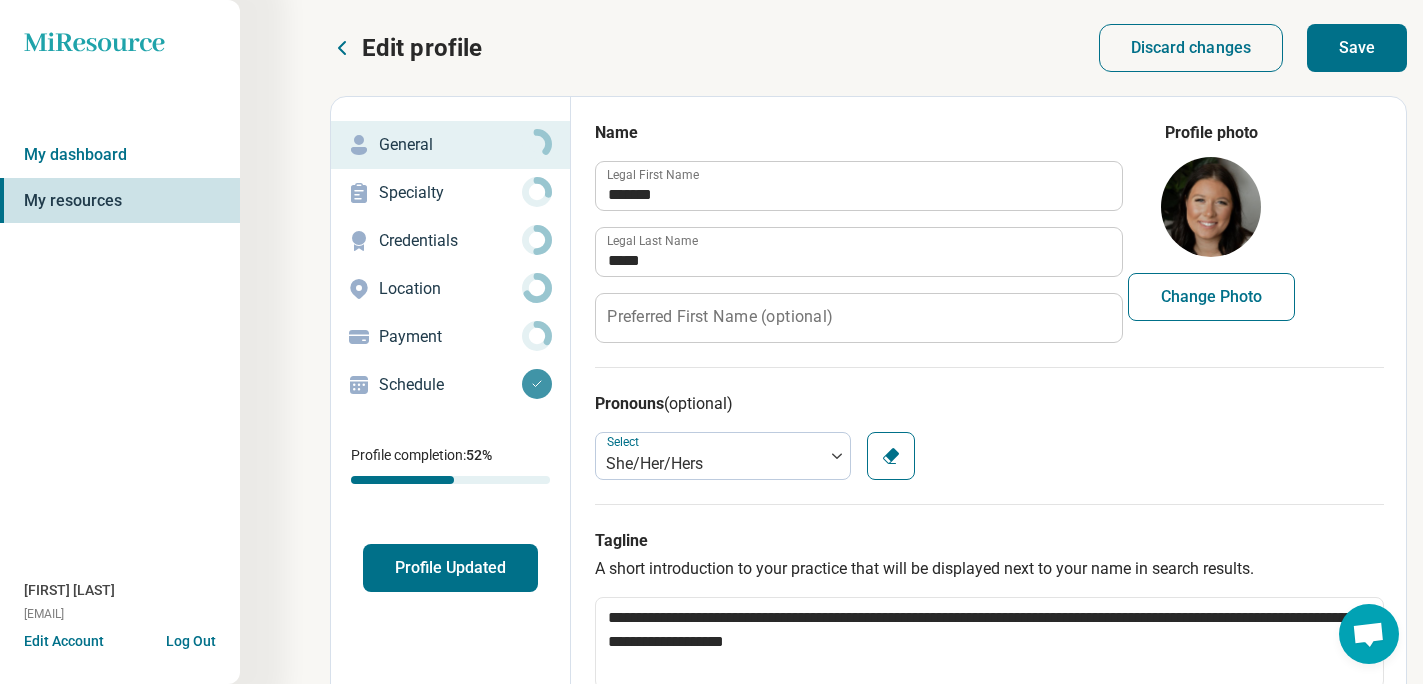 click on "Save" at bounding box center (1357, 48) 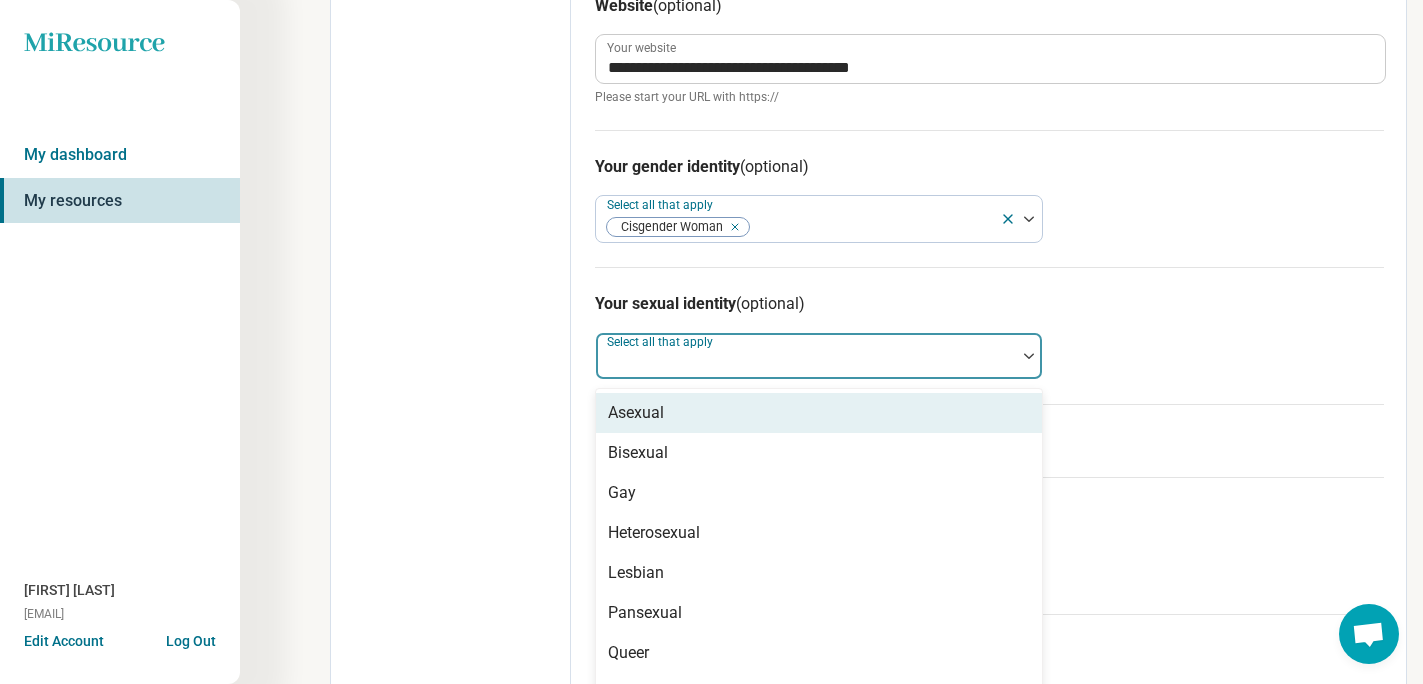 click at bounding box center [806, 356] 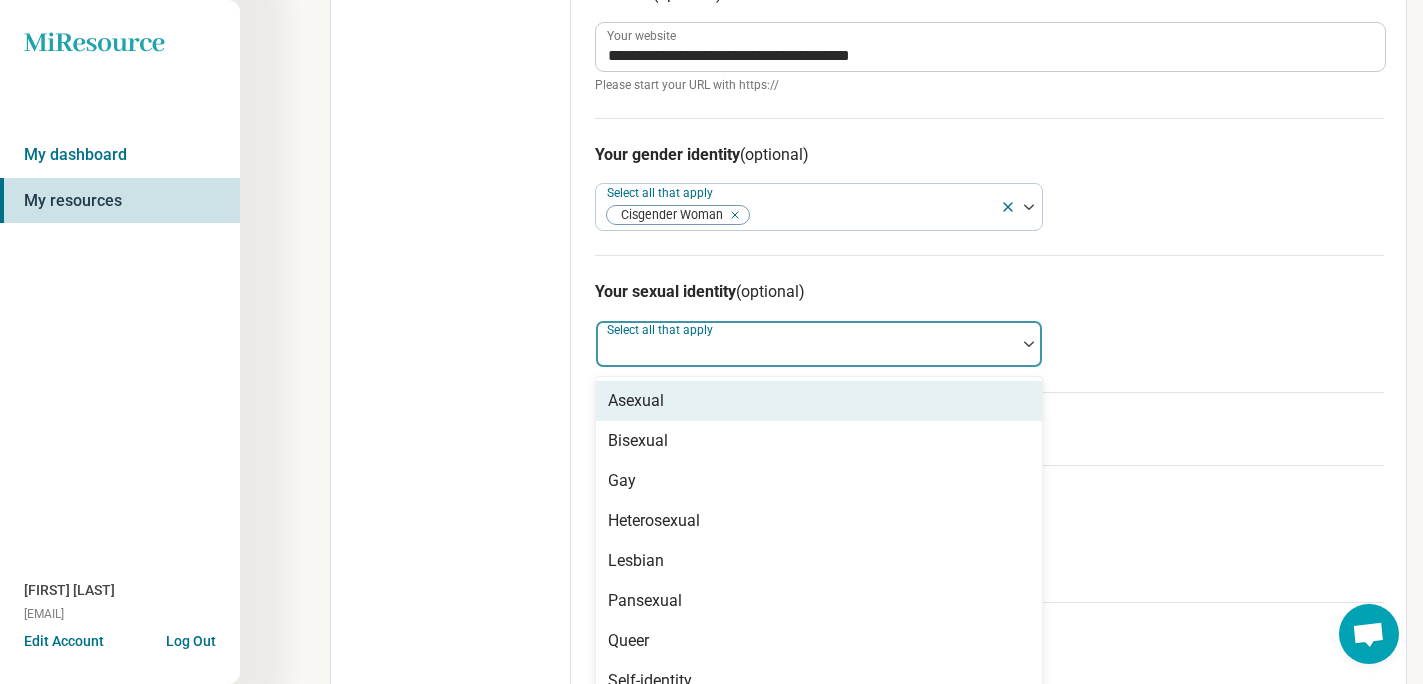 scroll, scrollTop: 1131, scrollLeft: 0, axis: vertical 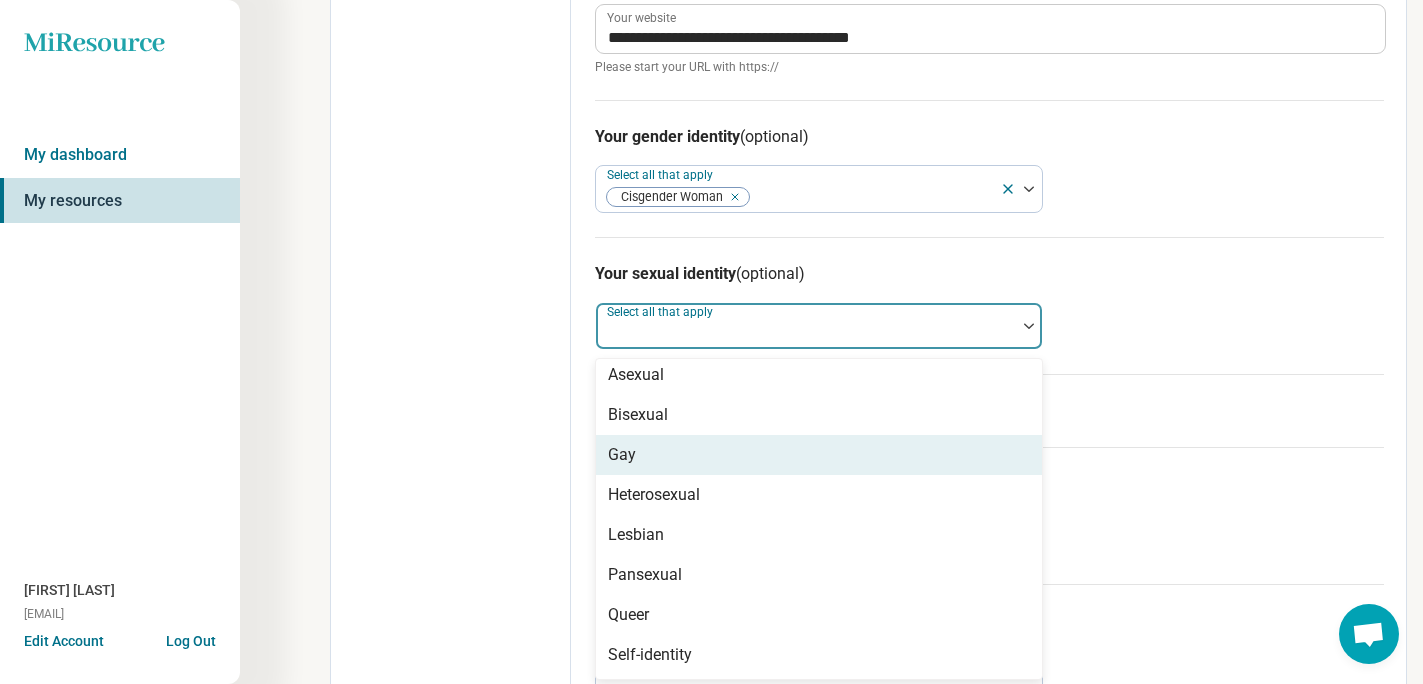 click on "Your race/ethnicity  (optional) Select all that apply" at bounding box center (989, 515) 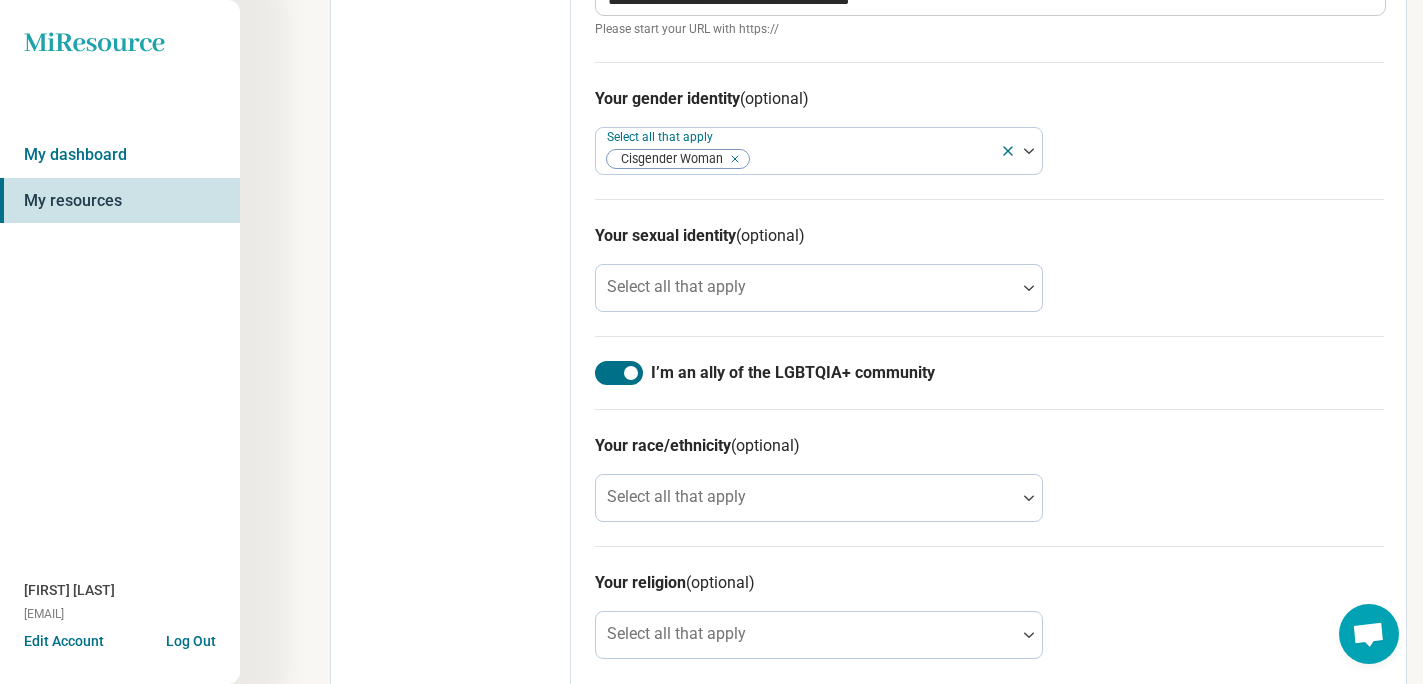 scroll, scrollTop: 1189, scrollLeft: 0, axis: vertical 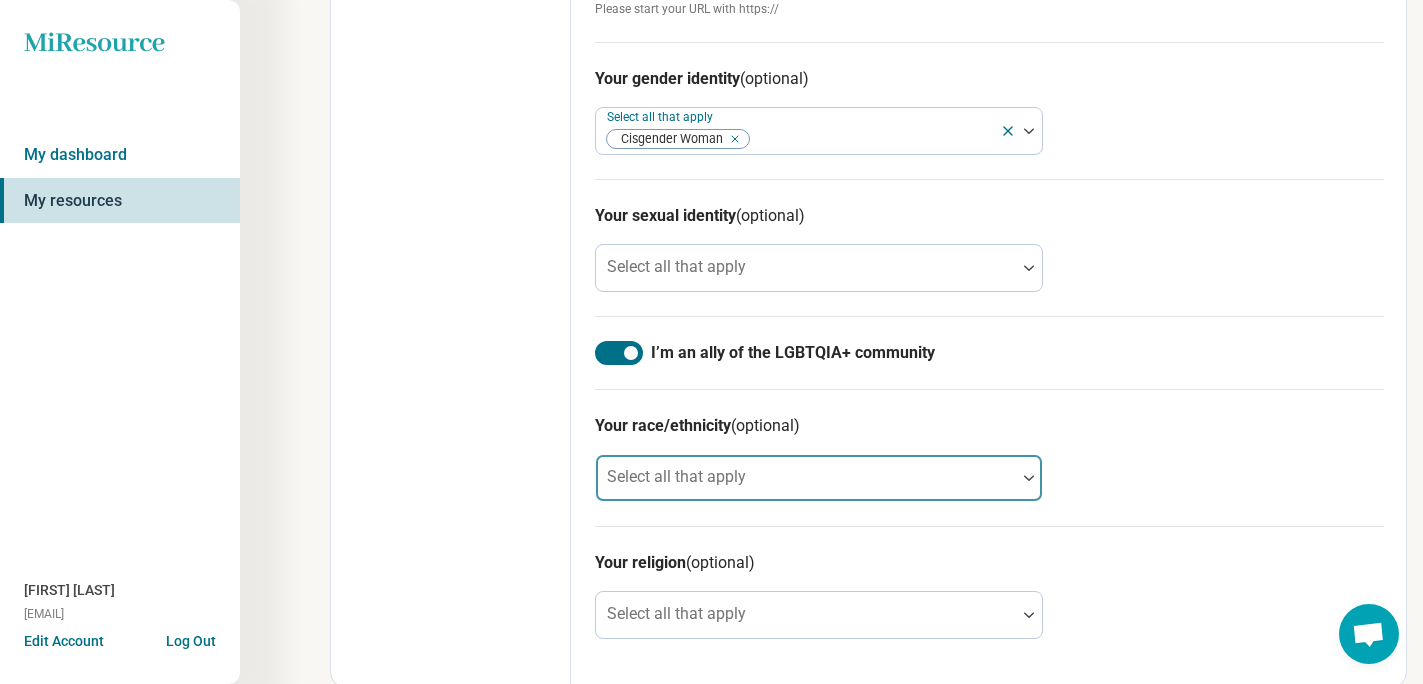 click at bounding box center (806, 486) 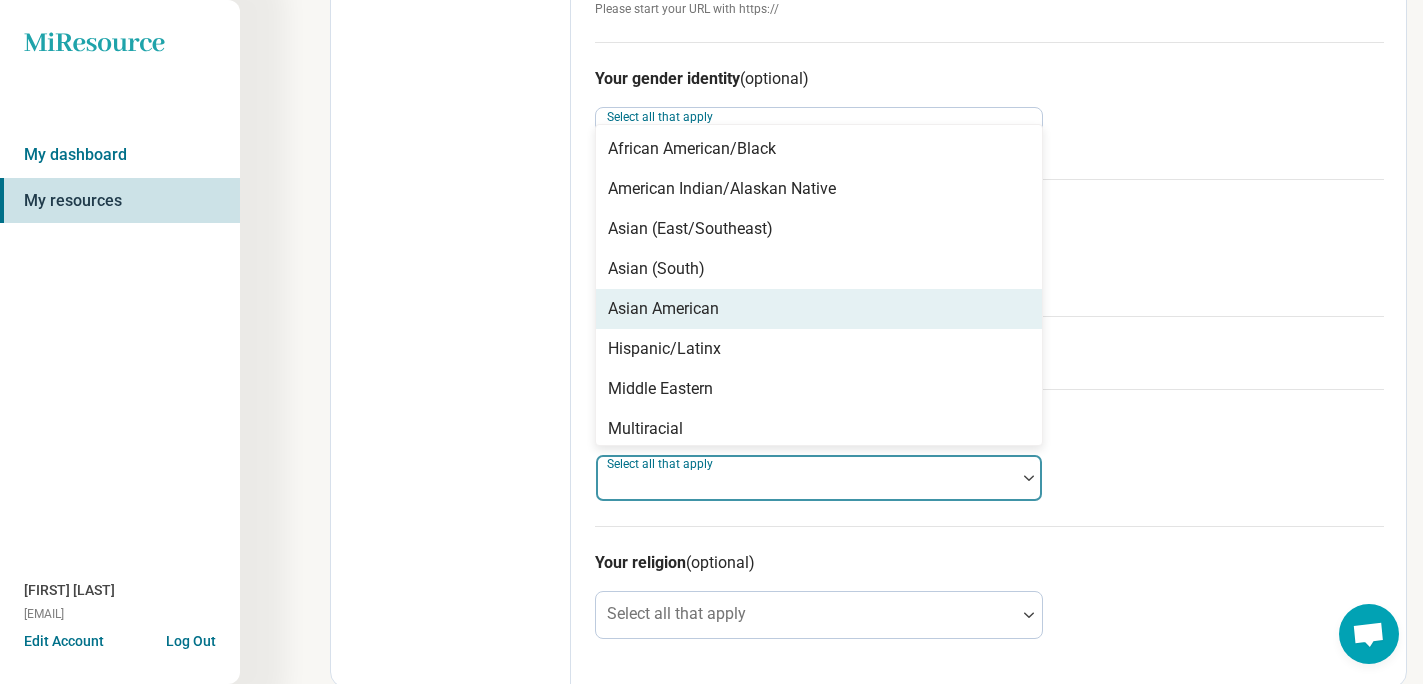 scroll, scrollTop: 128, scrollLeft: 0, axis: vertical 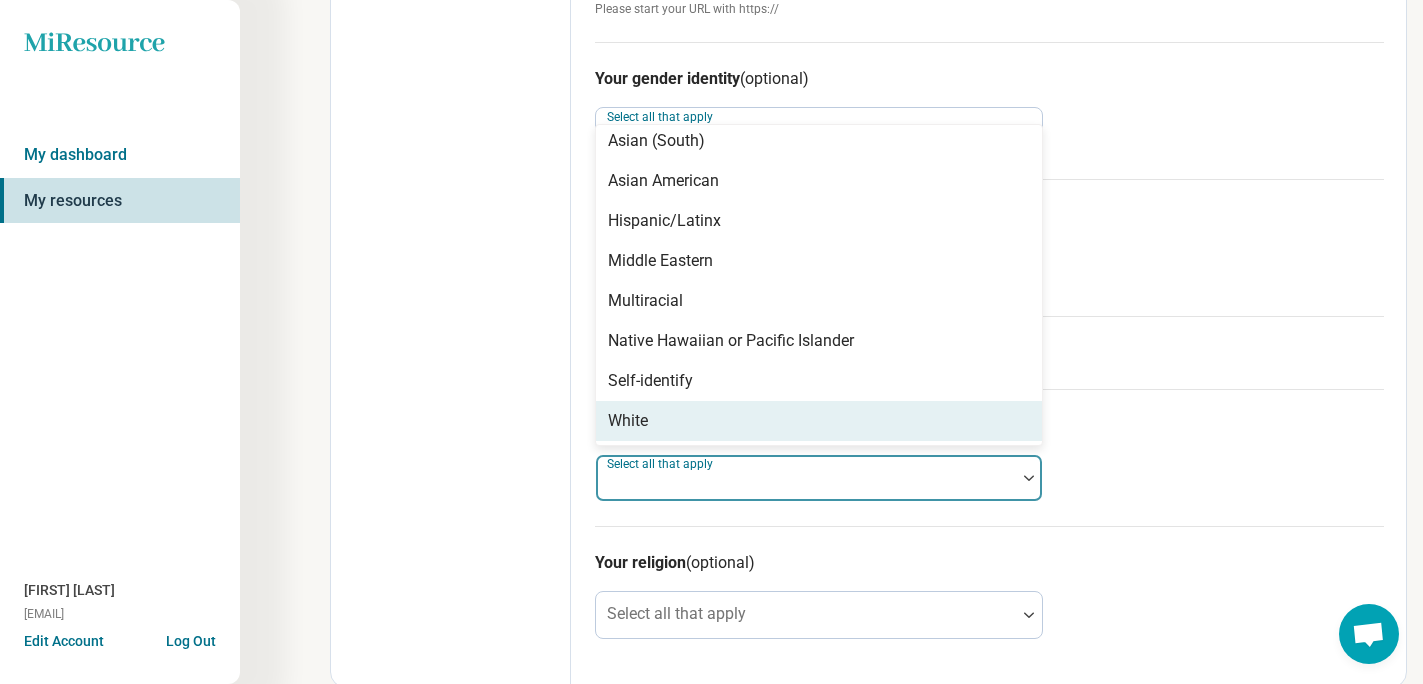 click on "White" at bounding box center [819, 421] 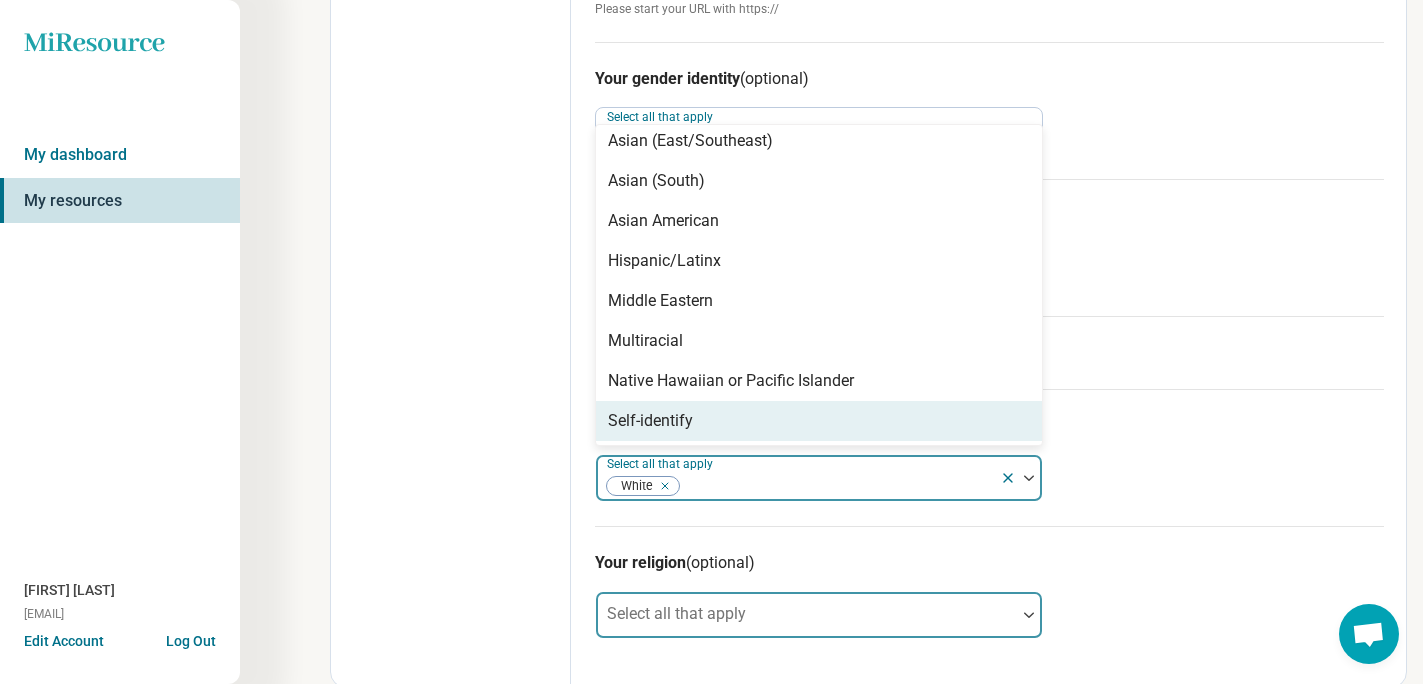 click at bounding box center (1029, 615) 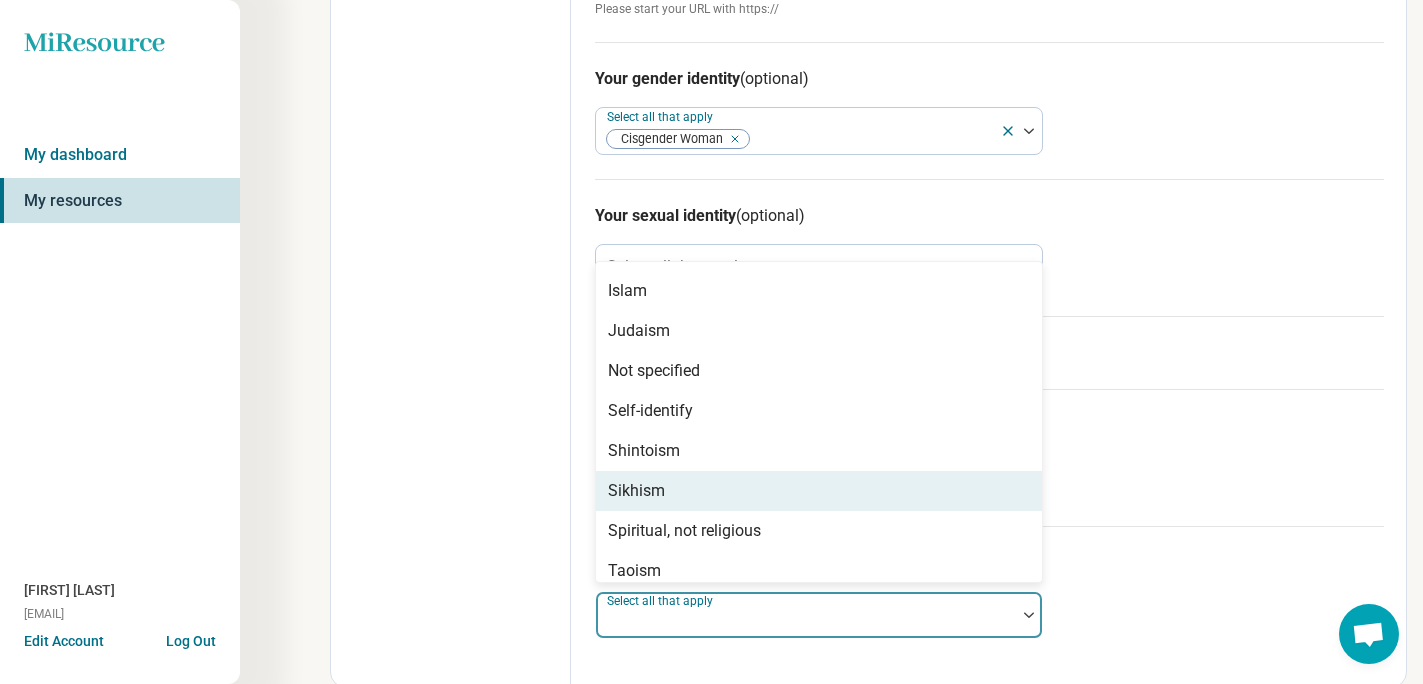 scroll, scrollTop: 288, scrollLeft: 0, axis: vertical 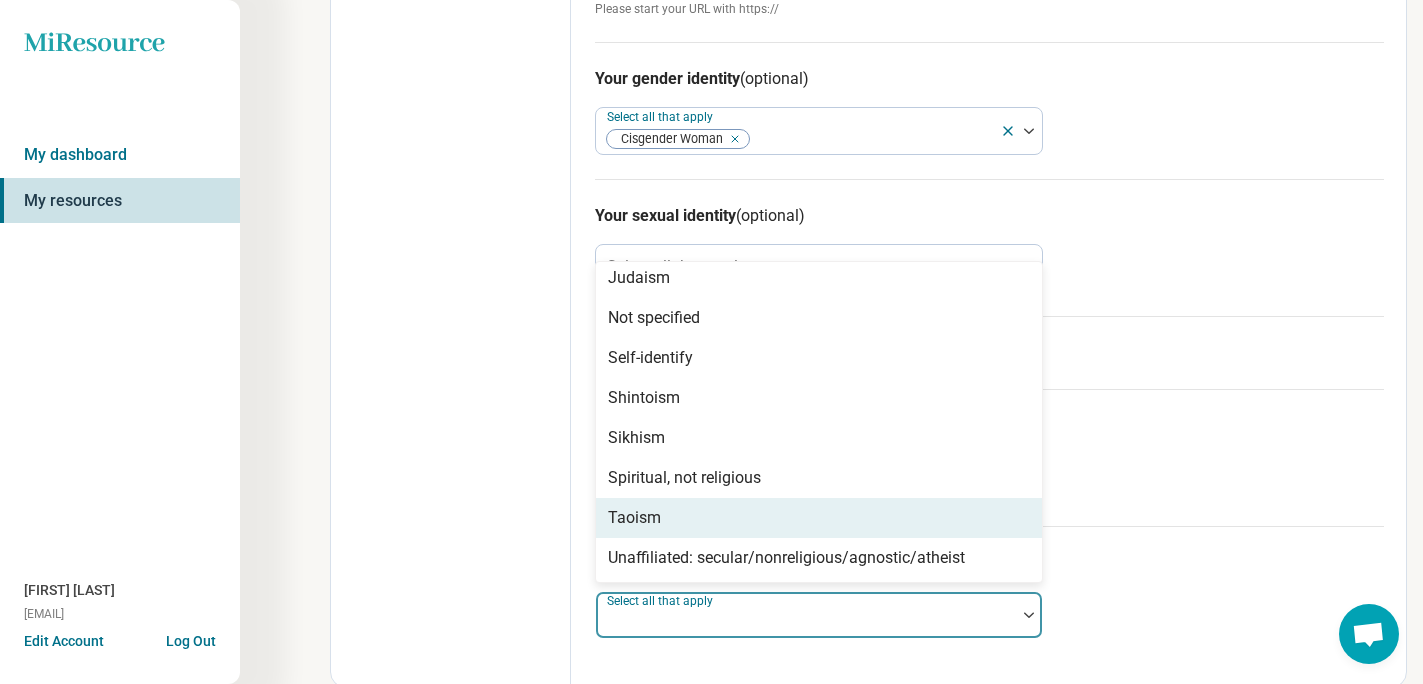 click on "Your religion (optional) Taoism, 14 of 15. 15 results available. Use Up and Down to choose options, press Enter to select the currently focused option, press Escape to exit the menu, press Tab to select the option and exit the menu. Select all that apply Agnosticism Atheism Buddhism Catholicism Christianity Hinduism Islam Judaism Not specified Self-identify Shintoism Sikhism Spiritual, not religious Taoism Unaffiliated: secular/nonreligious/agnostic/atheist" at bounding box center (989, 594) 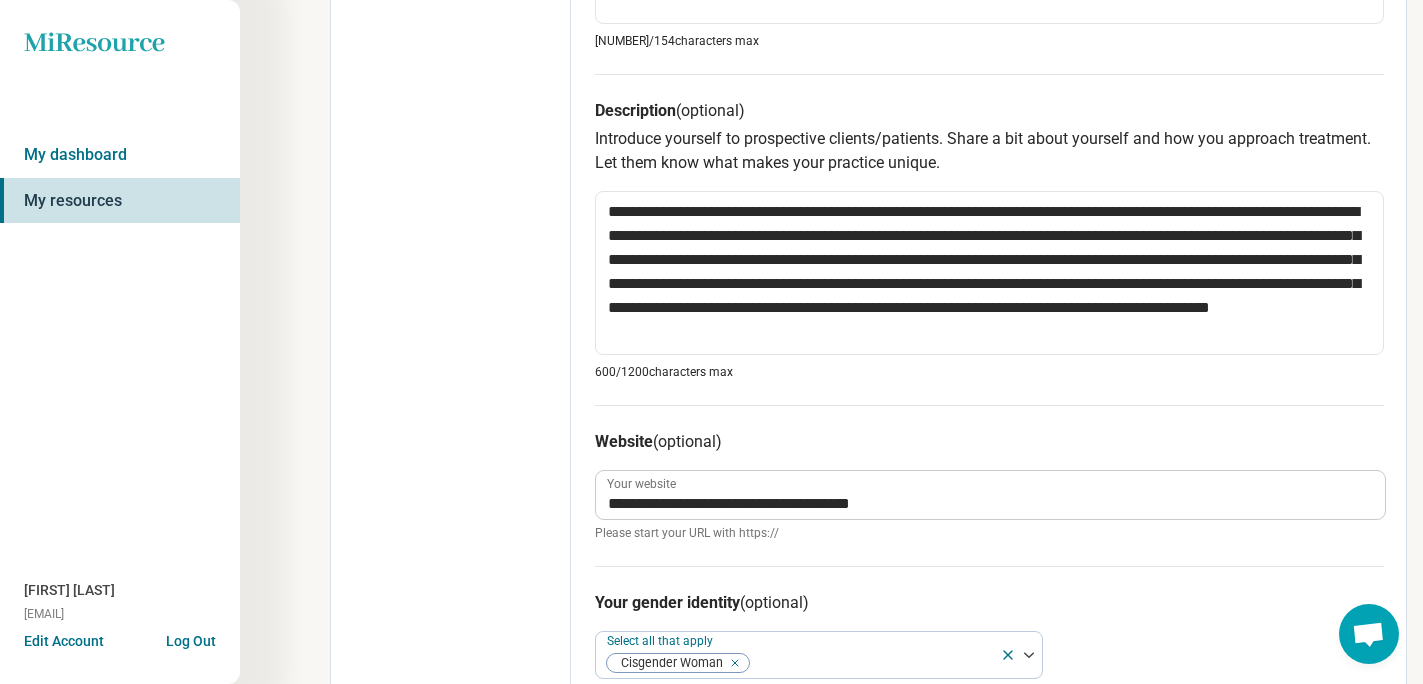 scroll, scrollTop: 0, scrollLeft: 0, axis: both 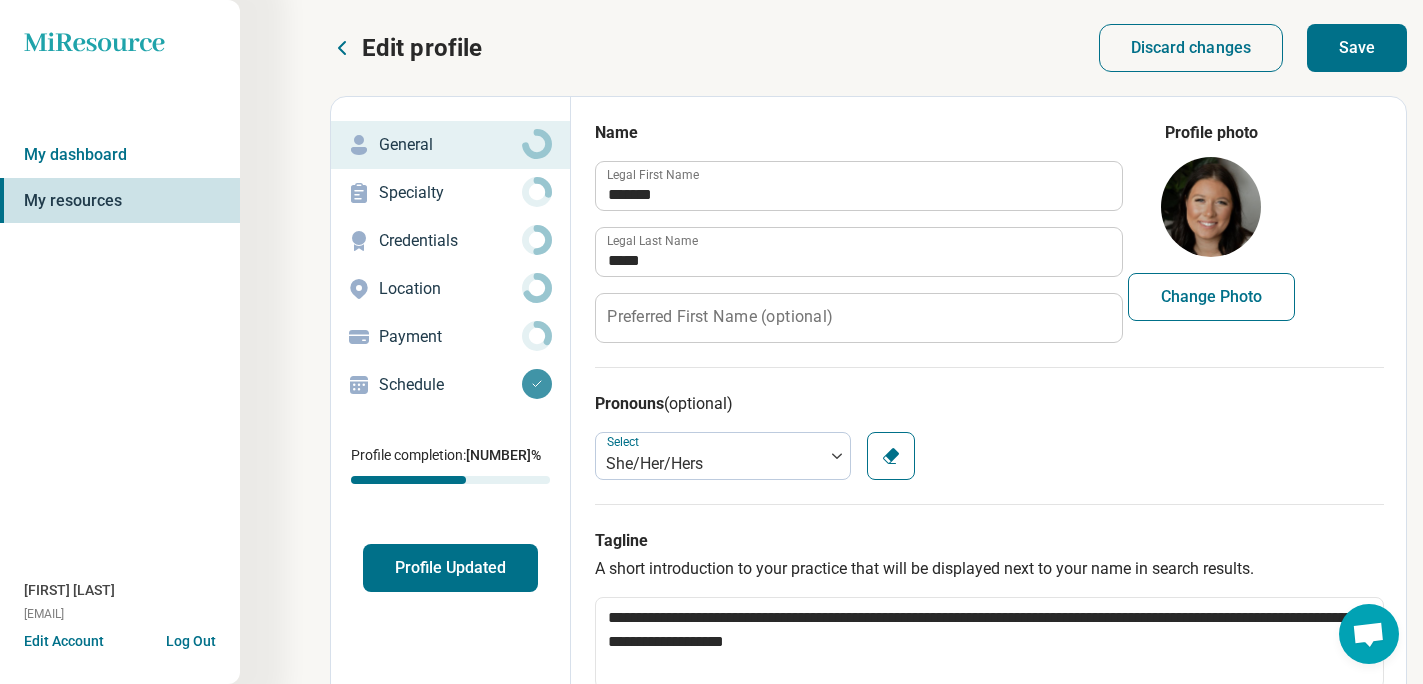 click on "Save" at bounding box center [1357, 48] 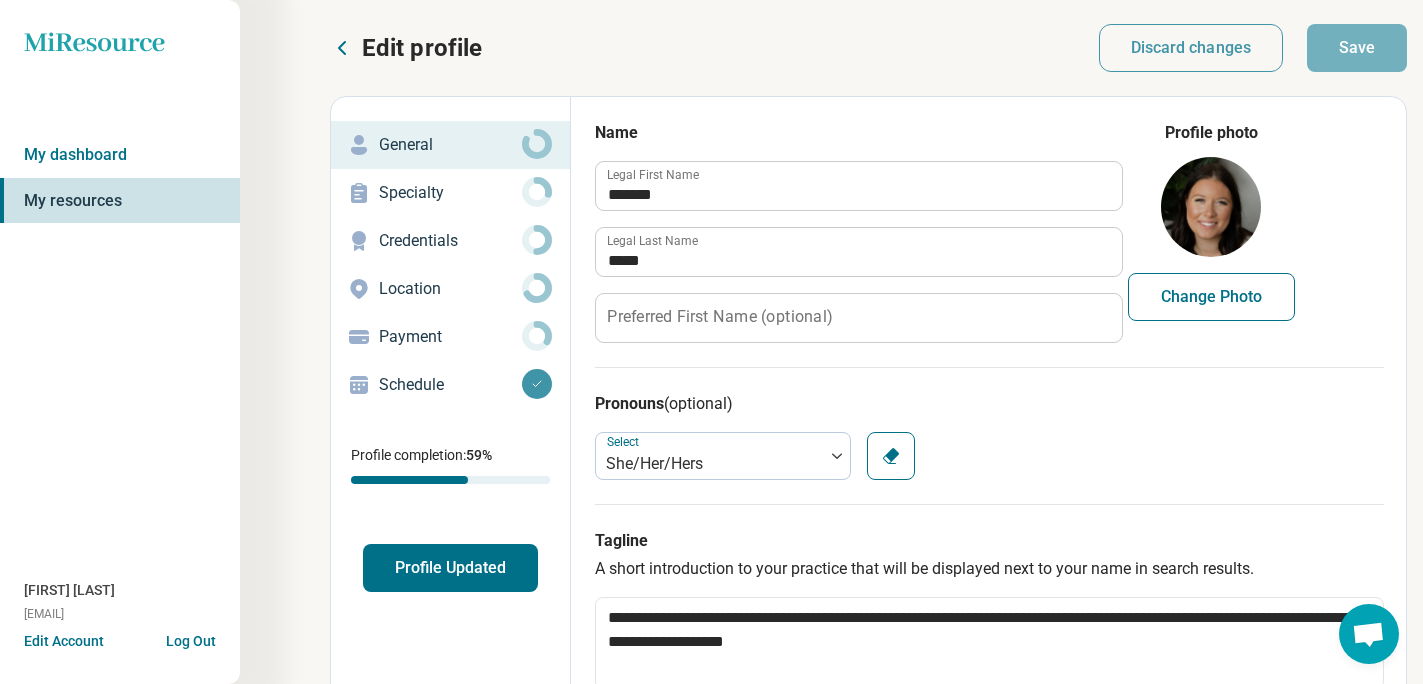 click on "Specialty" at bounding box center [450, 193] 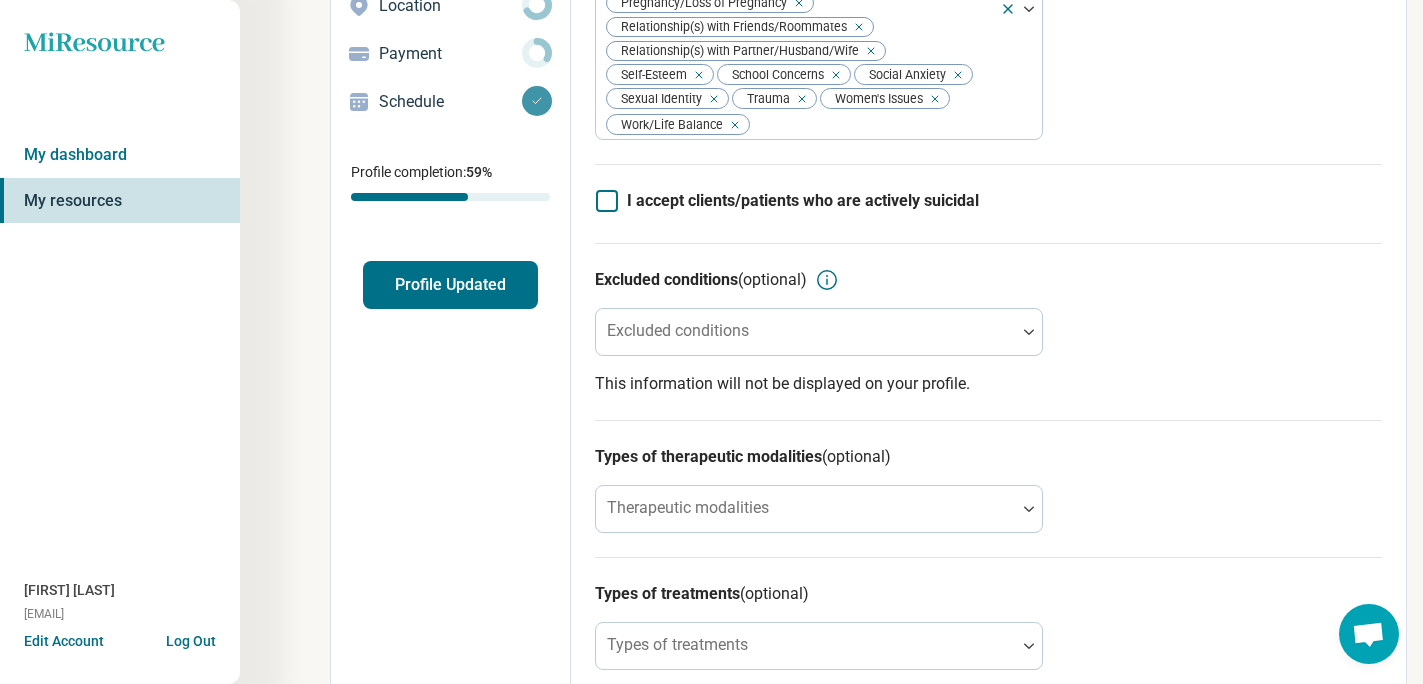 scroll, scrollTop: 287, scrollLeft: 0, axis: vertical 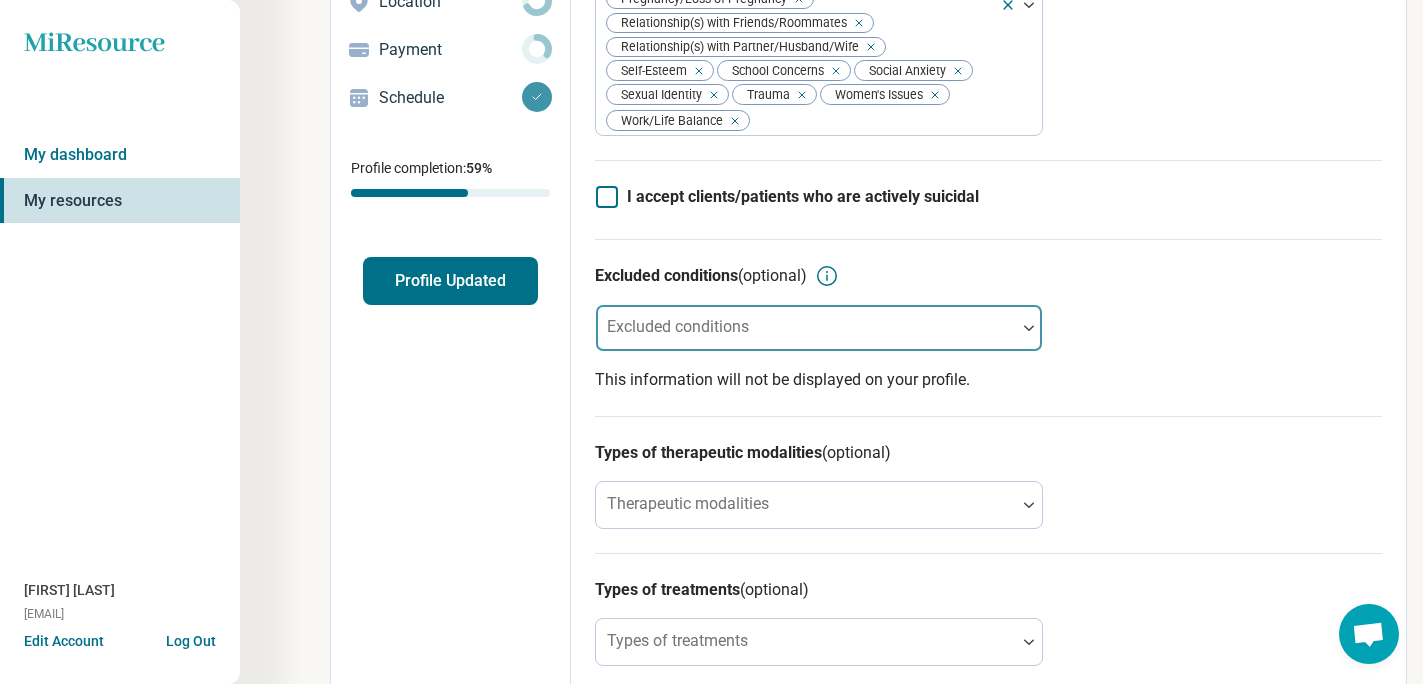 click at bounding box center [1029, 328] 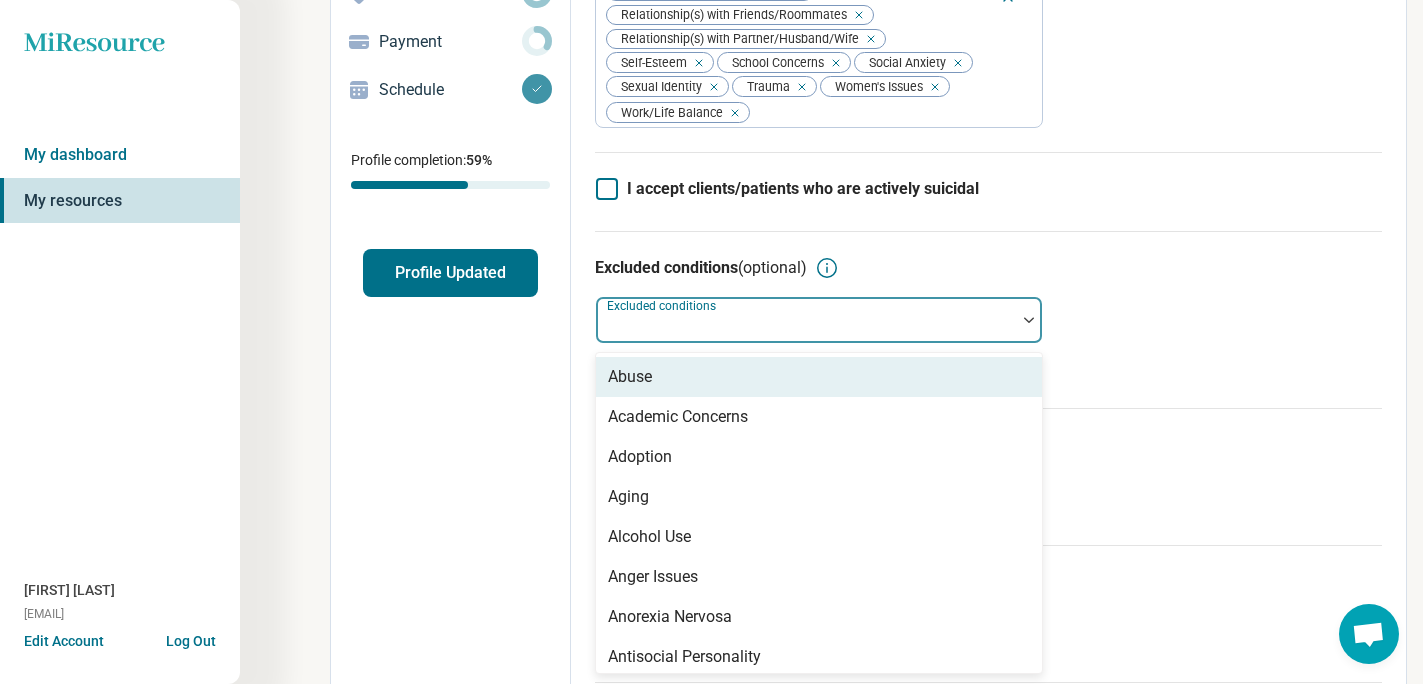 scroll, scrollTop: 324, scrollLeft: 0, axis: vertical 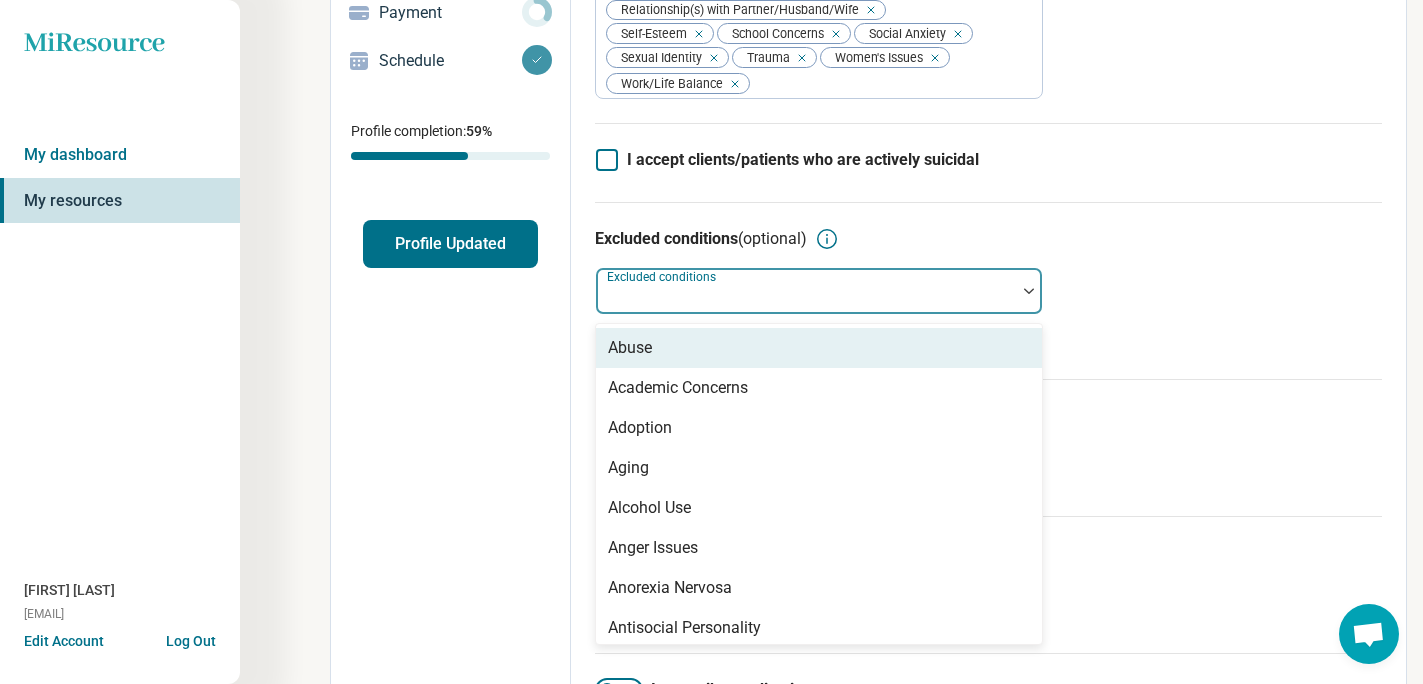 click on "Excluded conditions (optional) Abuse, 1 of 79. 79 results available. Use Up and Down to choose options, press Enter to select the currently focused option, press Escape to exit the menu, press Tab to select the option and exit the menu. Excluded conditions Abuse Academic Concerns Adoption Aging Alcohol Use Anger Issues Anorexia Nervosa Antisocial Personality Athletic Performance Athletic/Sports performance Attention Deficit Hyperactivity Disorder (ADHD) Autism Avoidant Personality Avoidant/Restrictive Food Intake Disorder Binge-Eating Disorder Bipolar Disorder Borderline Personality Bulimia Nervosa Bullying Career Childhood Abuse Chronic Illness/Pain Cognitive Functioning Compulsive Exercise Conflict Resolution Dependent Personality Disability Divorce Drug Use Eating Concerns End of Life Excoriation Disorder (skin picking) Family Caregiving Stress Financial Concerns Gambling Concerns Gaming/Internet Concerns Grief and Loss Histrionic Personality Hoarding Immigration/Acculturation Infidelity Insomnia Phobia" at bounding box center (988, 290) 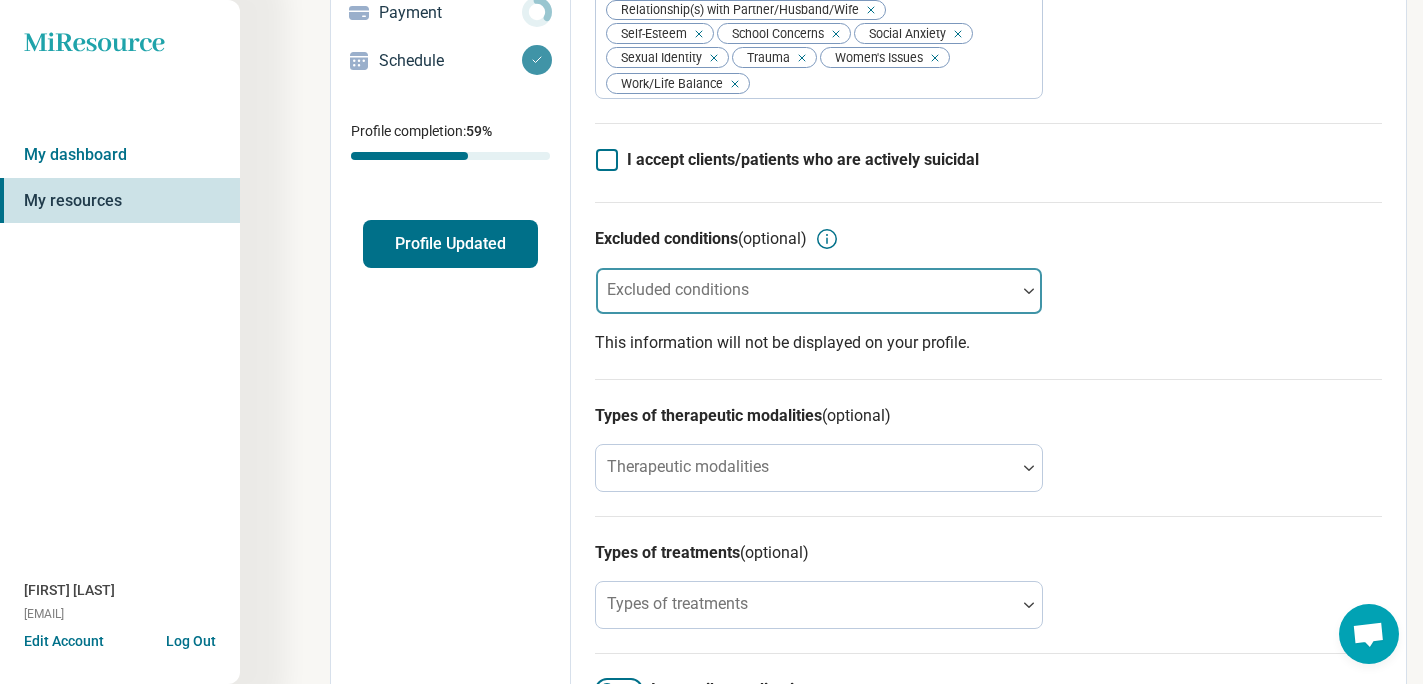 click at bounding box center (1029, 291) 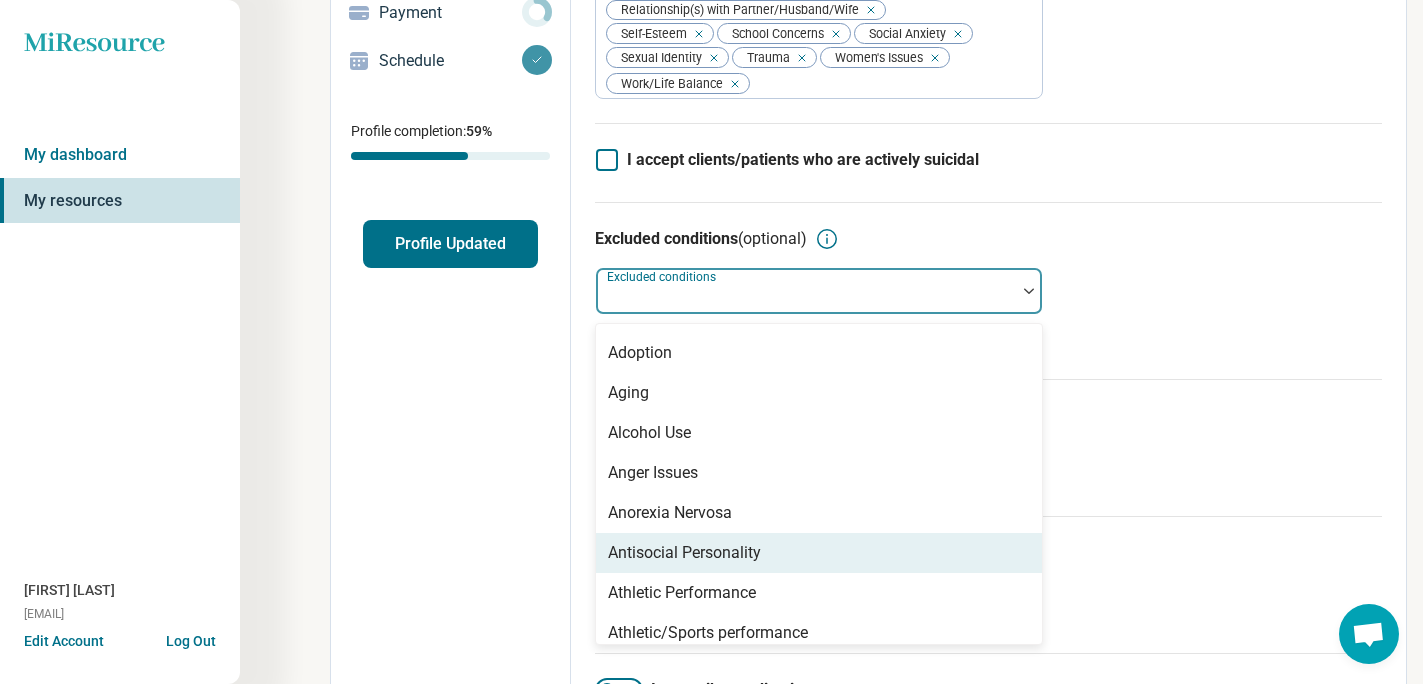scroll, scrollTop: 55, scrollLeft: 0, axis: vertical 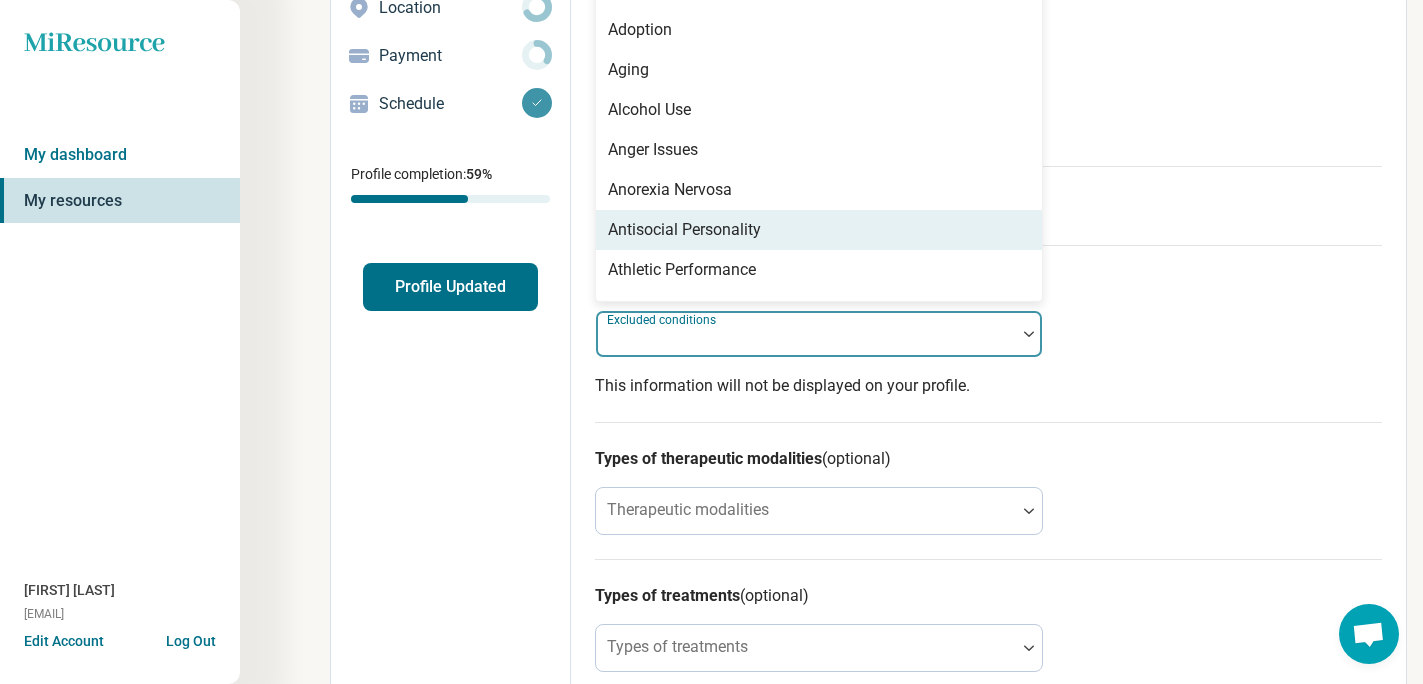 click at bounding box center (1029, 334) 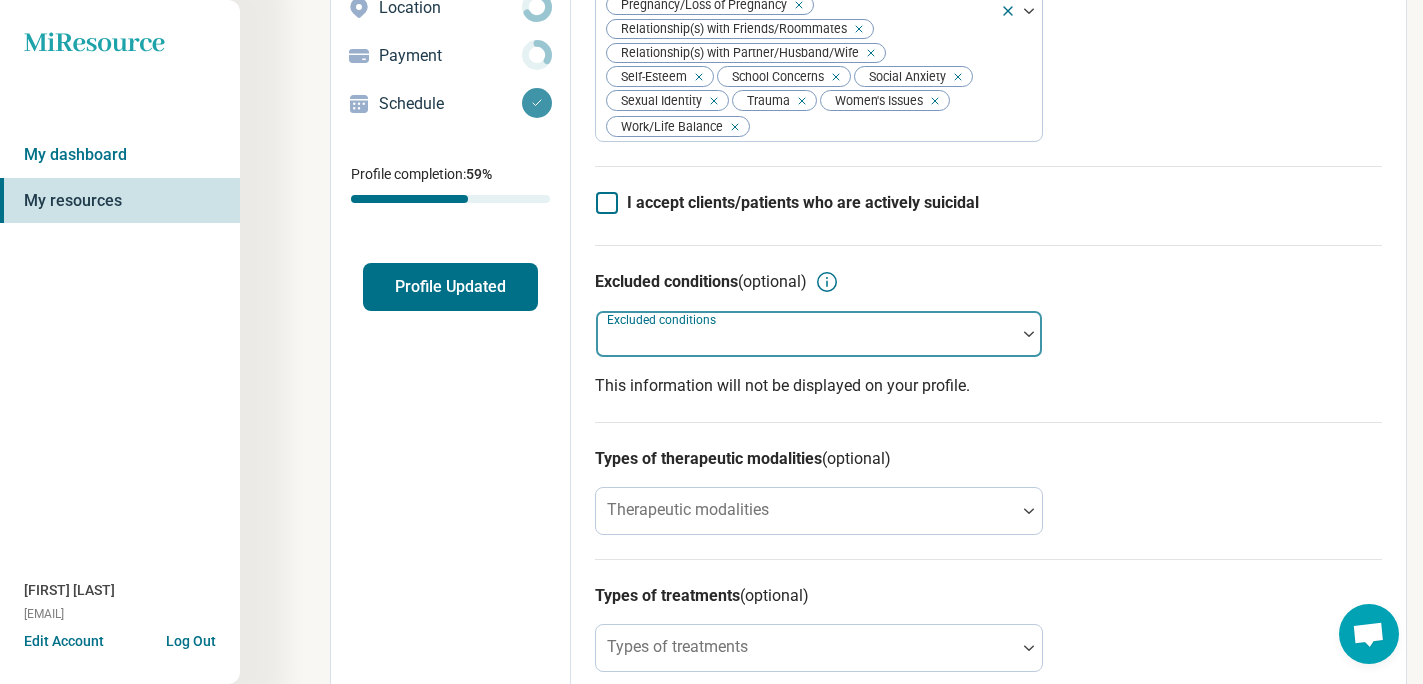 click at bounding box center [806, 342] 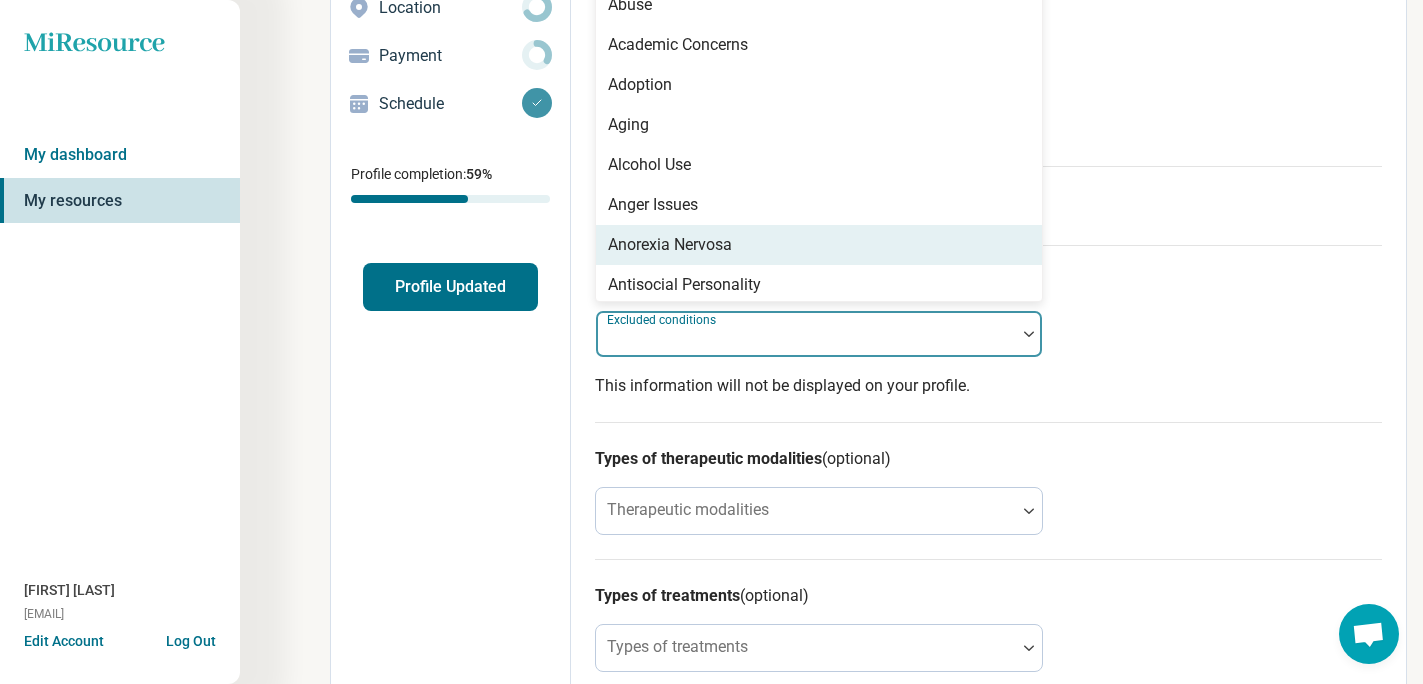 click on "Anorexia Nervosa" at bounding box center [819, 245] 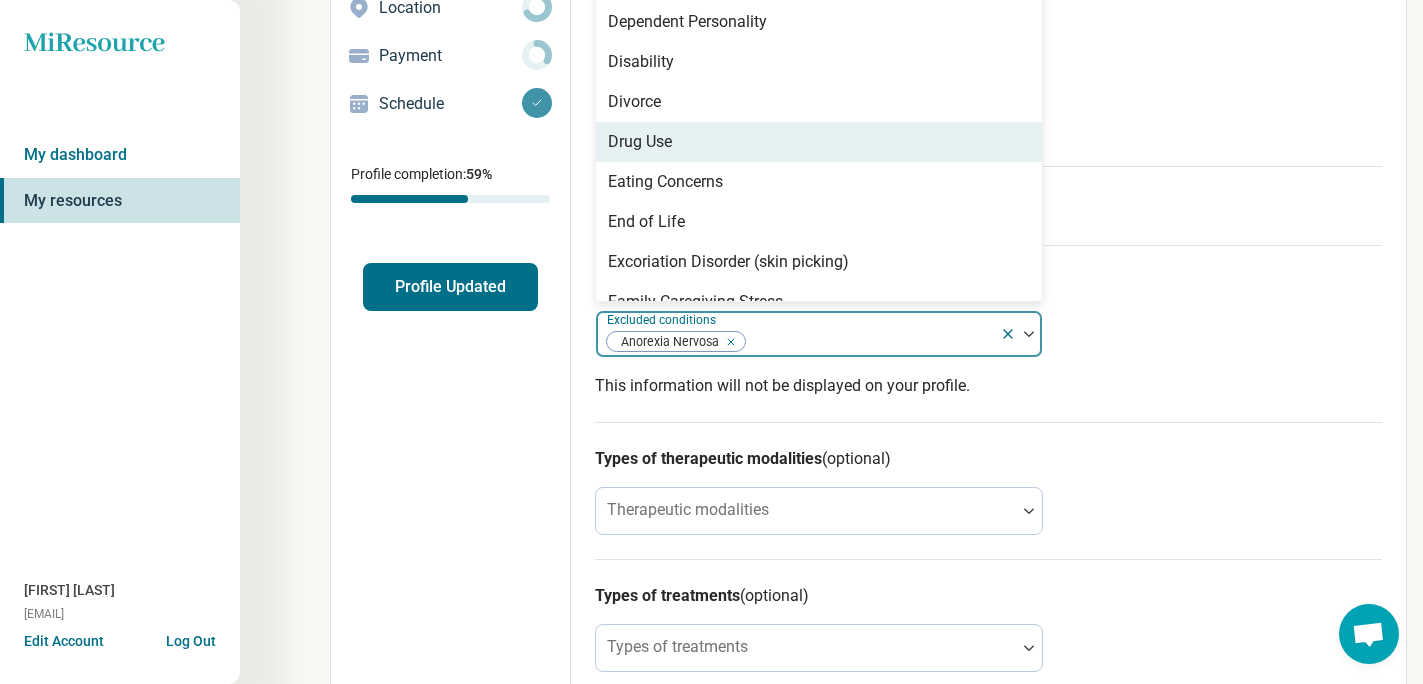 scroll, scrollTop: 955, scrollLeft: 0, axis: vertical 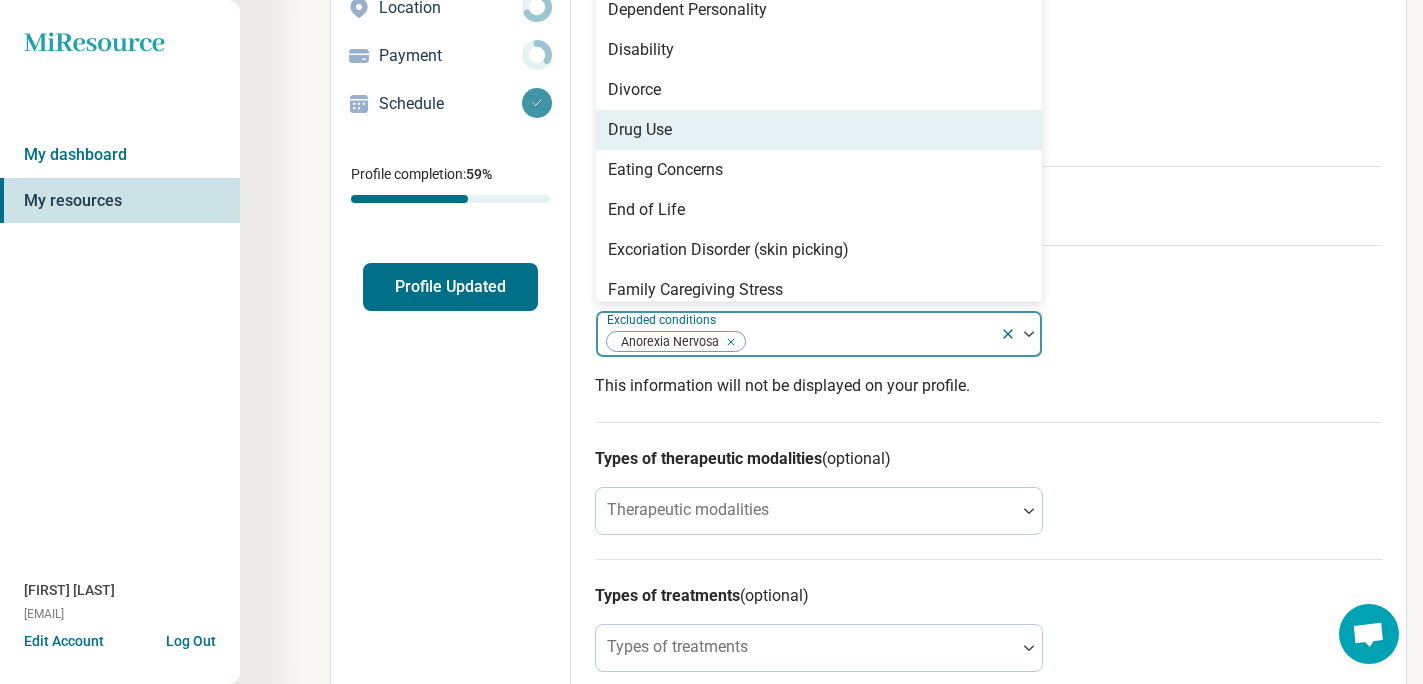 click on "Drug Use" at bounding box center [819, 130] 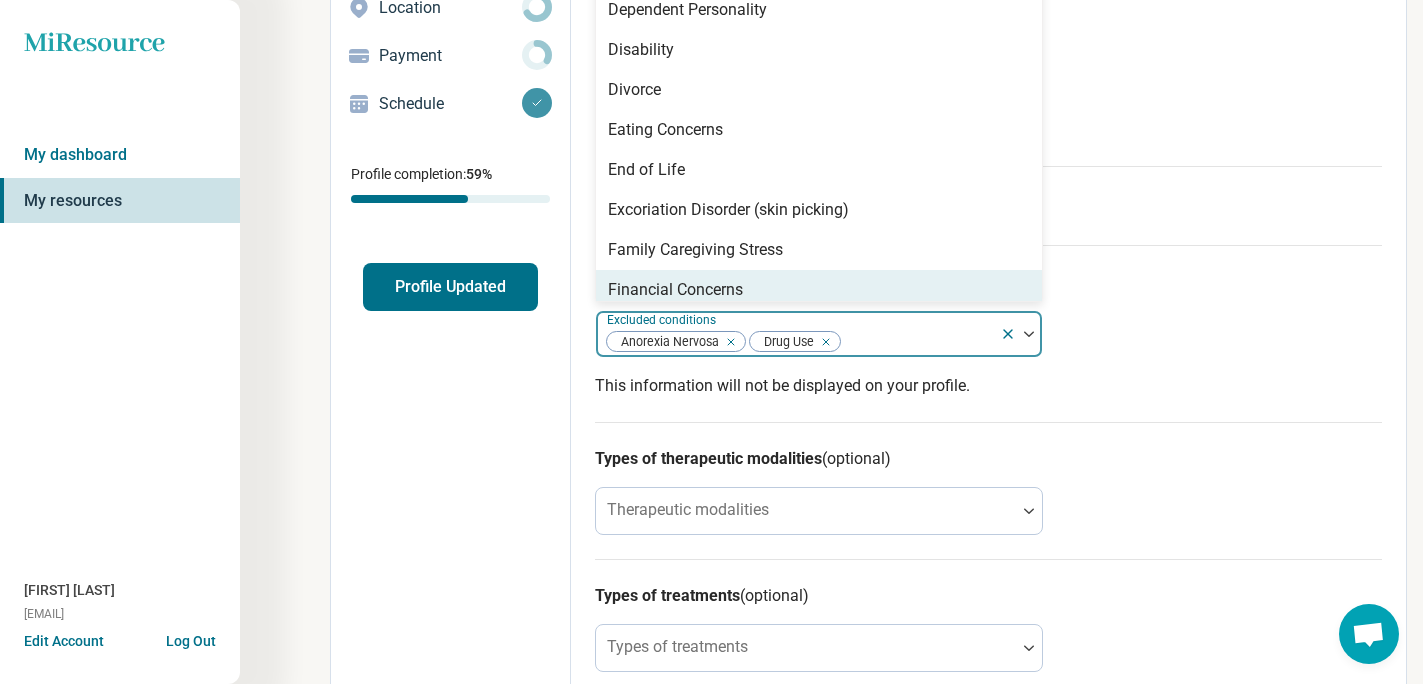 click on "Types of therapeutic modalities  (optional)" at bounding box center [988, 459] 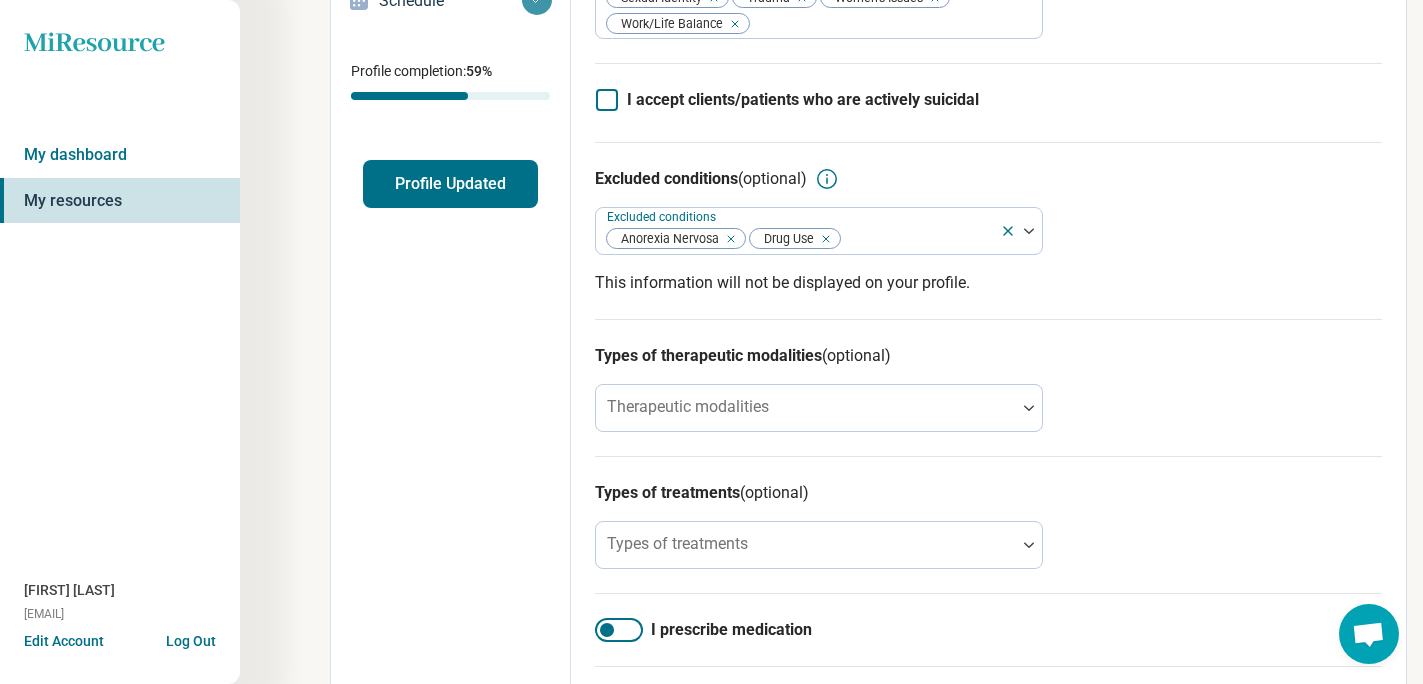 scroll, scrollTop: 400, scrollLeft: 0, axis: vertical 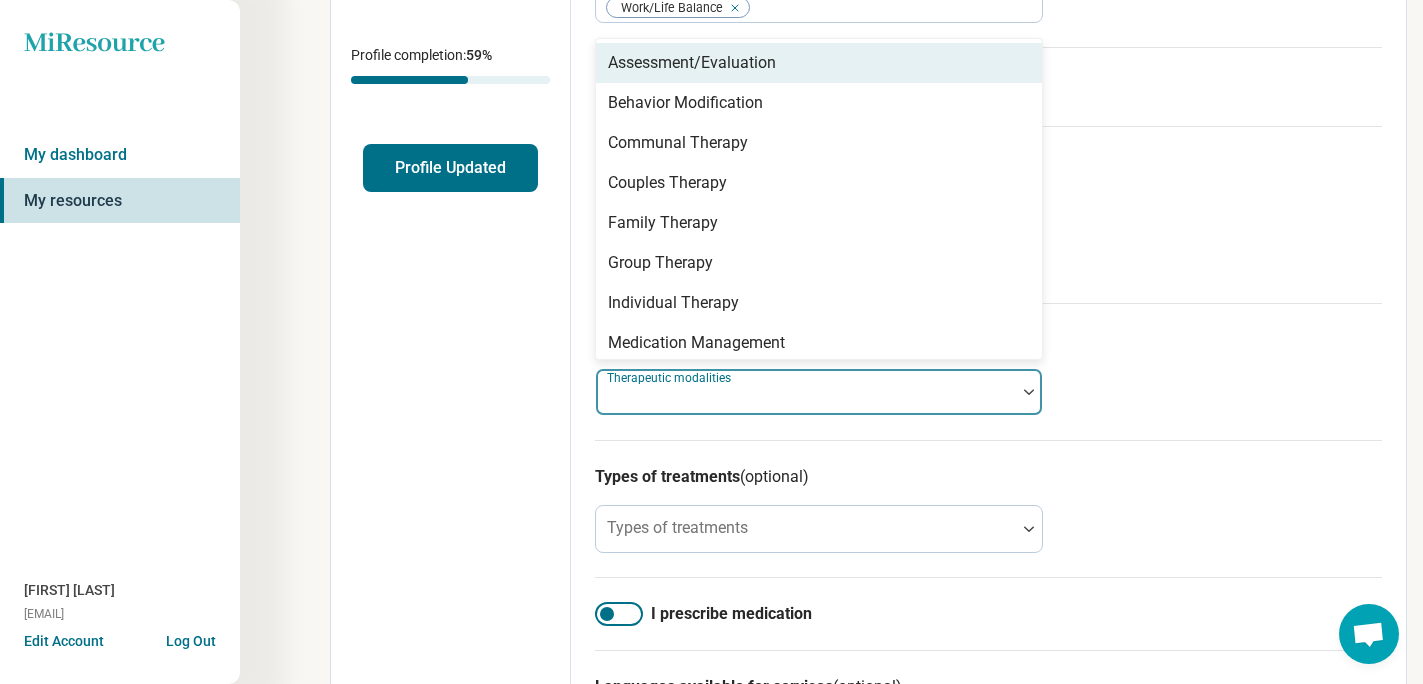 click at bounding box center [806, 392] 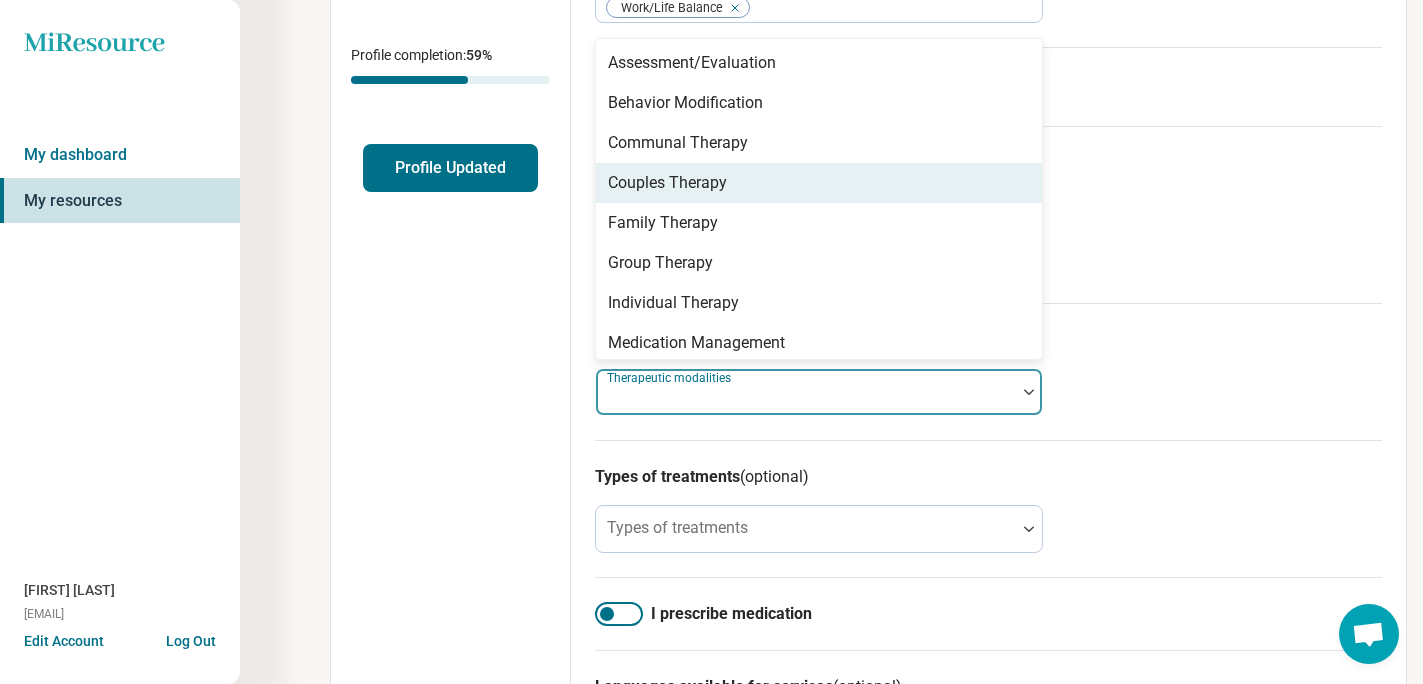 click on "Couples Therapy" at bounding box center [819, 183] 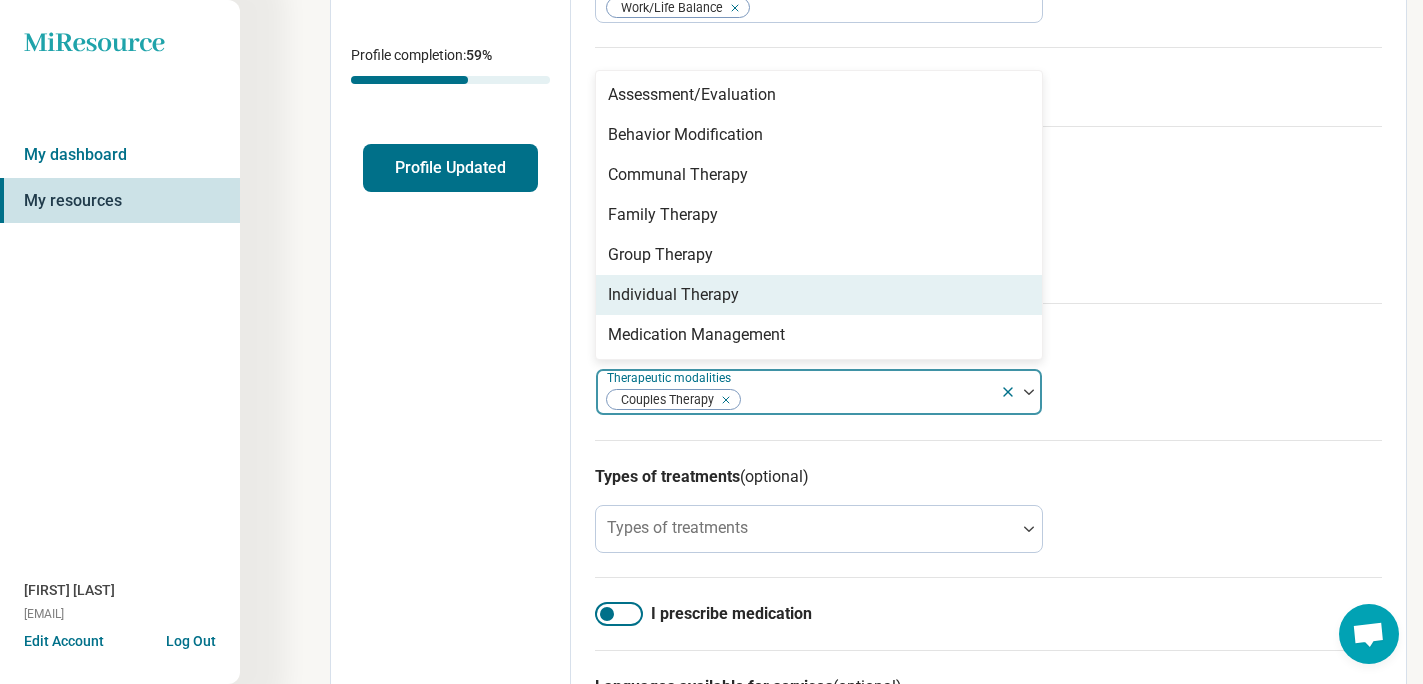 click on "Individual Therapy" at bounding box center (819, 295) 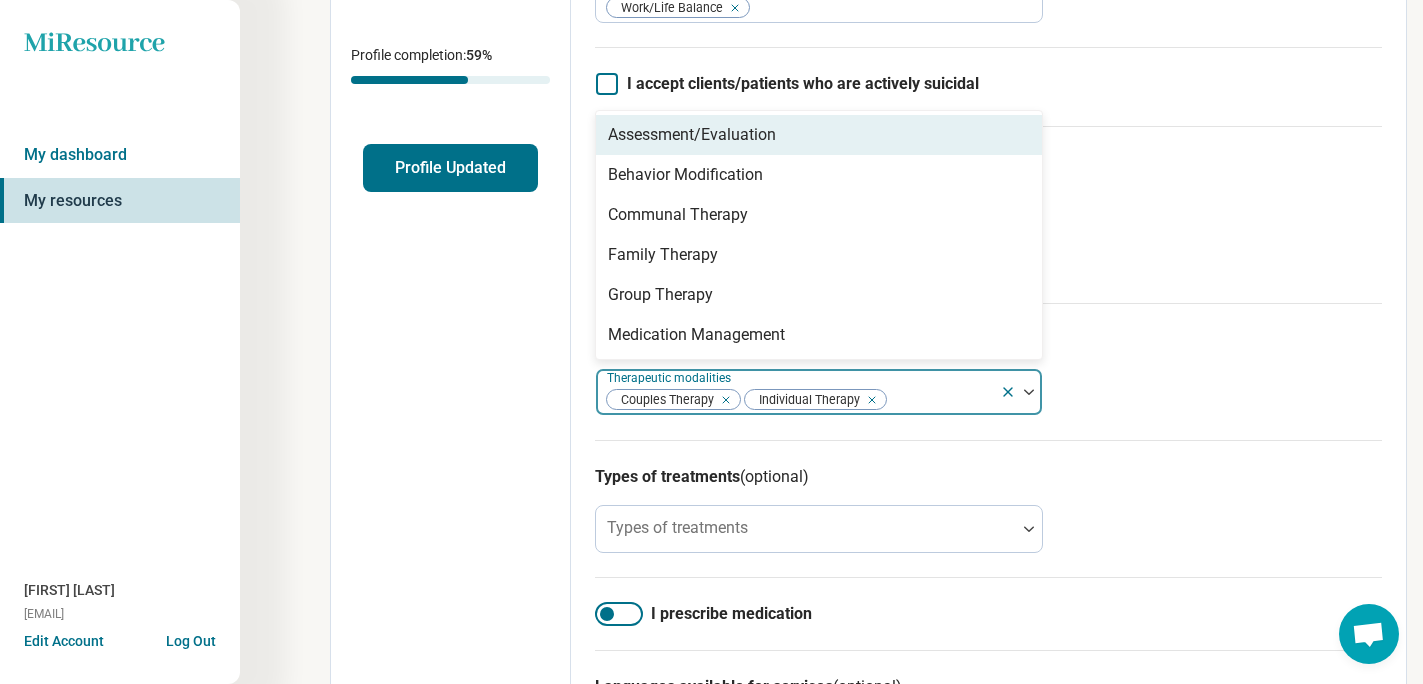 click on "Assessment/Evaluation" at bounding box center (819, 135) 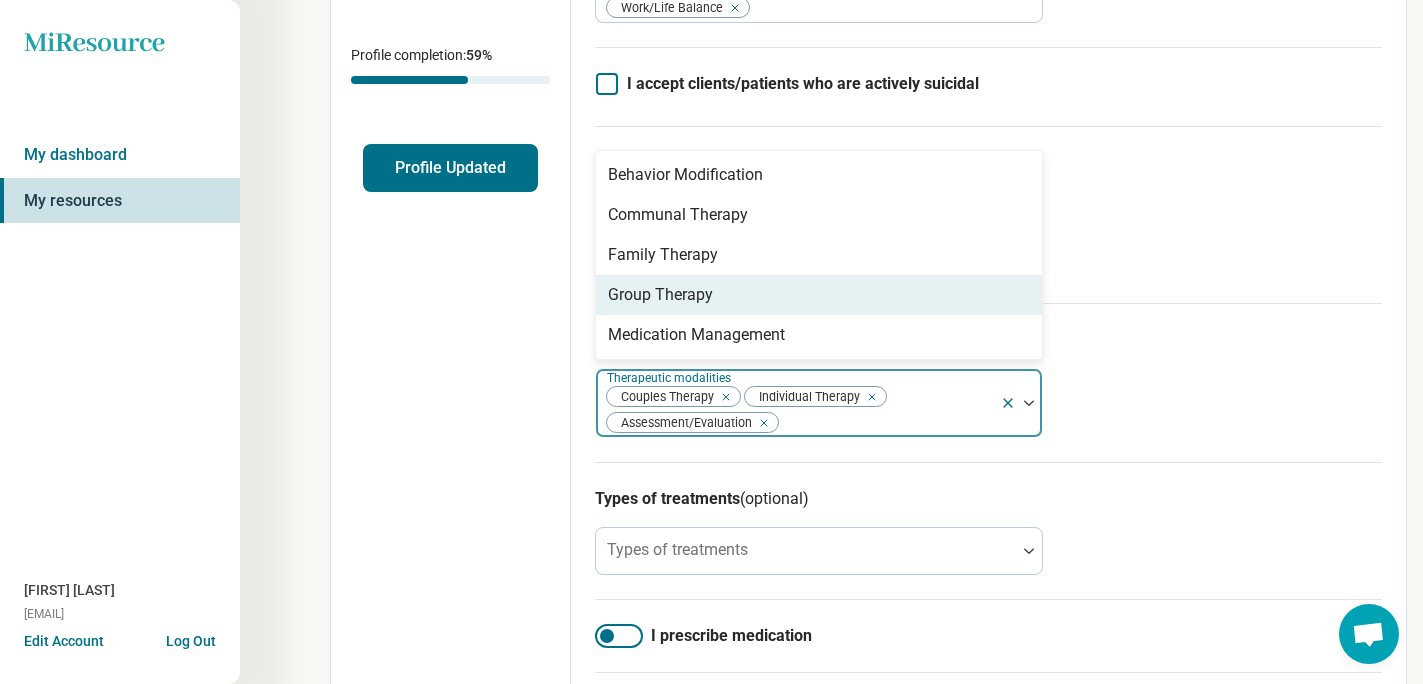 click on "Group Therapy" at bounding box center [819, 295] 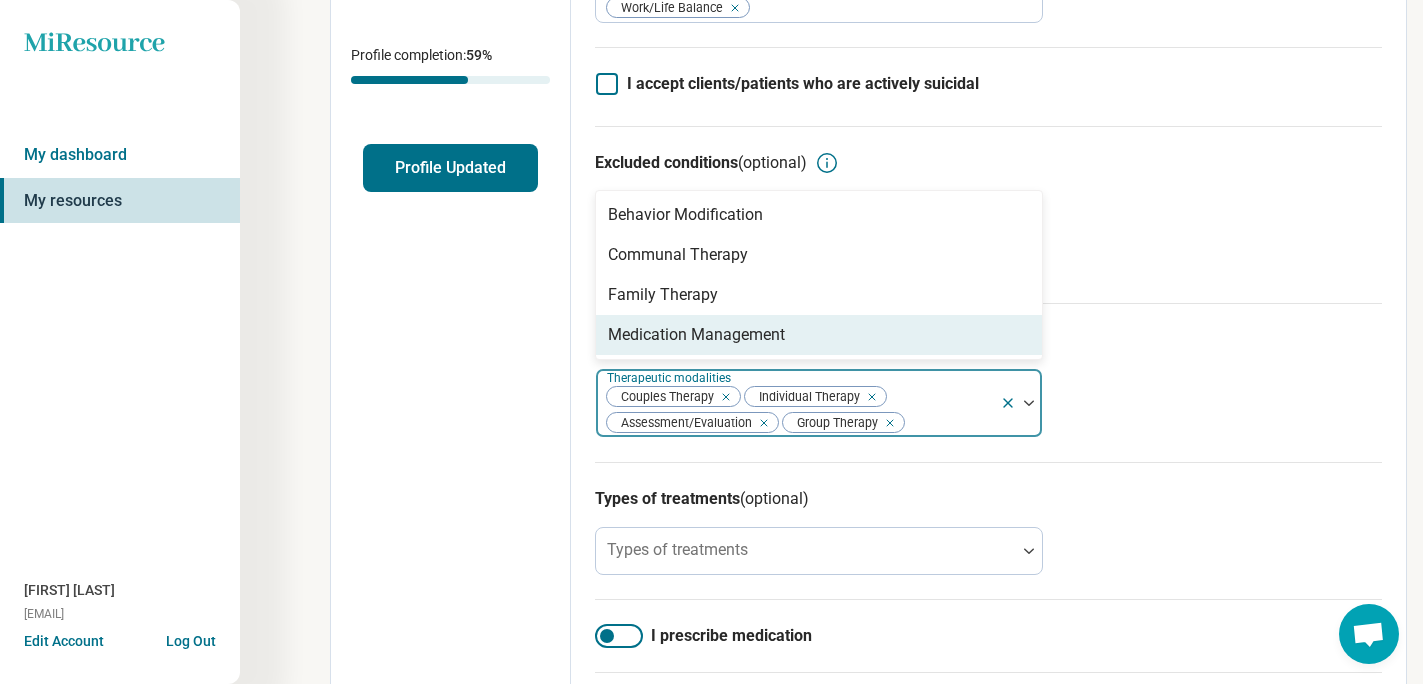click on "Types of treatments  (optional) Types of treatments" at bounding box center (988, 530) 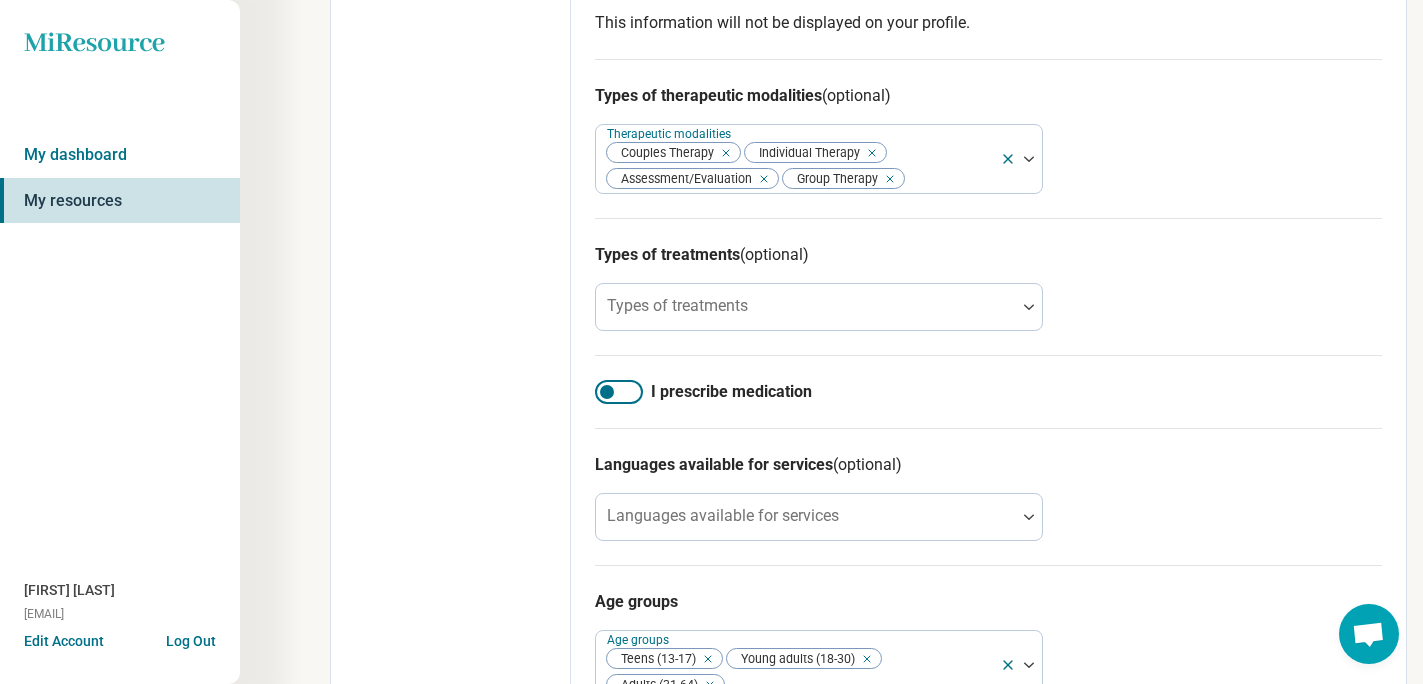 scroll, scrollTop: 647, scrollLeft: 0, axis: vertical 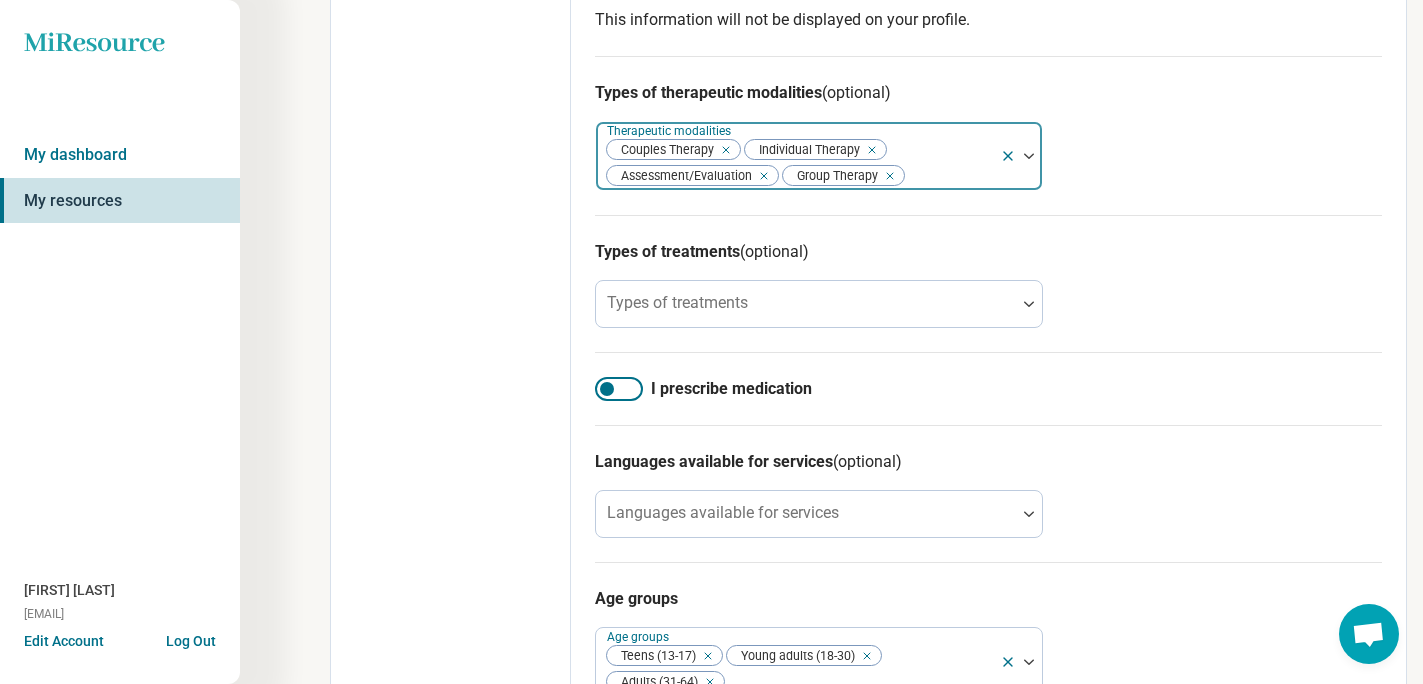 click at bounding box center (760, 176) 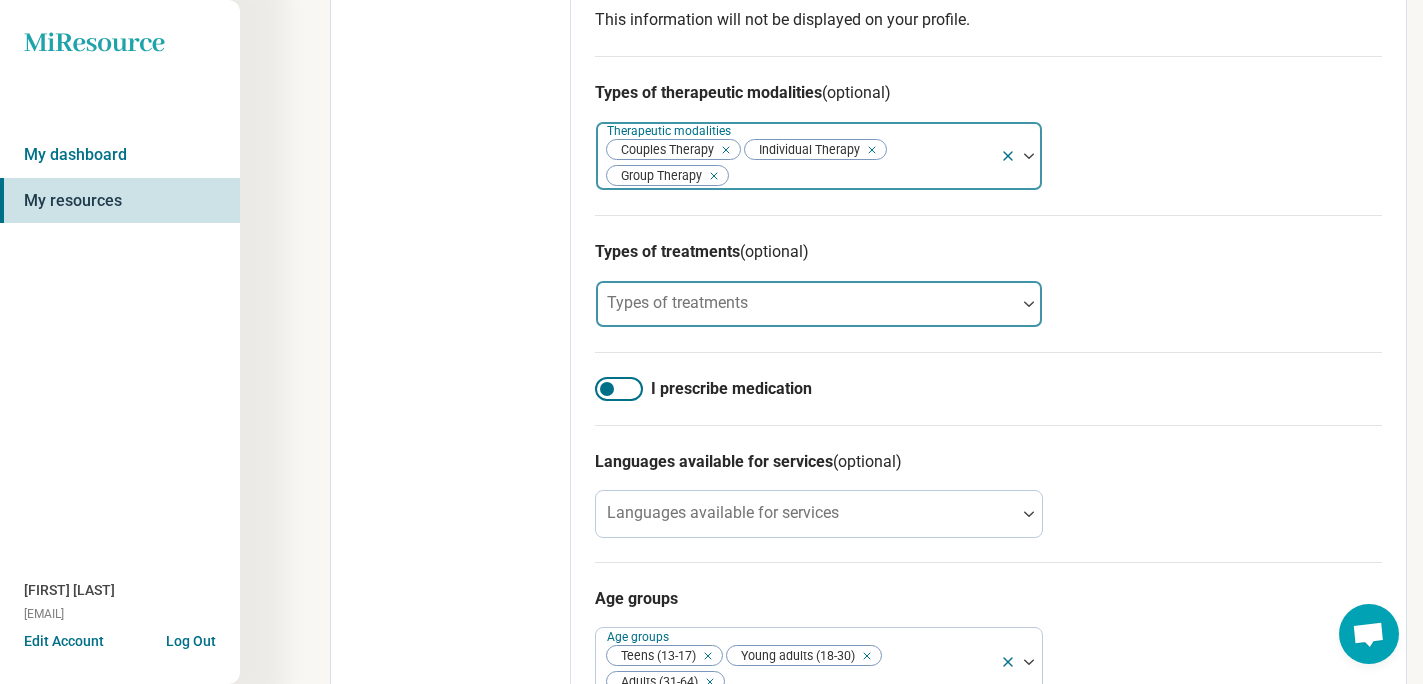 click at bounding box center [806, 304] 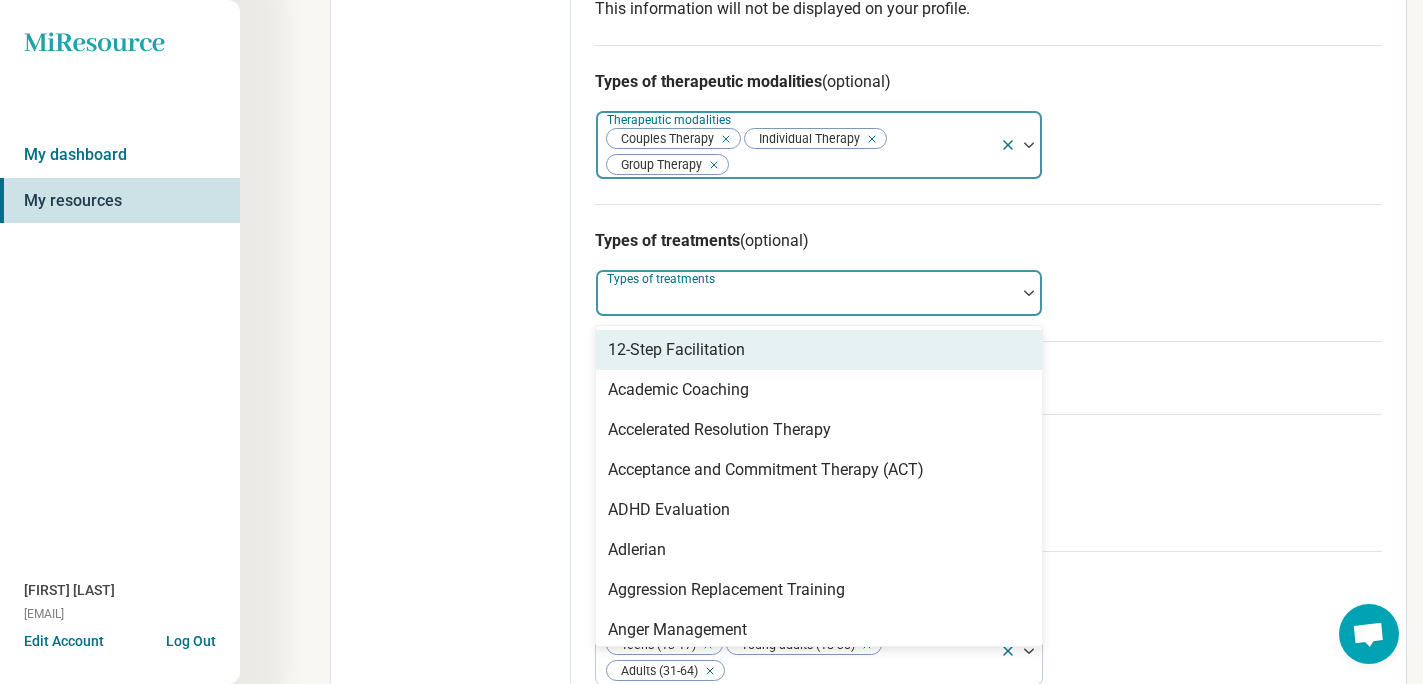 scroll, scrollTop: 661, scrollLeft: 0, axis: vertical 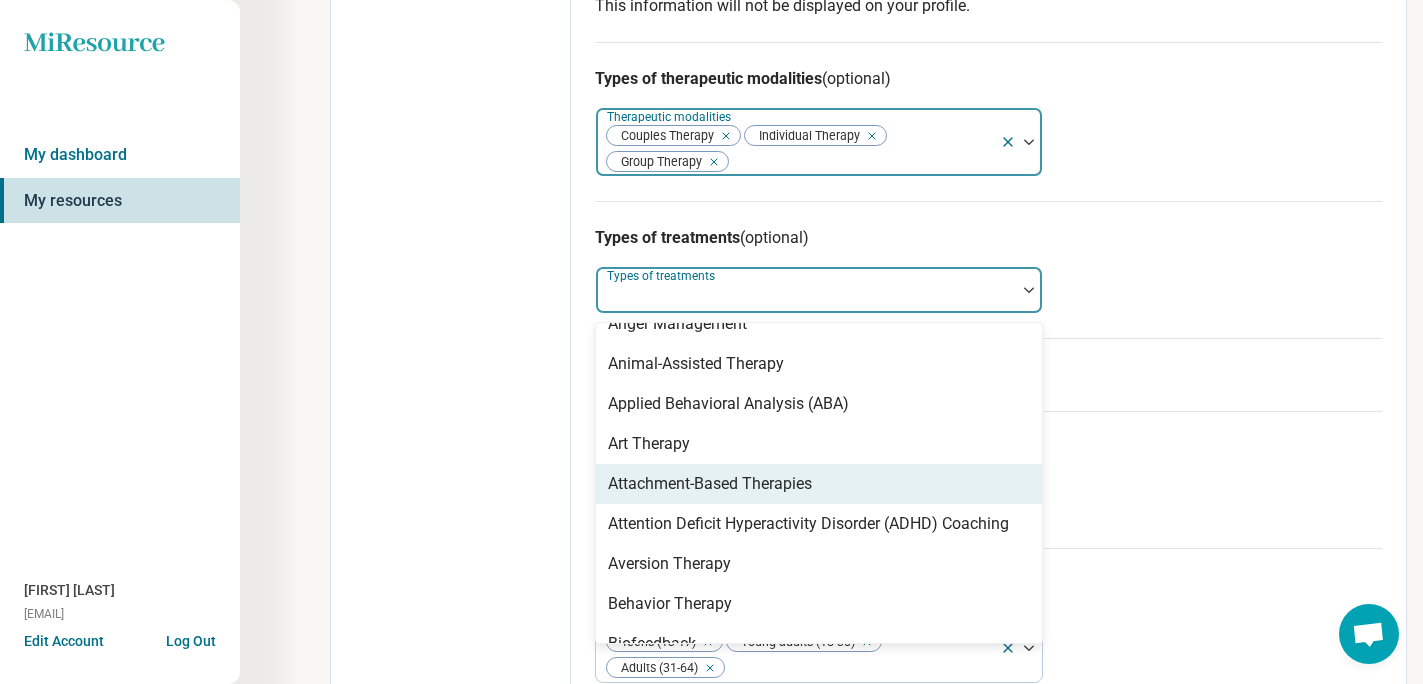 click on "Attachment-Based Therapies" at bounding box center [819, 484] 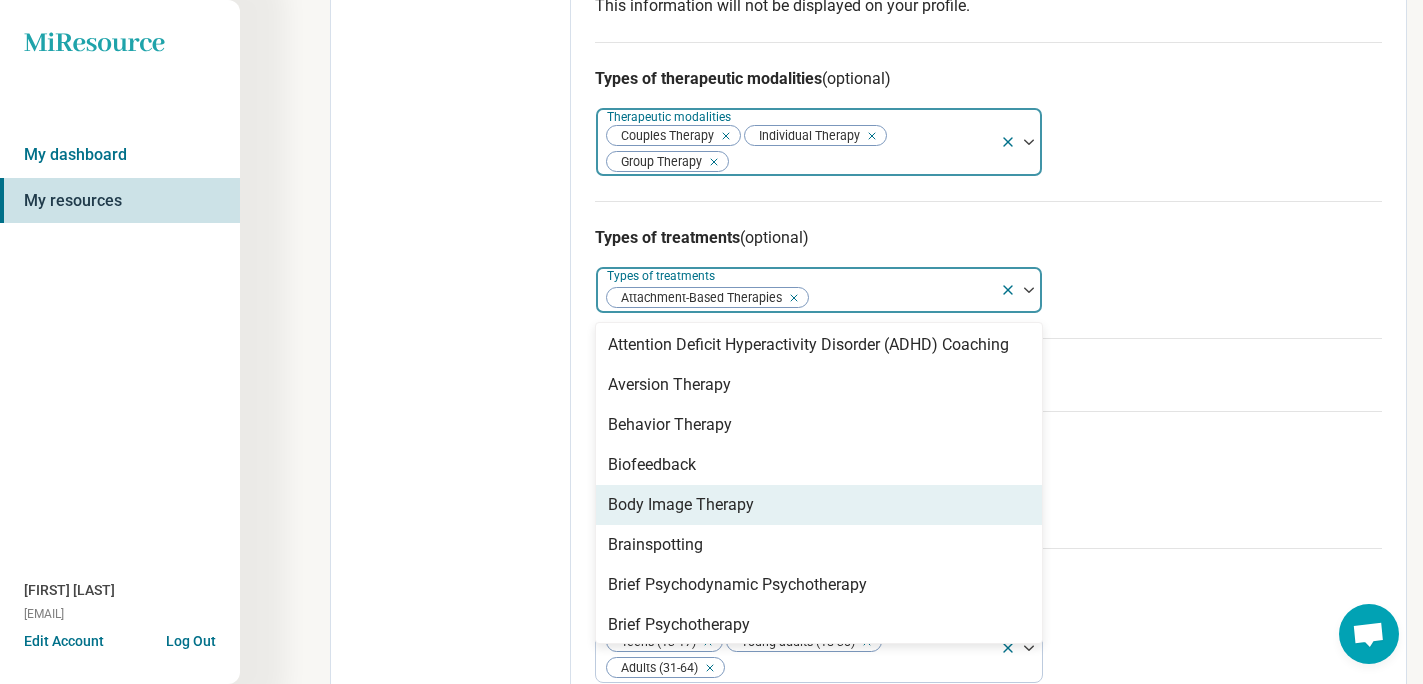 scroll, scrollTop: 443, scrollLeft: 0, axis: vertical 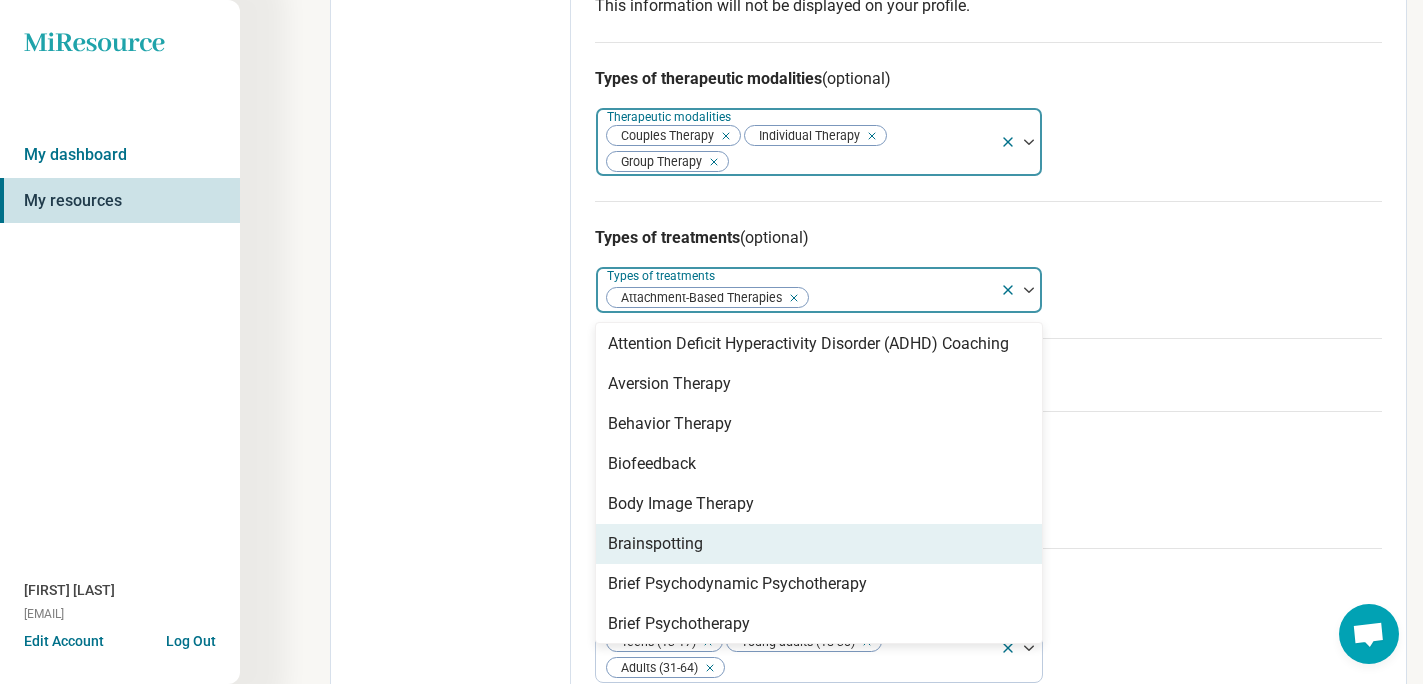 click on "Brainspotting" at bounding box center [819, 544] 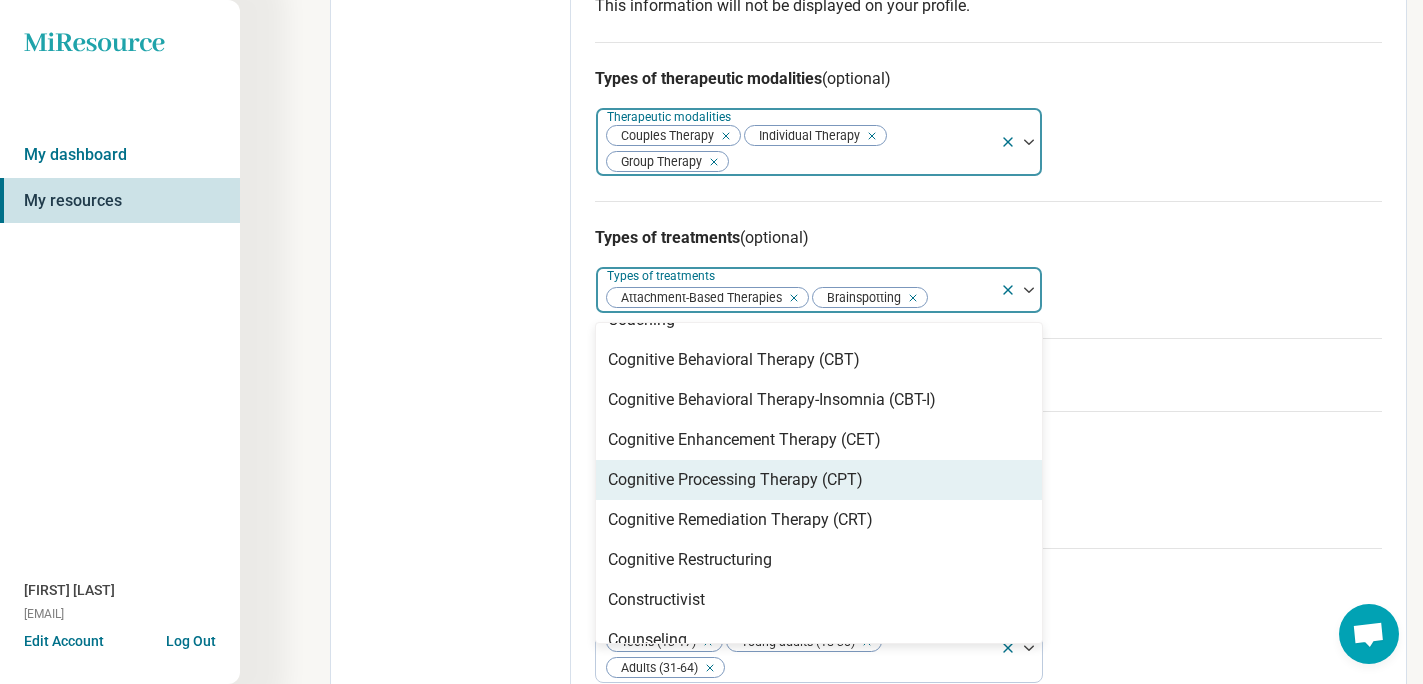scroll, scrollTop: 797, scrollLeft: 0, axis: vertical 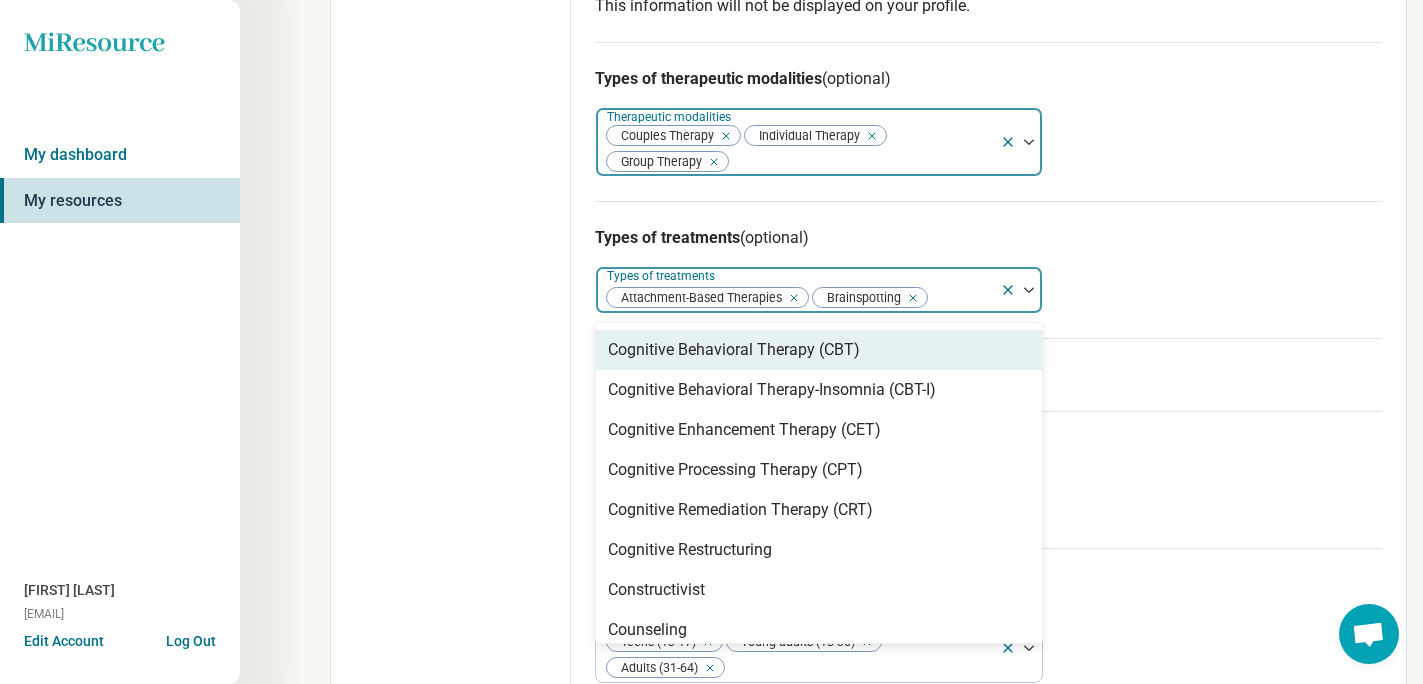click on "Cognitive Behavioral Therapy (CBT)" at bounding box center [819, 350] 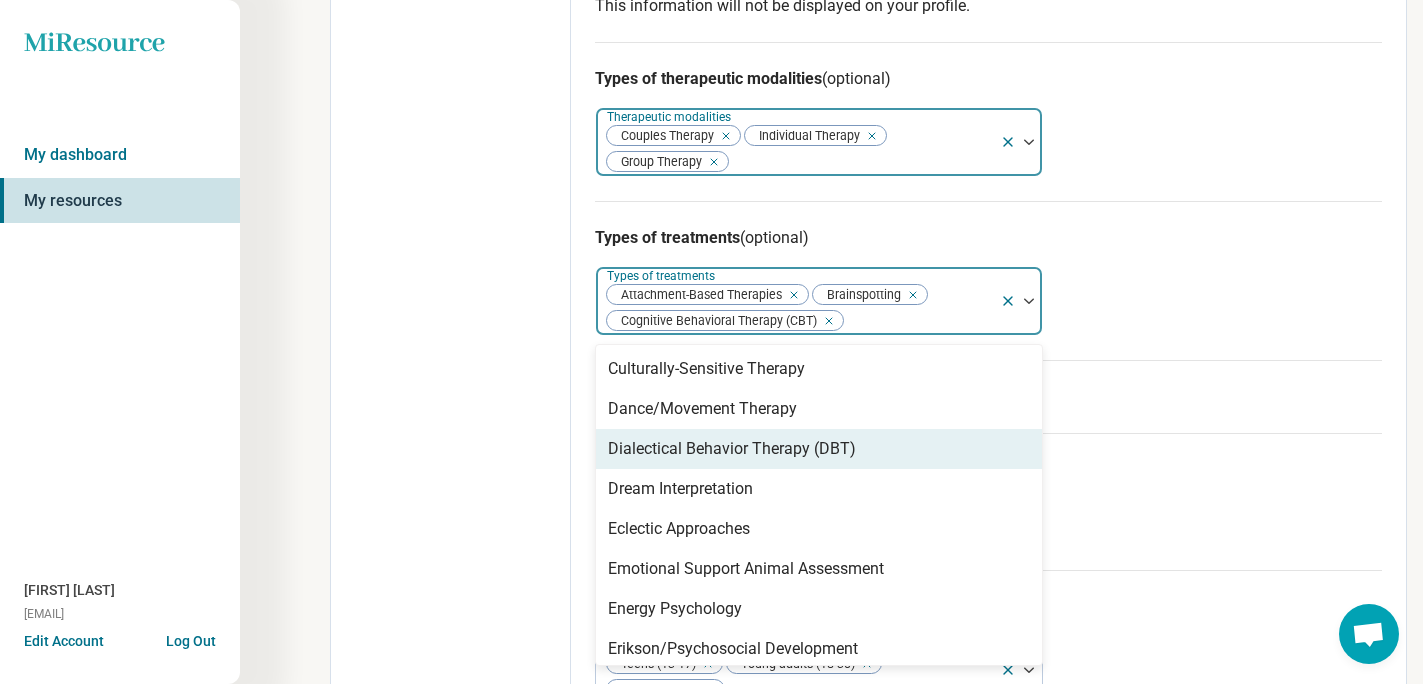 scroll, scrollTop: 1082, scrollLeft: 0, axis: vertical 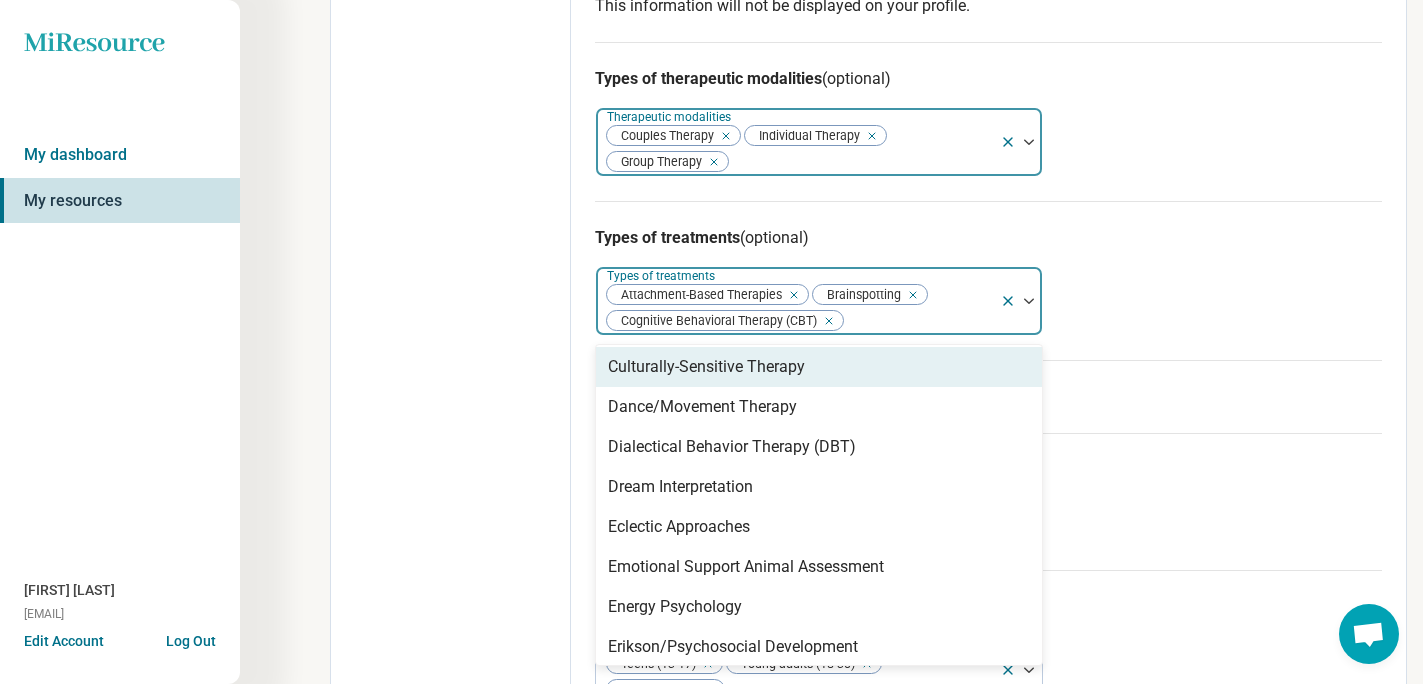 click on "Culturally-Sensitive Therapy" at bounding box center (819, 367) 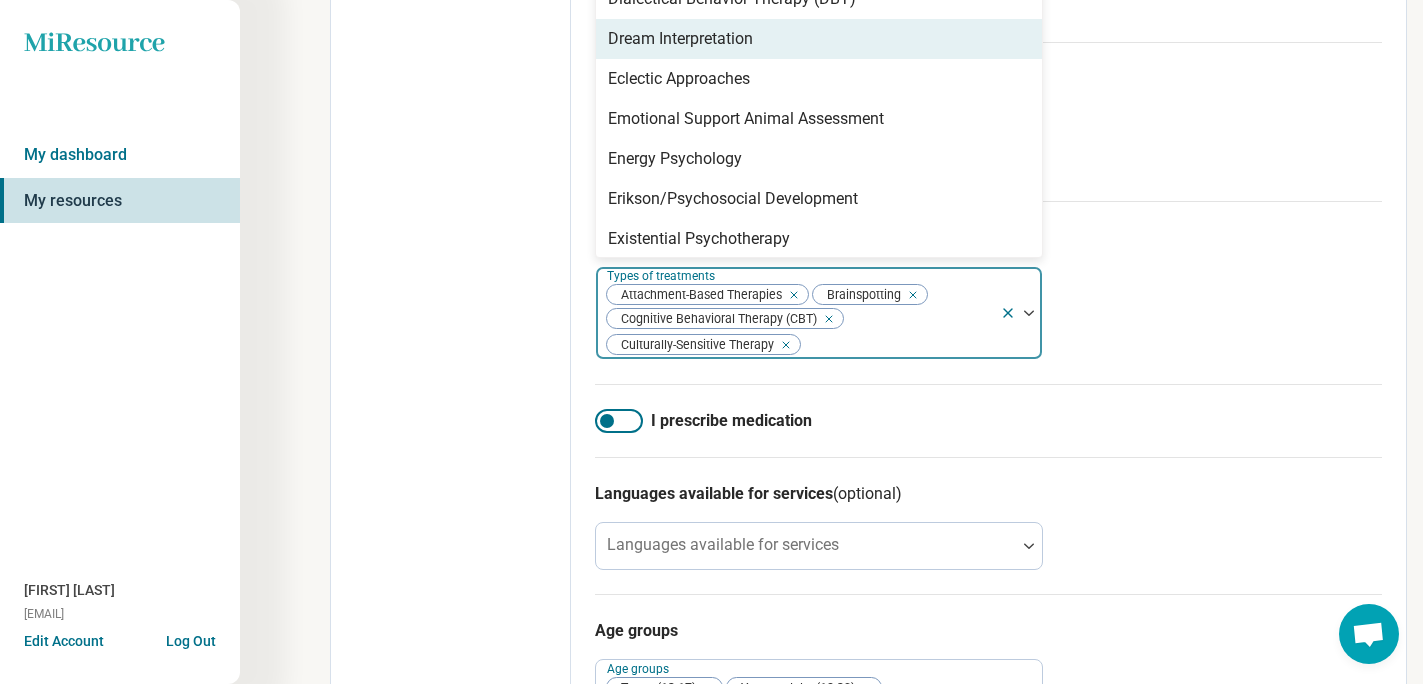 scroll, scrollTop: 689, scrollLeft: 0, axis: vertical 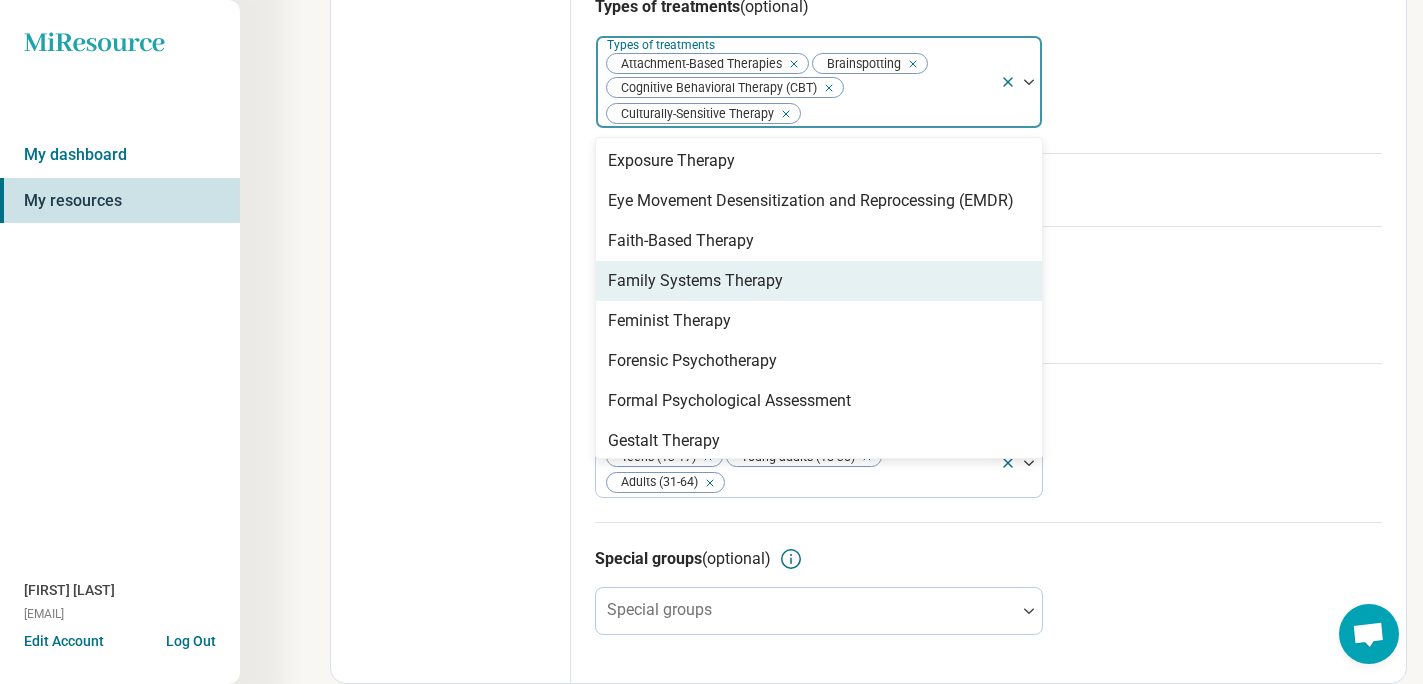 click on "Family Systems Therapy" at bounding box center [819, 281] 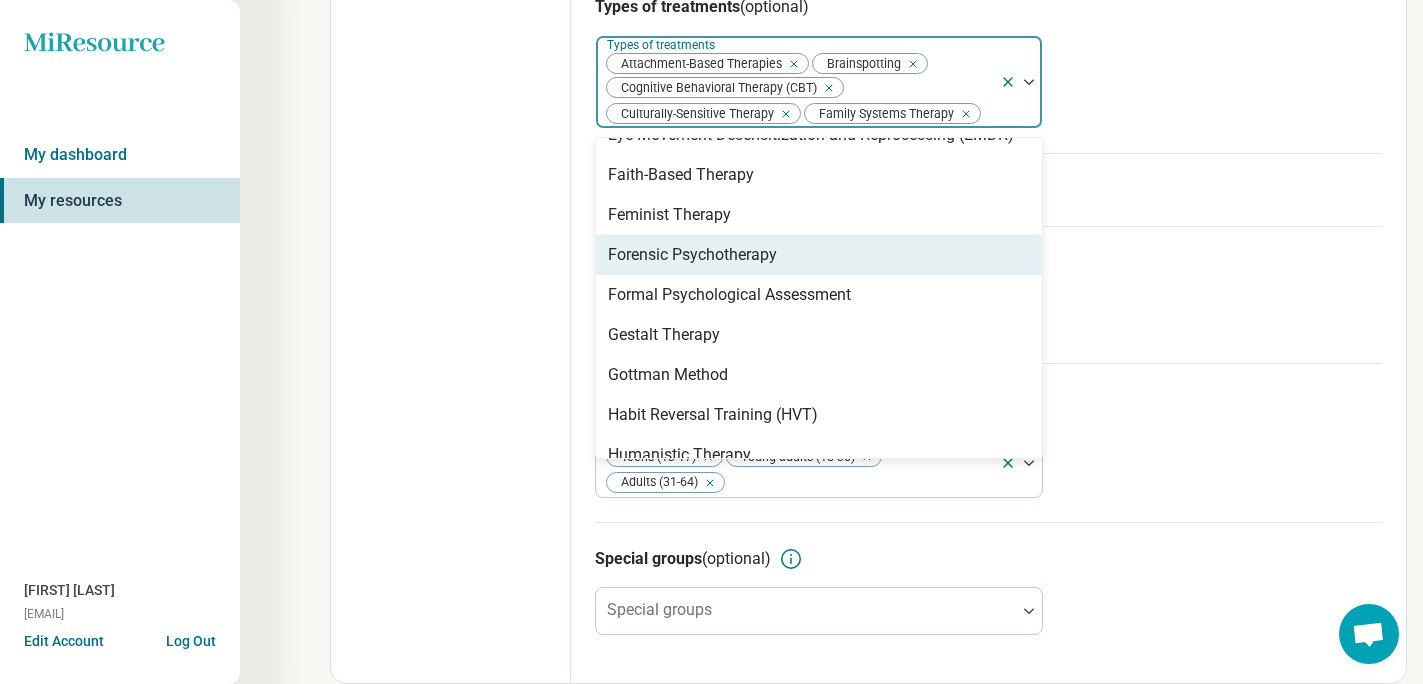 scroll, scrollTop: 1550, scrollLeft: 0, axis: vertical 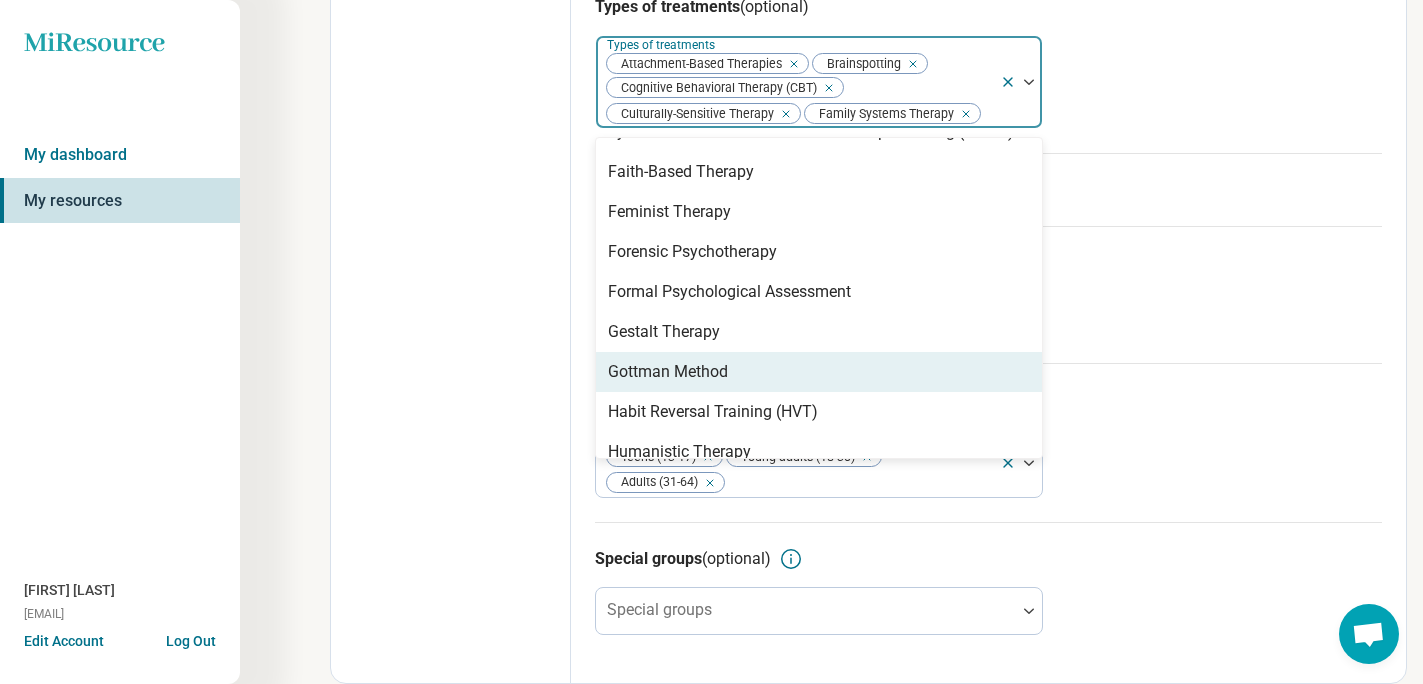 click on "Gottman Method" at bounding box center [819, 372] 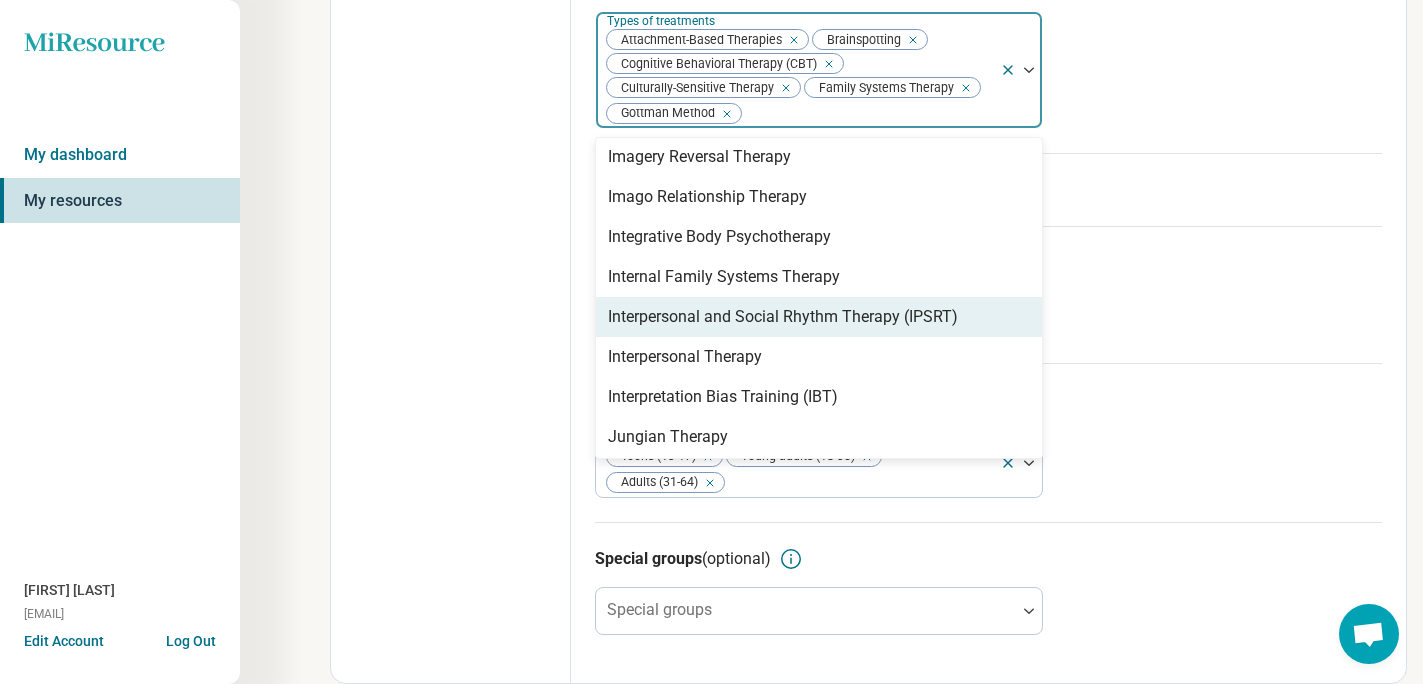 scroll, scrollTop: 1887, scrollLeft: 0, axis: vertical 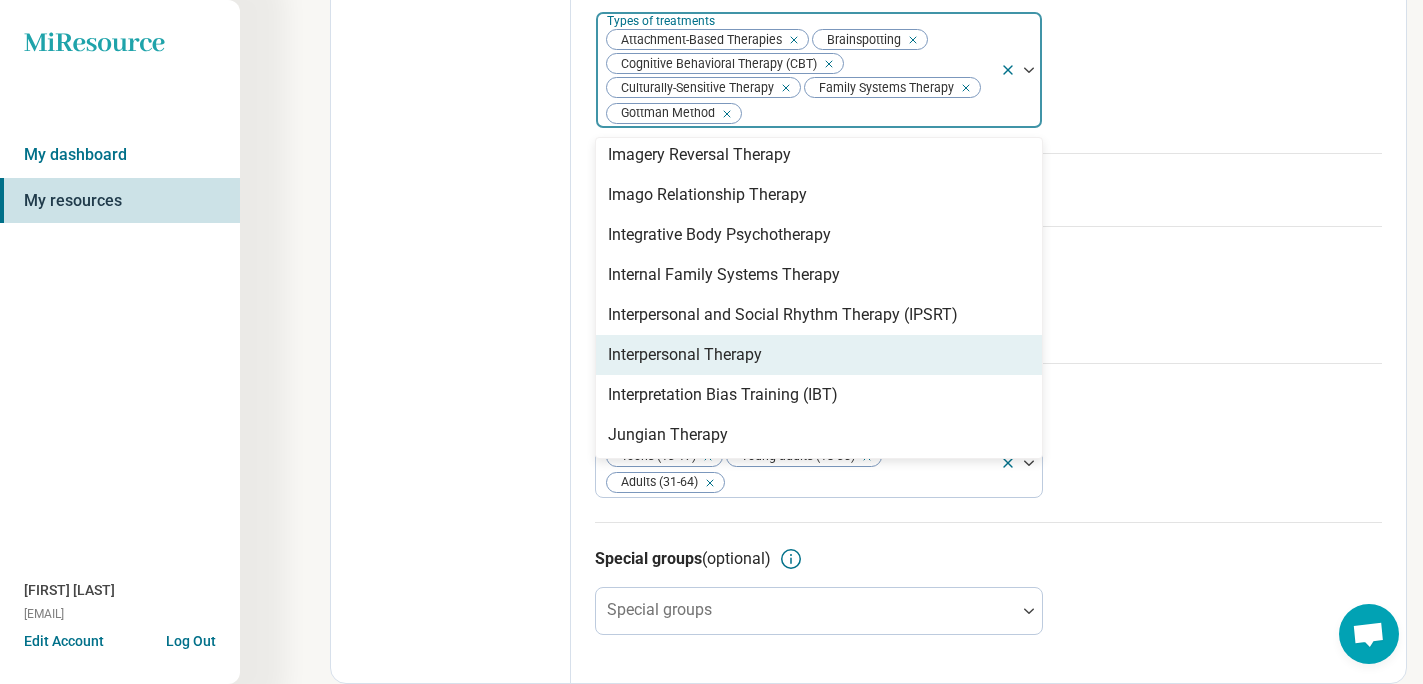 click on "Interpersonal Therapy" at bounding box center [819, 355] 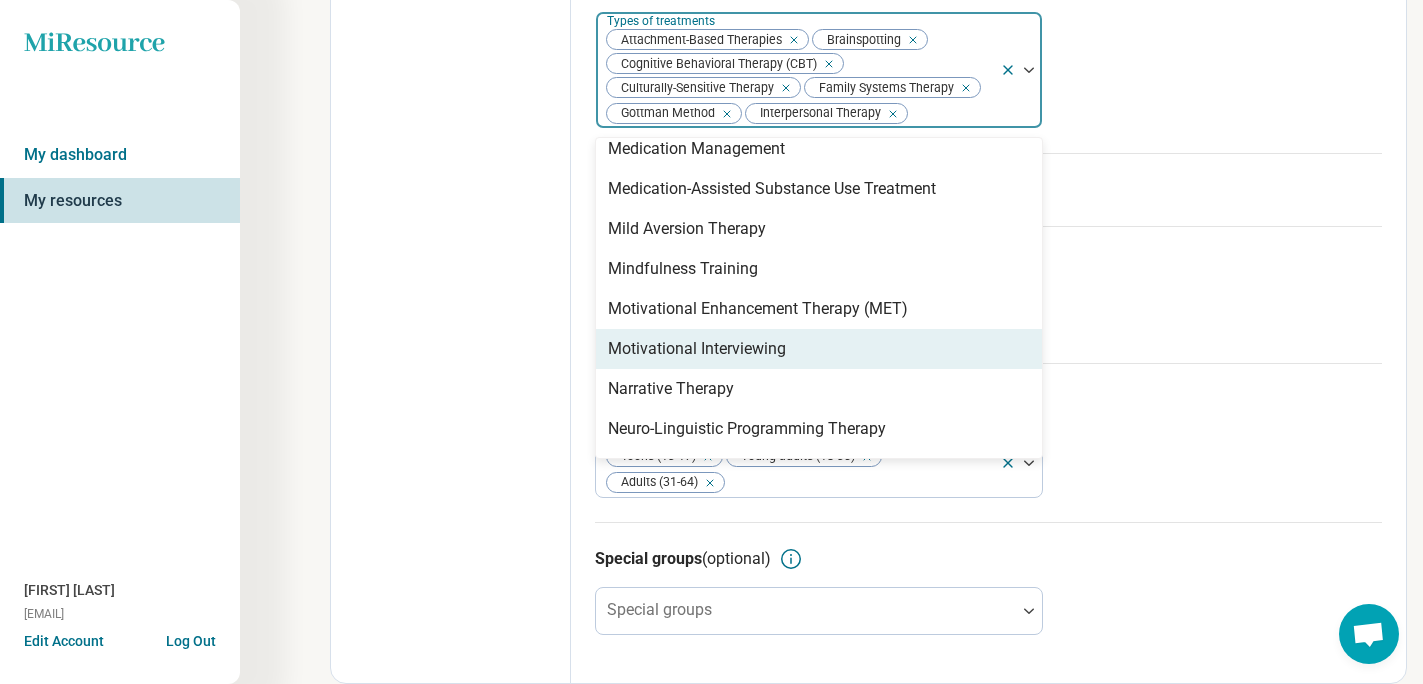 scroll, scrollTop: 2337, scrollLeft: 0, axis: vertical 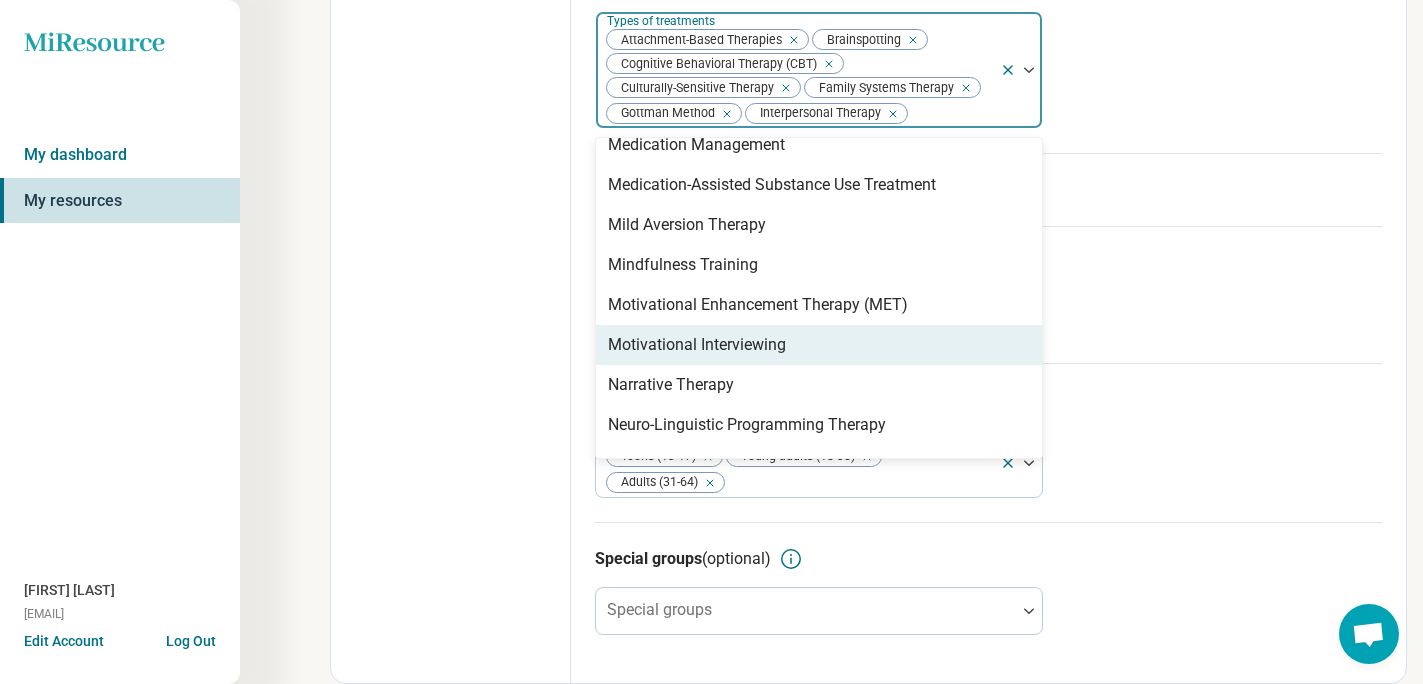 click on "Motivational Interviewing" at bounding box center [819, 345] 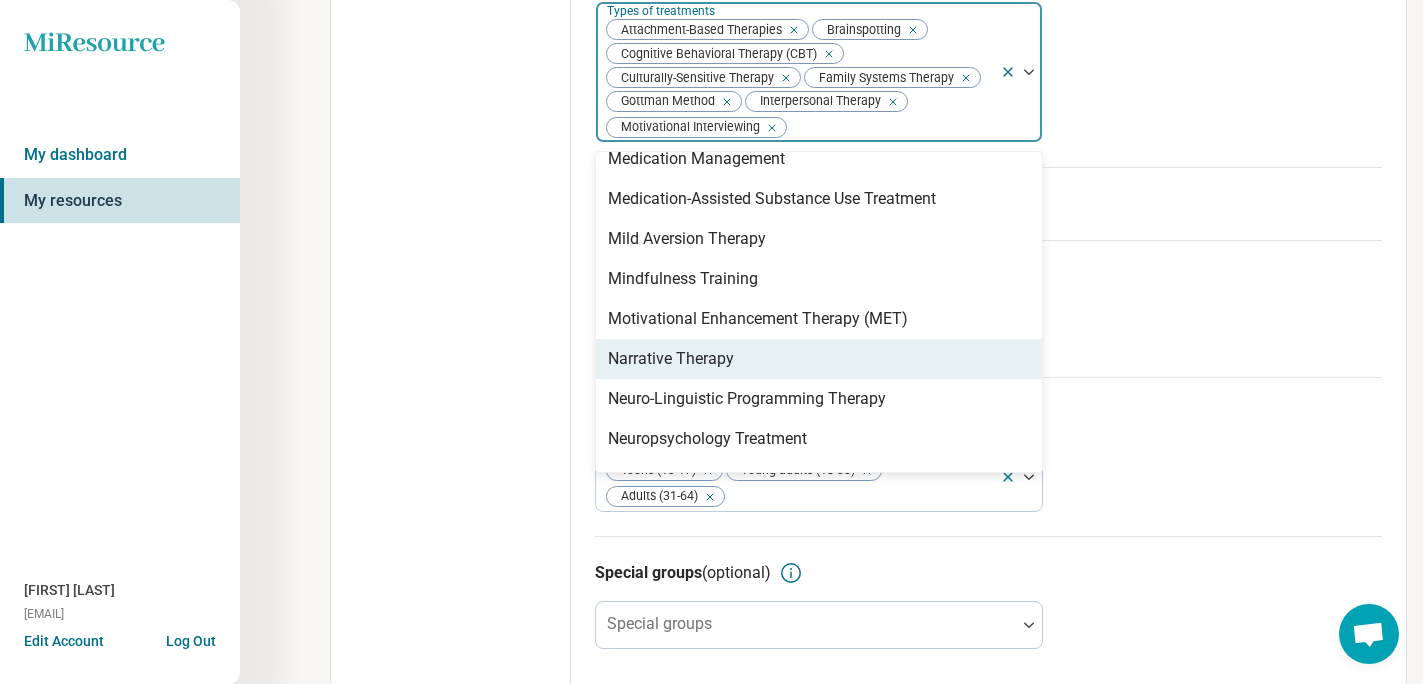 click on "Narrative Therapy" at bounding box center [819, 359] 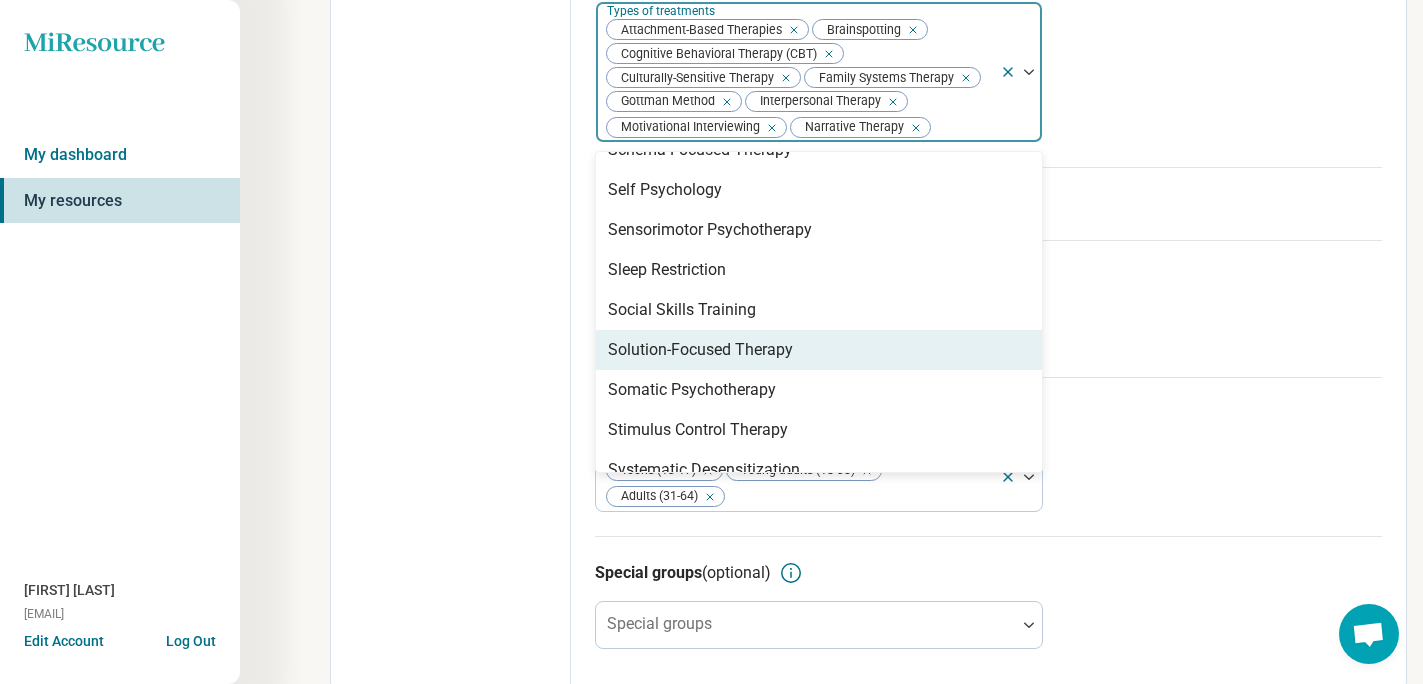 scroll, scrollTop: 3280, scrollLeft: 0, axis: vertical 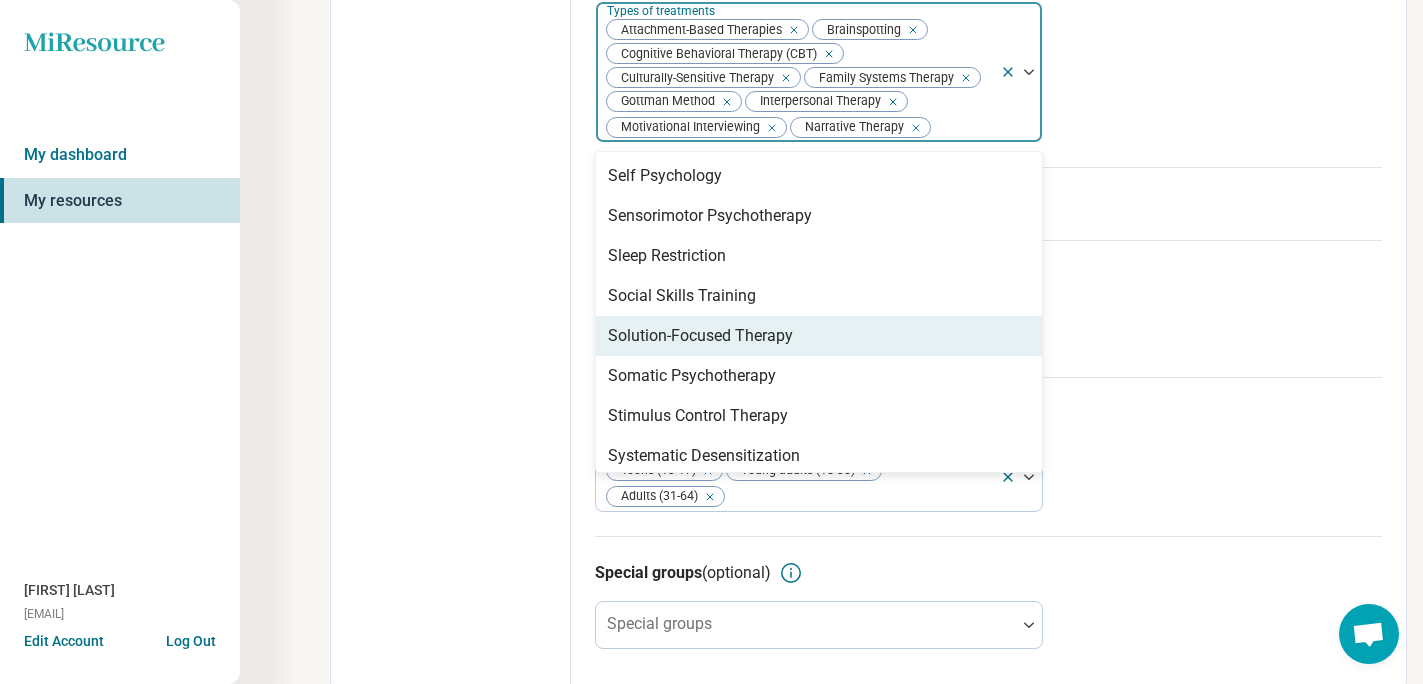 click on "Solution-Focused Therapy" at bounding box center [819, 336] 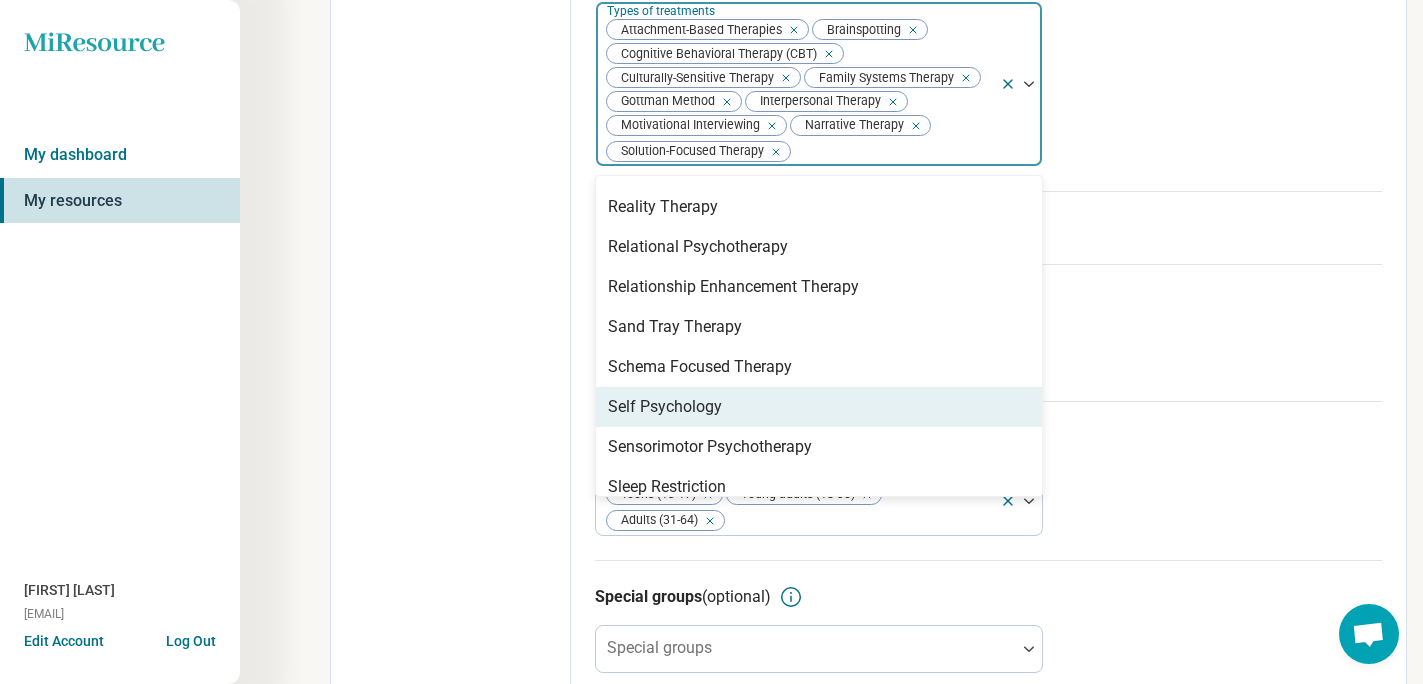 scroll, scrollTop: 3036, scrollLeft: 0, axis: vertical 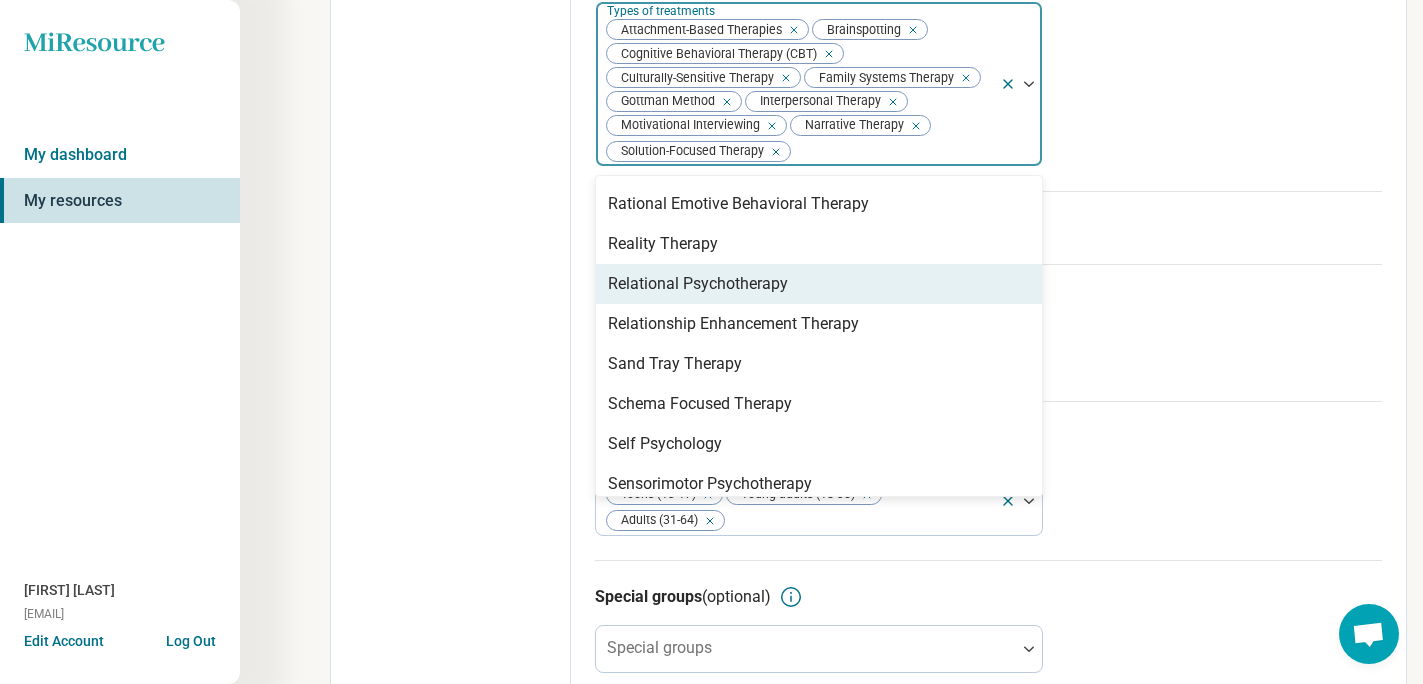 click on "Relational Psychotherapy" at bounding box center (819, 284) 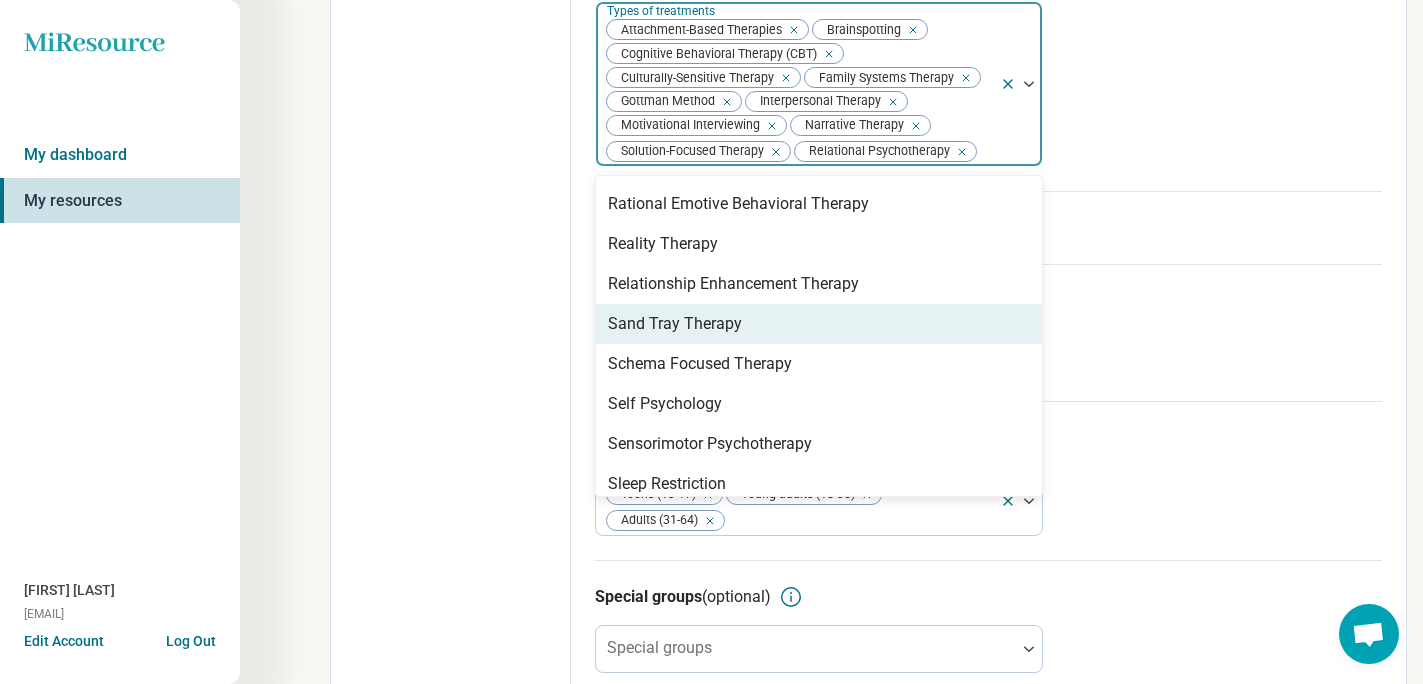 click on "Languages available for services  (optional) Languages available for services" at bounding box center (988, 332) 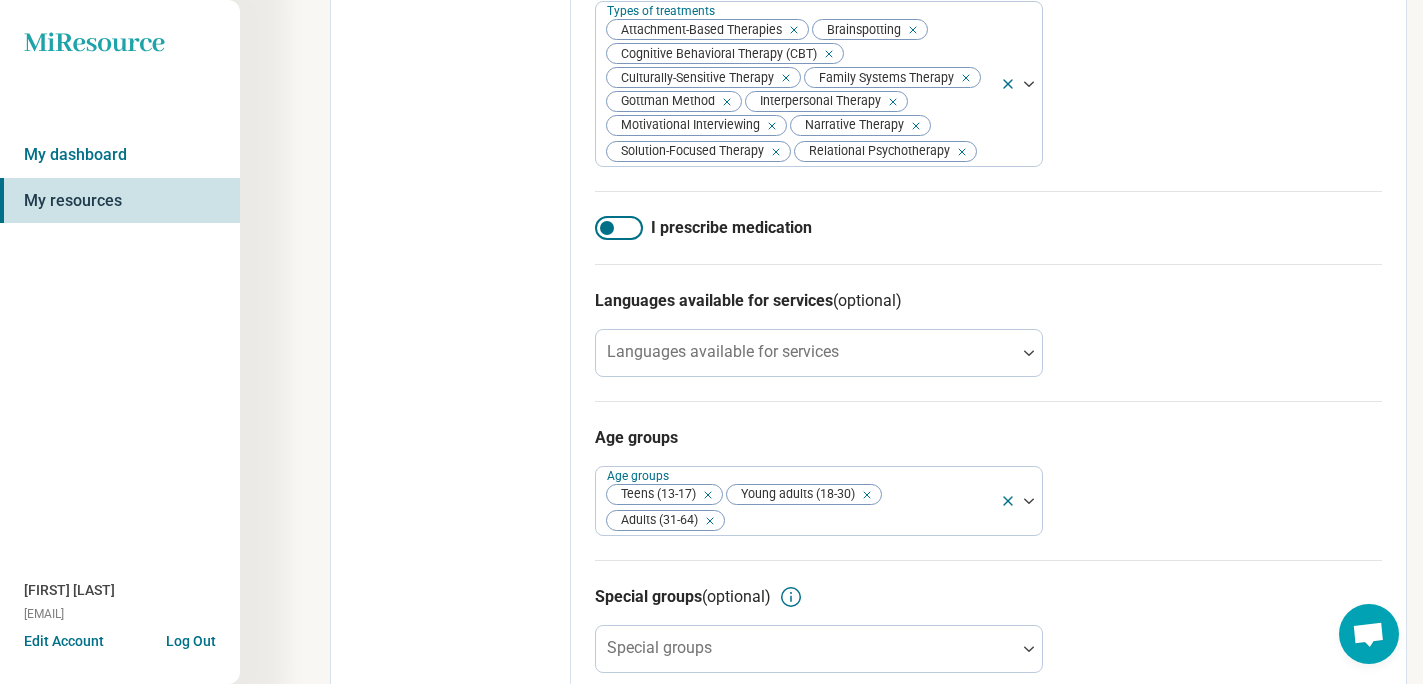 scroll, scrollTop: 1001, scrollLeft: 0, axis: vertical 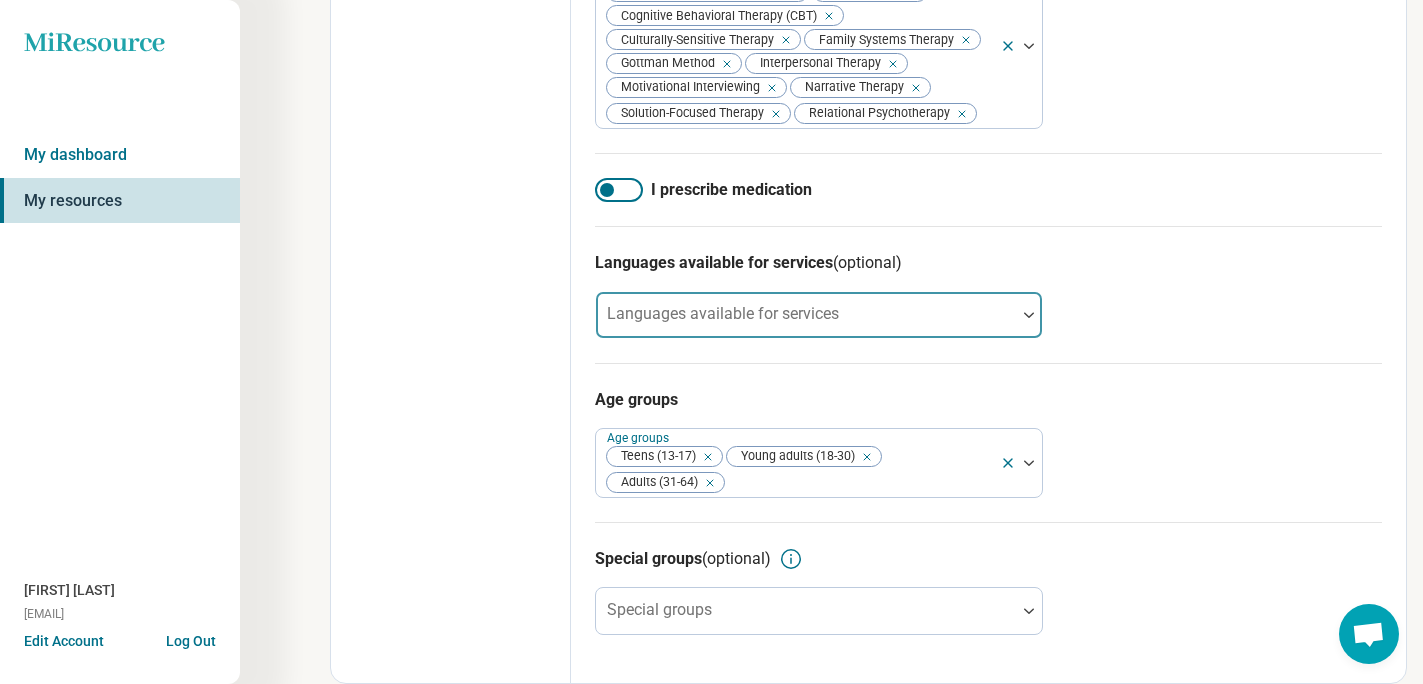 click at bounding box center [806, 323] 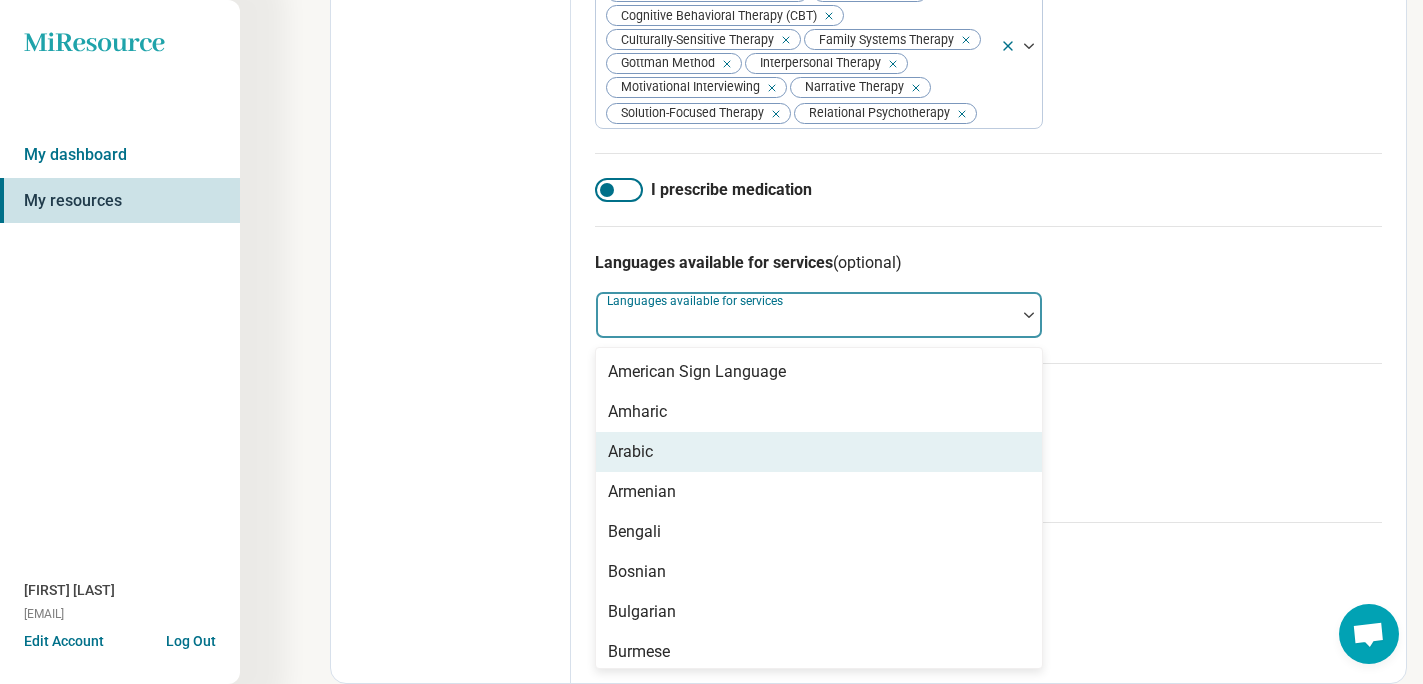 click on "Languages available for services  (optional) Arabic, 3 of 57. 57 results available. Use Up and Down to choose options, press Enter to select the currently focused option, press Escape to exit the menu, press Tab to select the option and exit the menu. Languages available for services American Sign Language Amharic Arabic Armenian Bengali Bosnian Bulgarian Burmese Cantonese Creole Danish Dutch Farsi Filipino French German Greek Gujarati Haitian Hebrew Hindi Hmong Hungarian Igbo Indonesian Italian Japanese Javanese Khmer Korean Kutchi Macedonian Malay Malayalam Mandarin Native American Indian or Alaska Native languages Norwegian Other Panjabi Pashto Persian Polish Portuguese Romanian Russian Serbian Spanish Swedish Tagalog Tamil Thai Turkish Ukrainian Urdu Vietnamese Yiddish Yoruba" at bounding box center (988, 294) 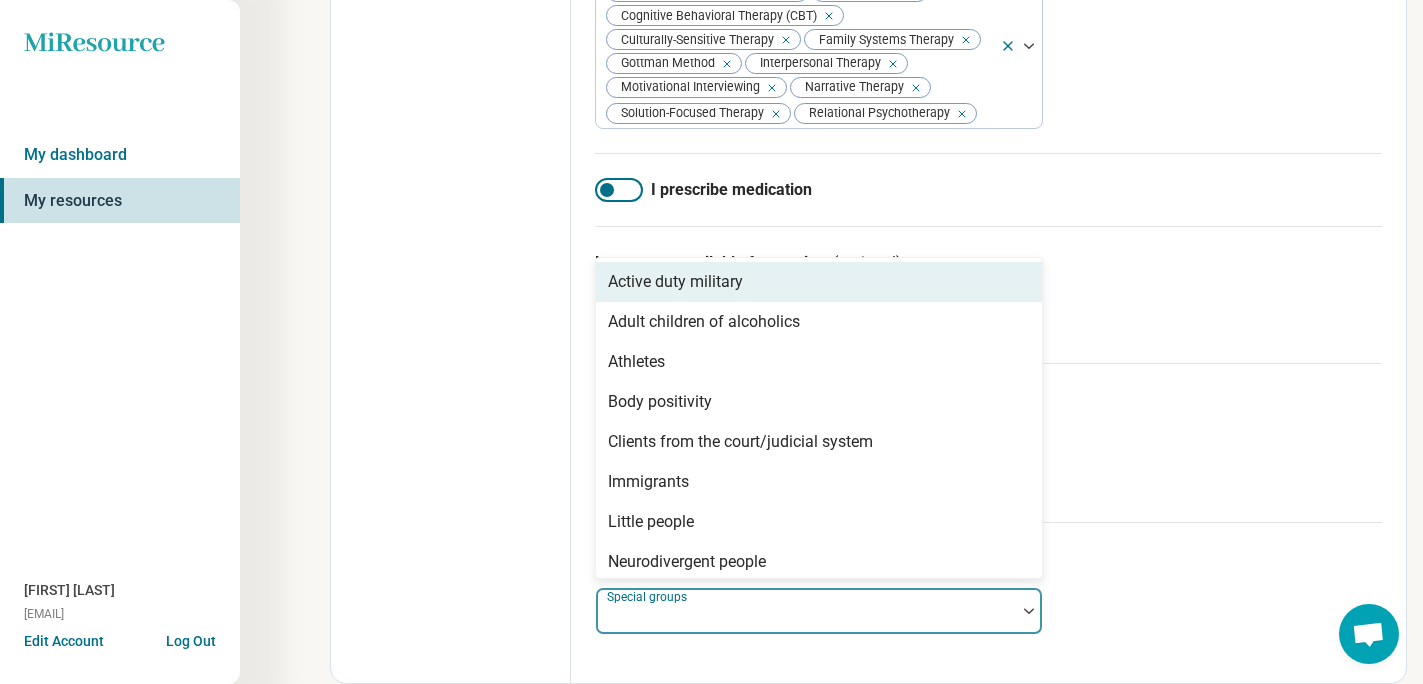 click at bounding box center [806, 619] 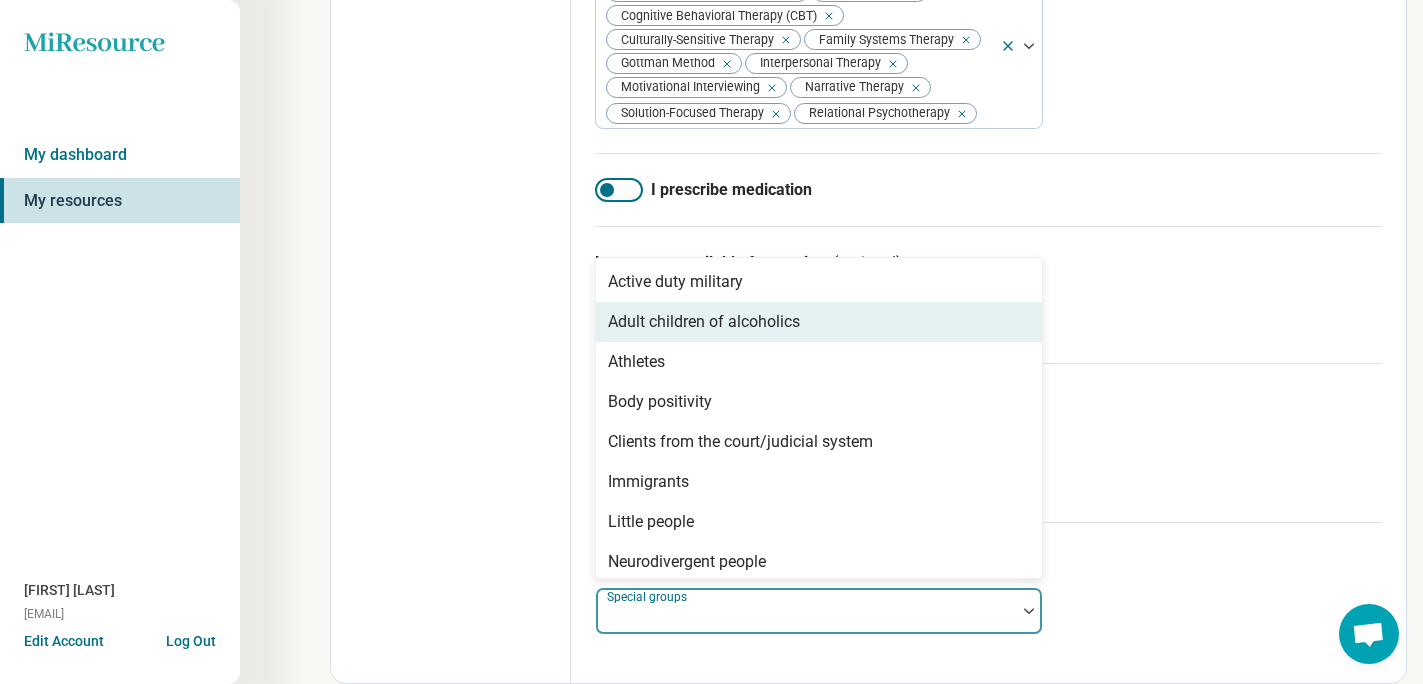 click on "Adult children of alcoholics" at bounding box center (819, 322) 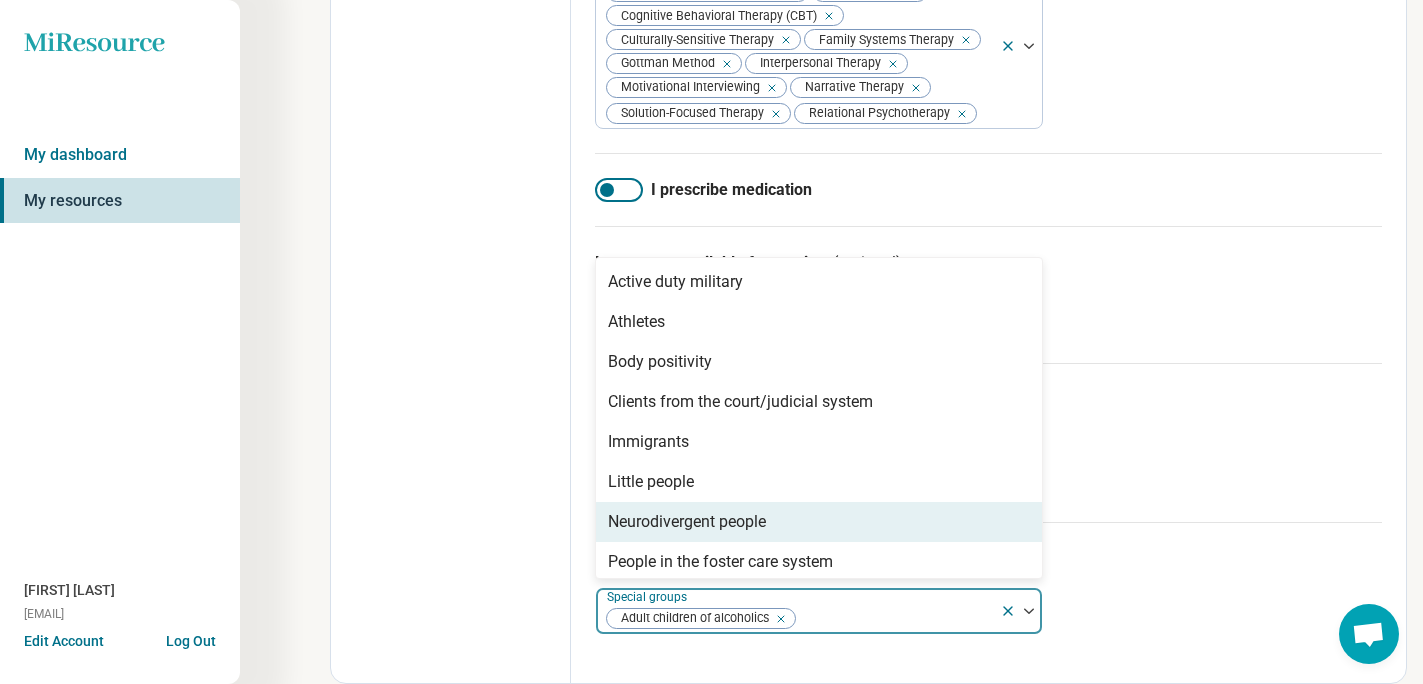 click on "Neurodivergent people" at bounding box center (819, 522) 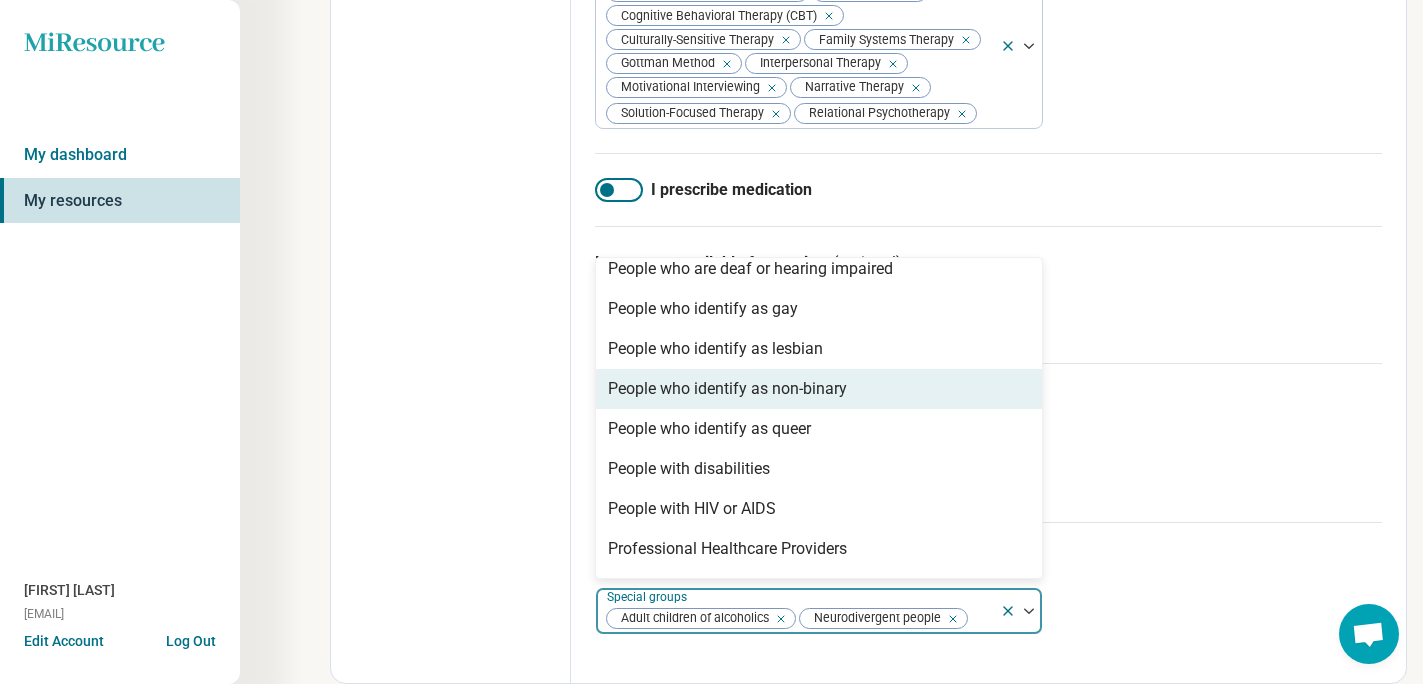 scroll, scrollTop: 454, scrollLeft: 0, axis: vertical 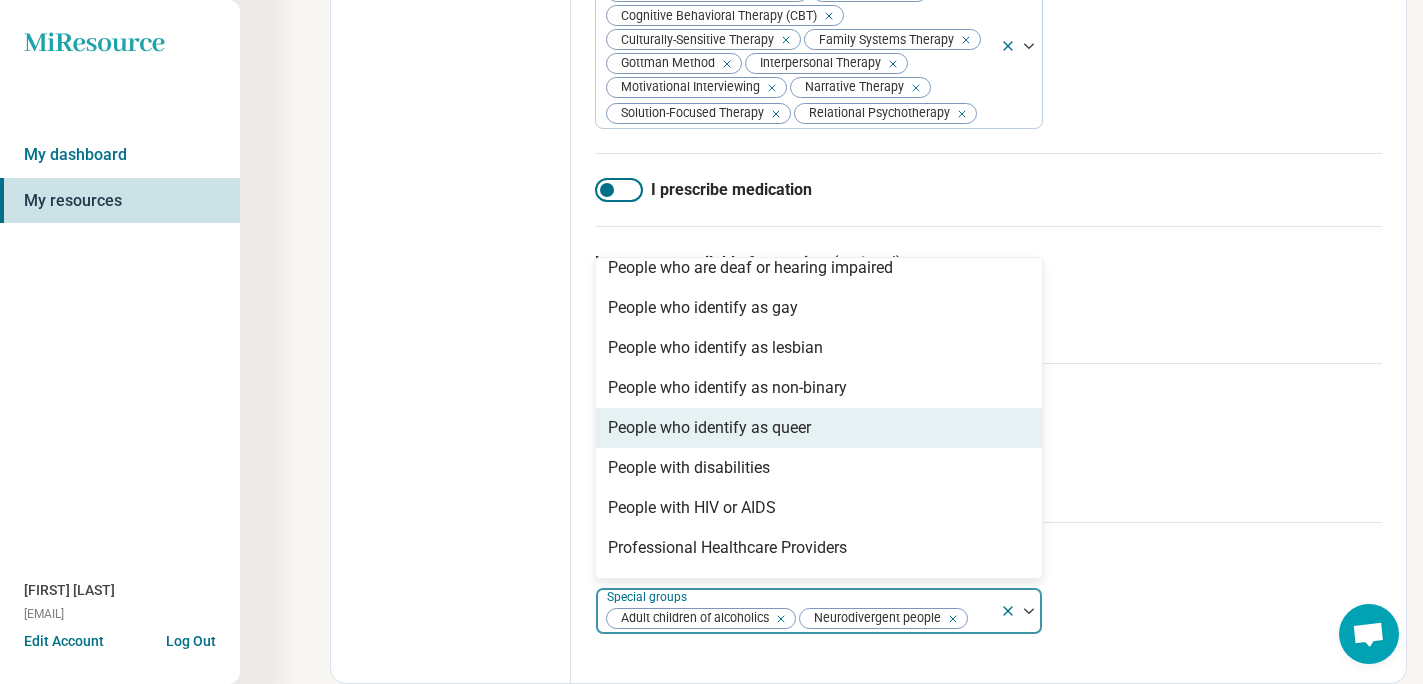 click on "People who identify as queer" at bounding box center (819, 428) 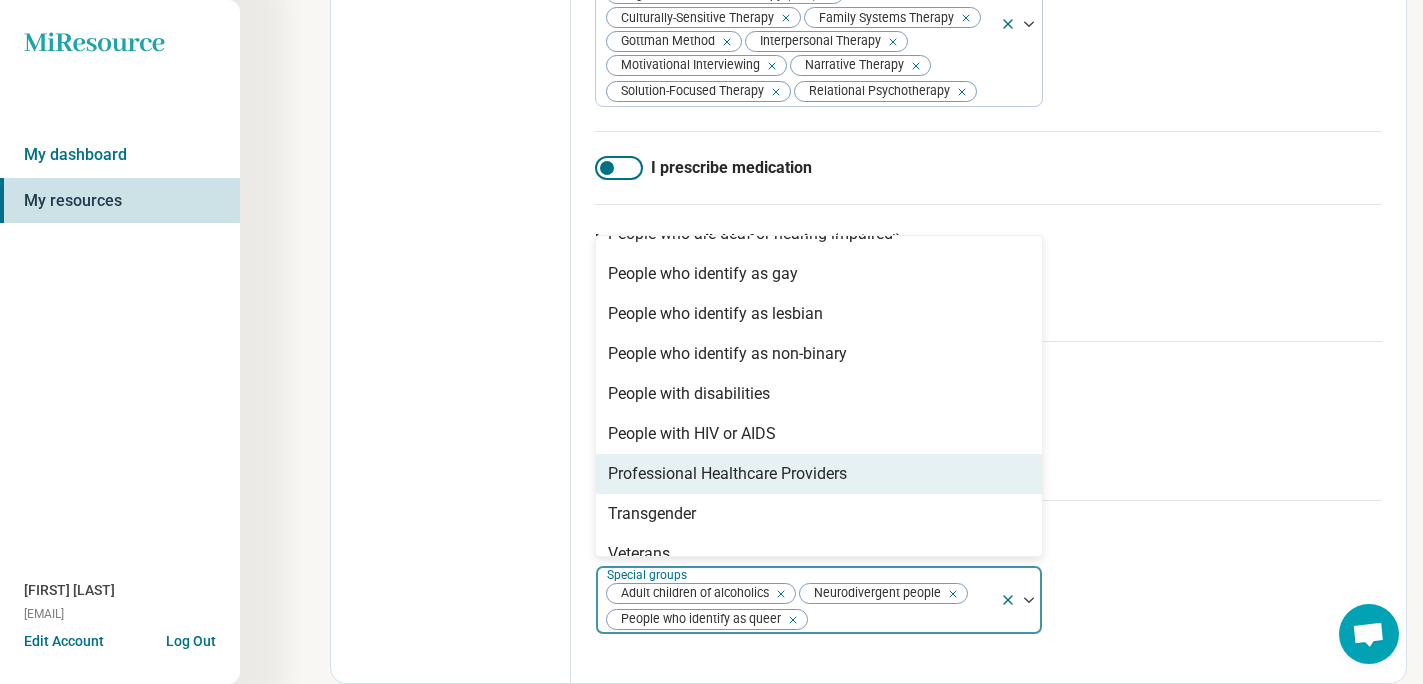 scroll, scrollTop: 488, scrollLeft: 0, axis: vertical 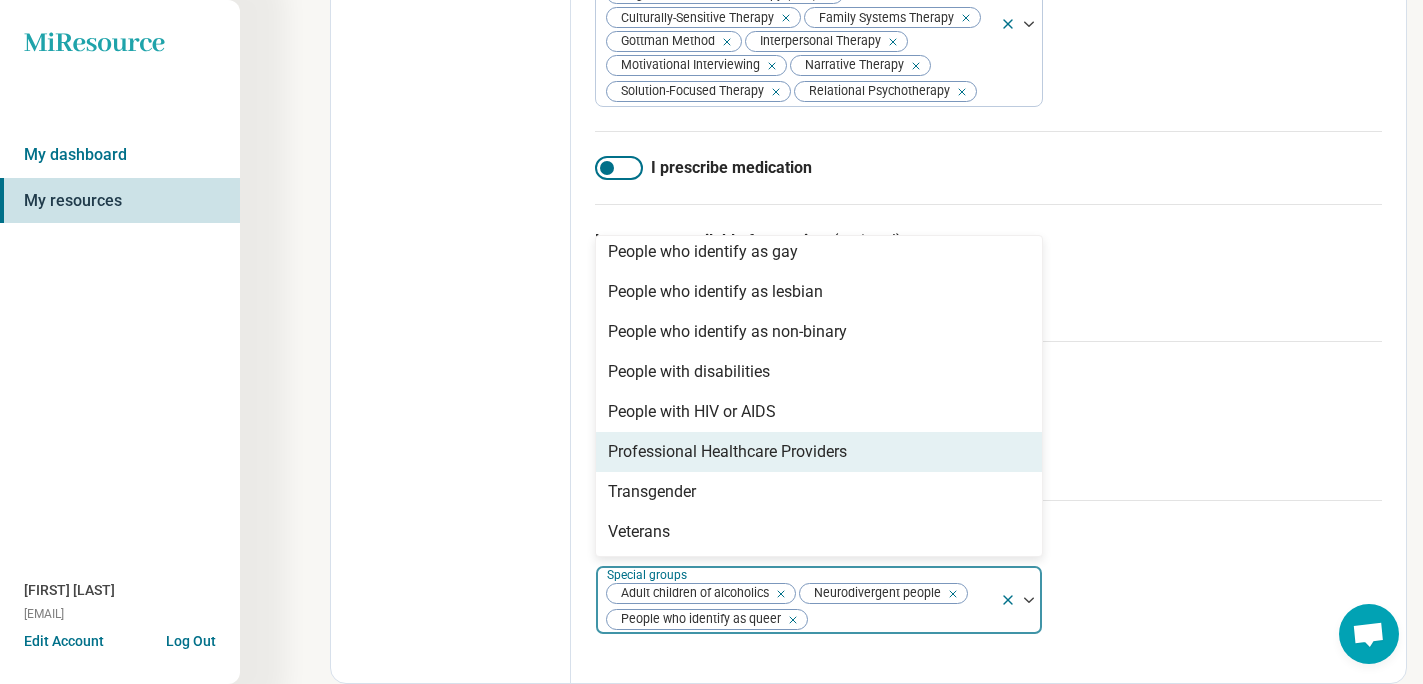 click on "Professional Healthcare Providers" at bounding box center (819, 452) 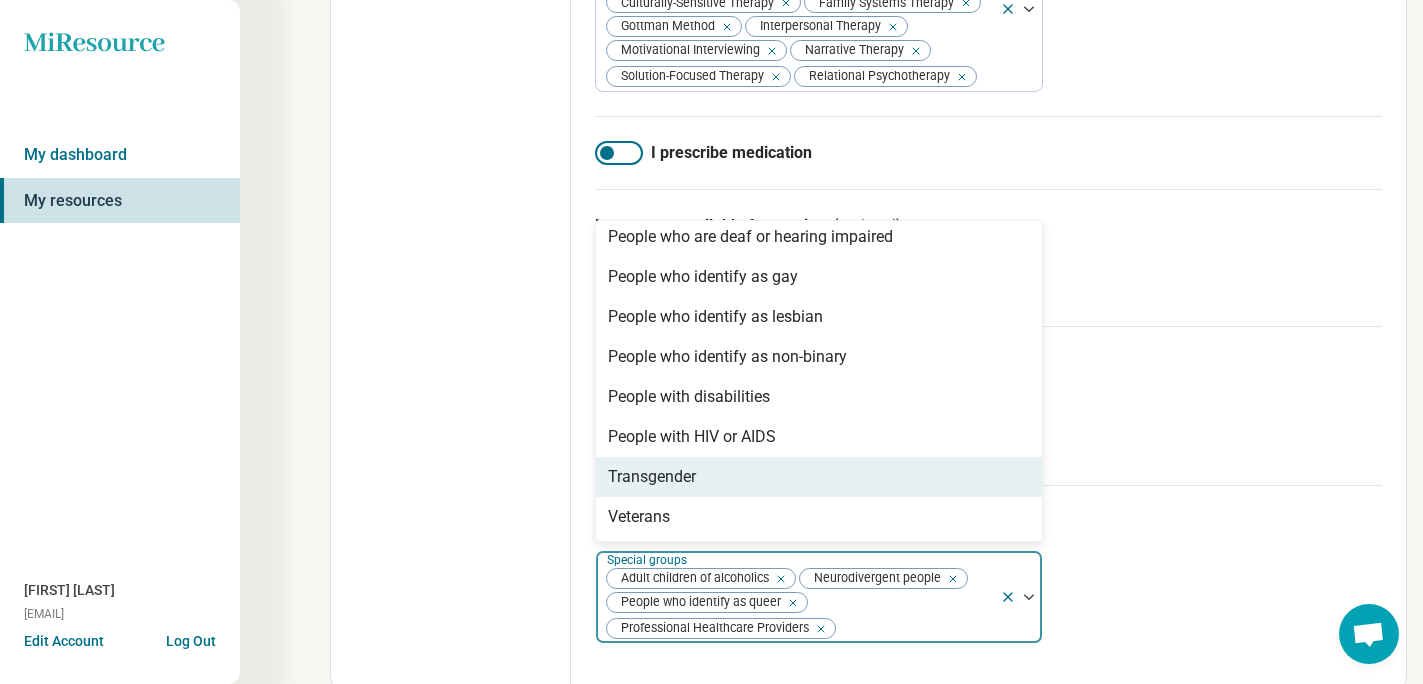 click on "Transgender" at bounding box center [819, 477] 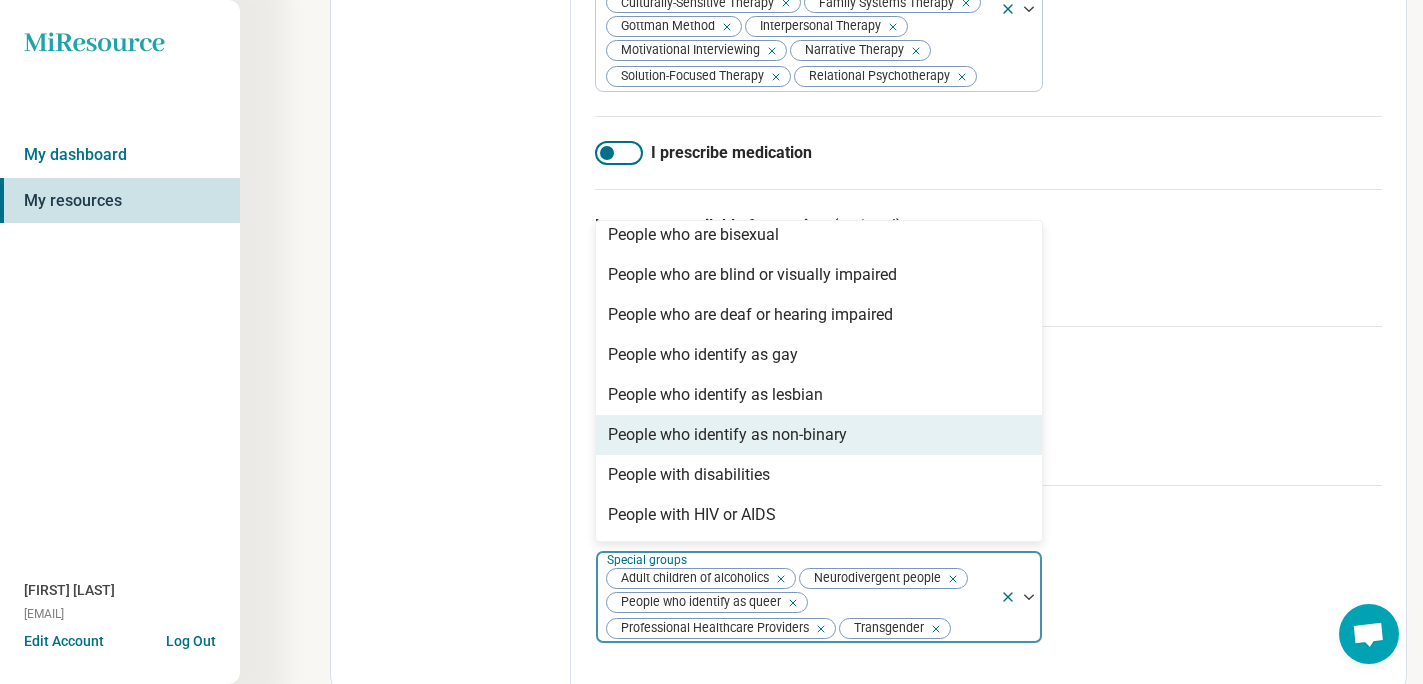 scroll, scrollTop: 358, scrollLeft: 0, axis: vertical 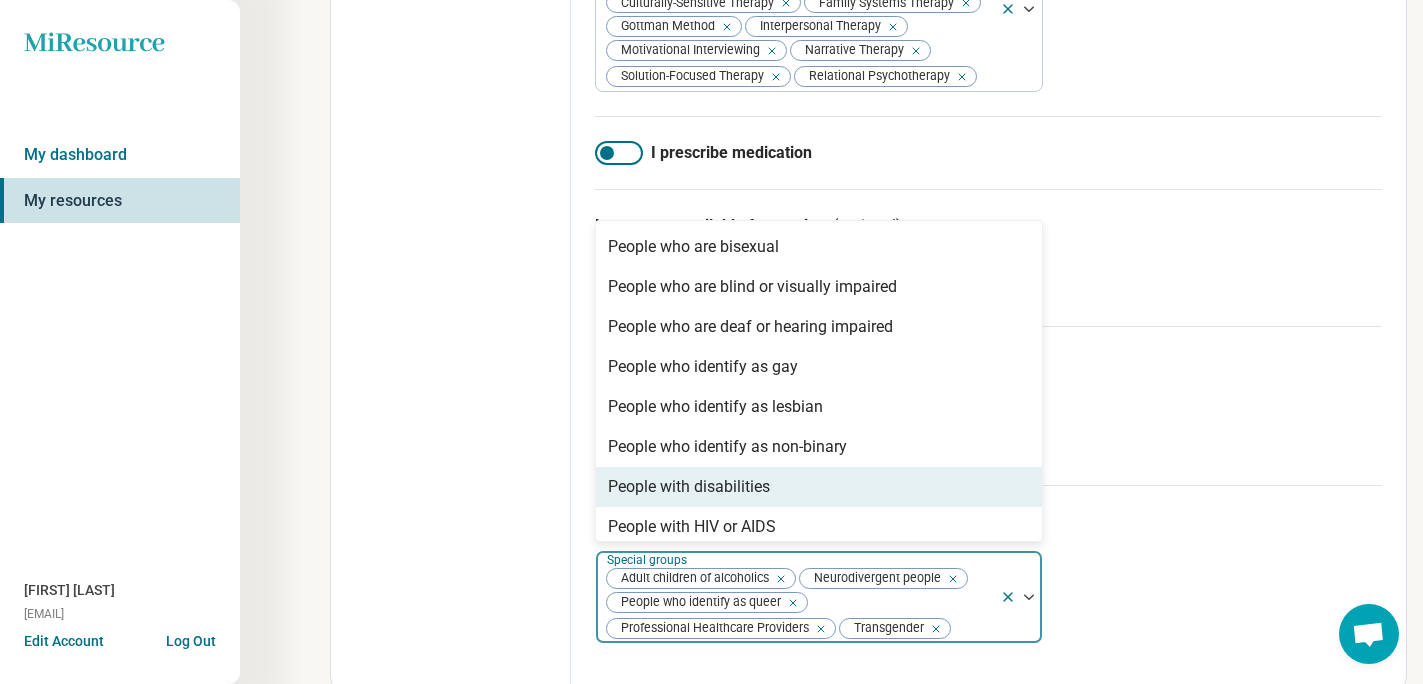 click 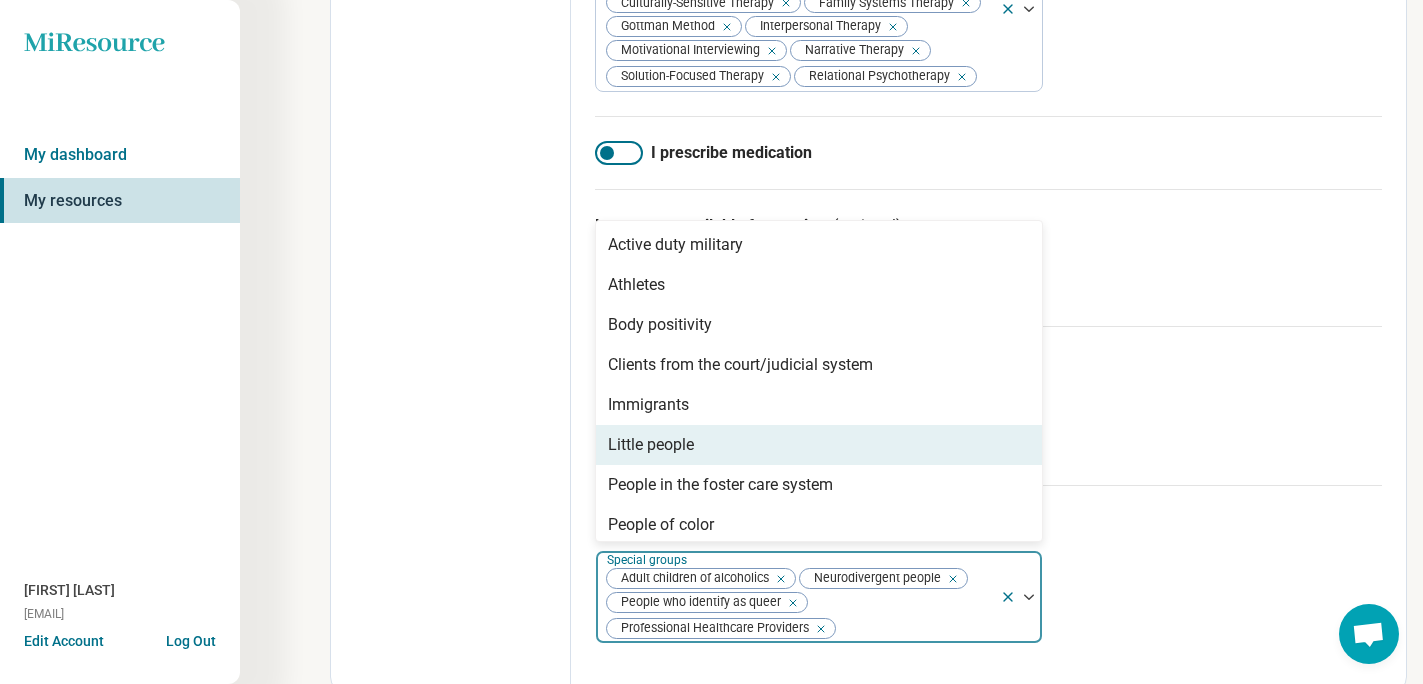 scroll, scrollTop: 2, scrollLeft: 0, axis: vertical 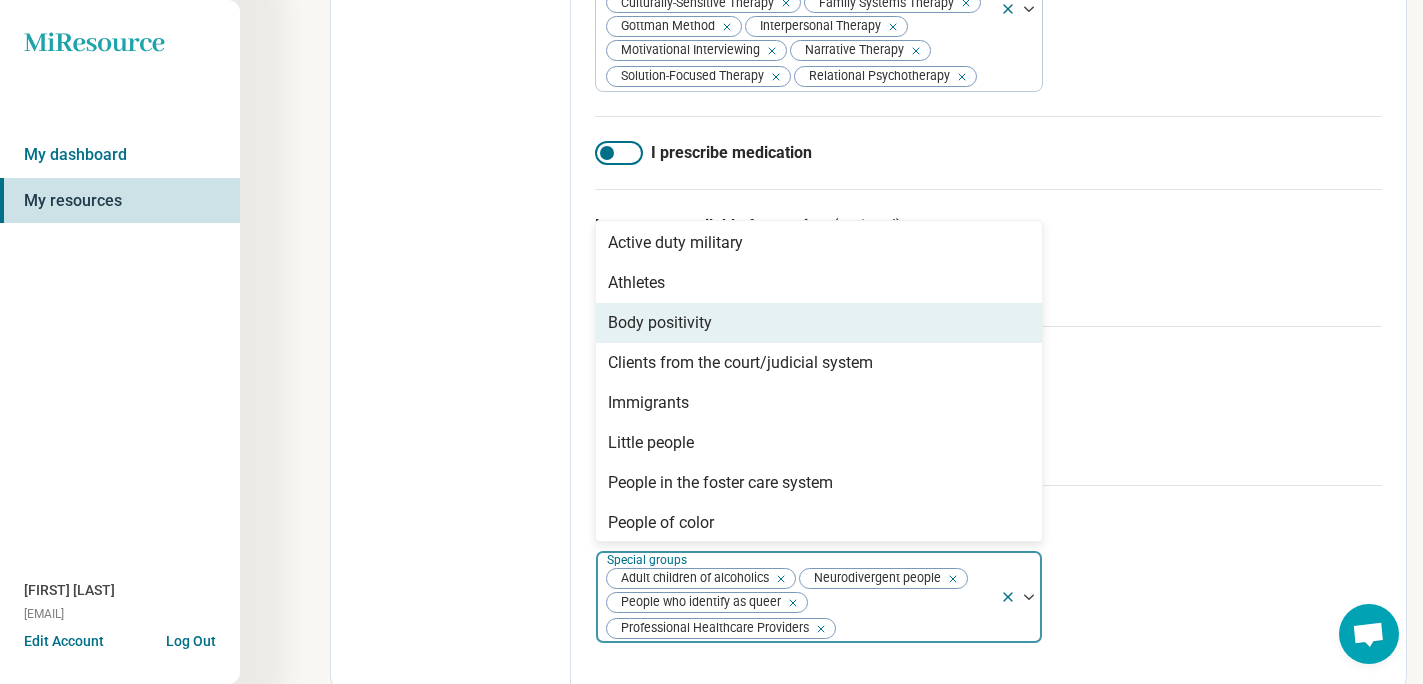 click on "Body positivity" at bounding box center [819, 323] 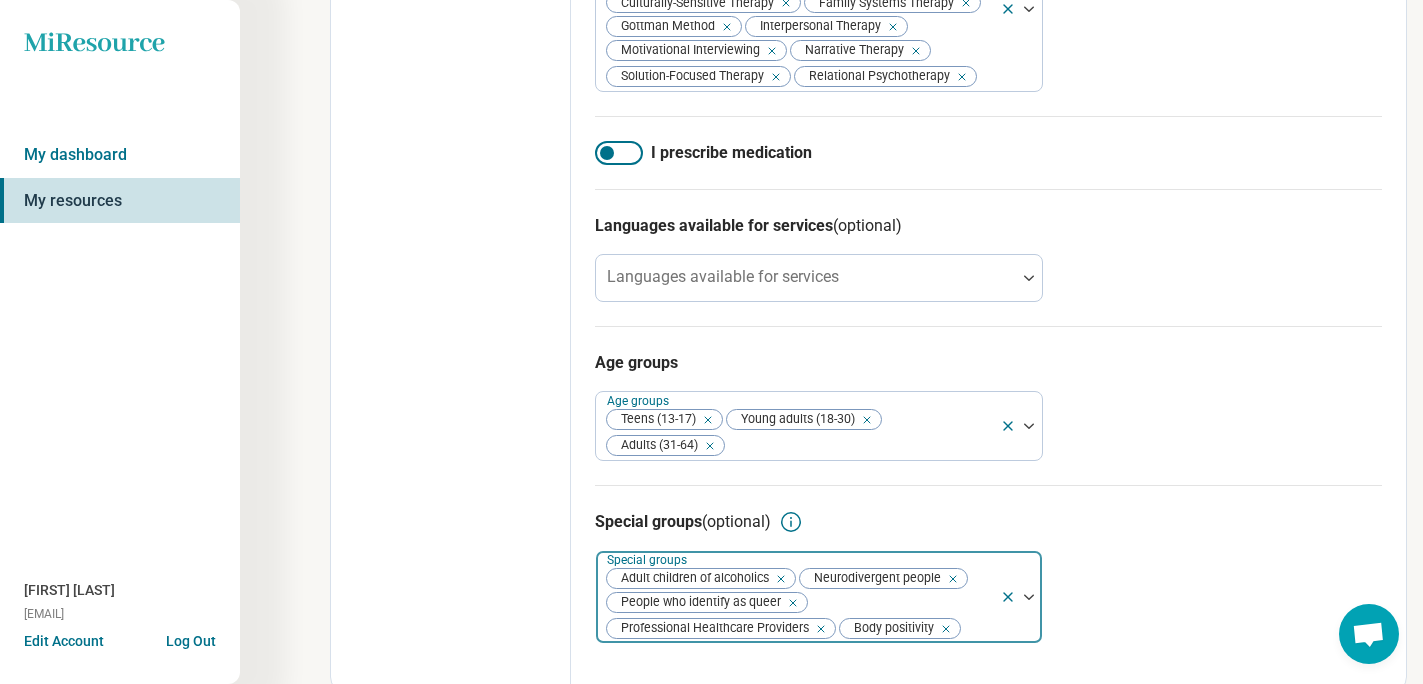 click on "Age groups Age groups Teens (13-17) Young adults (18-30) Adults (31-64)" at bounding box center [988, 405] 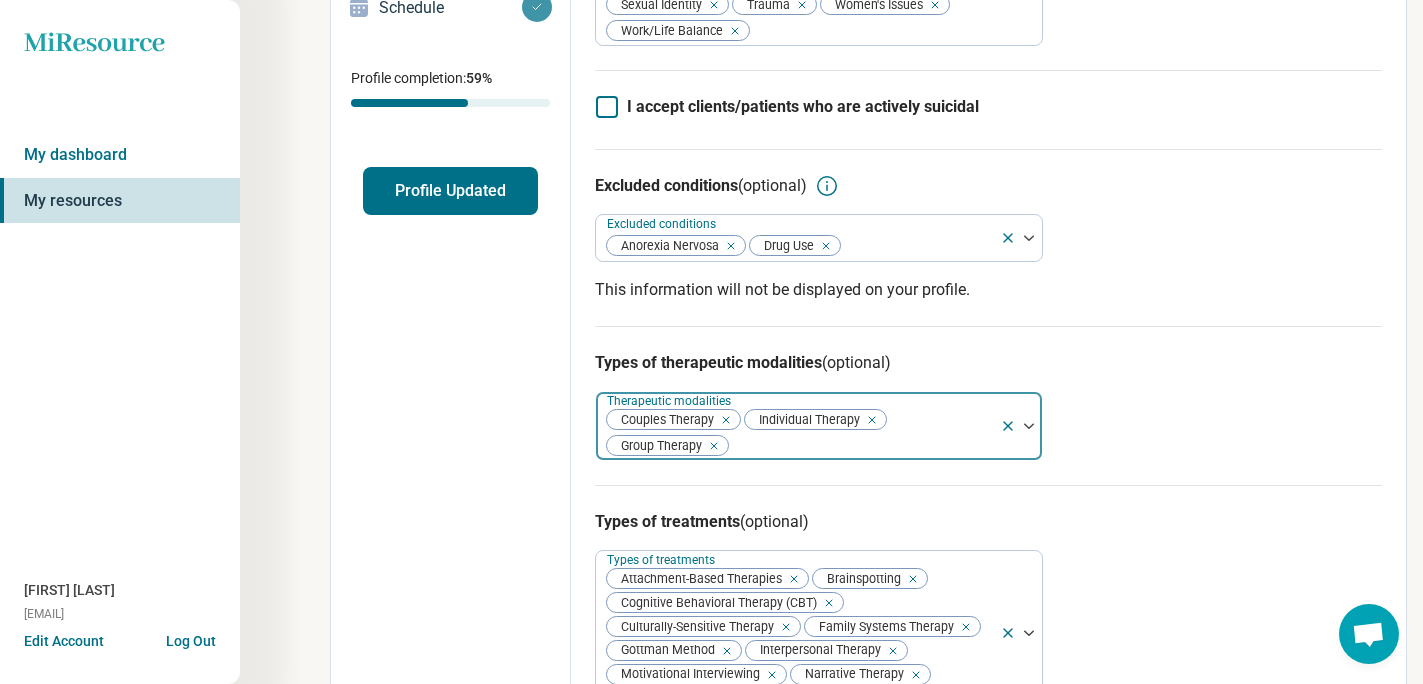scroll, scrollTop: 0, scrollLeft: 0, axis: both 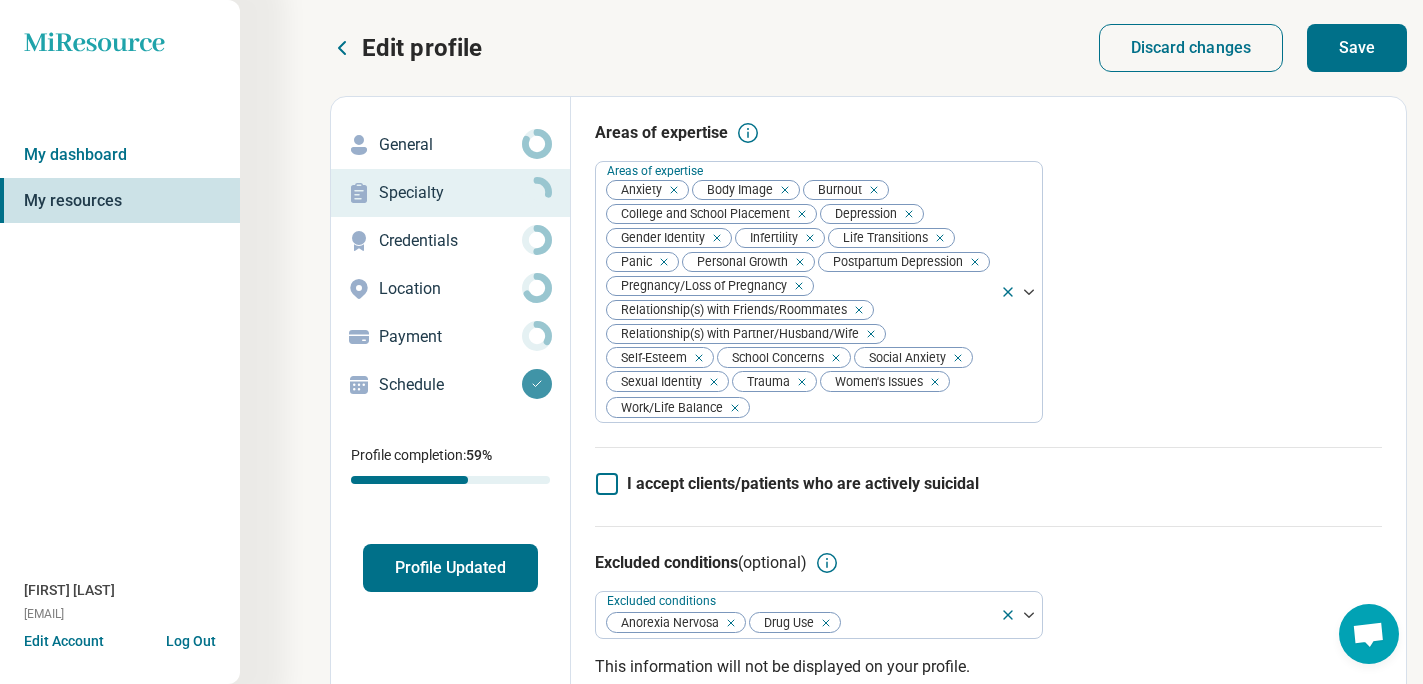 click on "Save" at bounding box center [1357, 48] 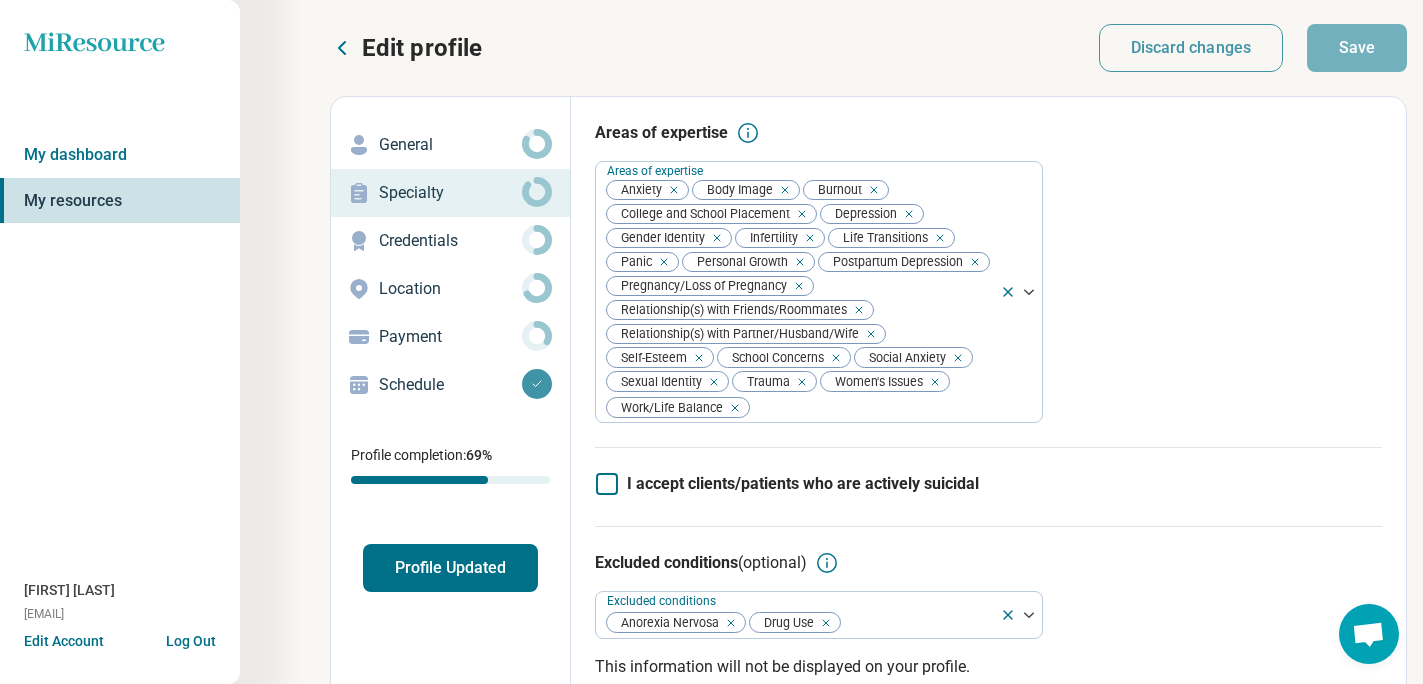 click on "Credentials" at bounding box center (450, 241) 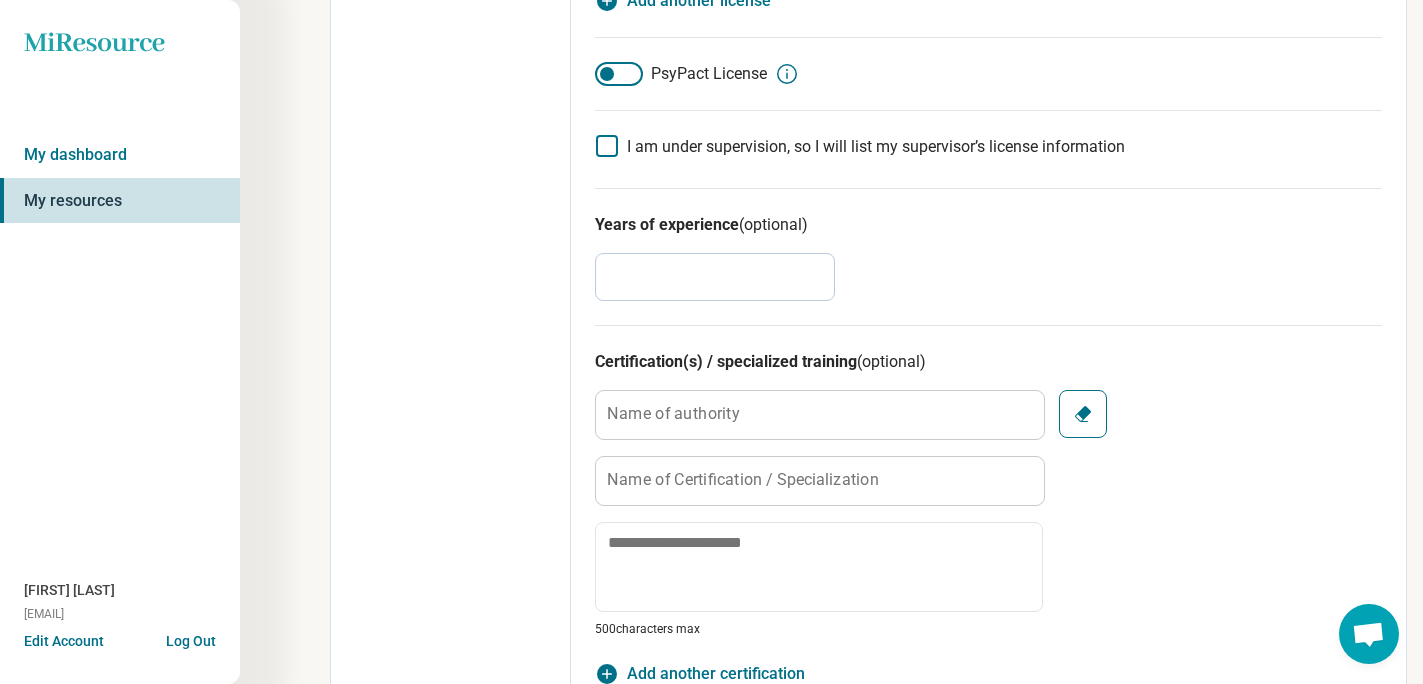scroll, scrollTop: 661, scrollLeft: 0, axis: vertical 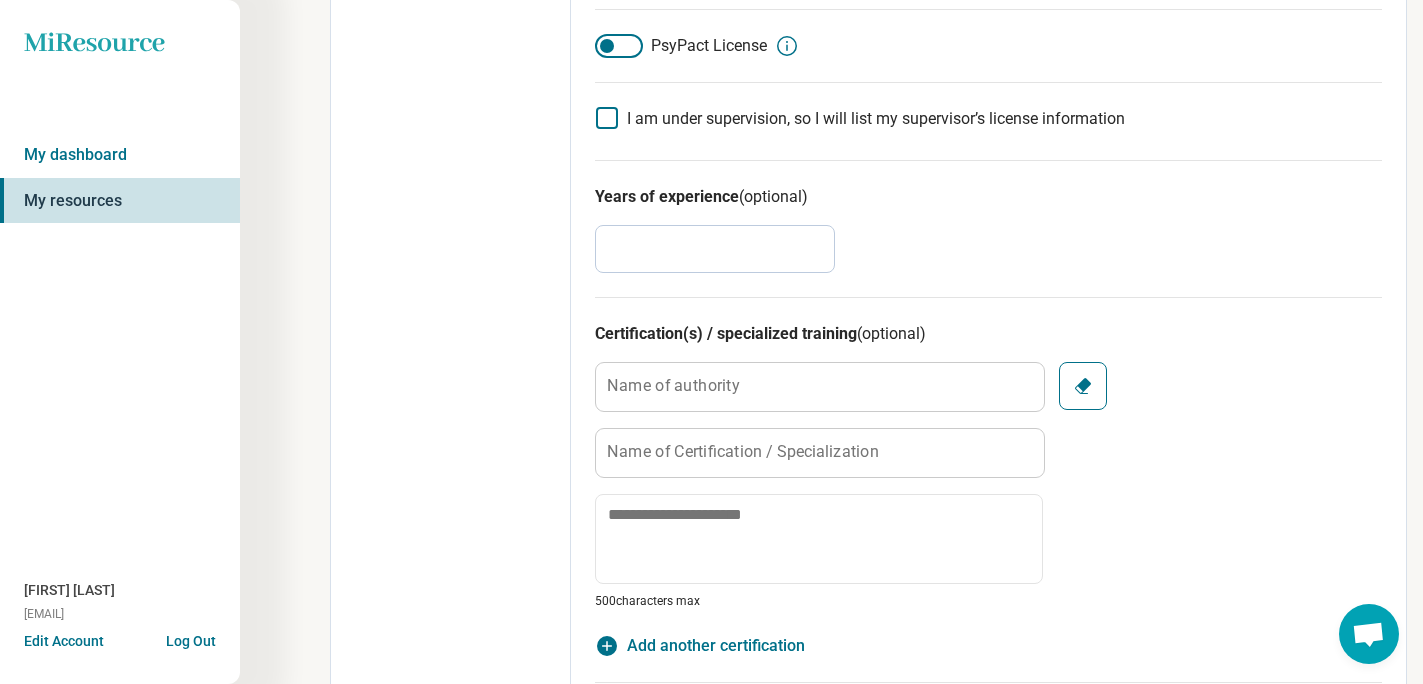 click on "*" at bounding box center (715, 249) 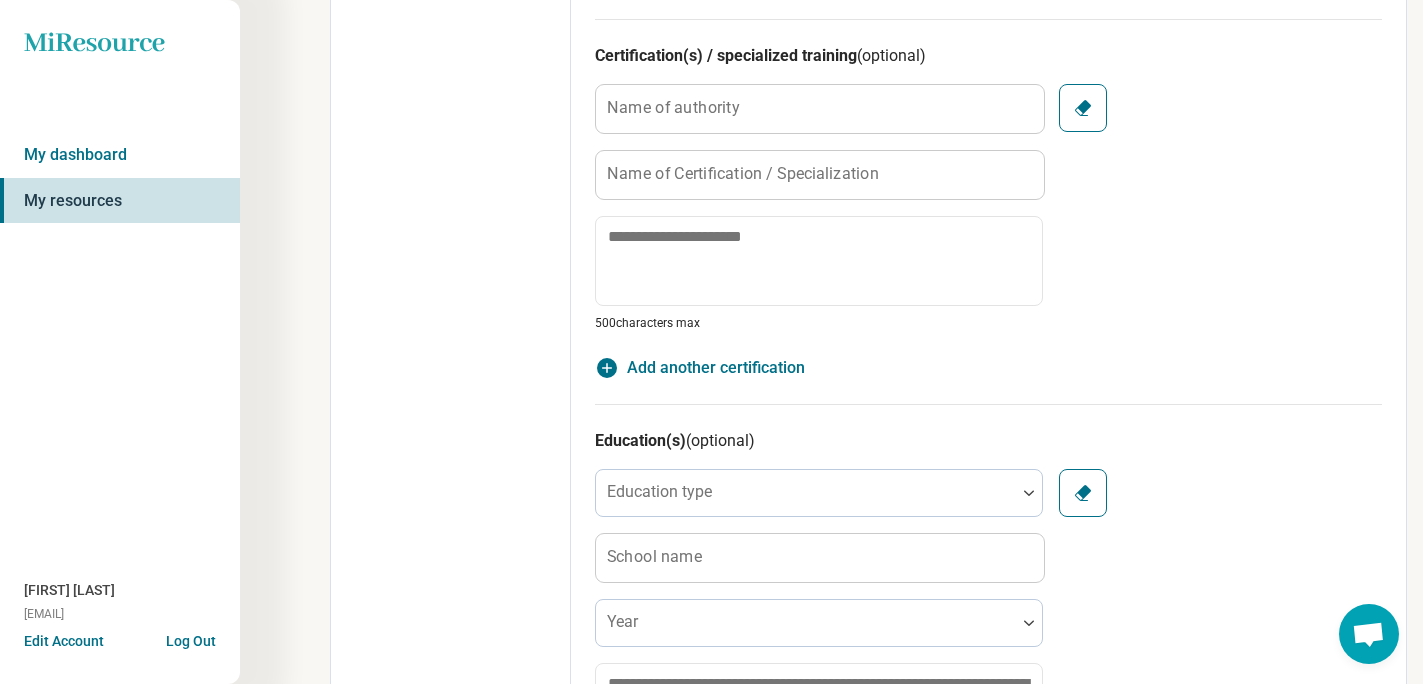 scroll, scrollTop: 943, scrollLeft: 0, axis: vertical 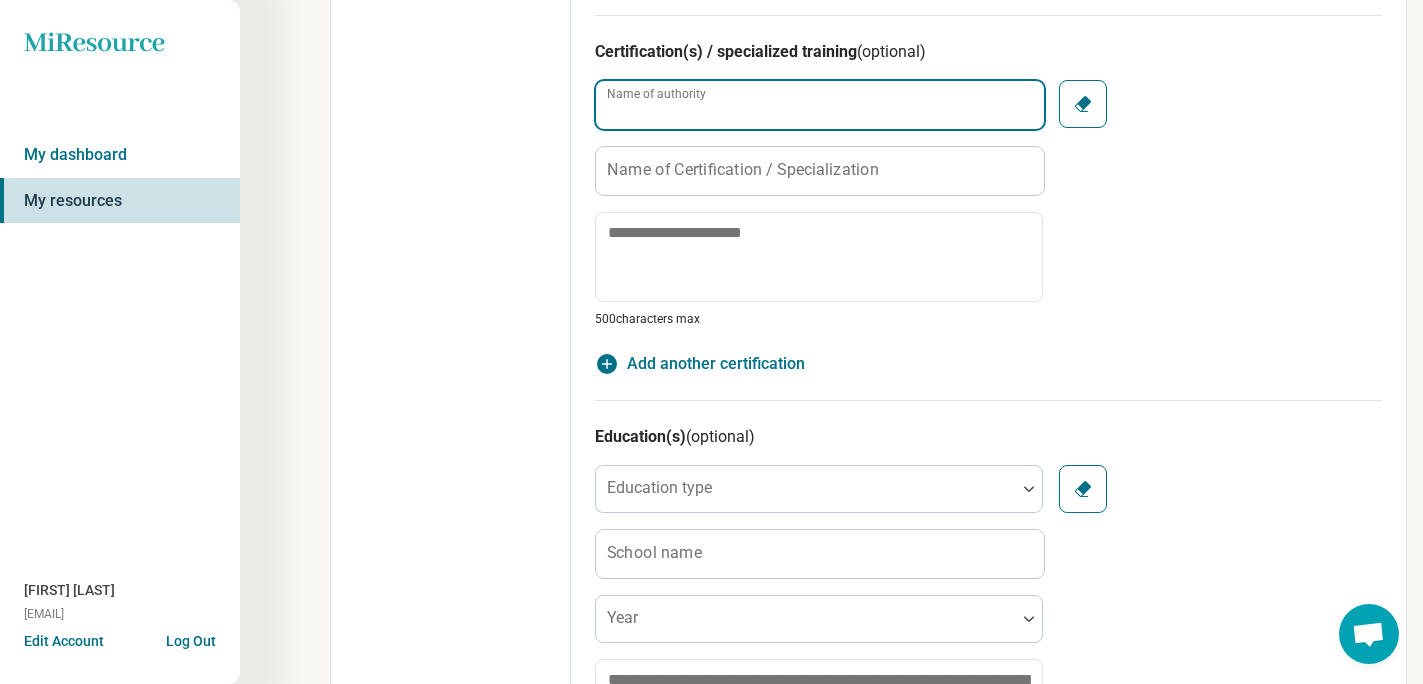 click on "Name of authority" at bounding box center (820, 105) 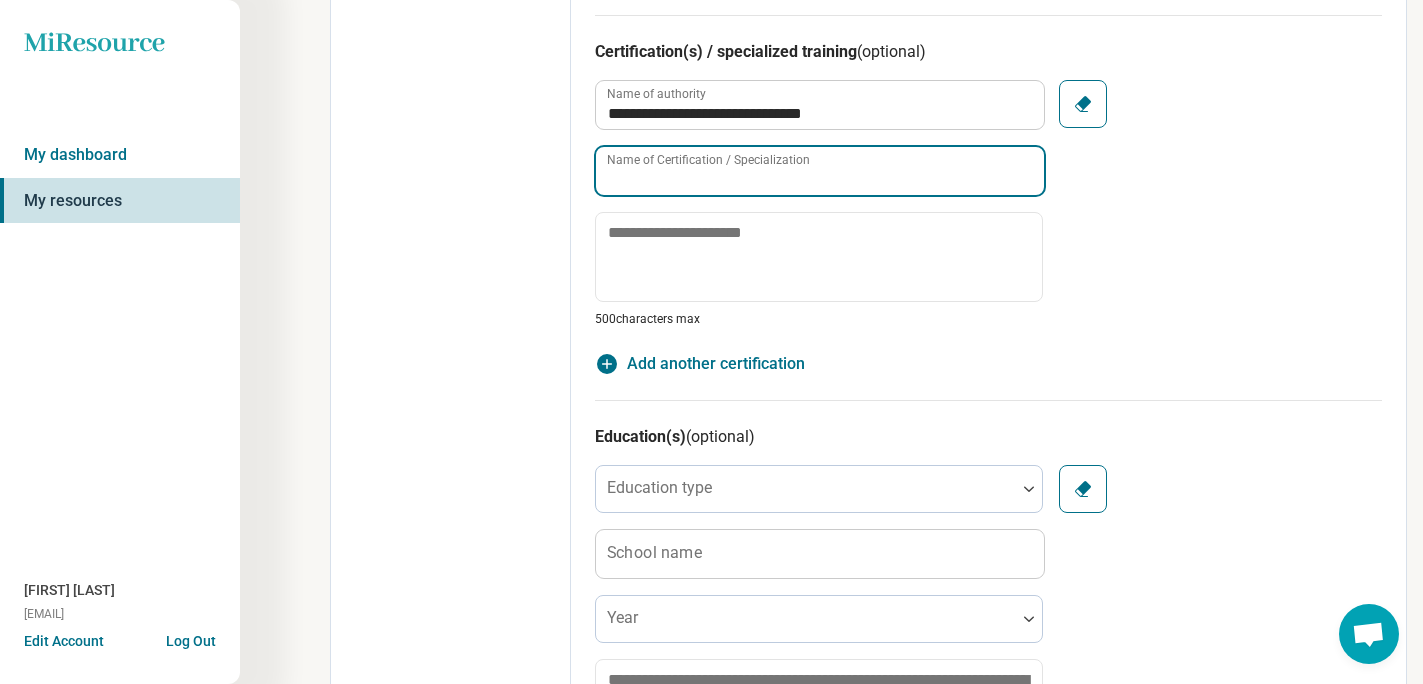 click on "Name of Certification / Specialization" at bounding box center [820, 171] 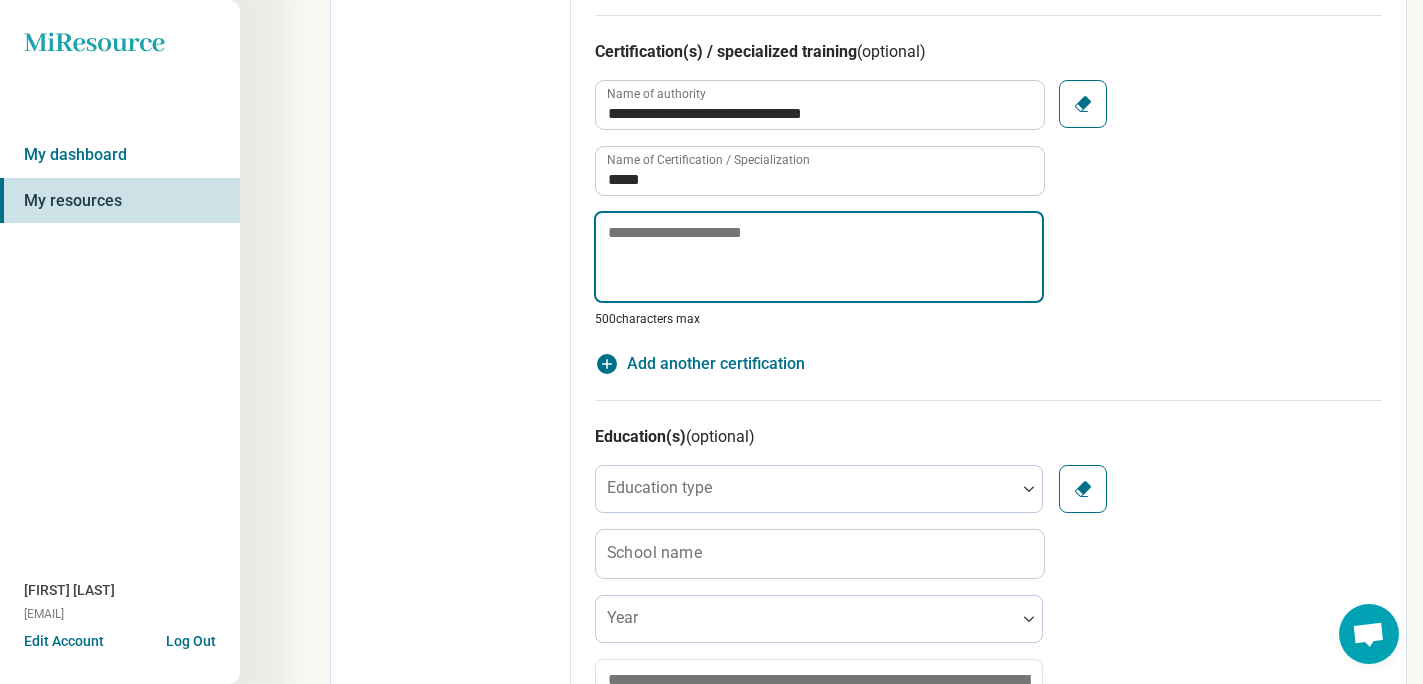click at bounding box center (819, 257) 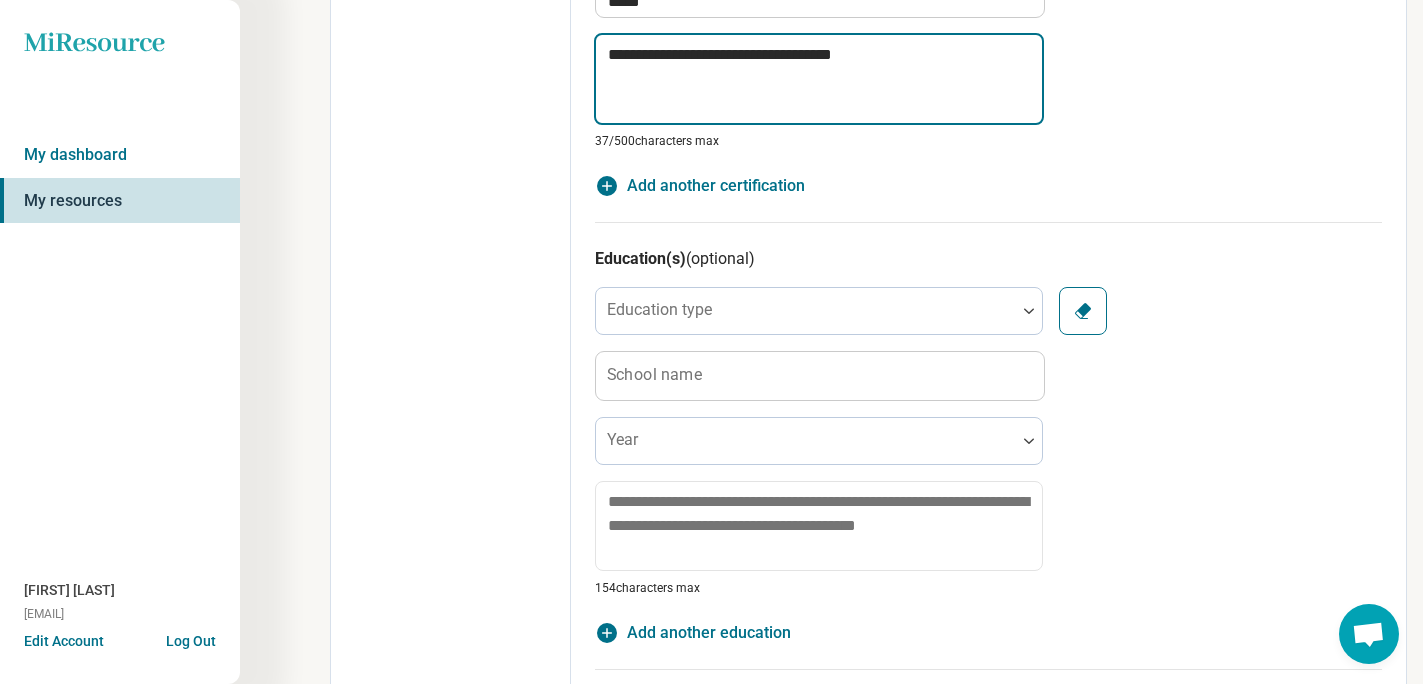 scroll, scrollTop: 1122, scrollLeft: 0, axis: vertical 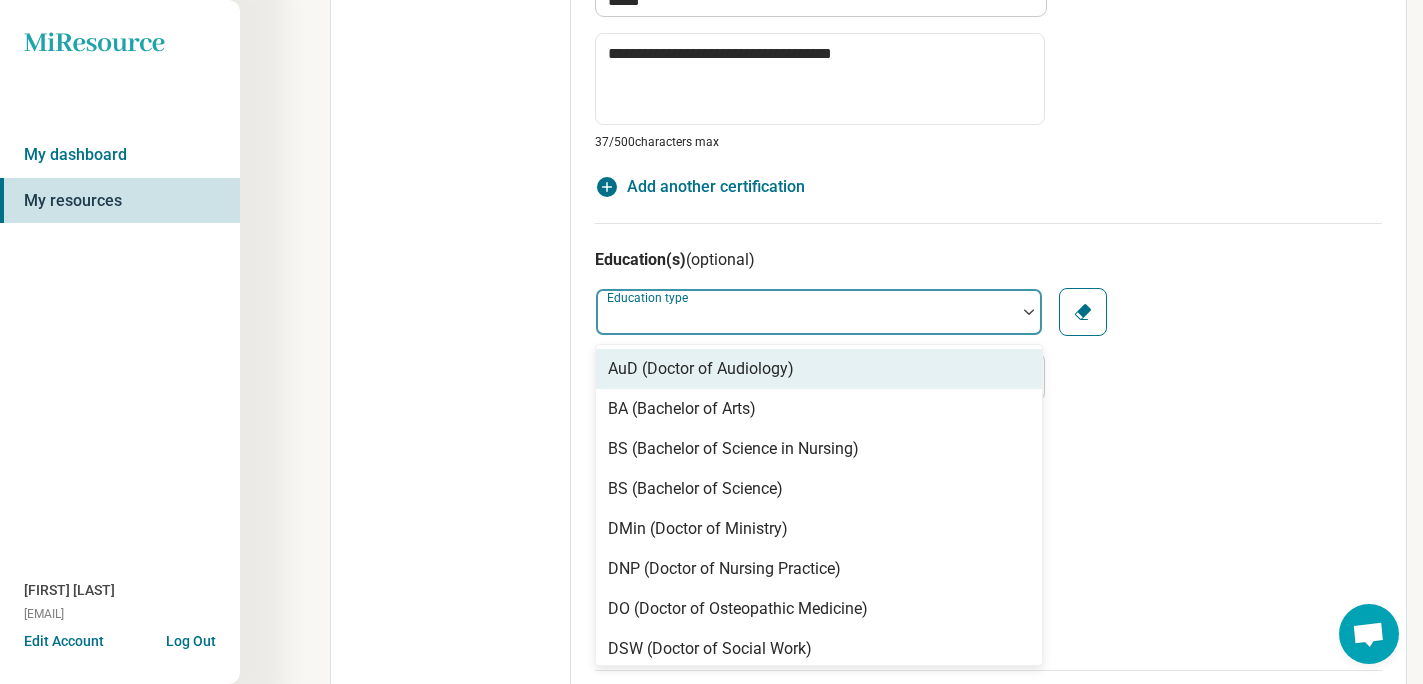 click at bounding box center (806, 312) 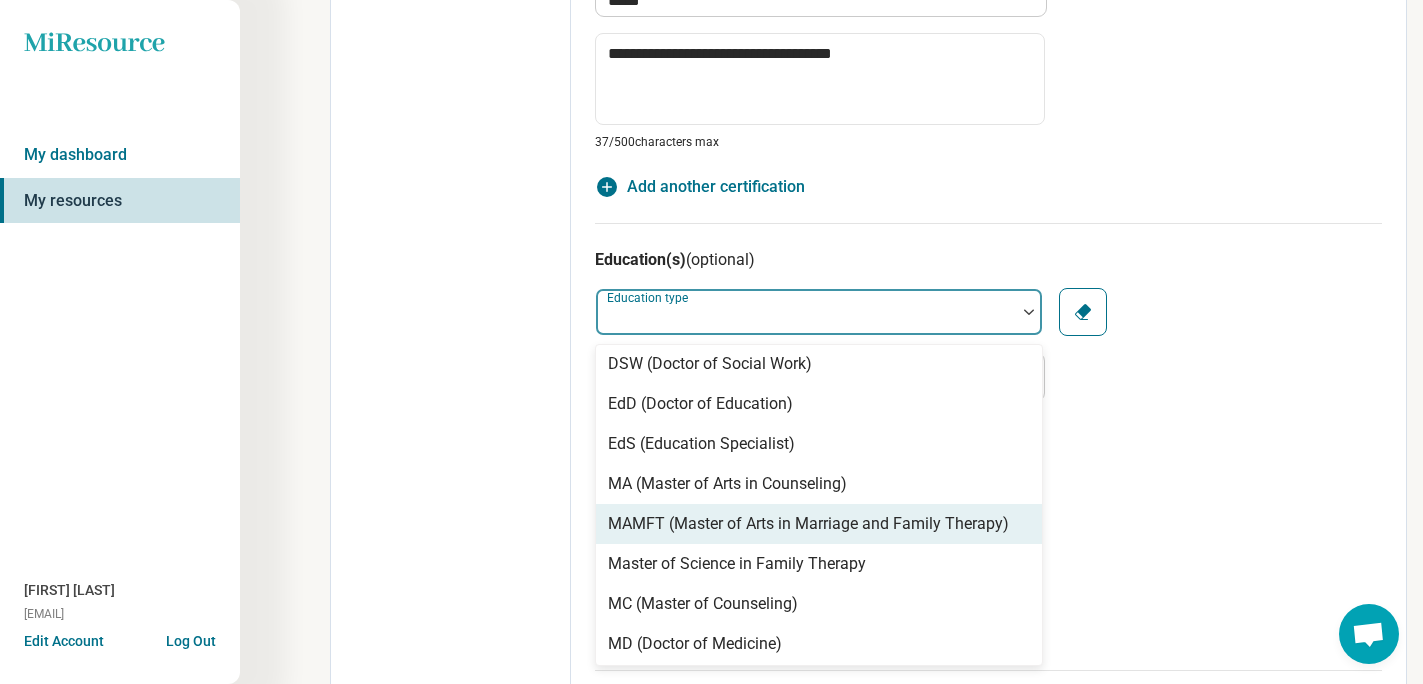 scroll, scrollTop: 292, scrollLeft: 0, axis: vertical 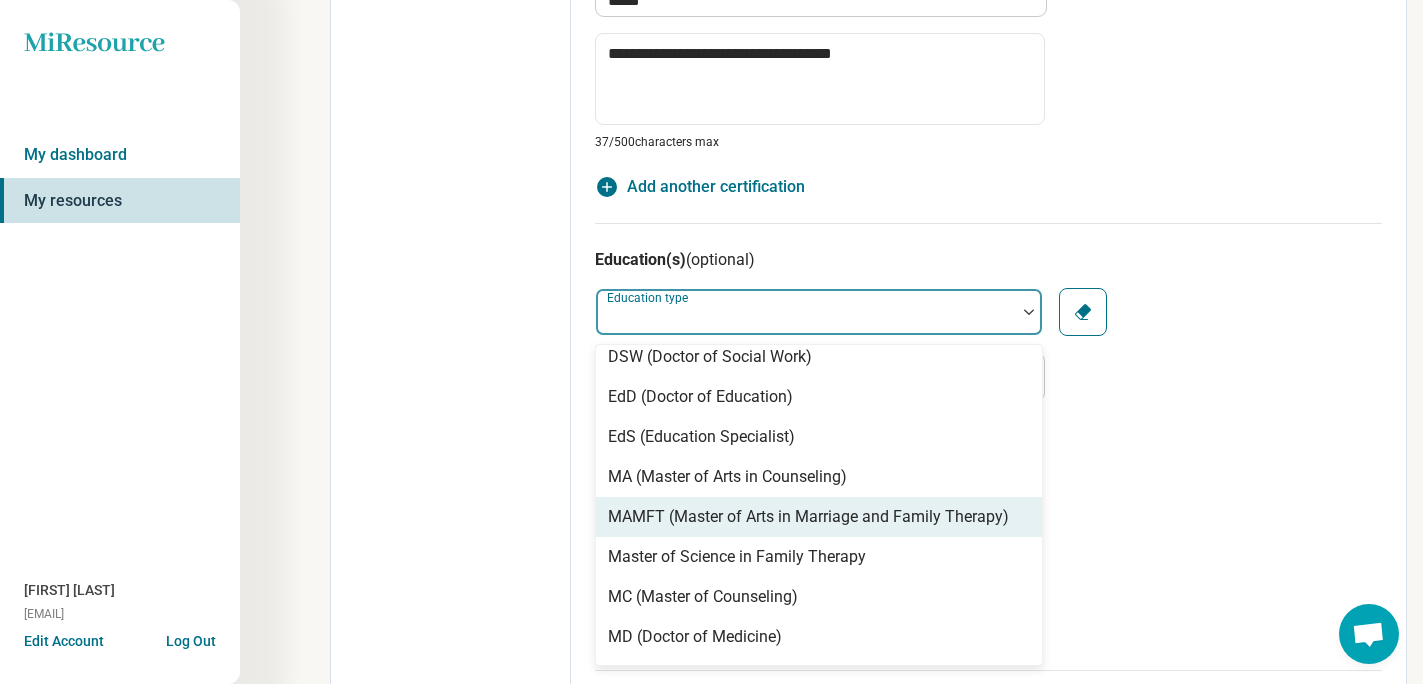 click on "MAMFT (Master of Arts in Marriage and Family Therapy)" at bounding box center [808, 517] 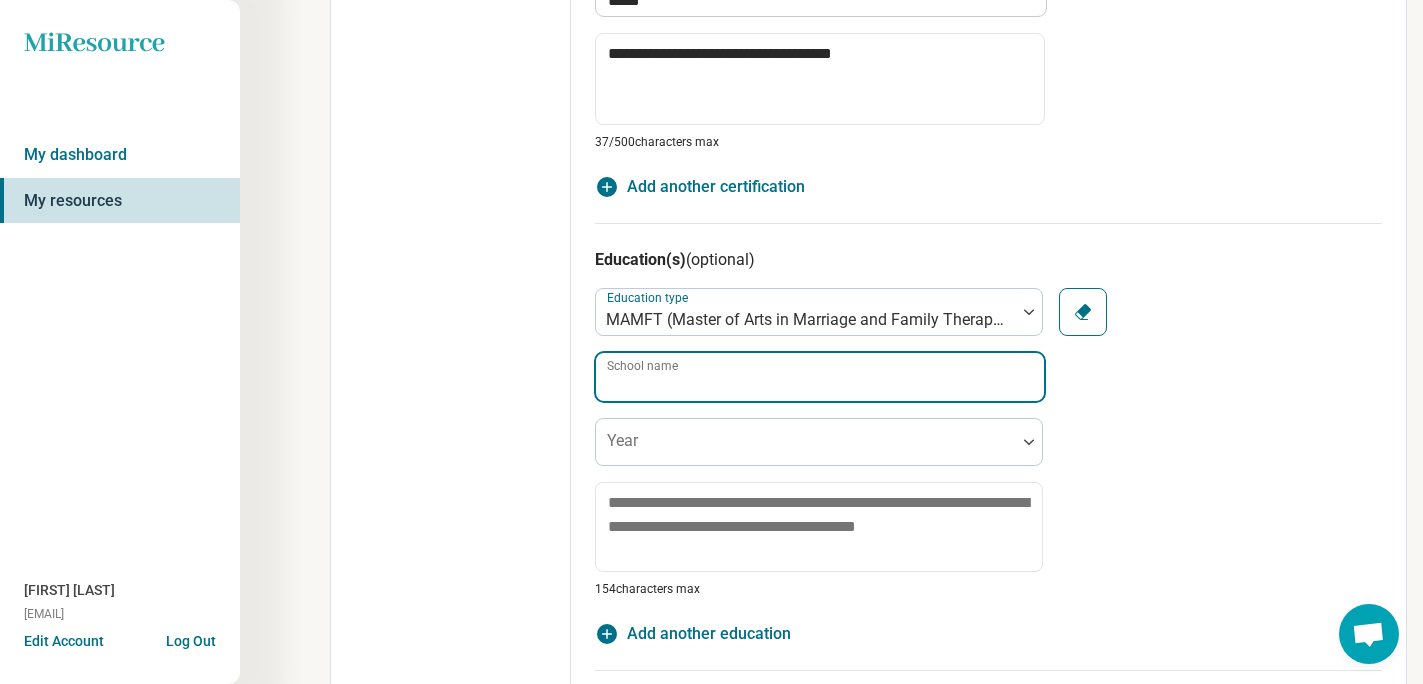 click on "School name" at bounding box center (820, 377) 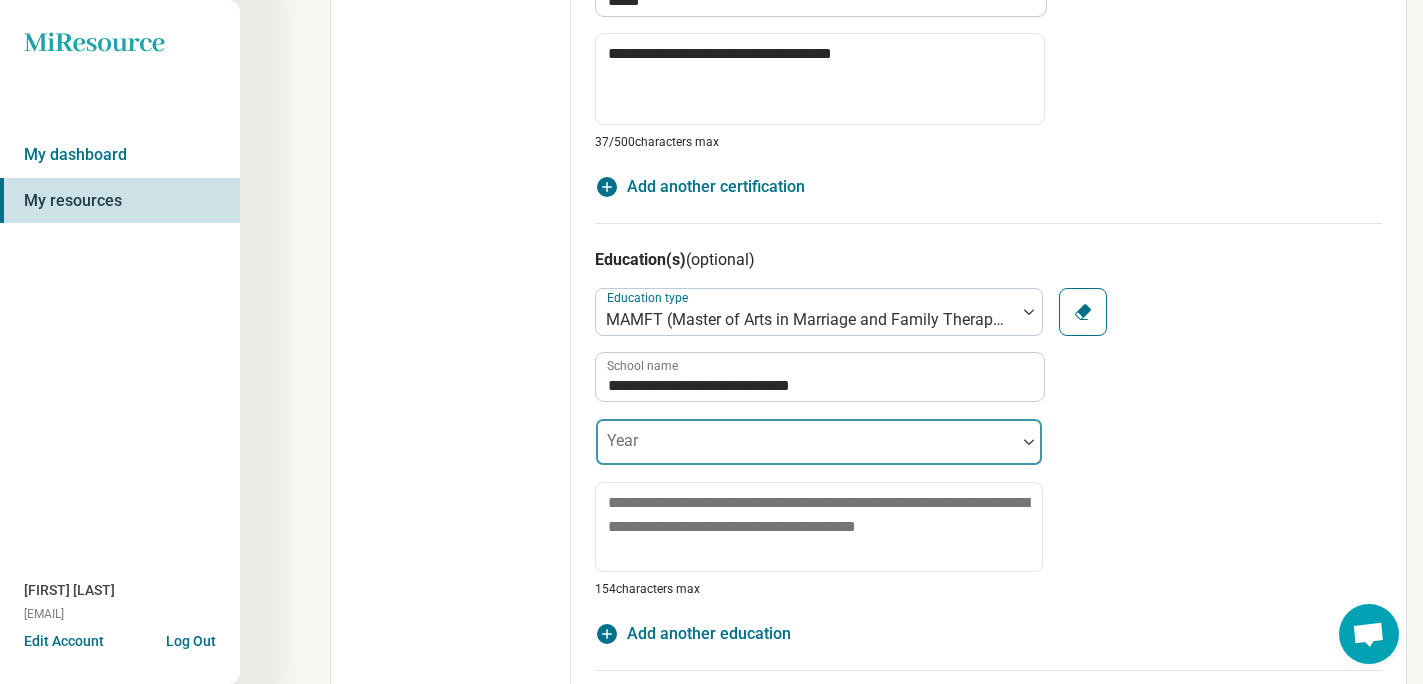 click at bounding box center (806, 450) 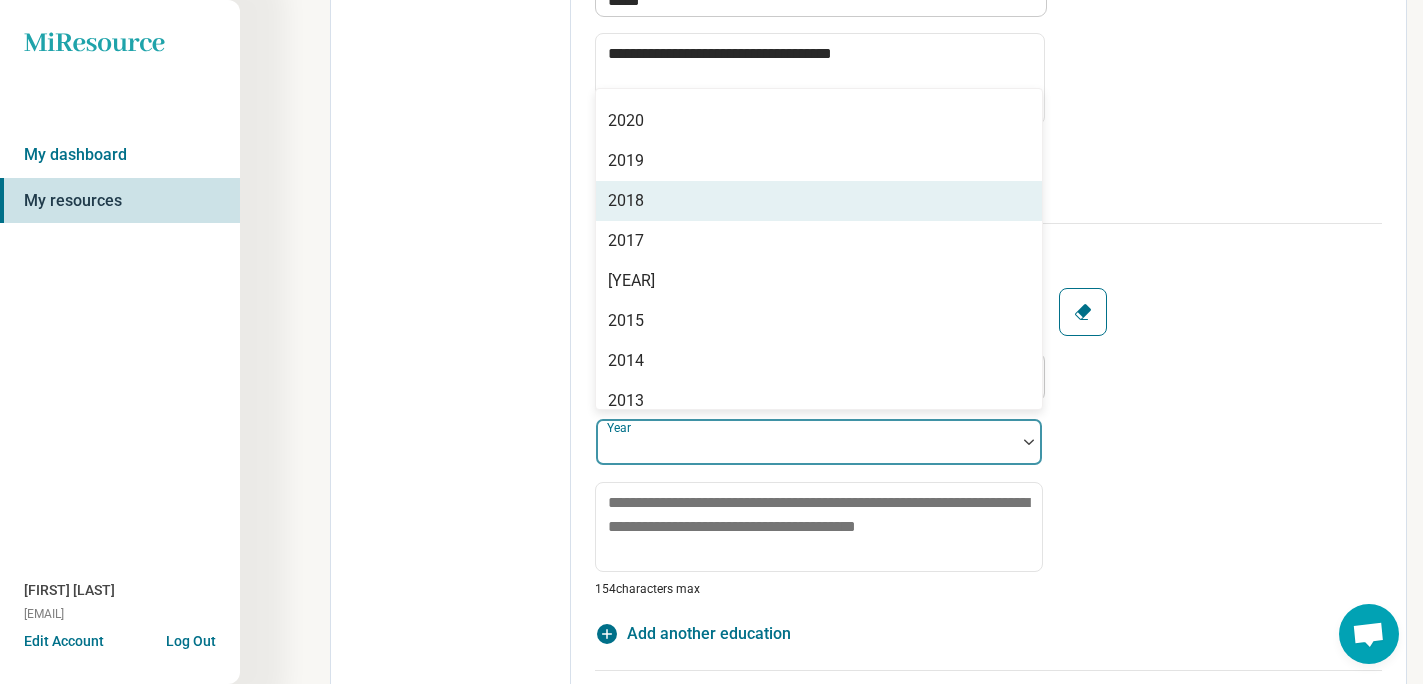 scroll, scrollTop: 195, scrollLeft: 0, axis: vertical 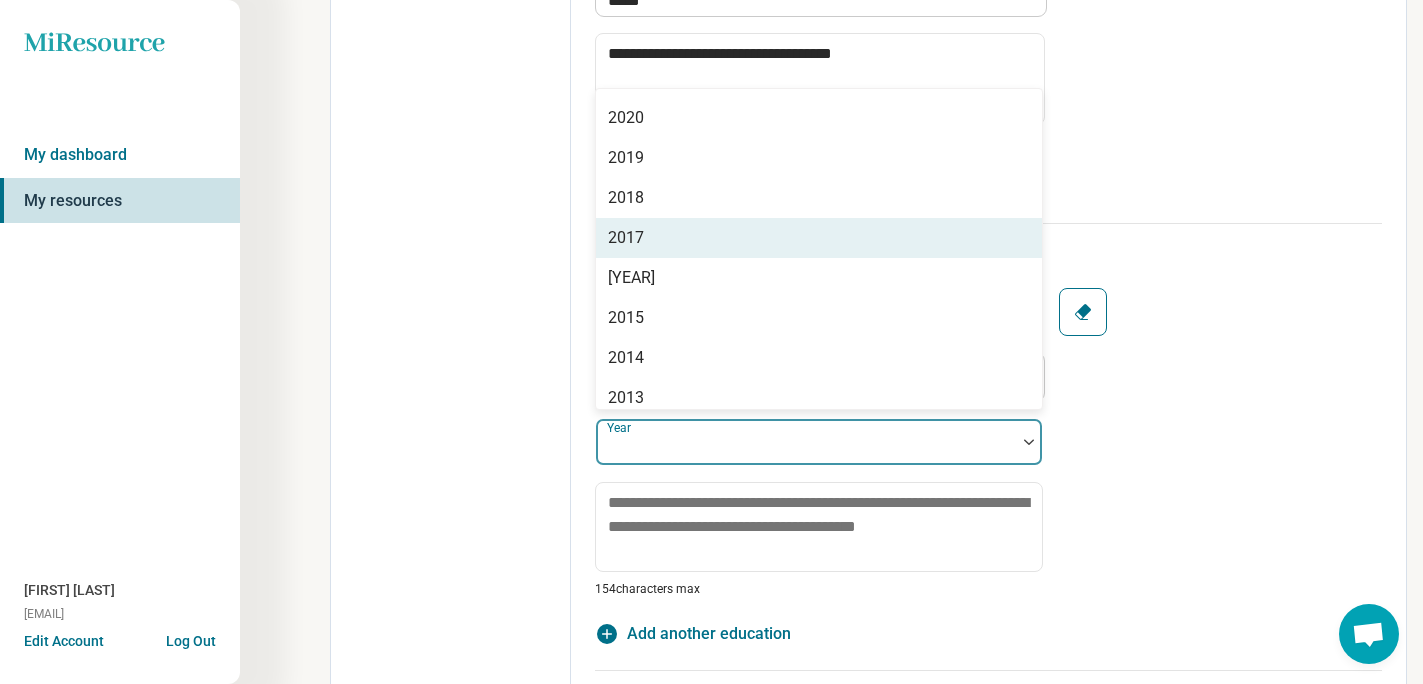 click on "2017" at bounding box center (819, 238) 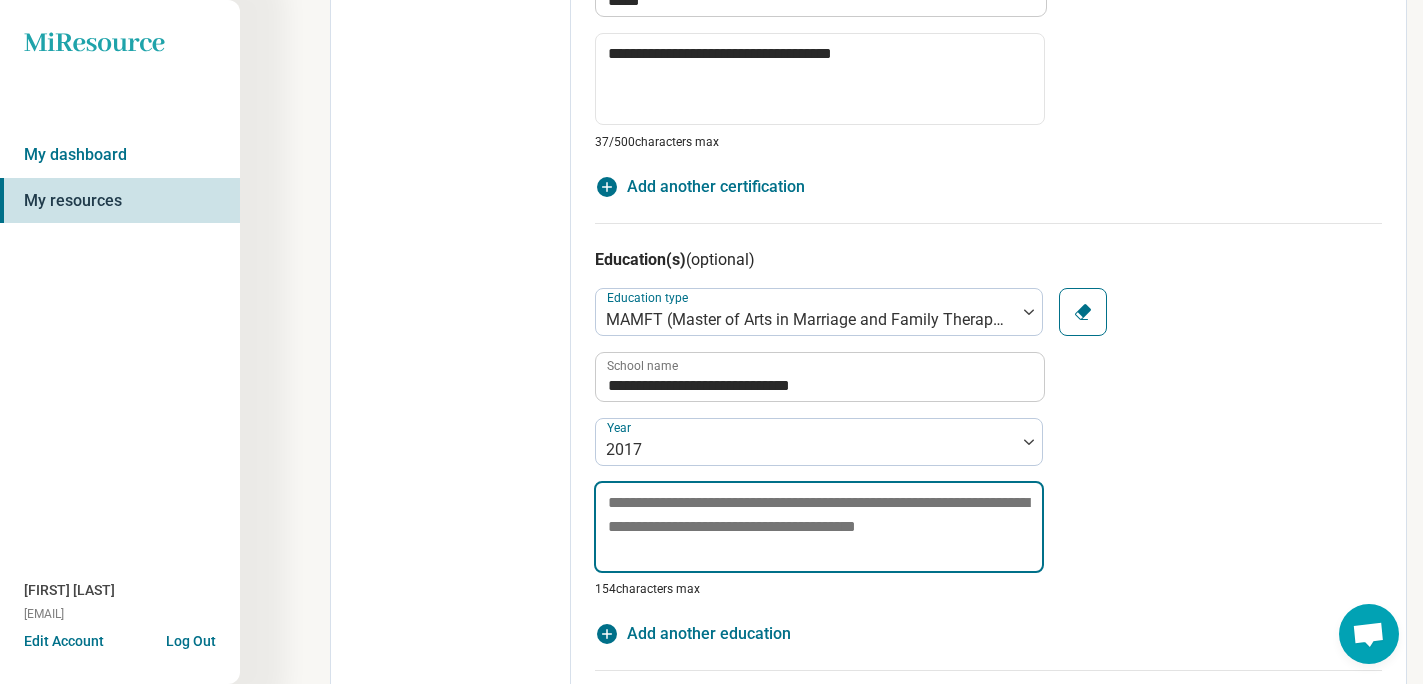 click at bounding box center (819, 527) 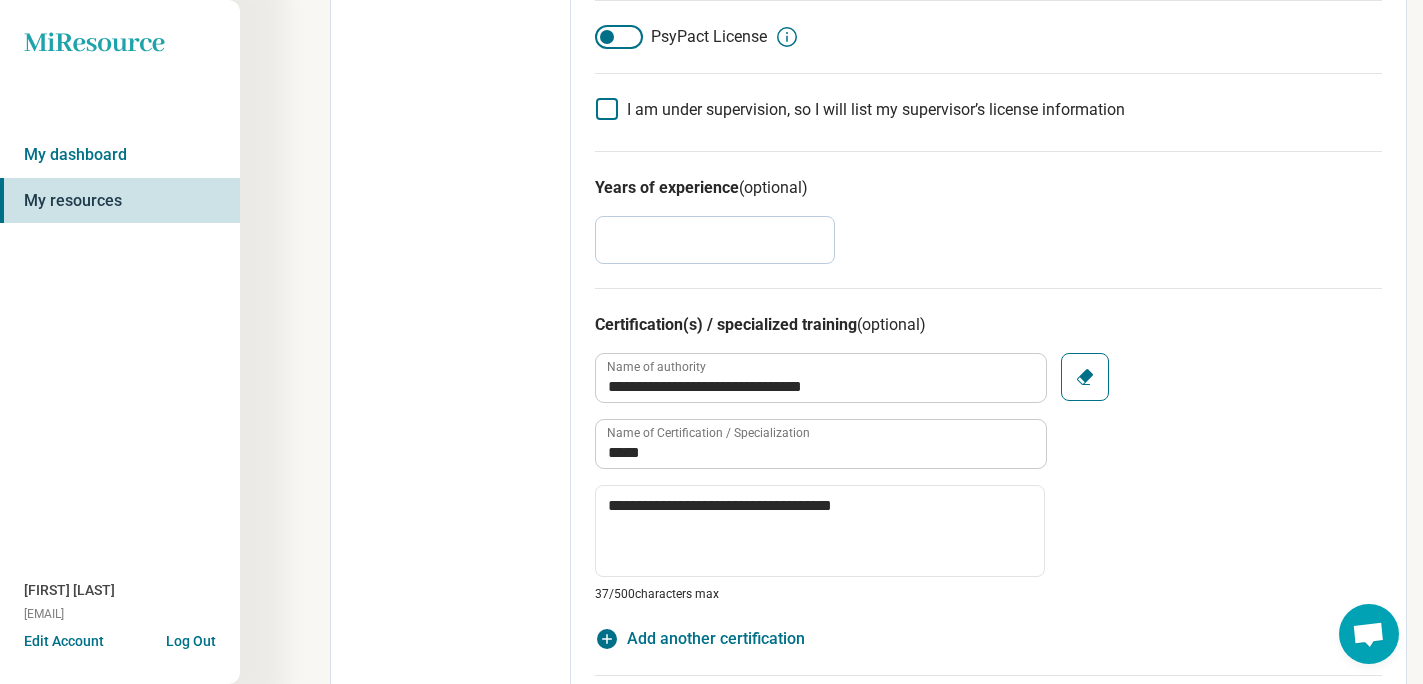 scroll, scrollTop: 0, scrollLeft: 0, axis: both 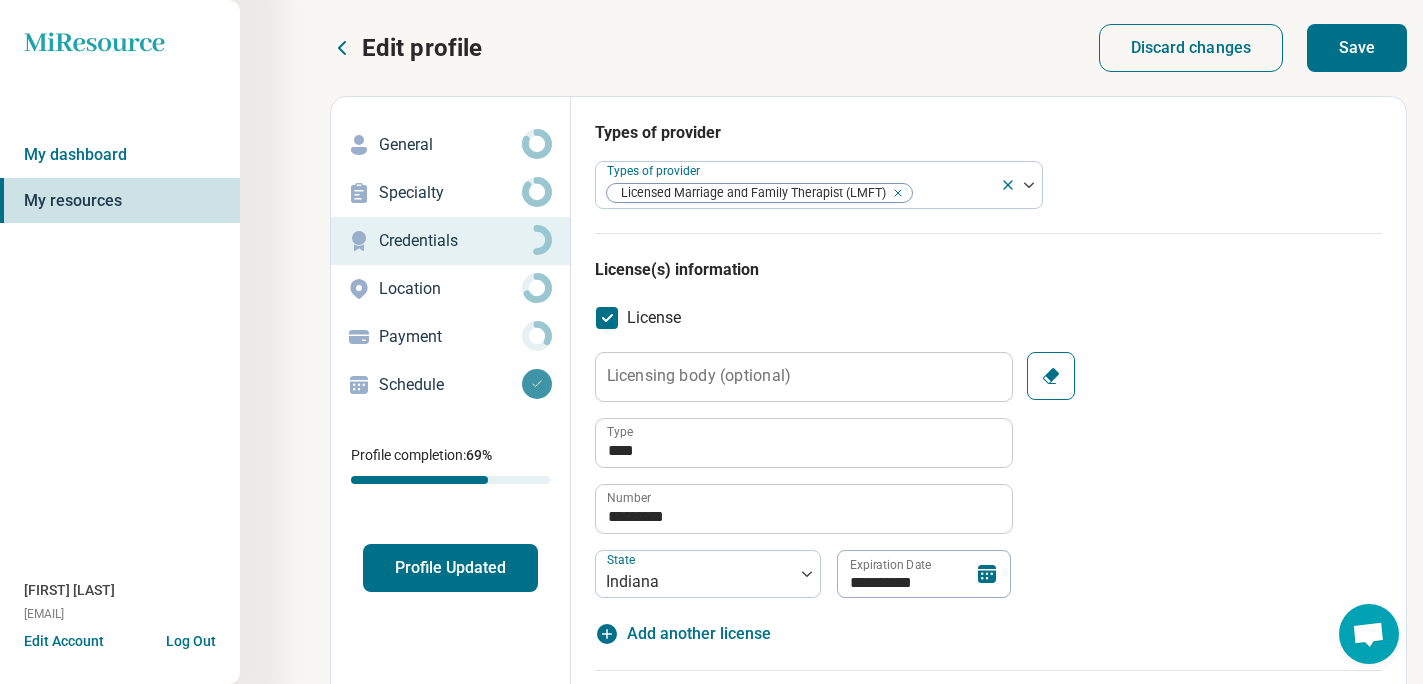 click on "Save" at bounding box center [1357, 48] 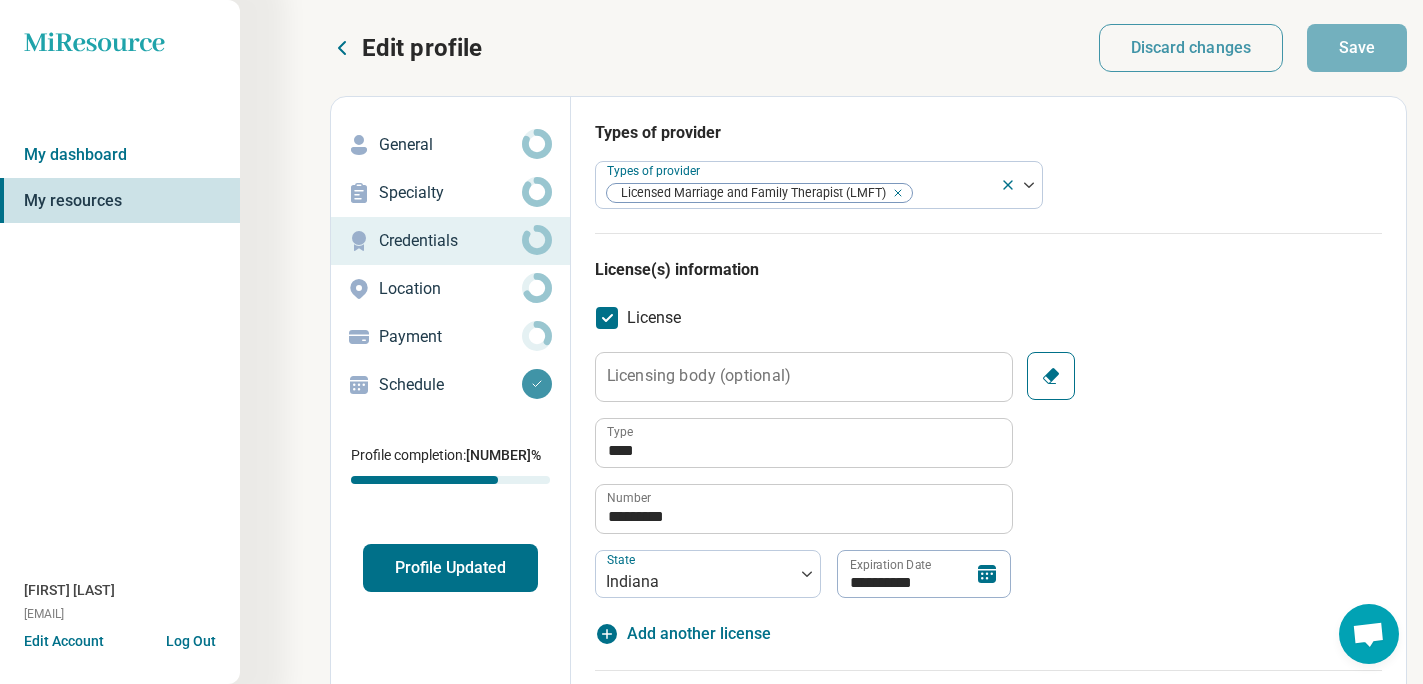 click on "Location" at bounding box center [450, 289] 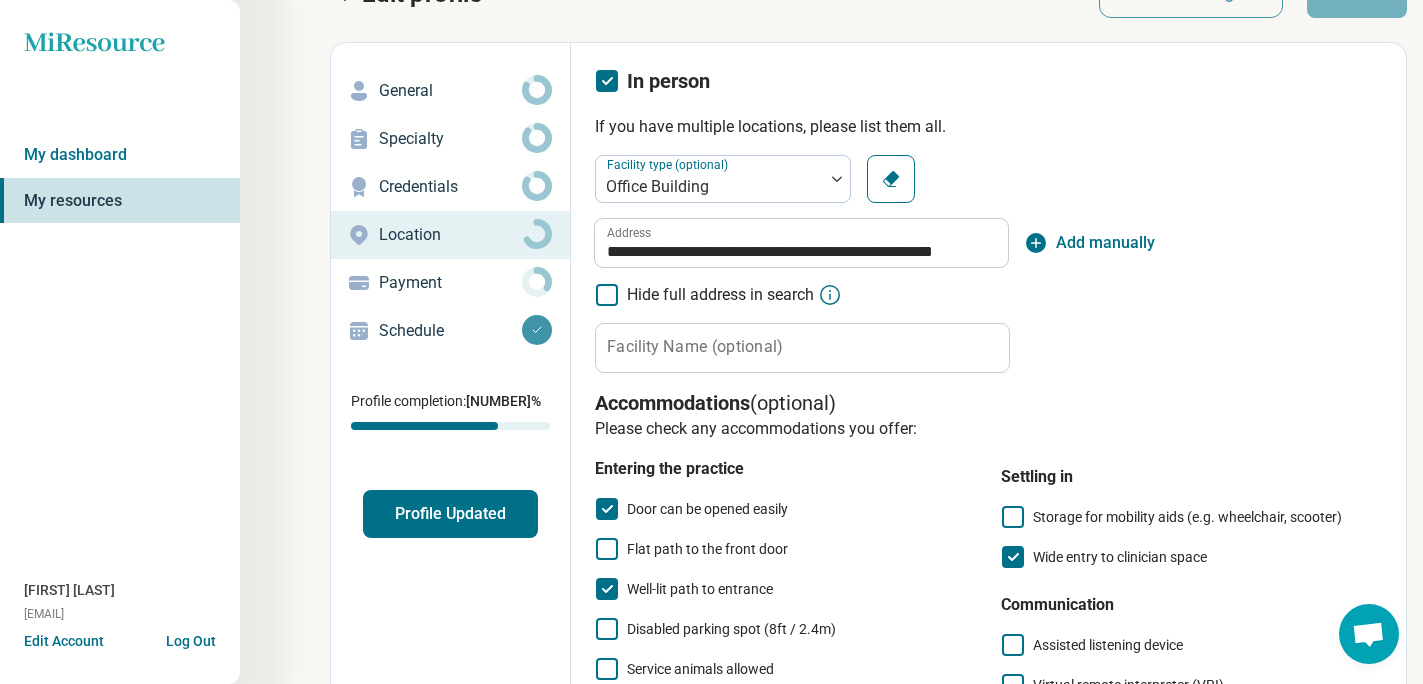 scroll, scrollTop: 62, scrollLeft: 0, axis: vertical 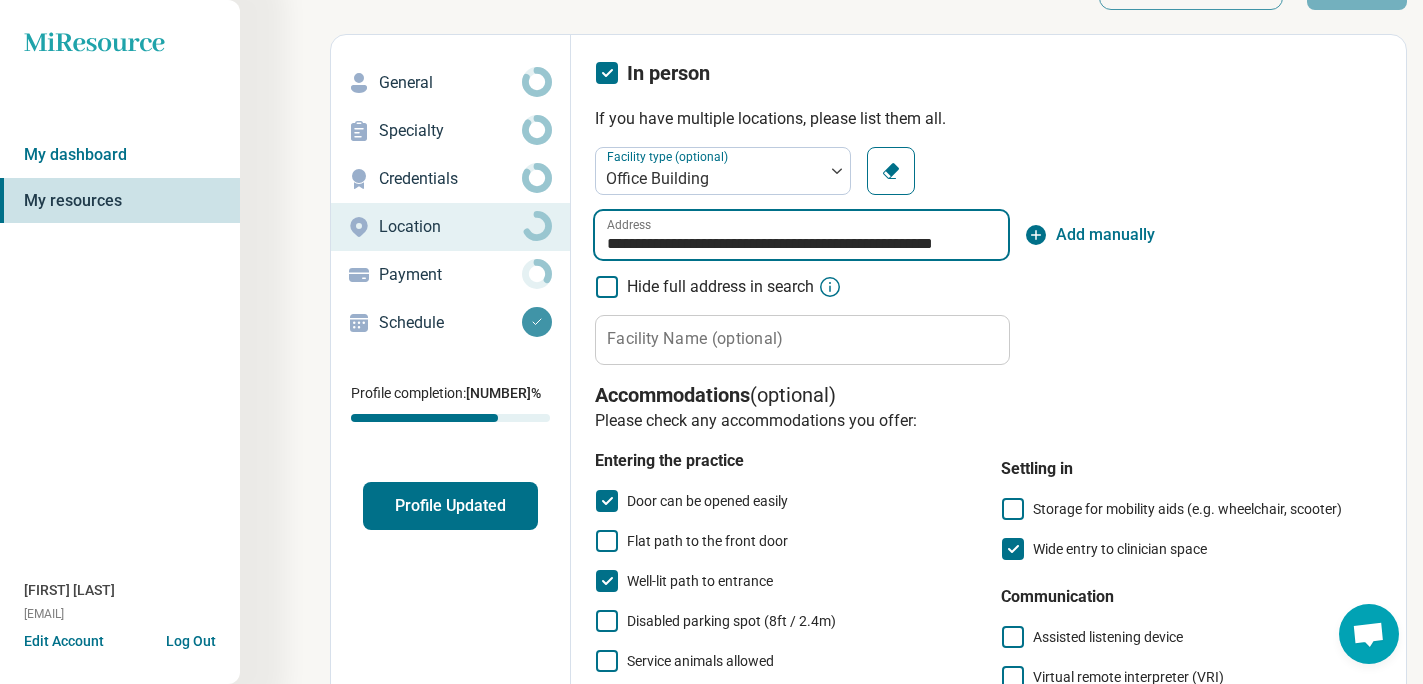 click on "**********" at bounding box center [801, 235] 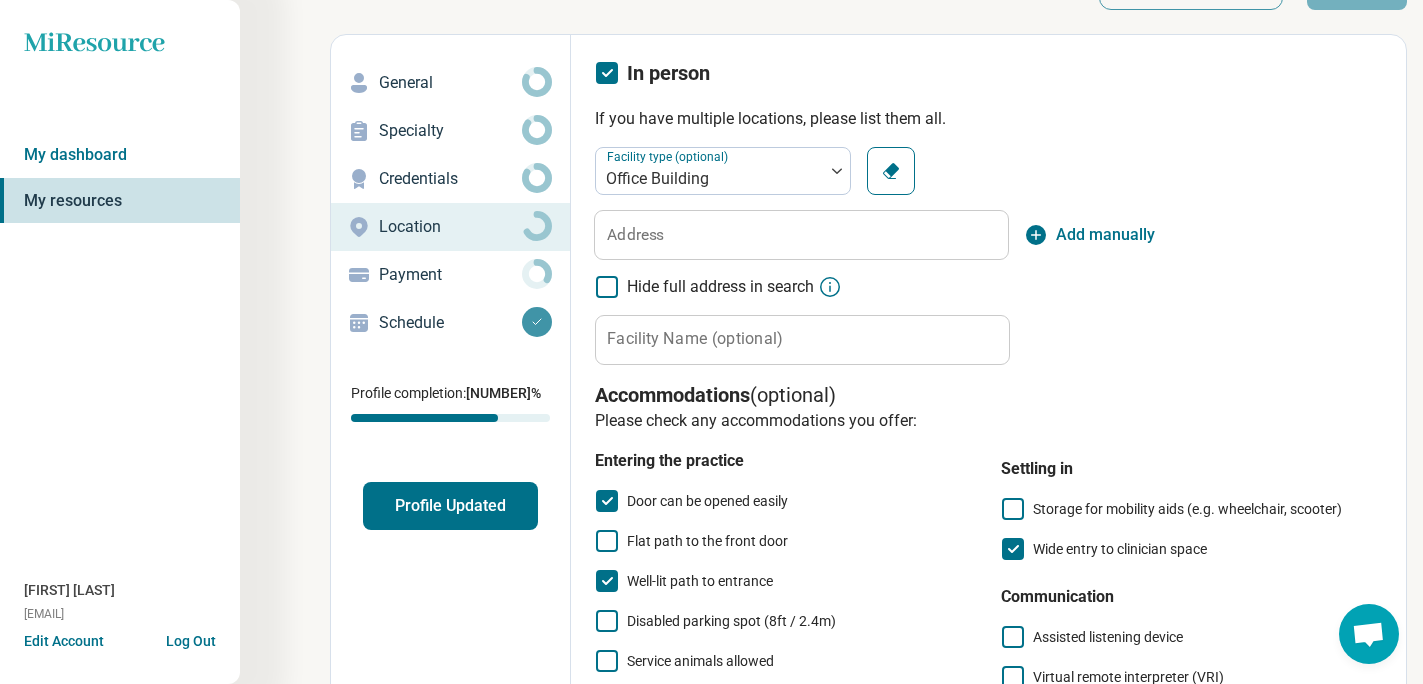 click on "Facility type (optional) Office Building Clear Address Add manually Hide full address in search Facility Name (optional) Clear" at bounding box center [988, 256] 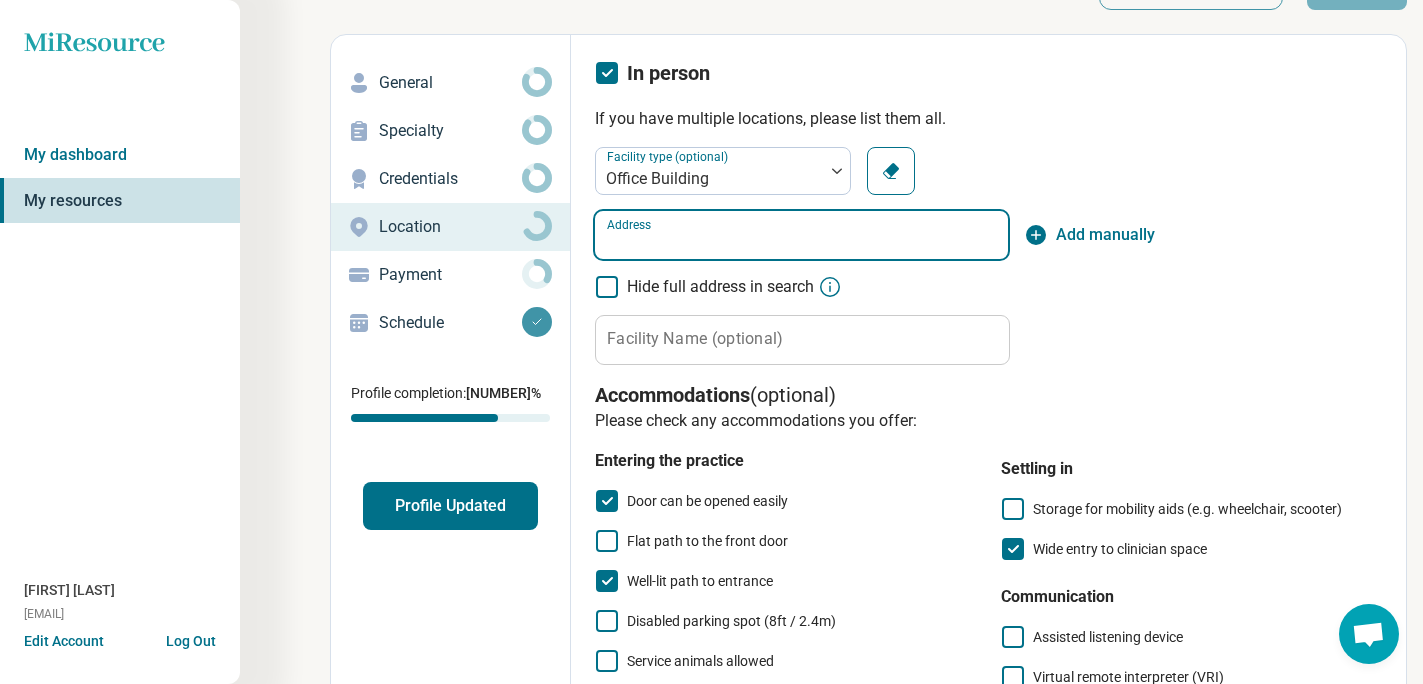 click on "Address" at bounding box center [801, 235] 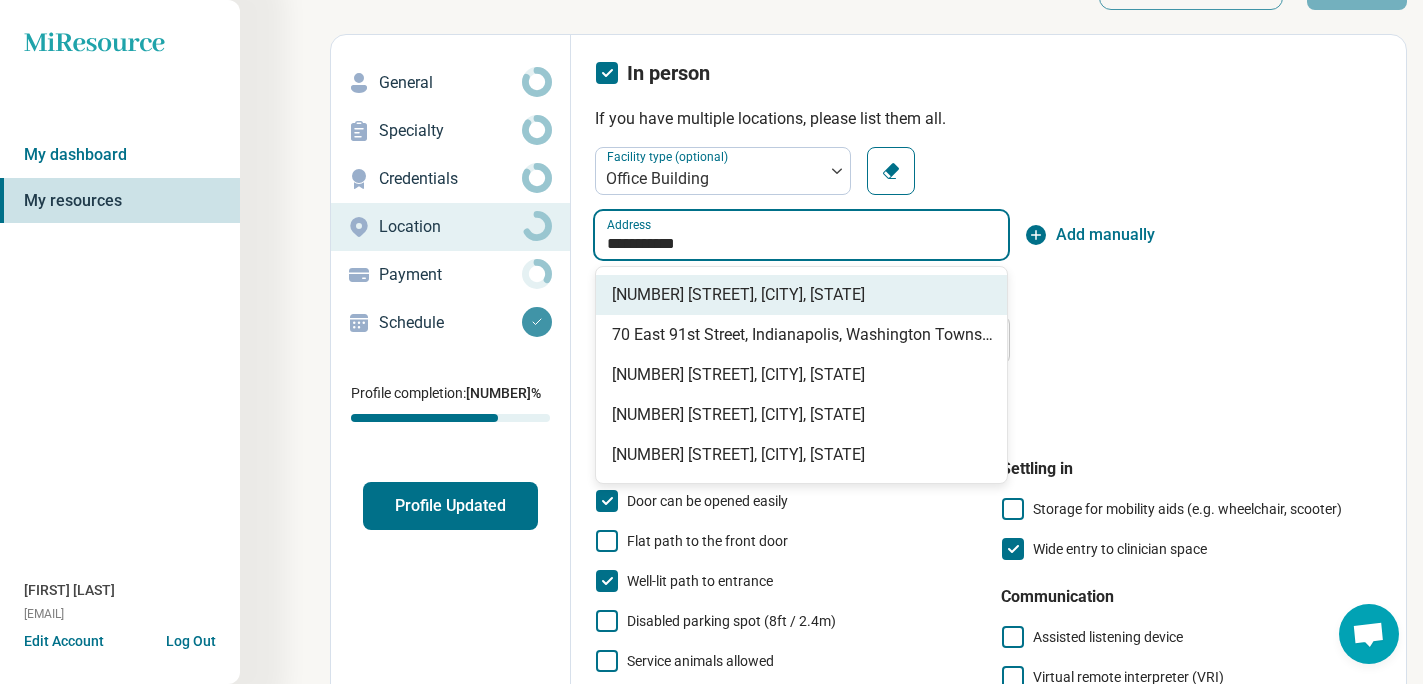 click on "[NUMBER] [STREET], [CITY], [STATE]" at bounding box center [805, 295] 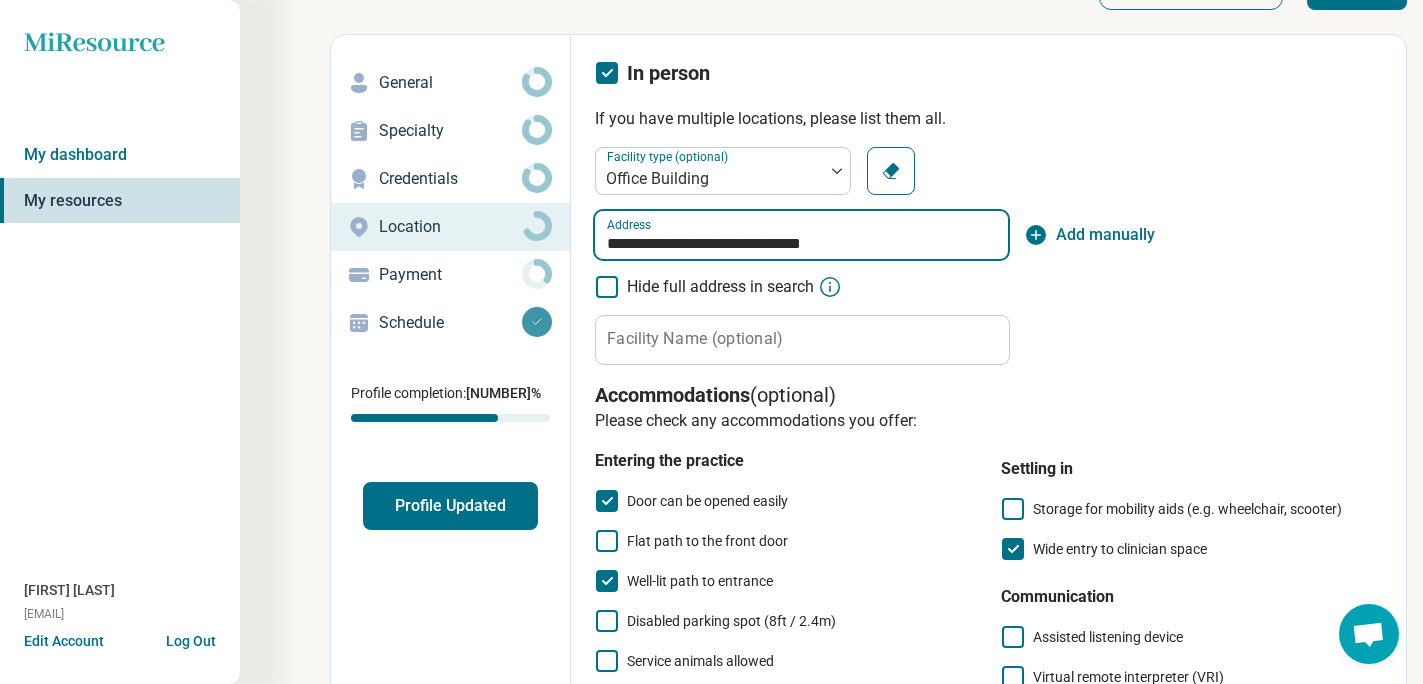 click on "**********" at bounding box center (801, 235) 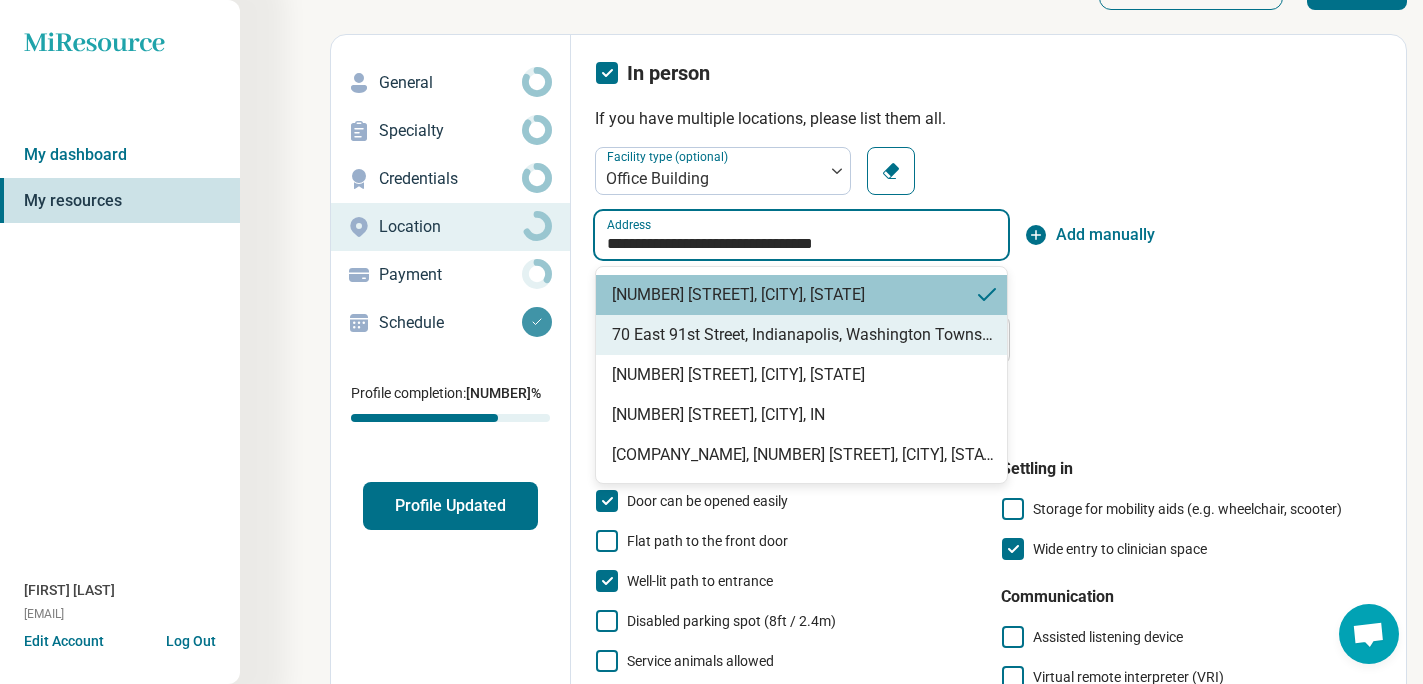 click on "70 East 91st Street, Indianapolis, Washington Township, IN" at bounding box center [805, 335] 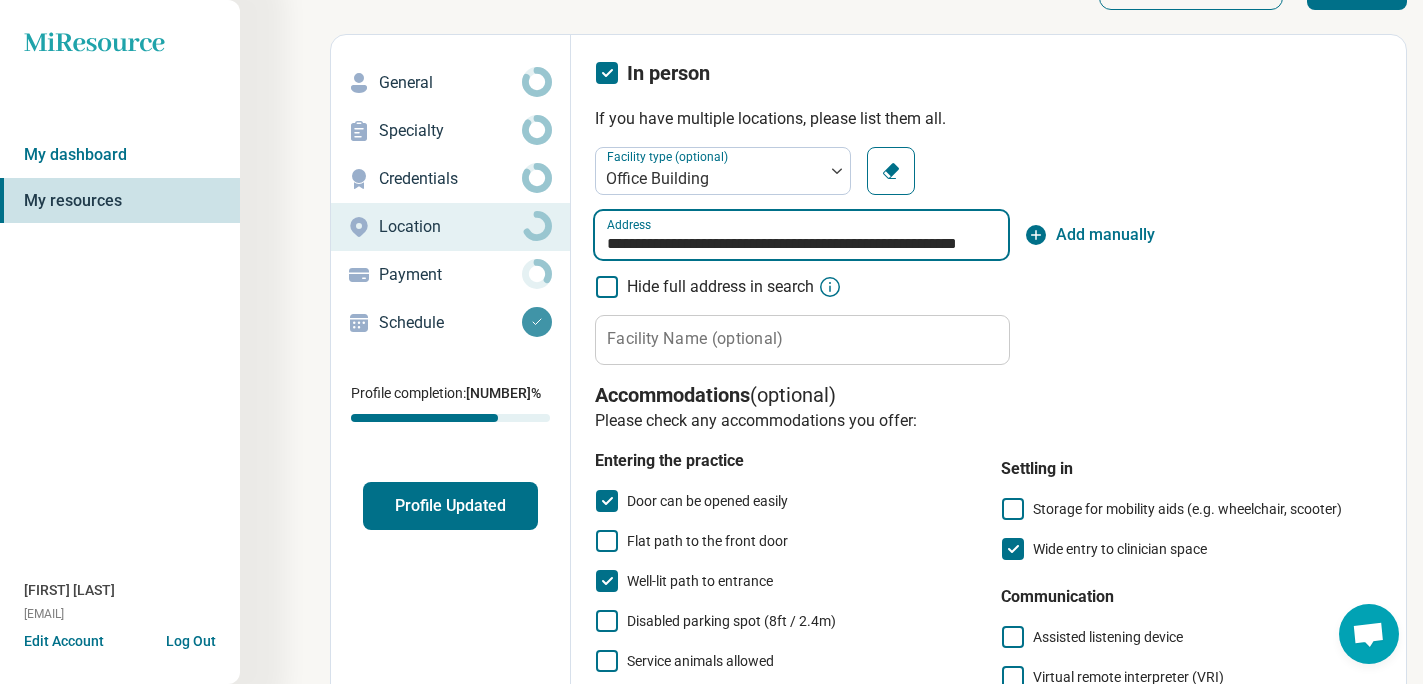 click on "**********" at bounding box center [801, 235] 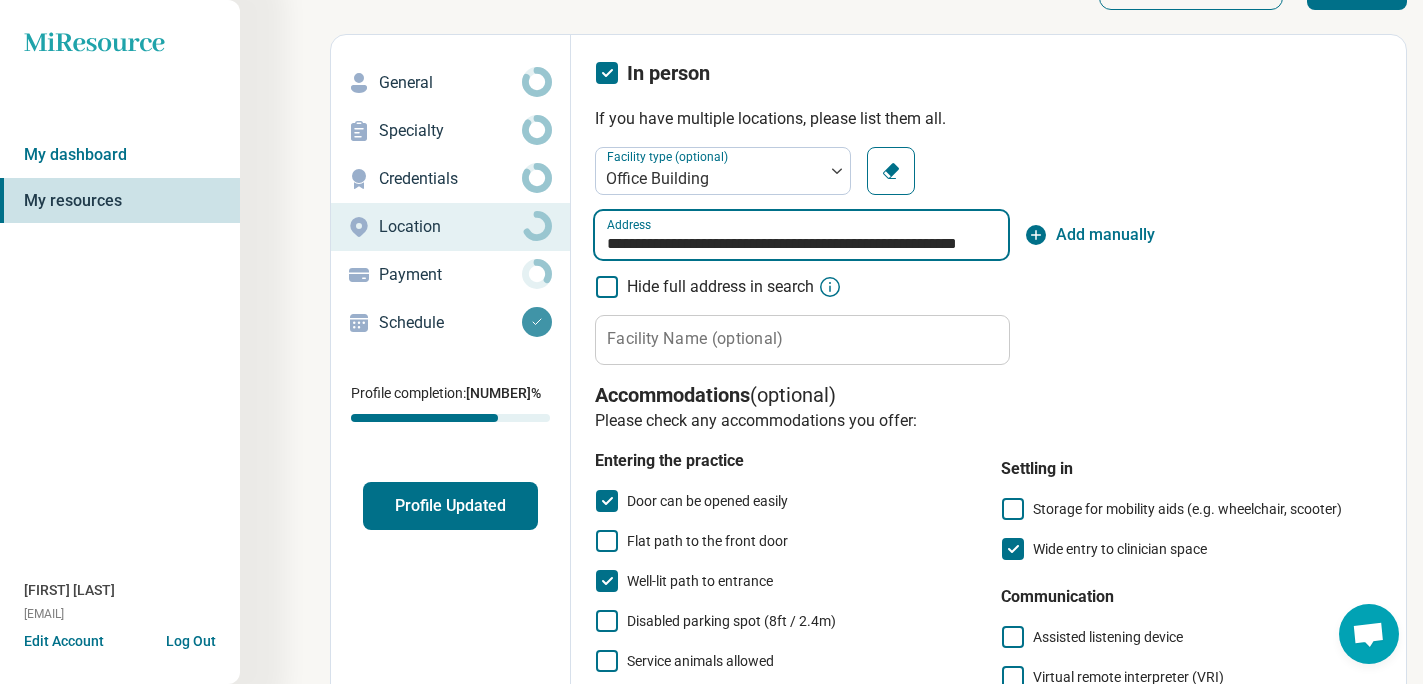 drag, startPoint x: 843, startPoint y: 245, endPoint x: 1060, endPoint y: 240, distance: 217.0576 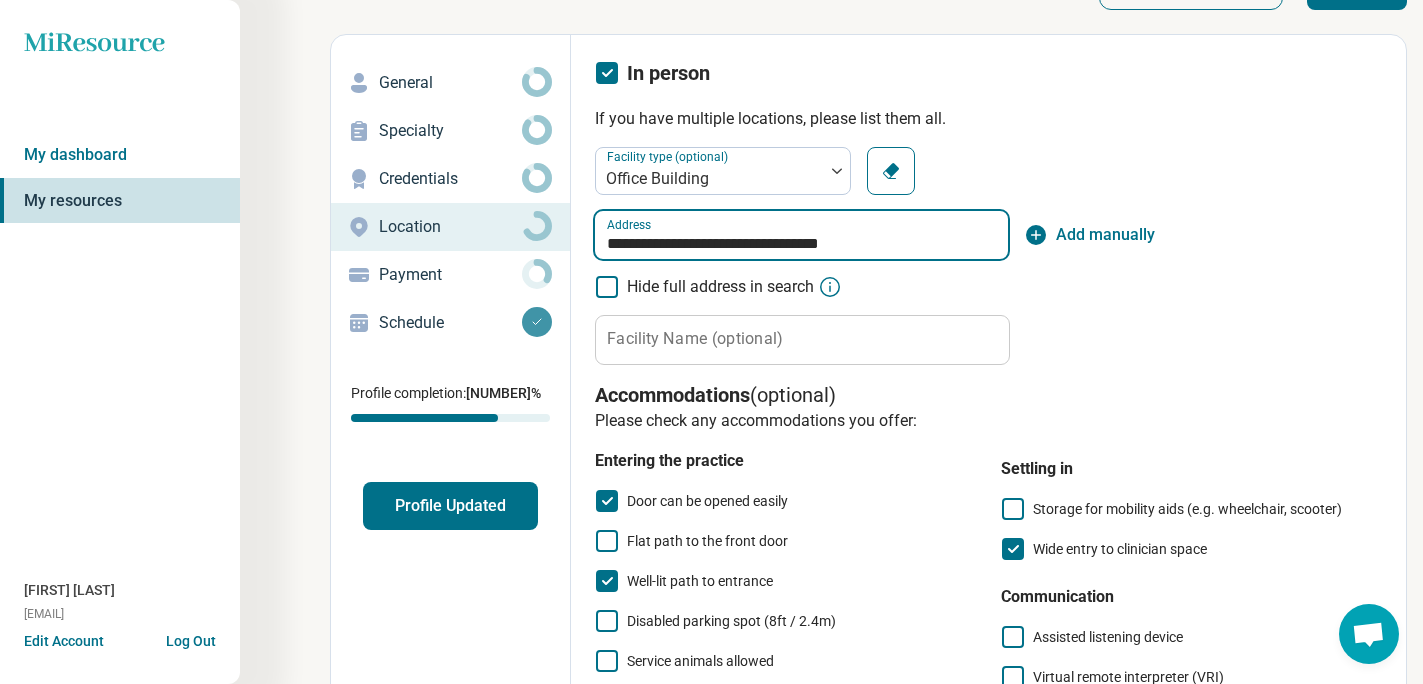 scroll, scrollTop: 0, scrollLeft: 0, axis: both 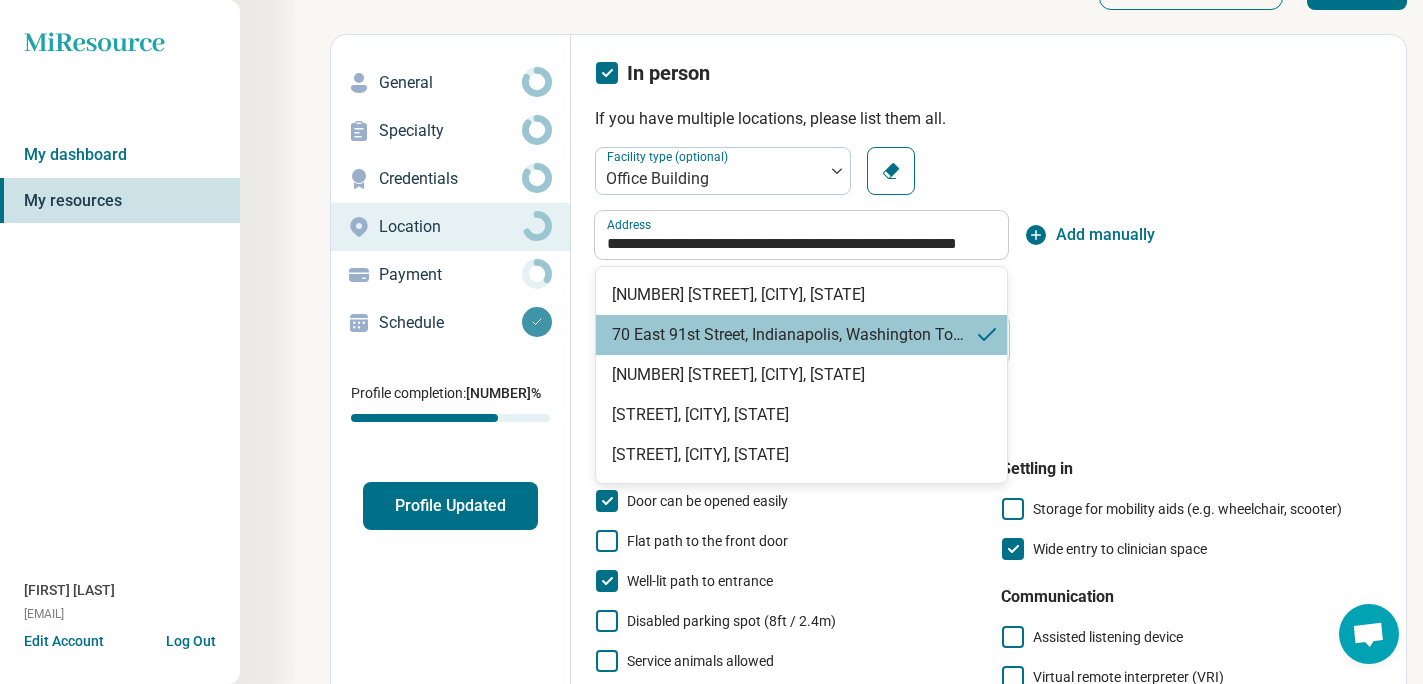 click on "Add manually" at bounding box center (1105, 235) 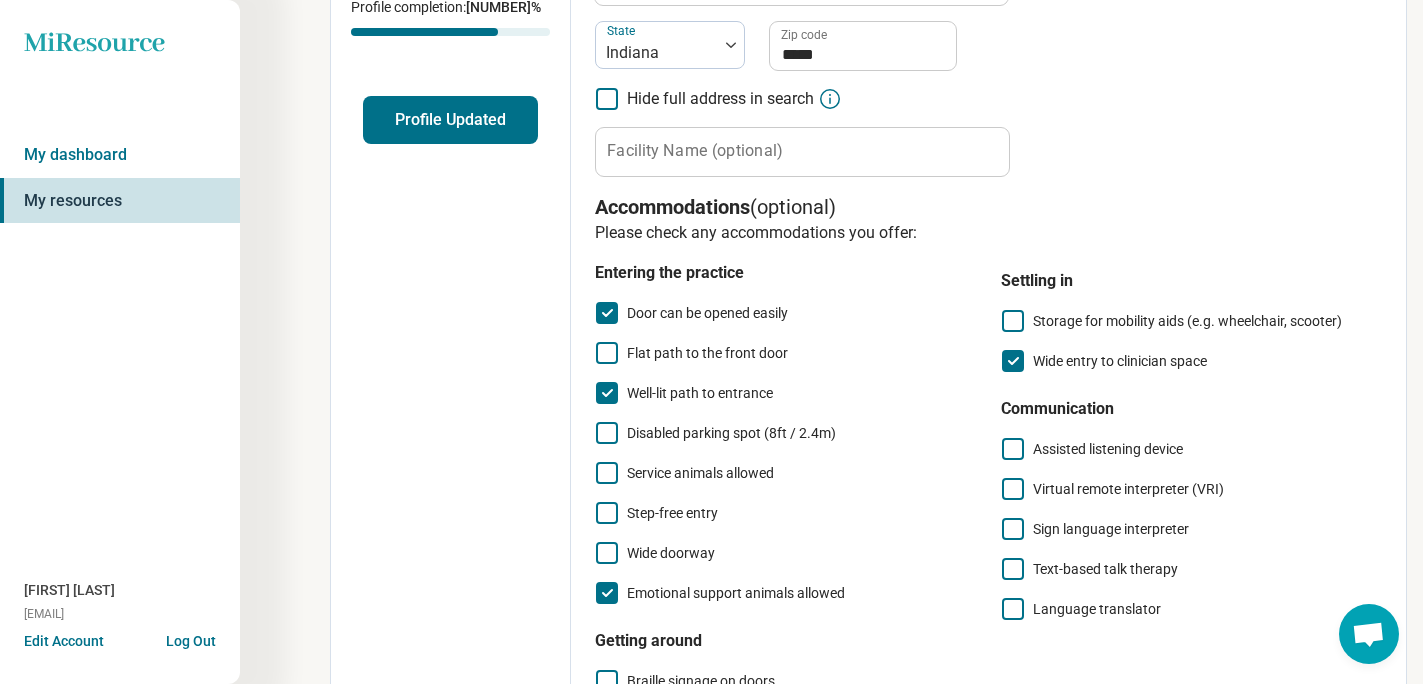 scroll, scrollTop: 456, scrollLeft: 0, axis: vertical 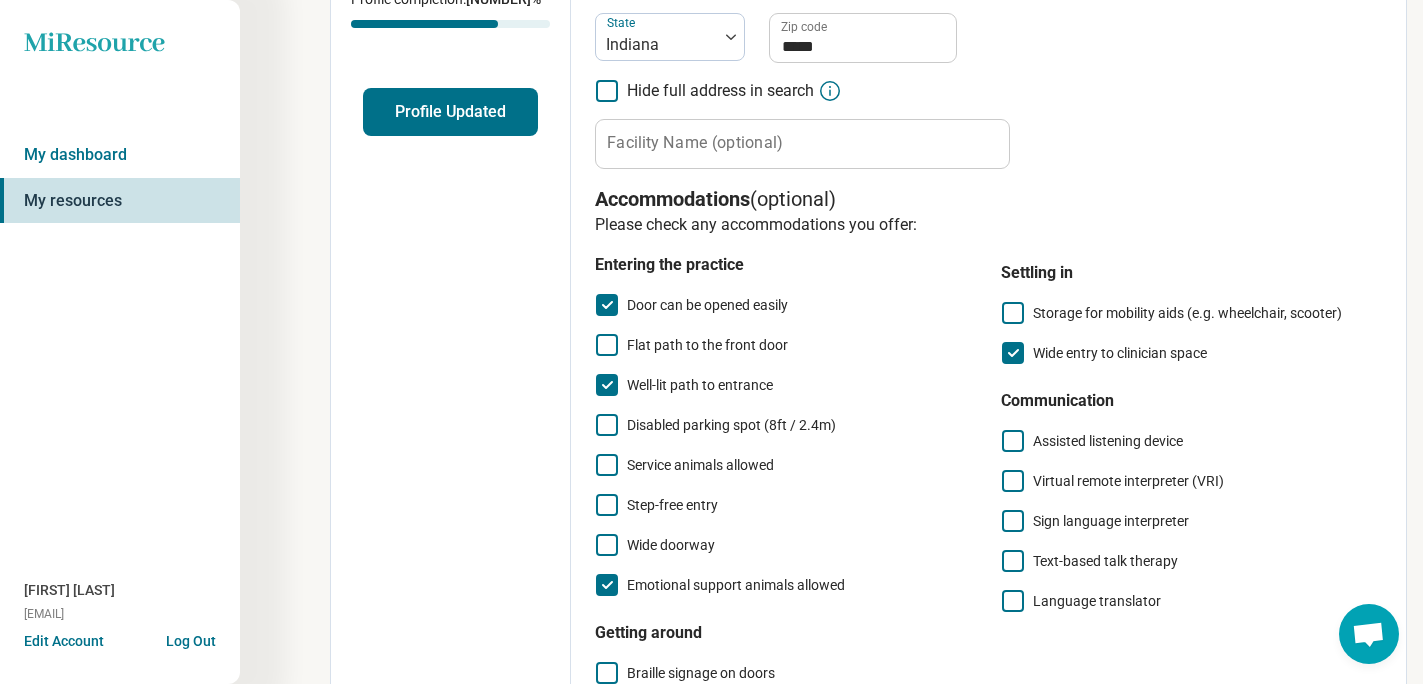 click on "Disabled parking spot (8ft / 2.4m)" at bounding box center (731, 425) 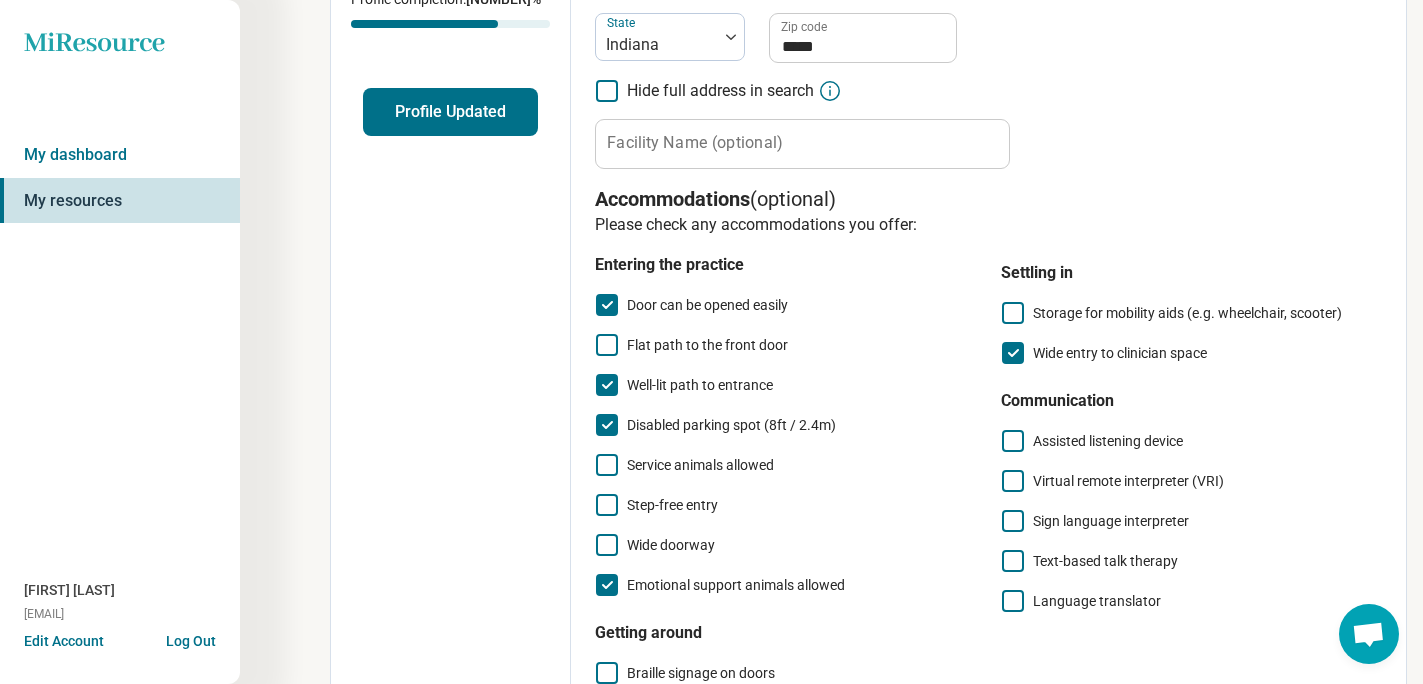 click on "Service animals allowed" at bounding box center (700, 465) 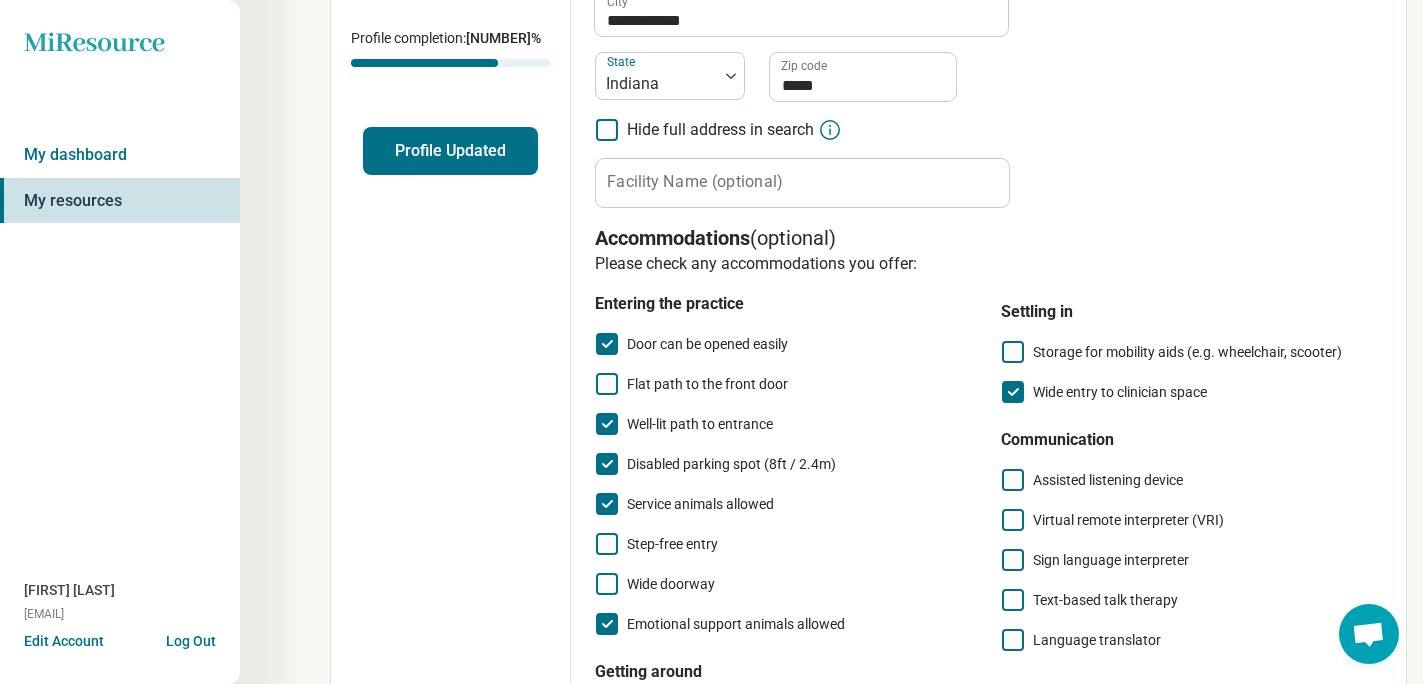 scroll, scrollTop: 0, scrollLeft: 0, axis: both 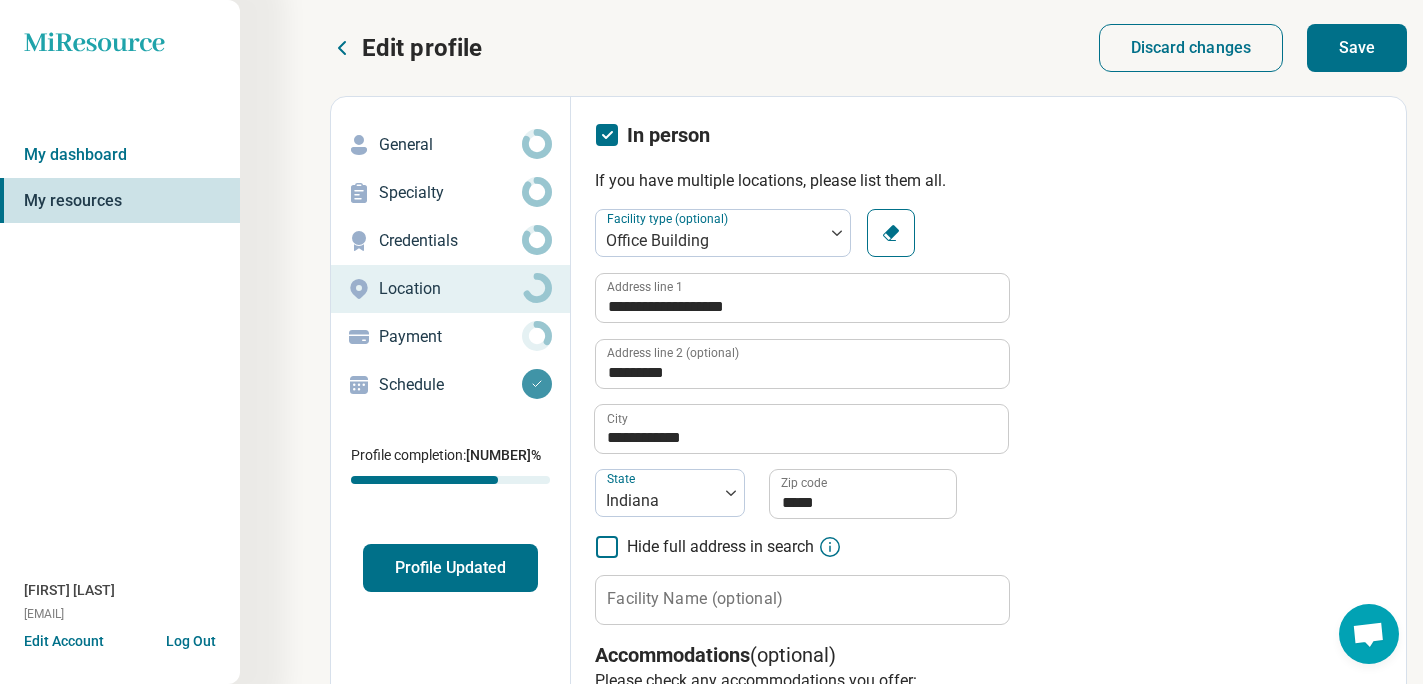 click on "Save" at bounding box center (1357, 48) 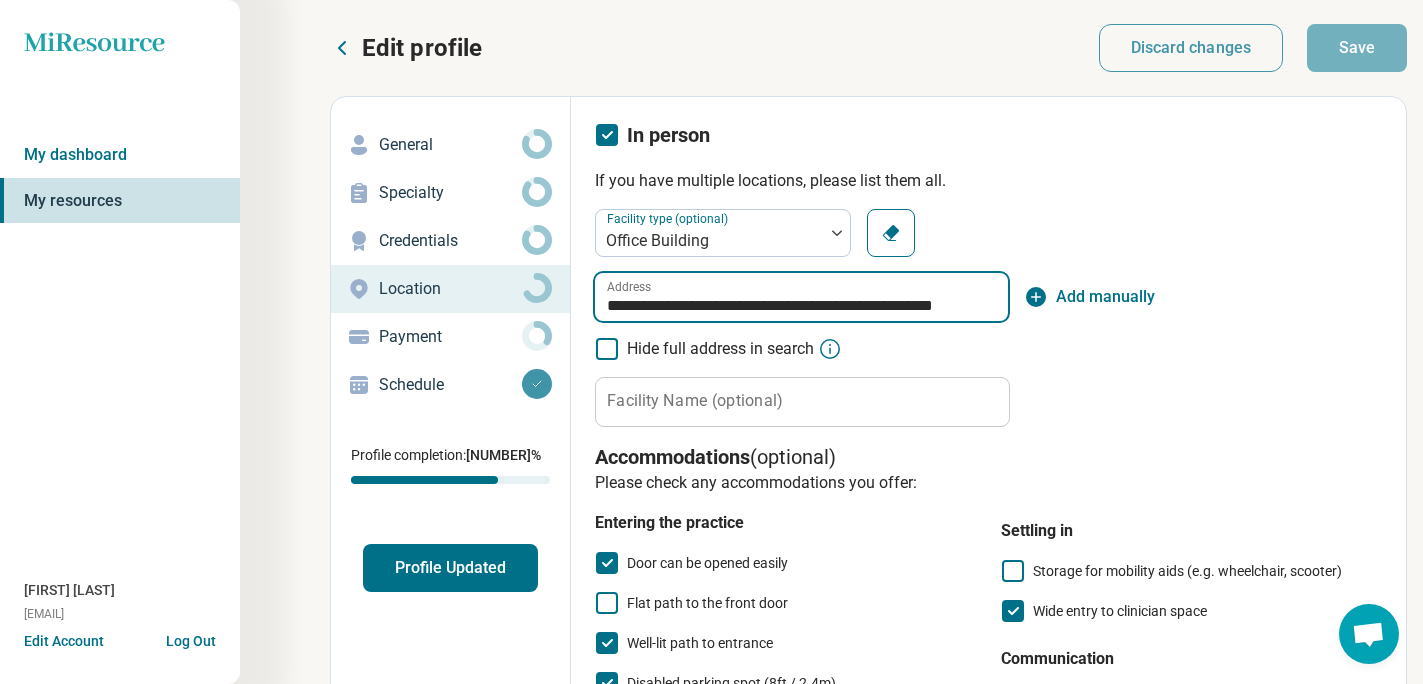 click on "**********" at bounding box center (801, 297) 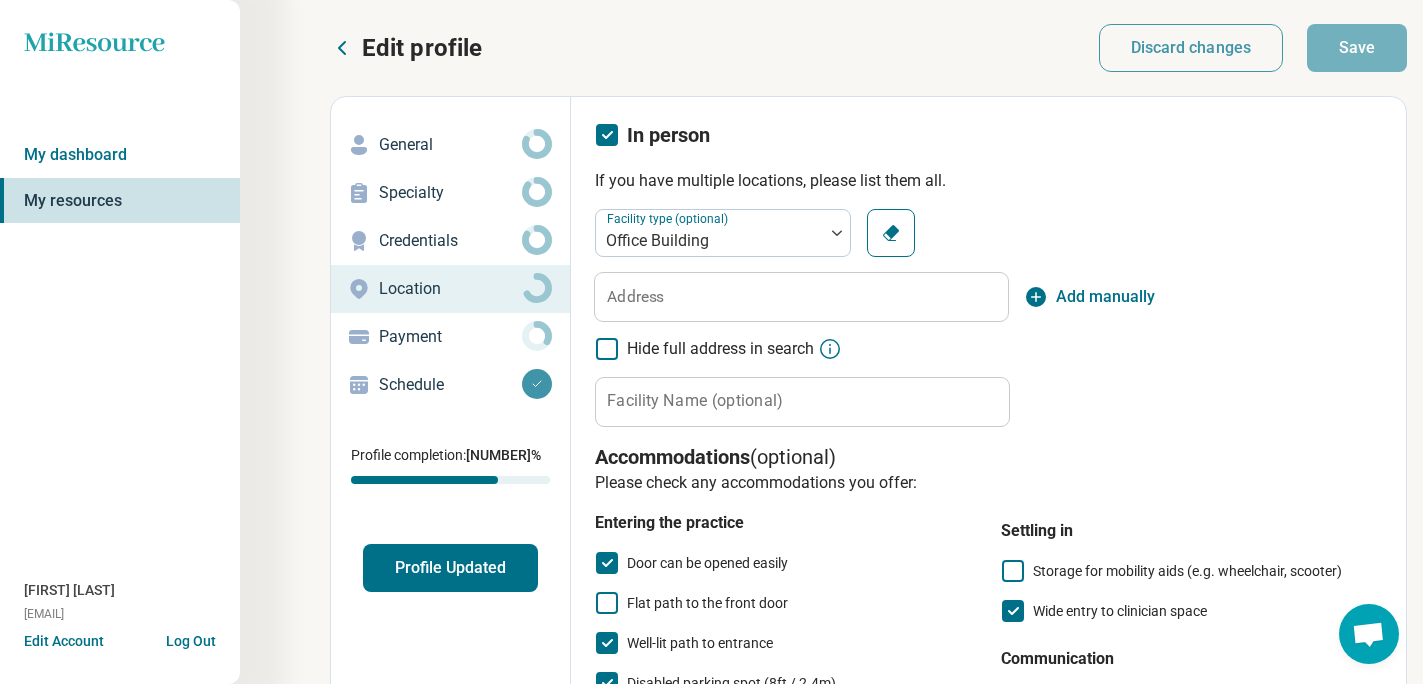 click on "Add manually" at bounding box center [1105, 297] 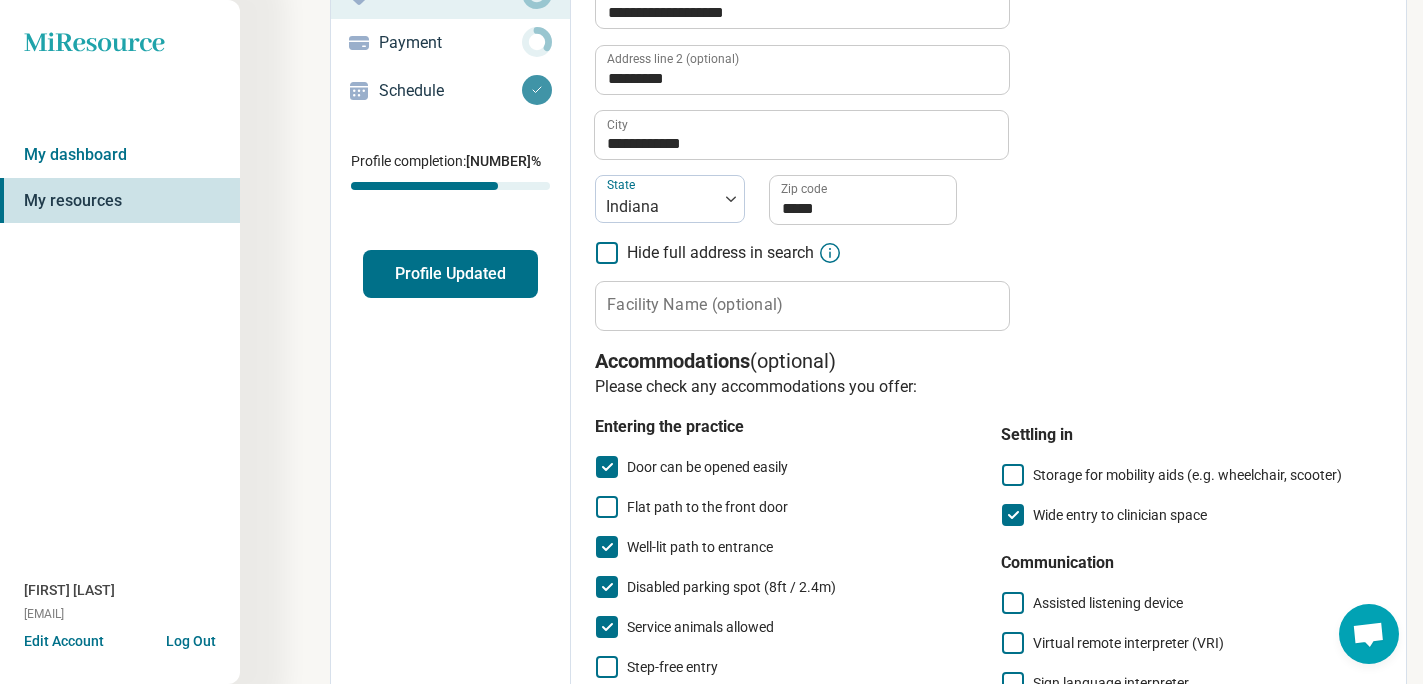scroll, scrollTop: 318, scrollLeft: 0, axis: vertical 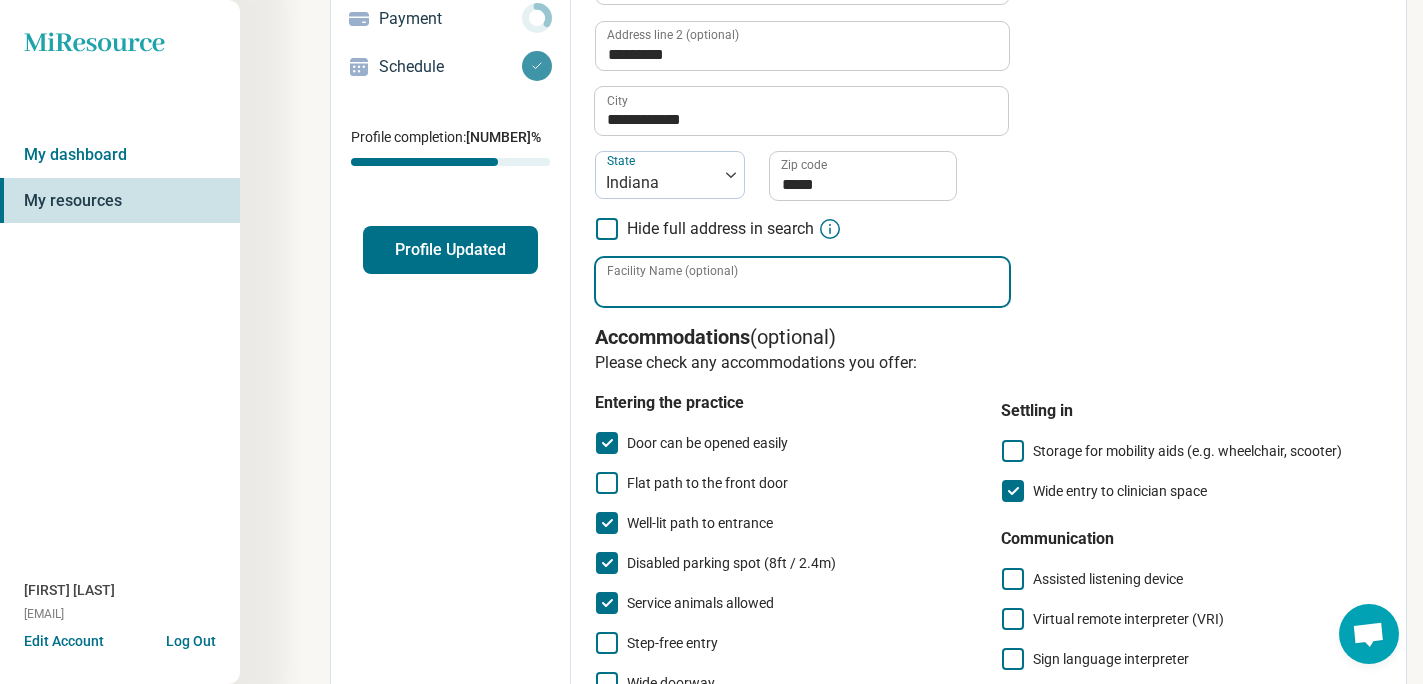 click on "Facility Name (optional)" at bounding box center (802, 282) 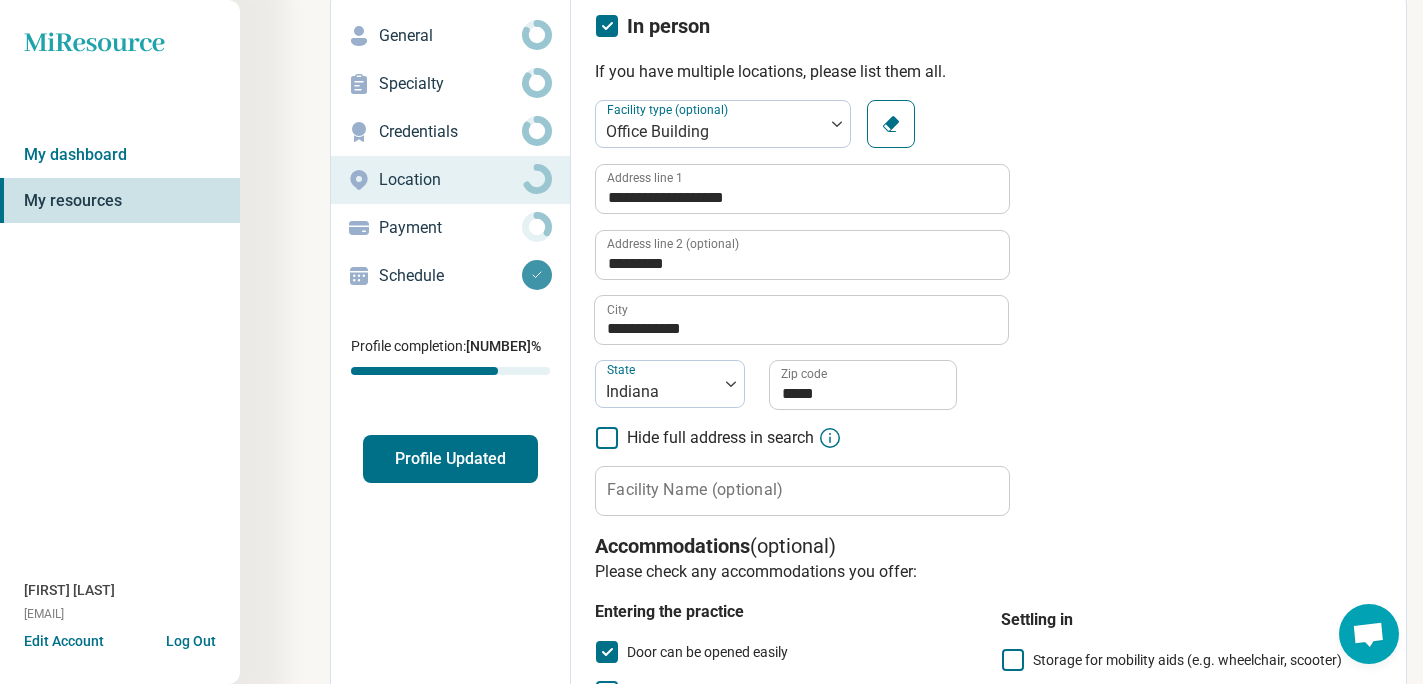 scroll, scrollTop: 113, scrollLeft: 0, axis: vertical 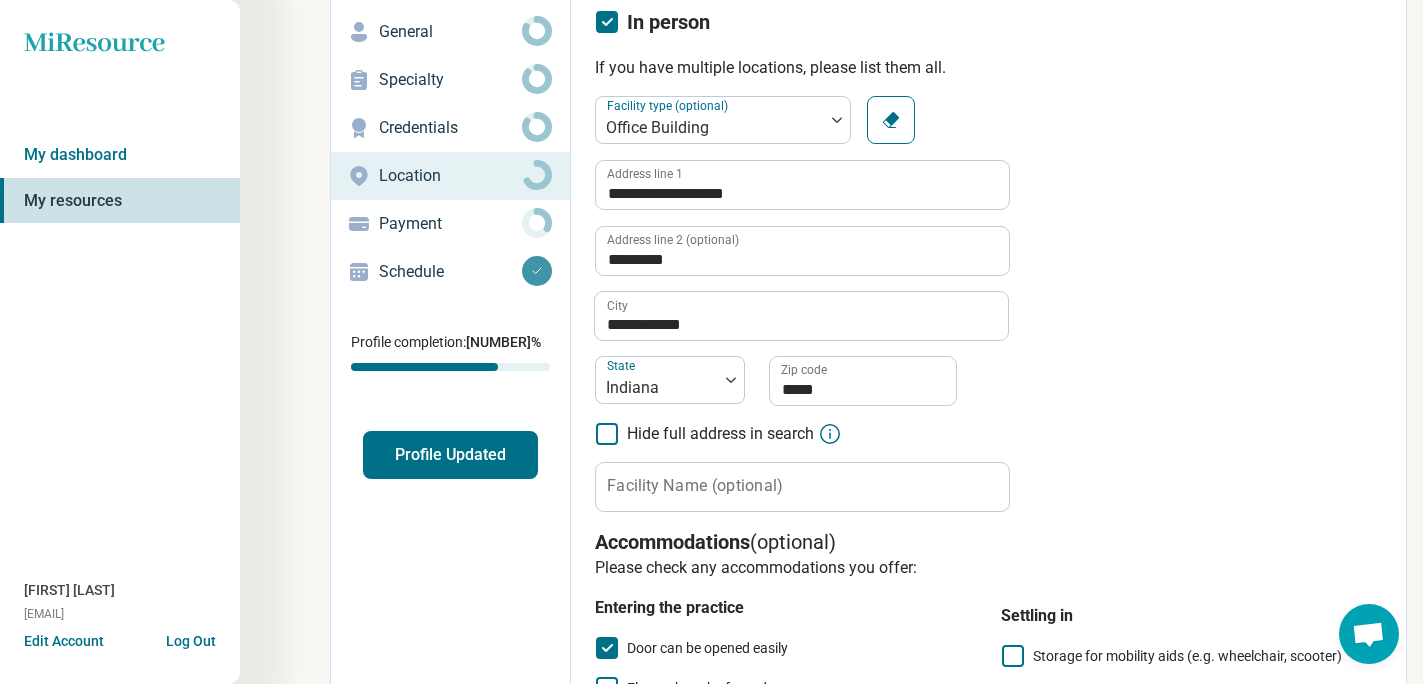 click on "Payment" at bounding box center [450, 224] 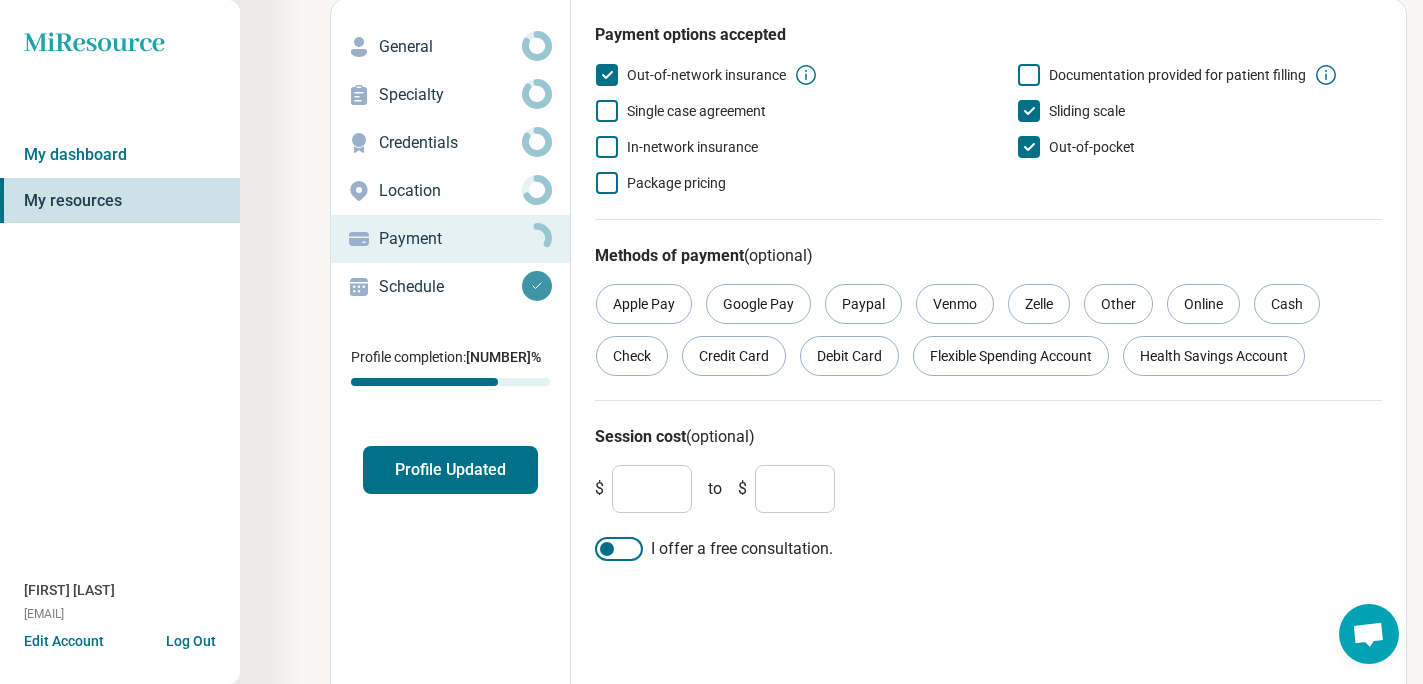 scroll, scrollTop: 107, scrollLeft: 0, axis: vertical 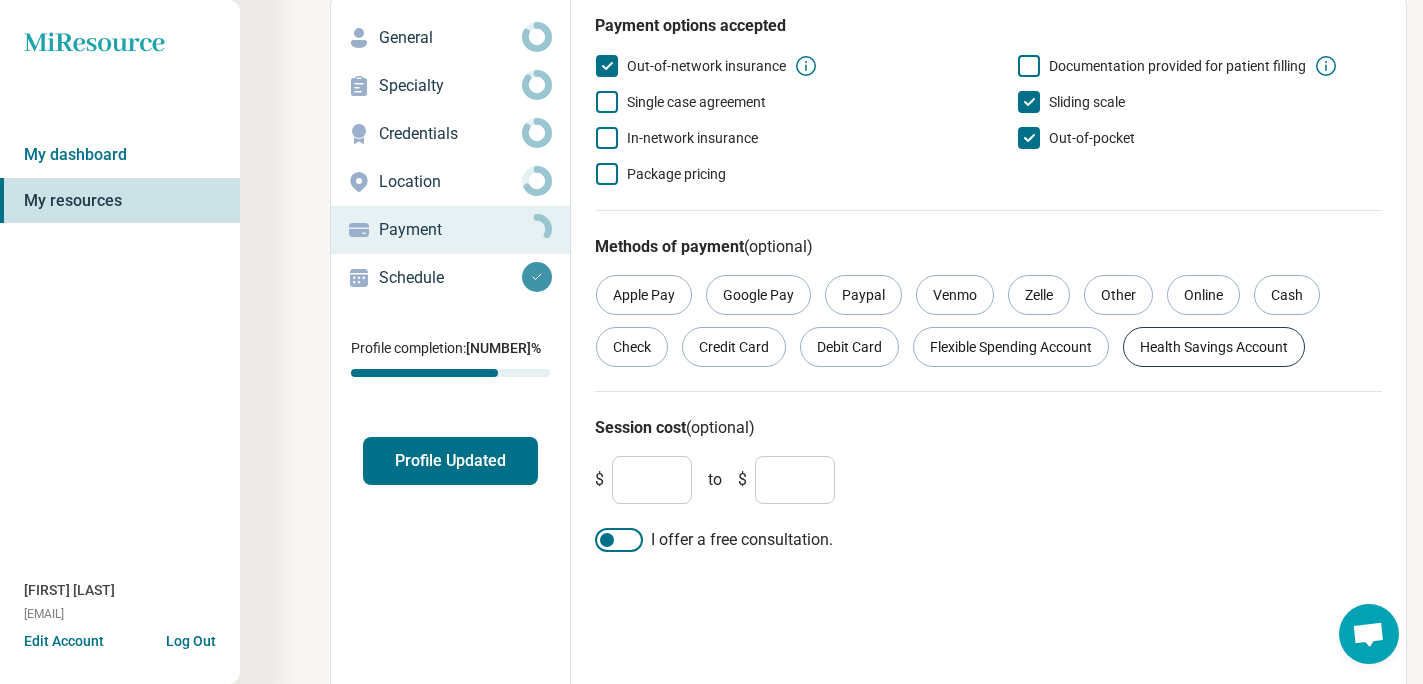 click on "Health Savings Account" at bounding box center [1214, 347] 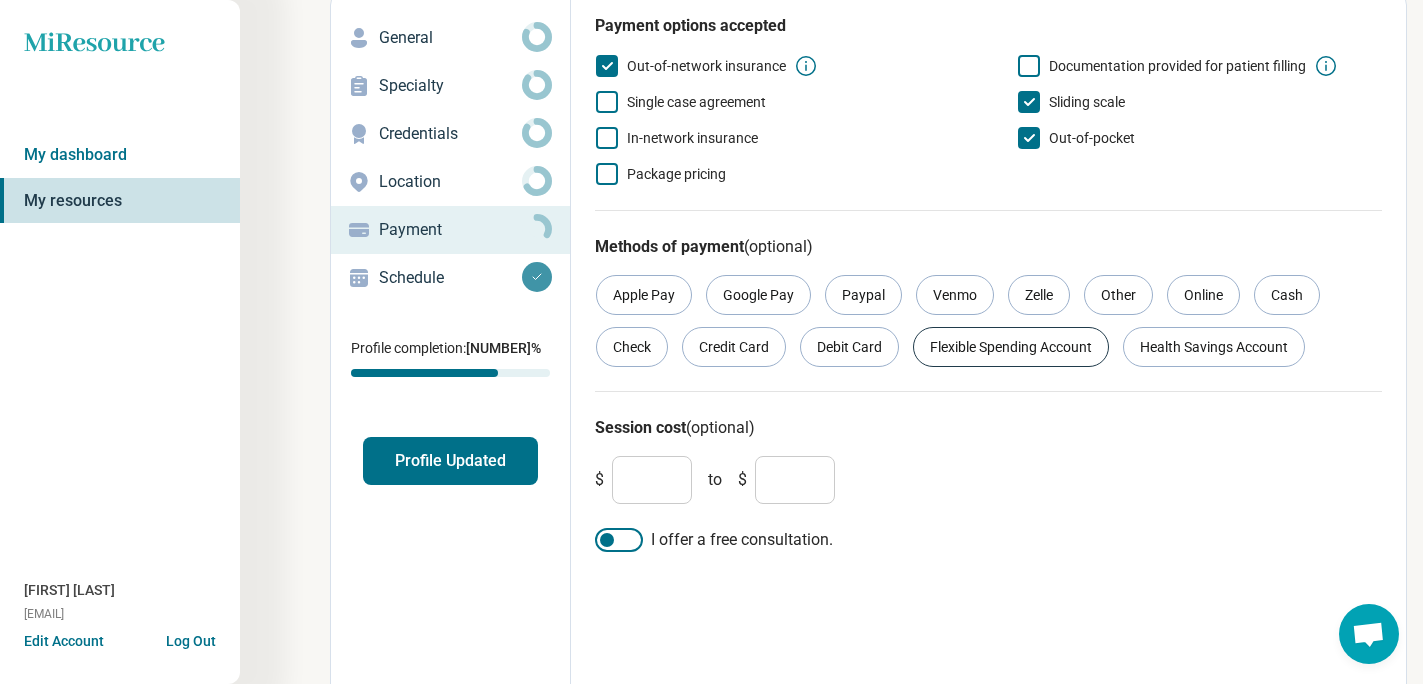 click on "Flexible Spending Account" at bounding box center (1011, 347) 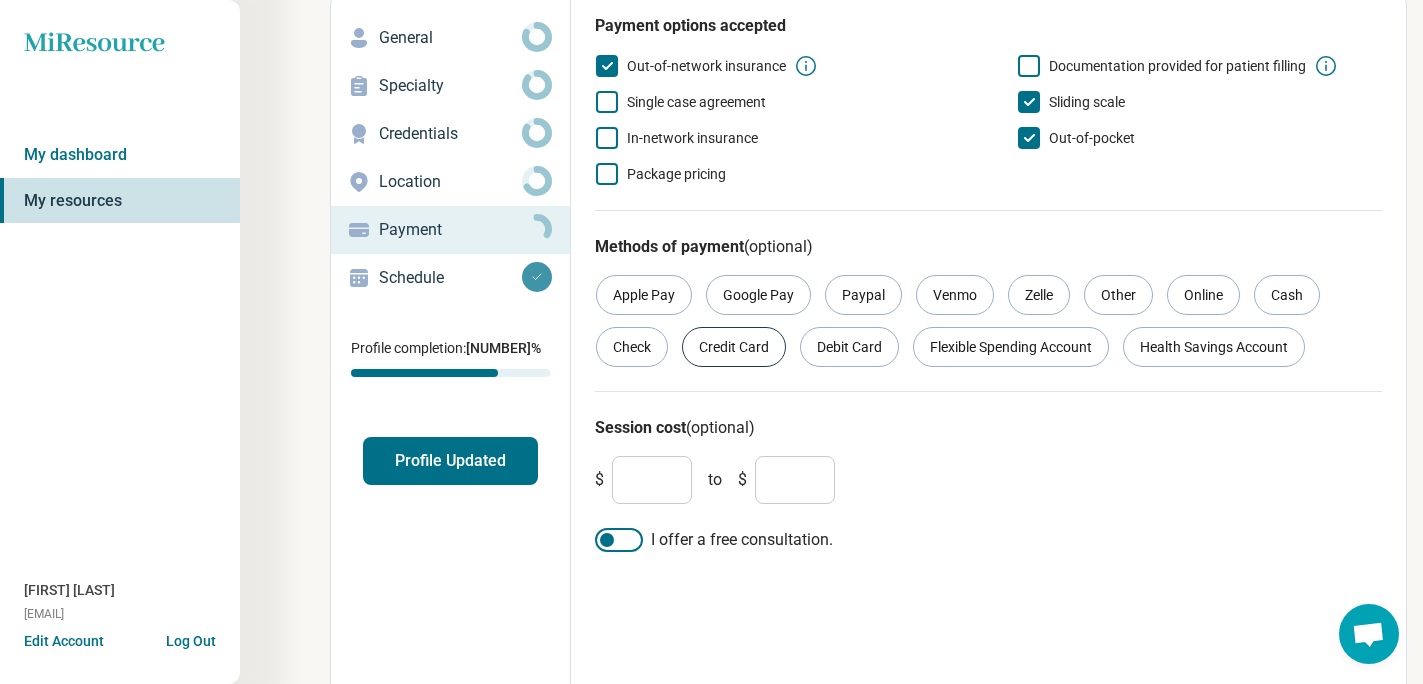 click on "Credit Card" at bounding box center (734, 347) 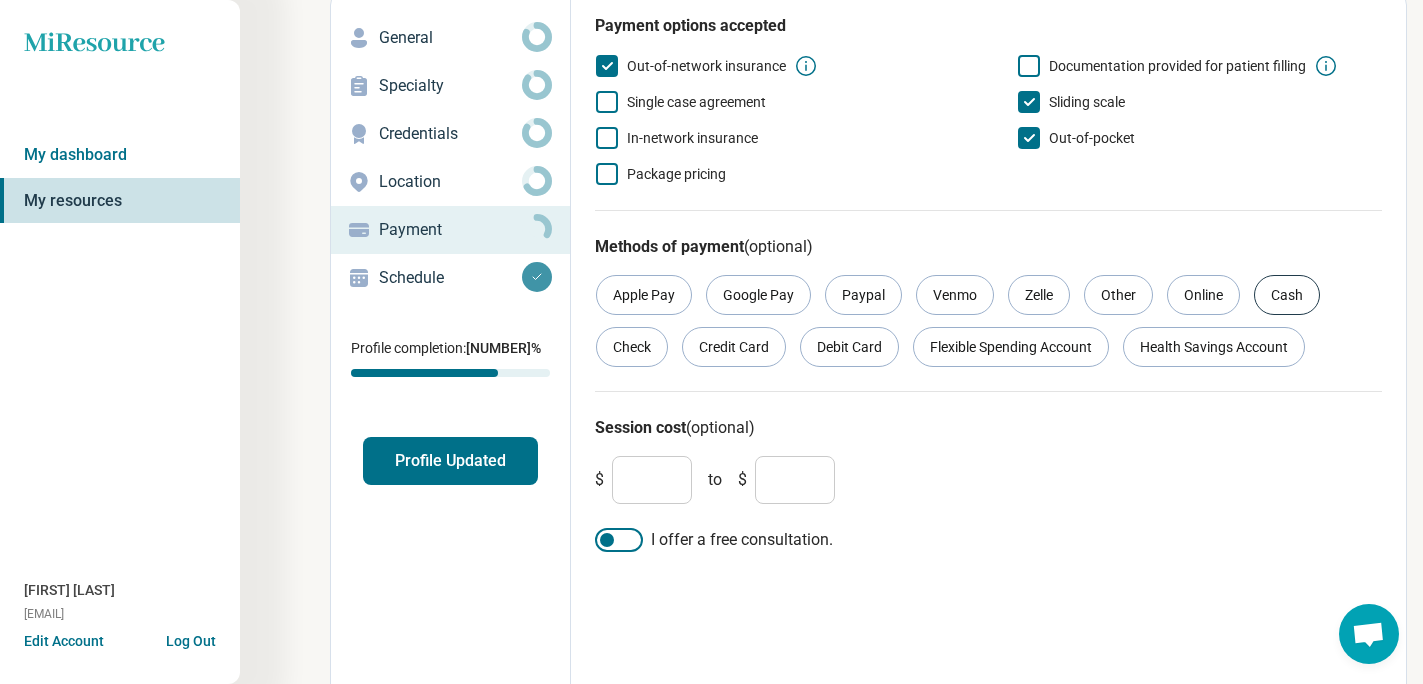 click on "Cash" at bounding box center (1287, 295) 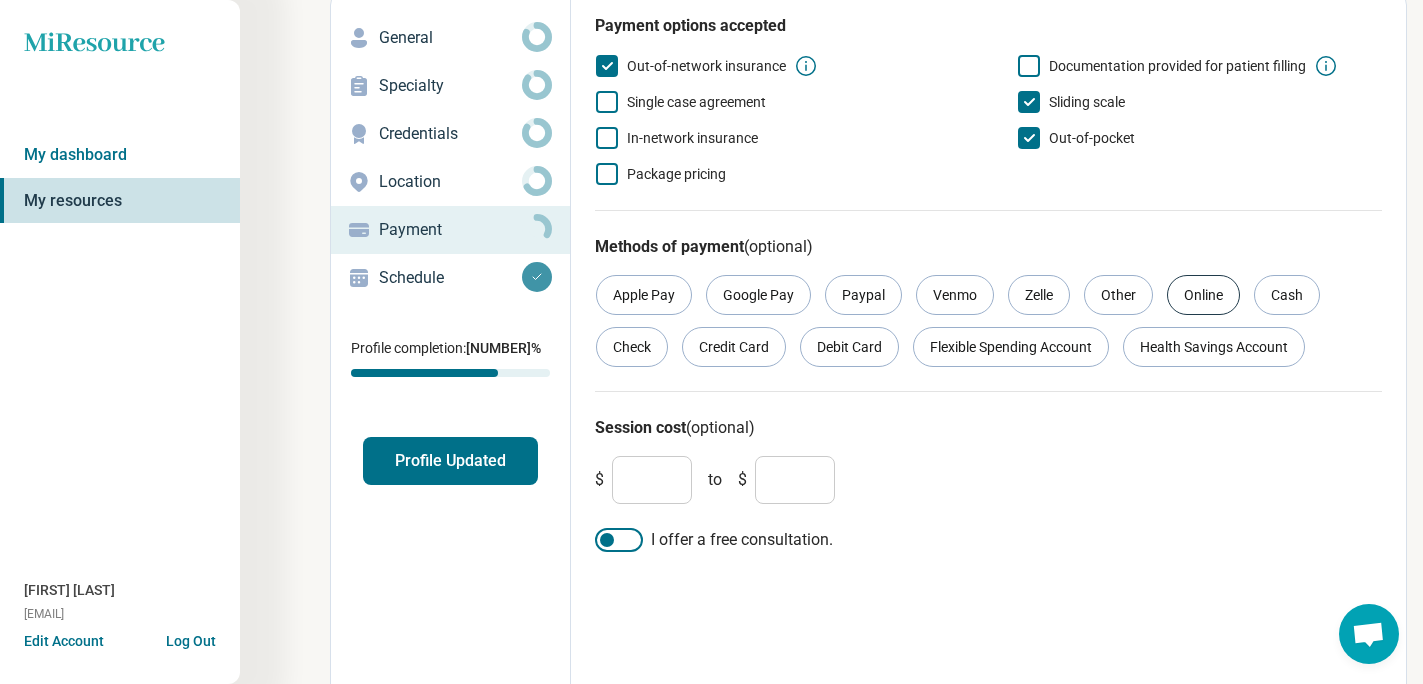 click on "Online" at bounding box center (1203, 295) 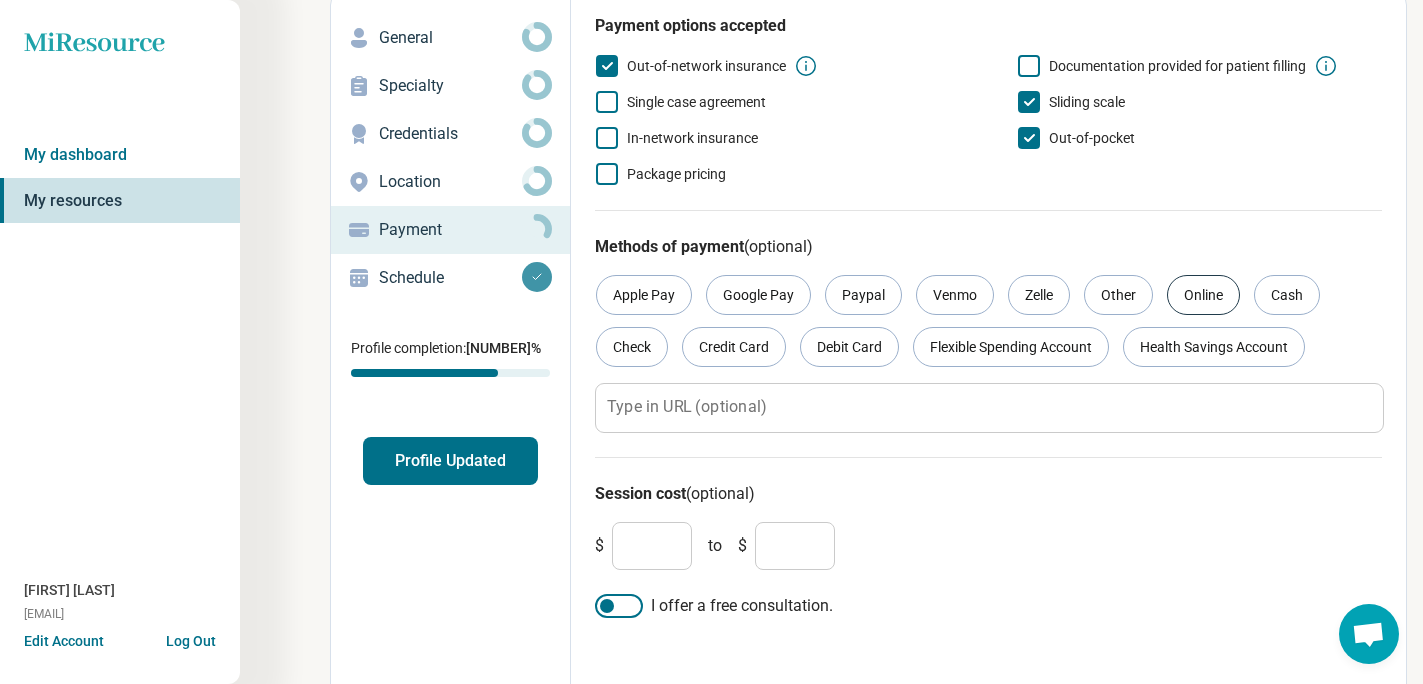 scroll, scrollTop: 132, scrollLeft: 0, axis: vertical 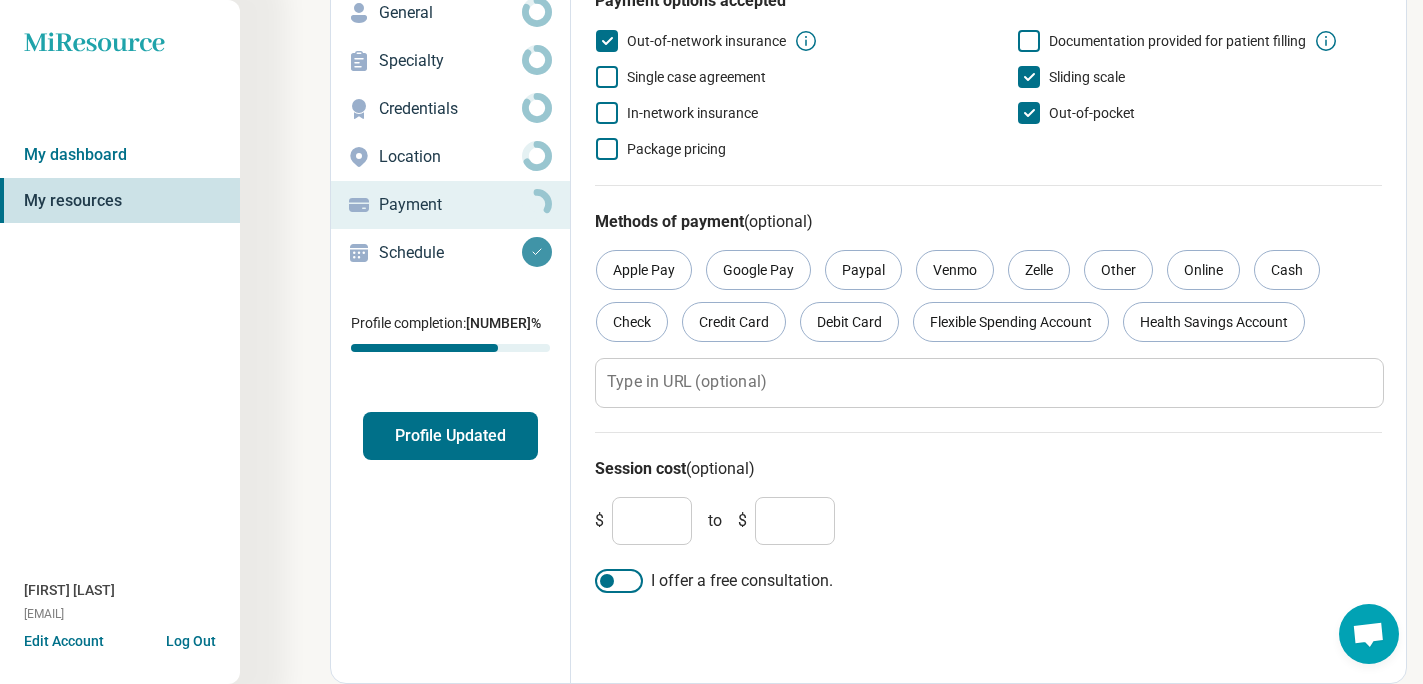 click on "*" at bounding box center [652, 521] 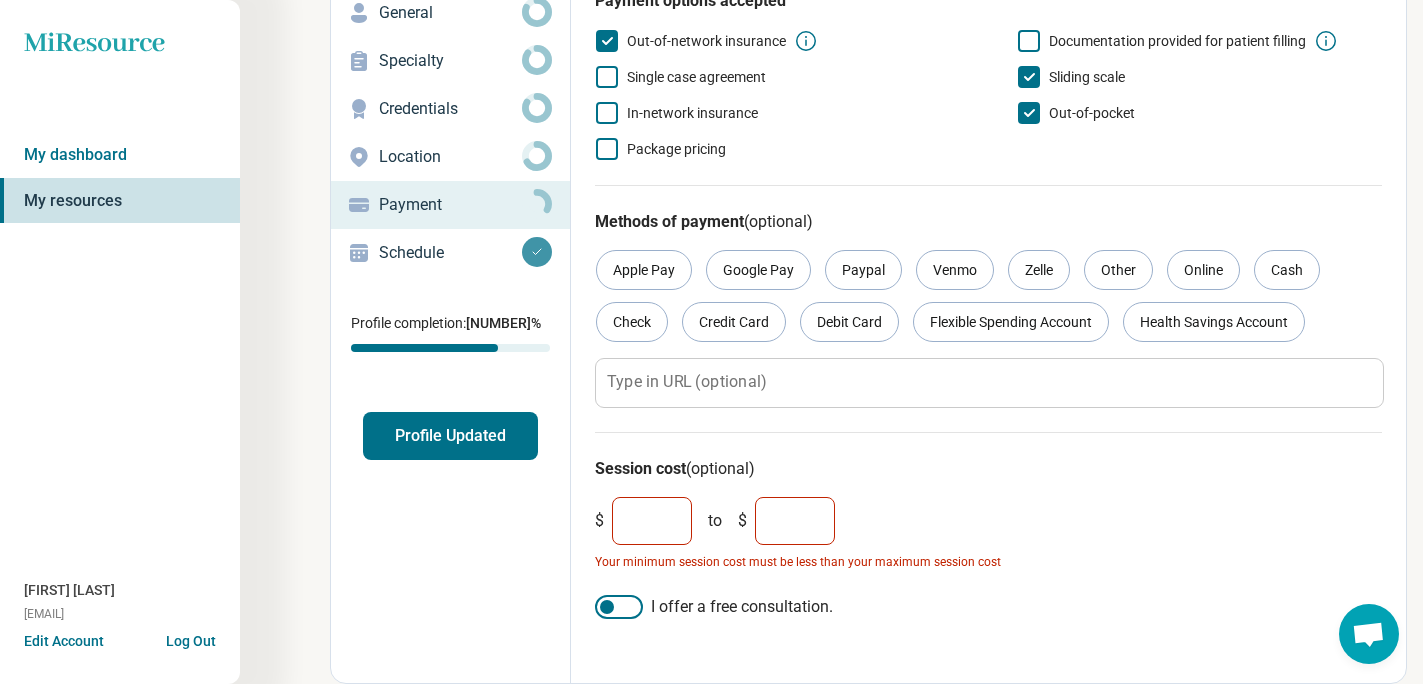 click on "*" at bounding box center [795, 521] 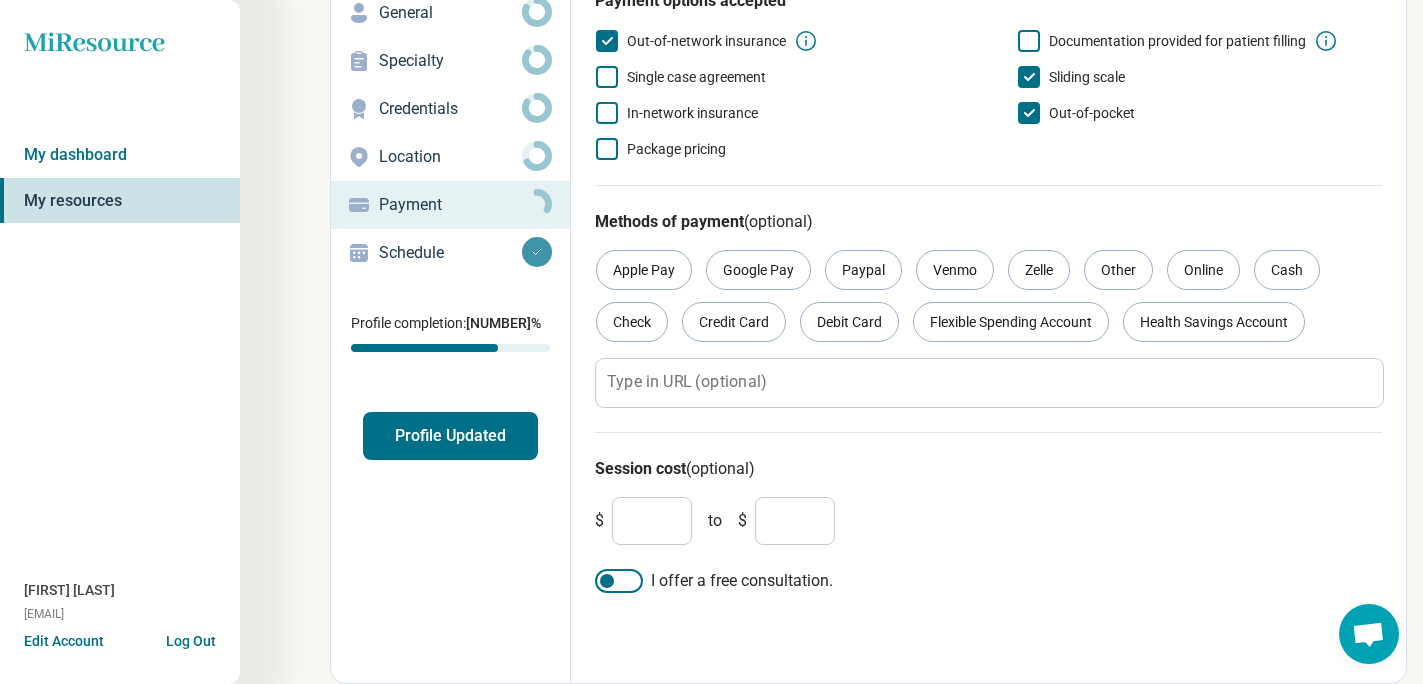 click on "**" at bounding box center (652, 521) 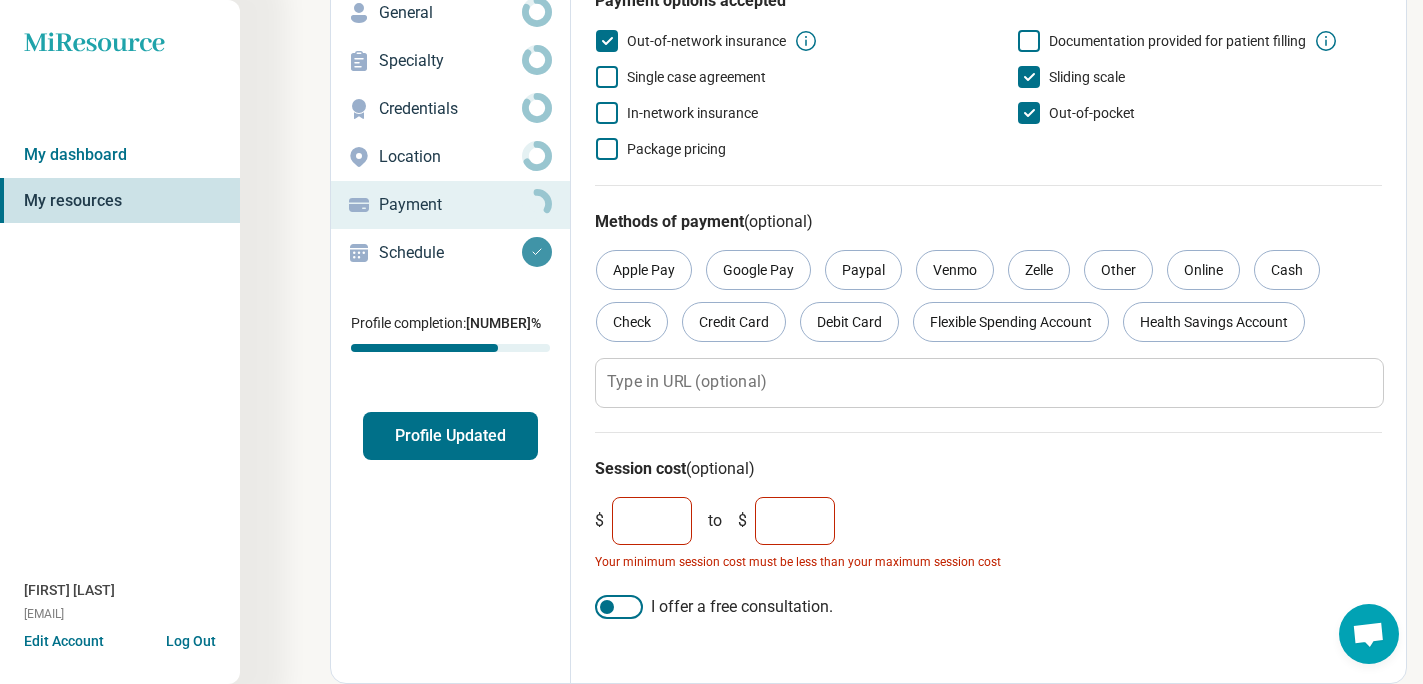 click on "***" at bounding box center [652, 521] 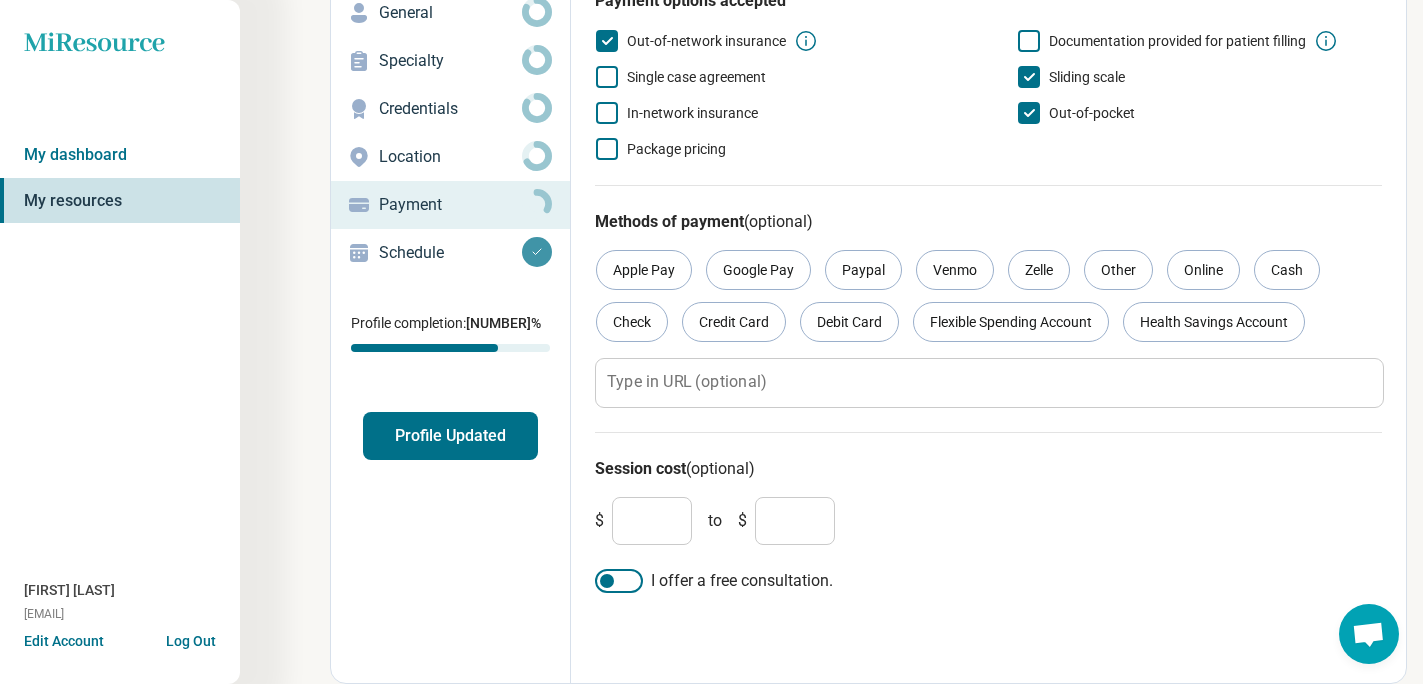 click on "$ *** to $ ***" at bounding box center [988, 521] 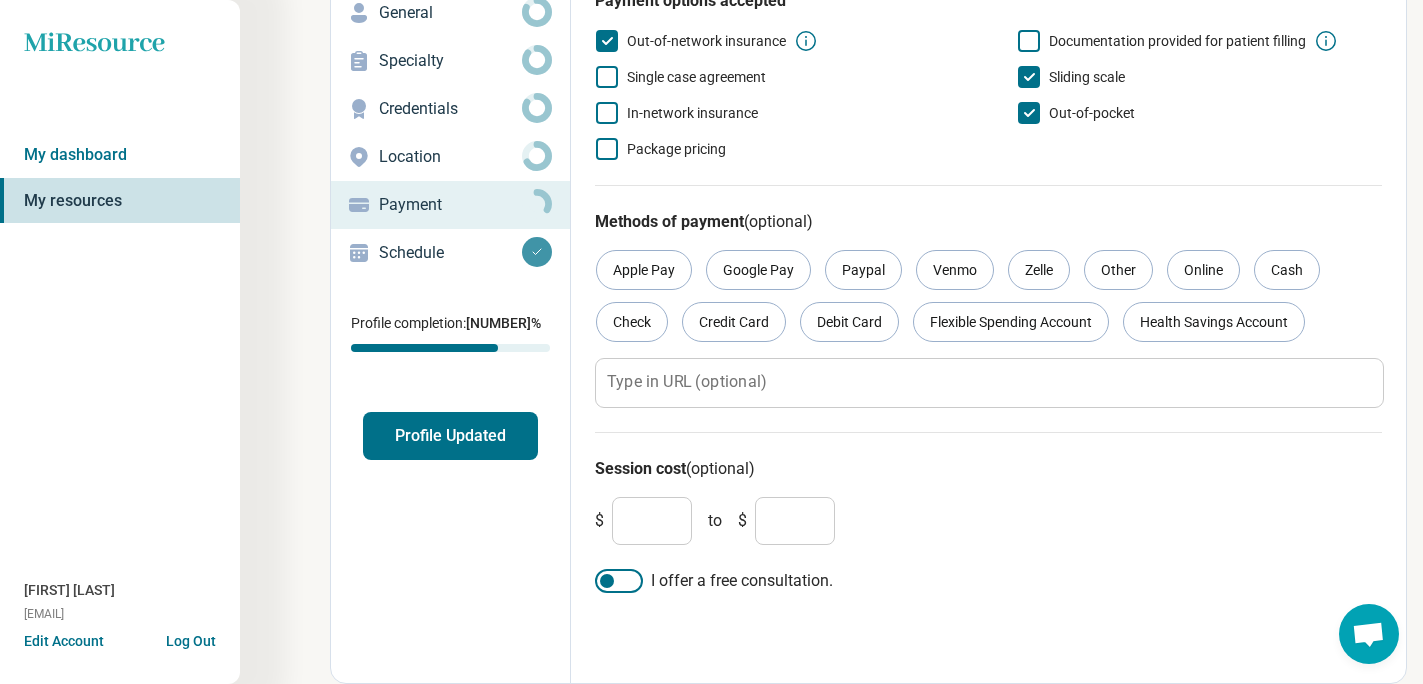 click at bounding box center (619, 581) 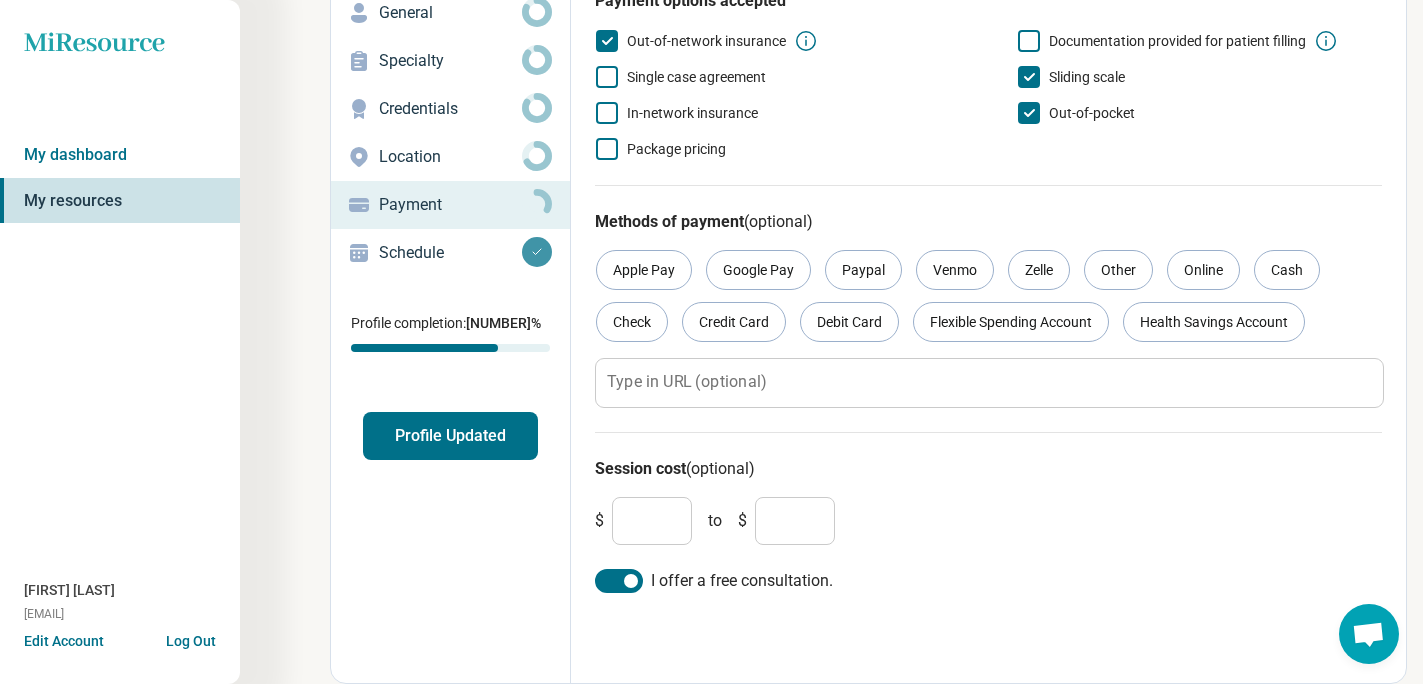 click on "***" at bounding box center [652, 521] 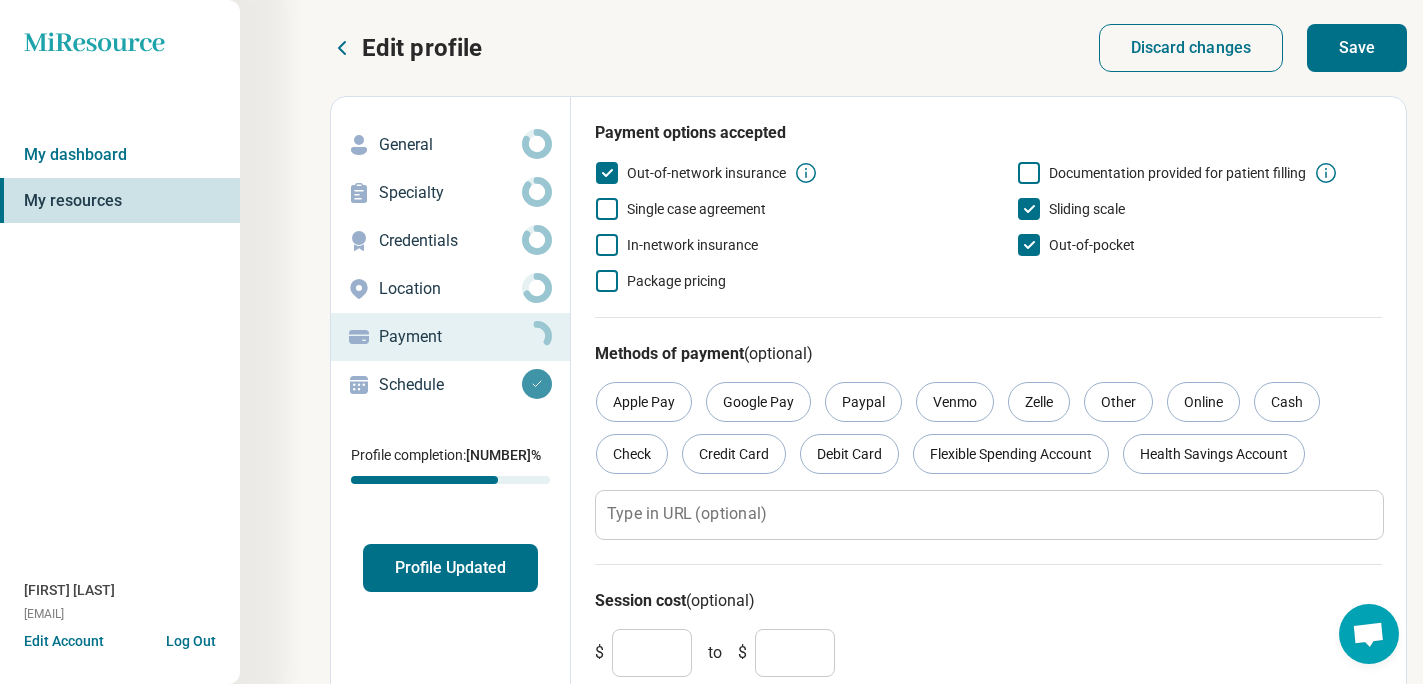 click on "Save" at bounding box center (1357, 48) 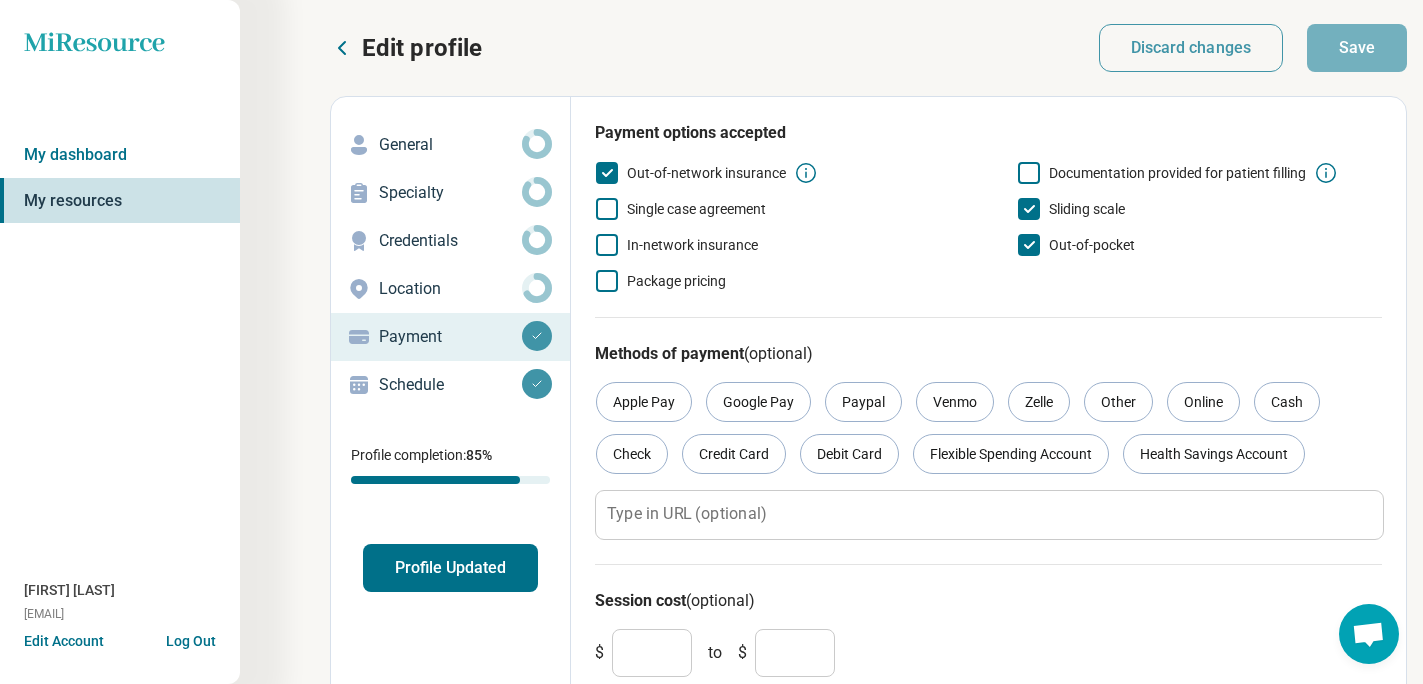 click on "Location" at bounding box center (450, 289) 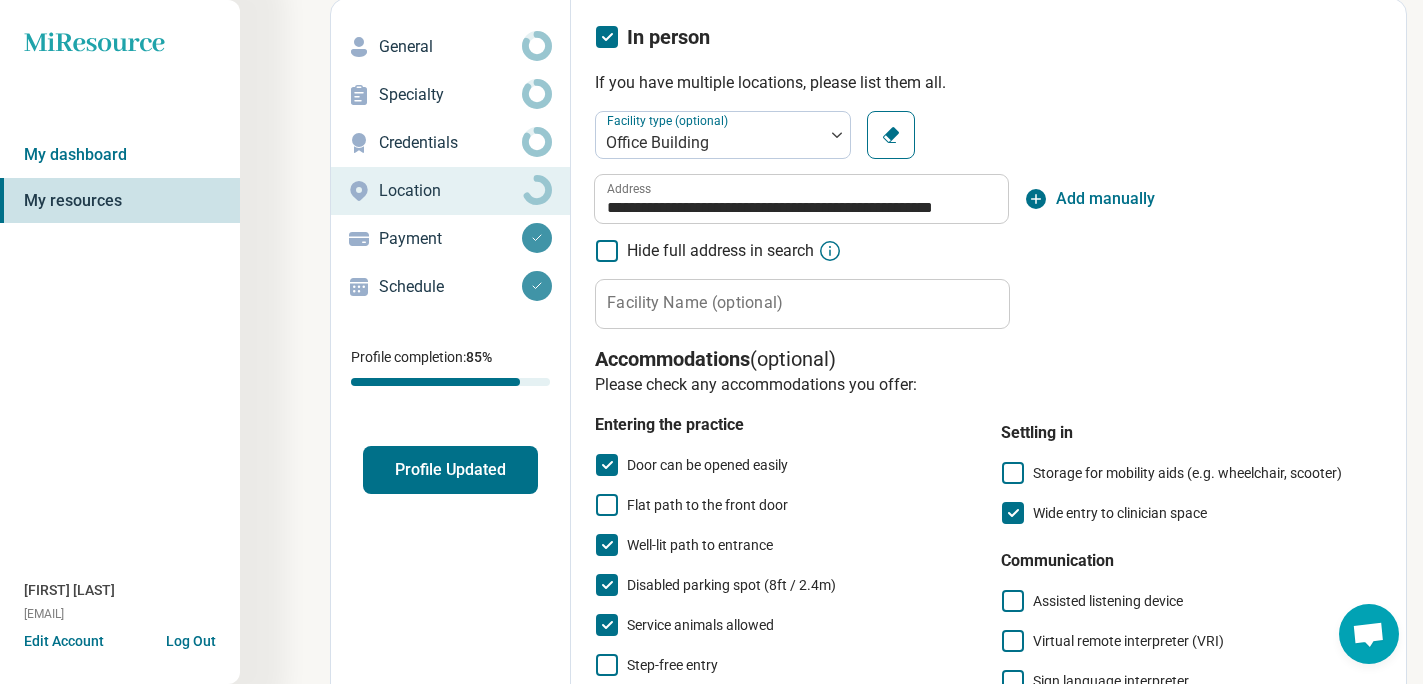 scroll, scrollTop: 0, scrollLeft: 0, axis: both 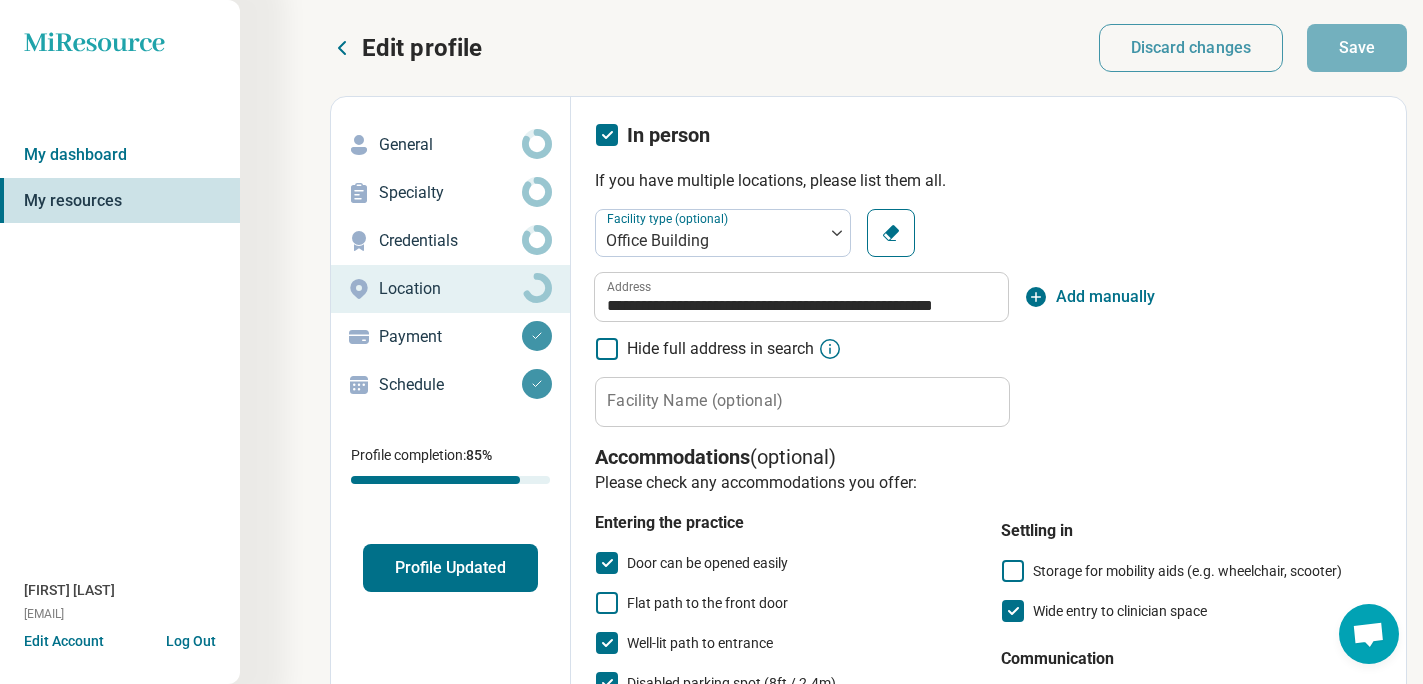 click on "Profile Updated" at bounding box center (450, 568) 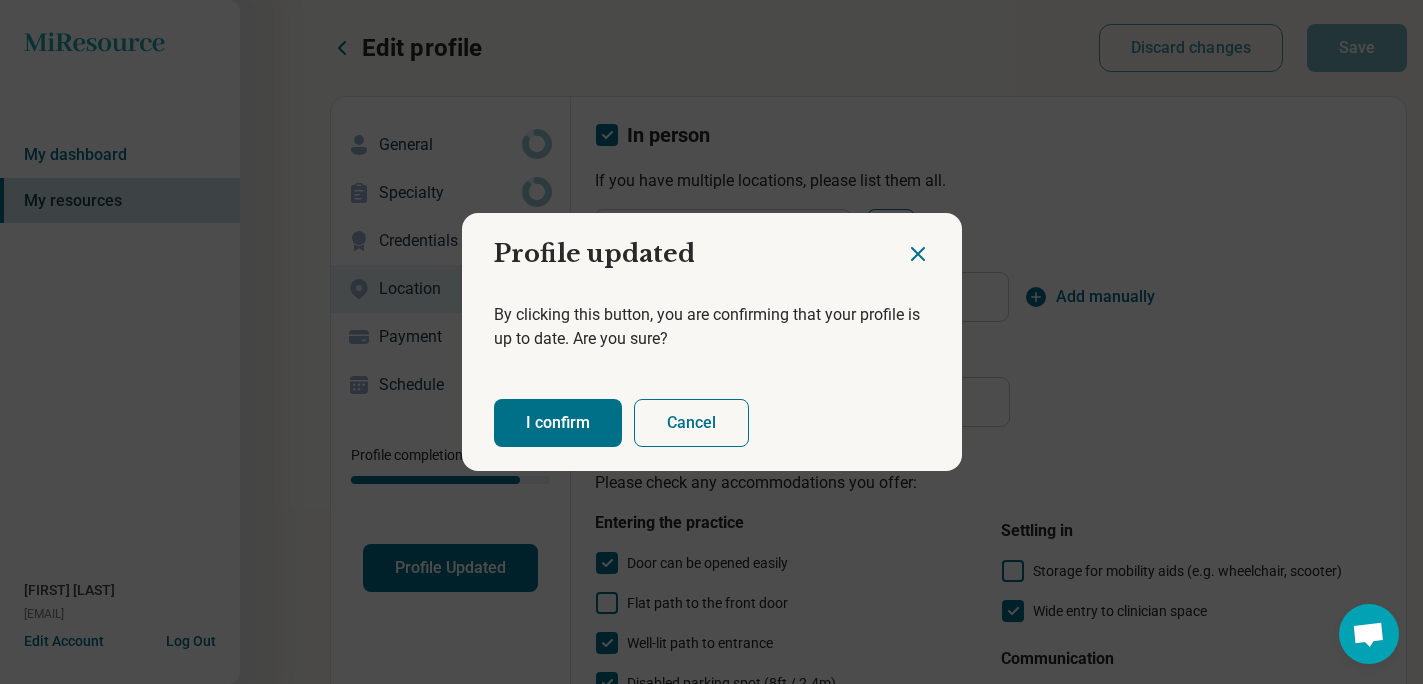 click on "I confirm" at bounding box center (558, 423) 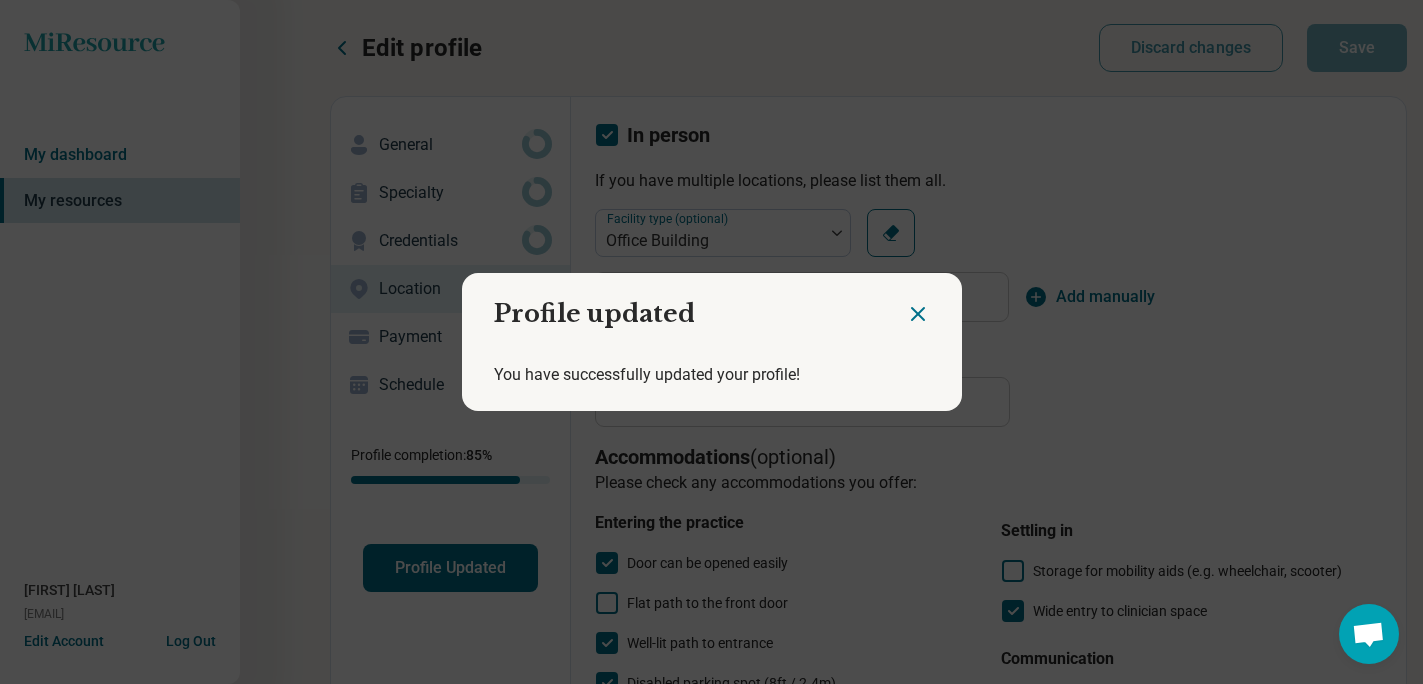 click 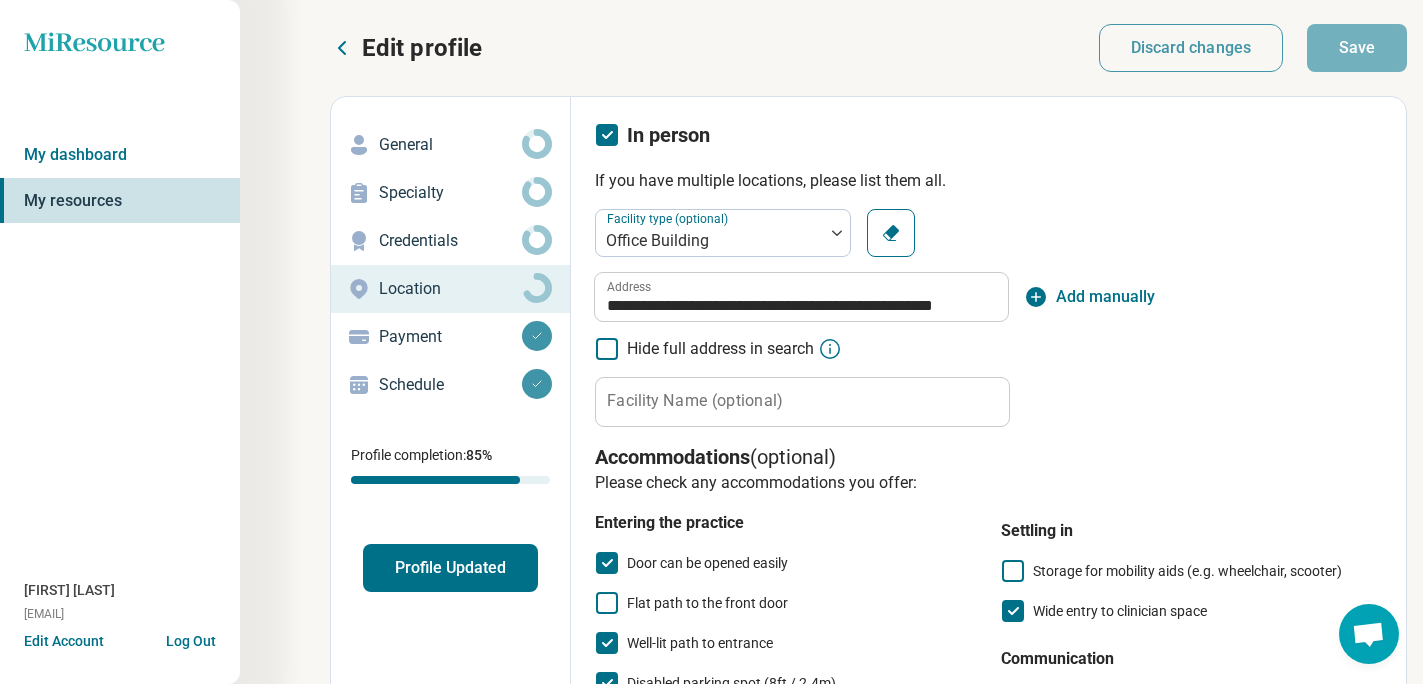 click on "Miresource logo" 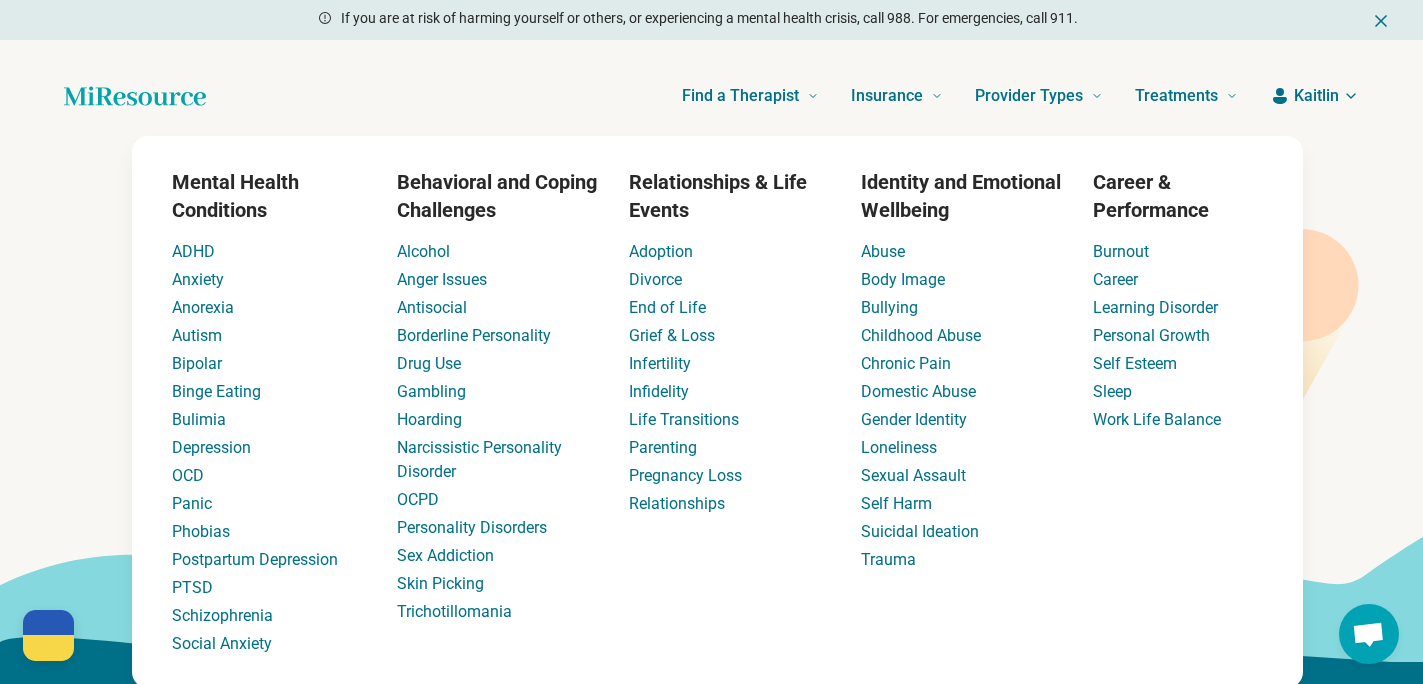 click on "Find a Therapist Mental Health Conditions ADHD Anxiety Anorexia Autism Bipolar Binge Eating Bulimia Depression OCD Panic Phobias Postpartum Depression PTSD Schizophrenia Social Anxiety Behavioral and Coping Challenges Alcohol Anger Issues Antisocial Borderline Personality Drug Use Gambling Hoarding Narcissistic Personality Disorder OCPD Personality Disorders Sex Addiction Skin Picking Trichotillomania Relationships & Life Events Adoption Divorce End of Life Grief & Loss Infertility Infidelity Life Transitions Parenting Pregnancy Loss Relationships Identity and Emotional Wellbeing Abuse Body Image Bullying Childhood Abuse Chronic Pain Domestic Abuse Gender Identity Loneliness Sexual Assault Self Harm Suicidal Ideation Trauma Career & Performance Burnout Career Learning Disorder Personal Growth Self Esteem Sleep Work Life Balance Insurance National Insurers Aetna Anthem Blue Cross Blue Shield Cigna Humana Optum UnitedHealthCare Government & Public Programs GEHA Medicaid Medicare TriCare Emblem Health Net Molina" at bounding box center [738, 96] 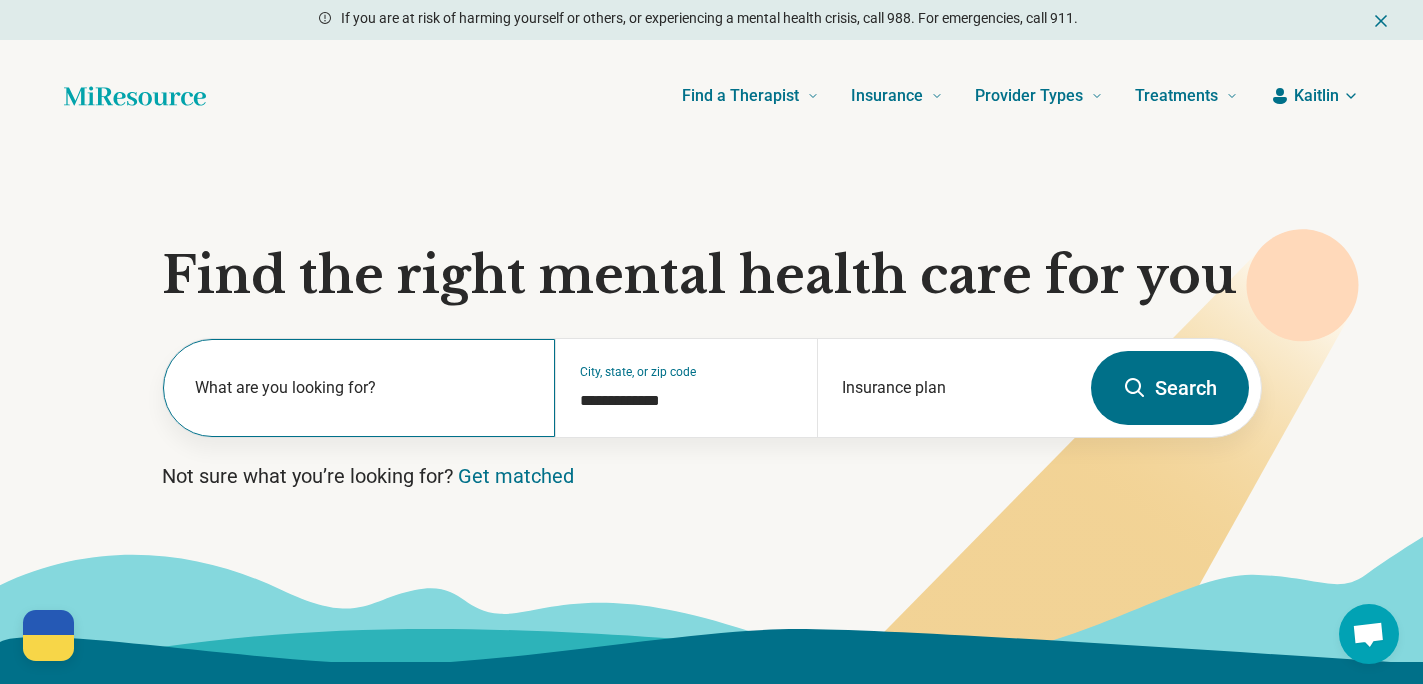 click on "What are you looking for?" at bounding box center (363, 388) 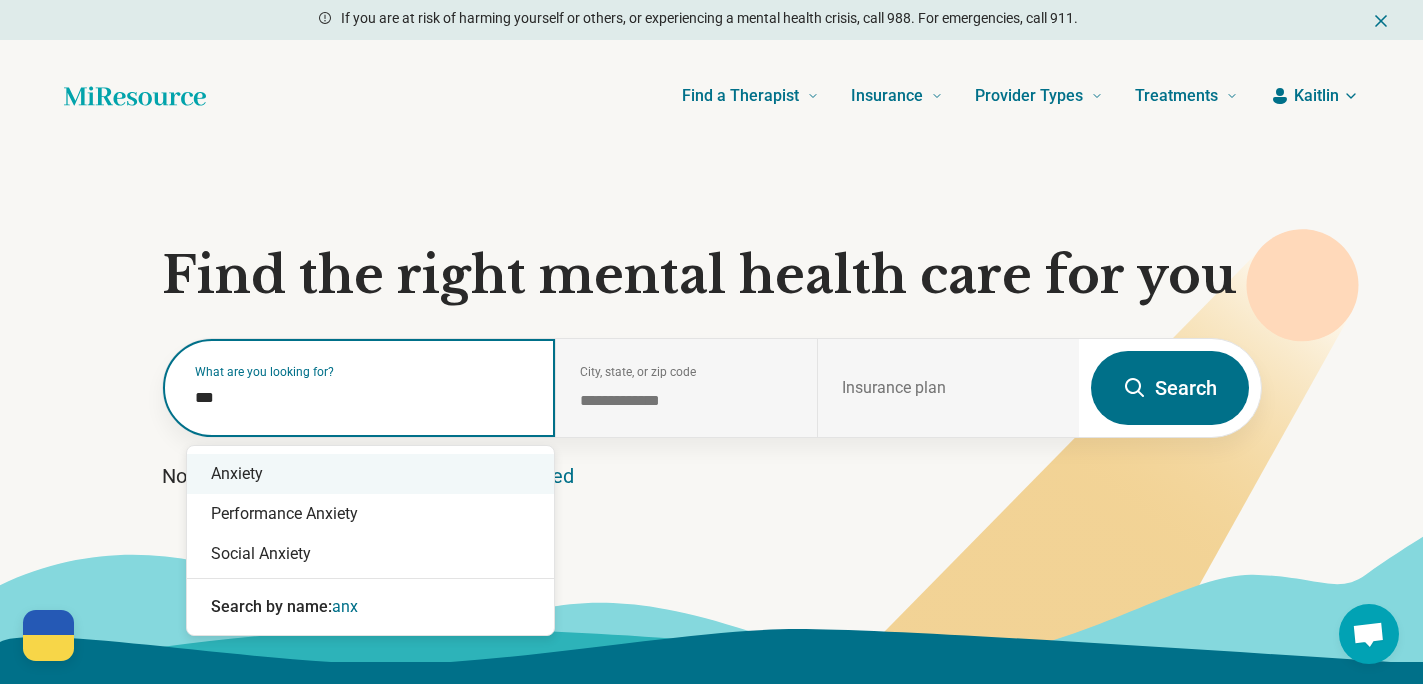 click on "Anxiety" at bounding box center [370, 474] 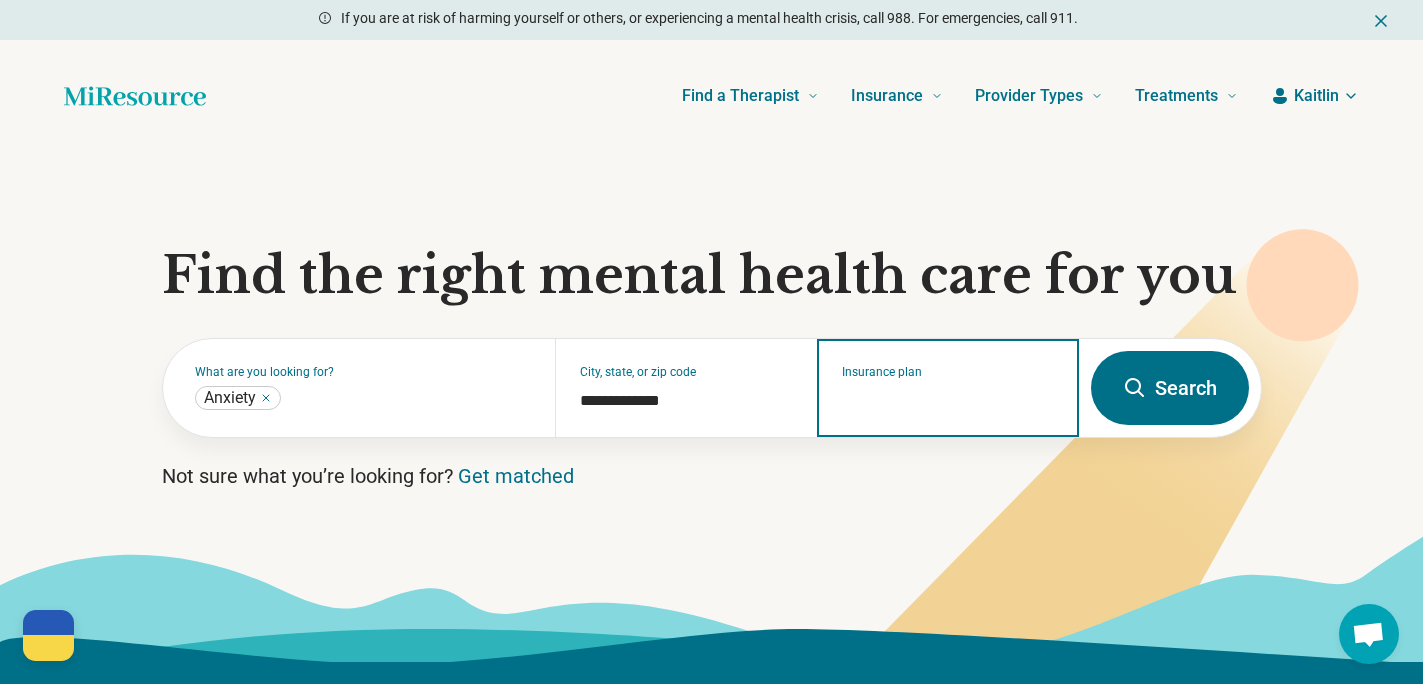 click on "Insurance plan" at bounding box center [948, 388] 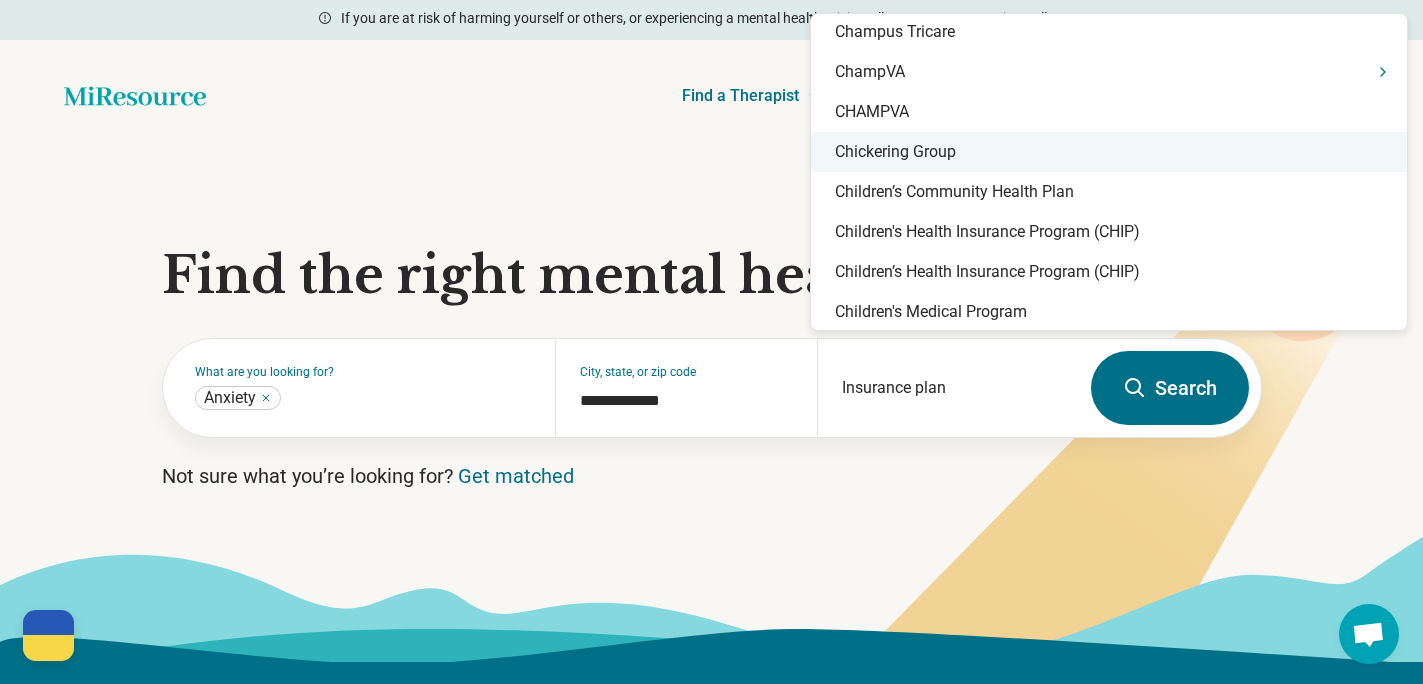 scroll, scrollTop: 4071, scrollLeft: 0, axis: vertical 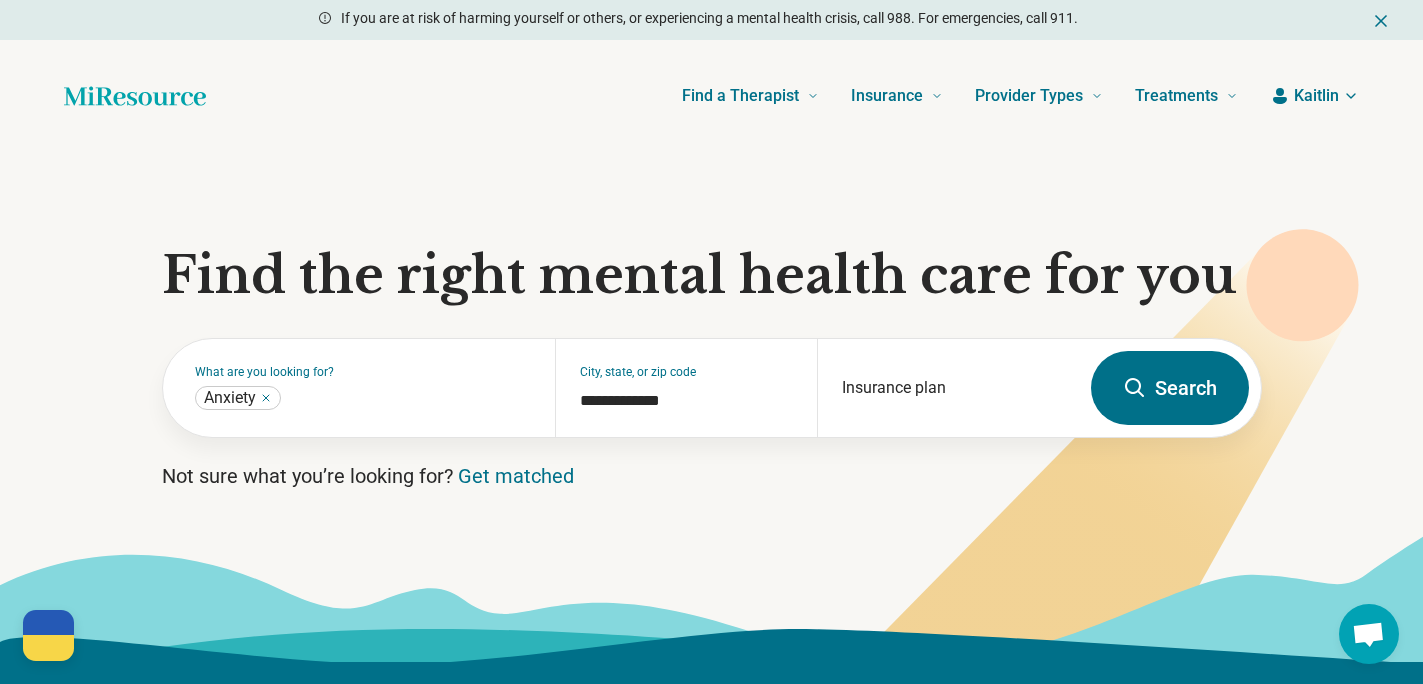 click on "Search" at bounding box center (1170, 388) 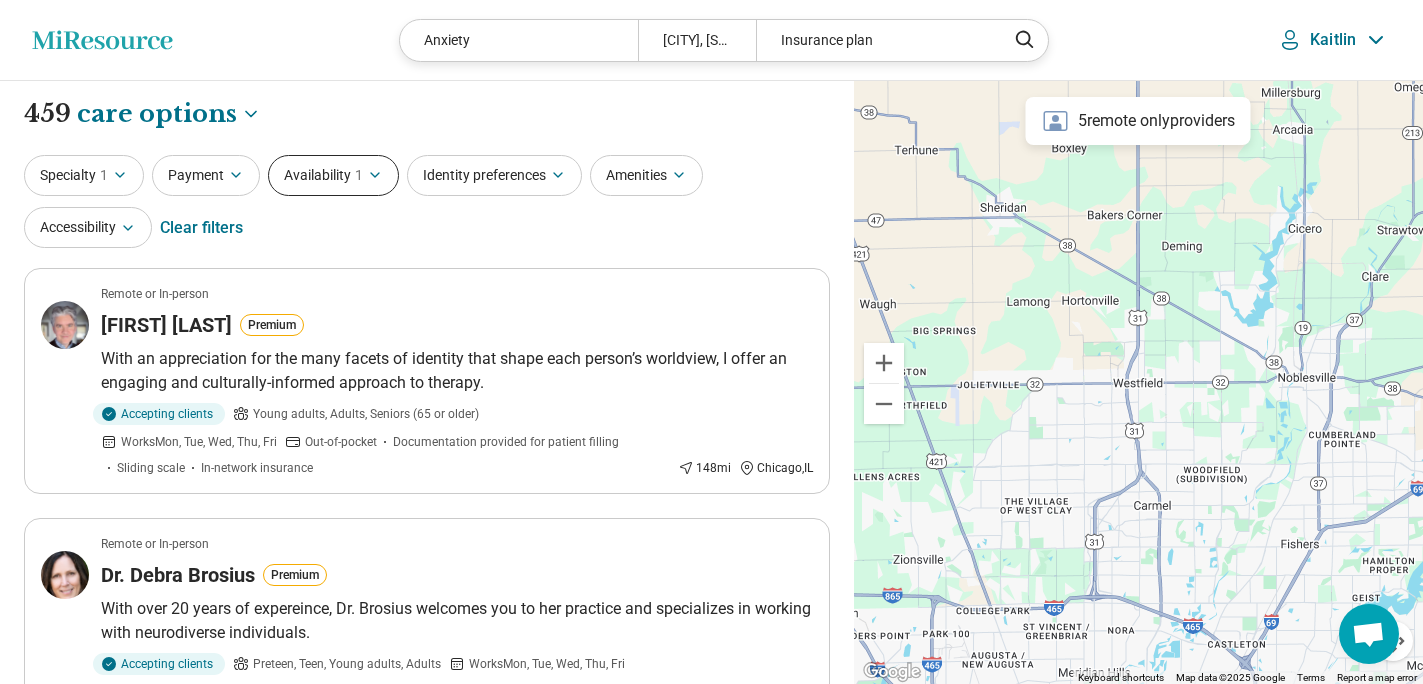 click on "Availability 1" at bounding box center [333, 175] 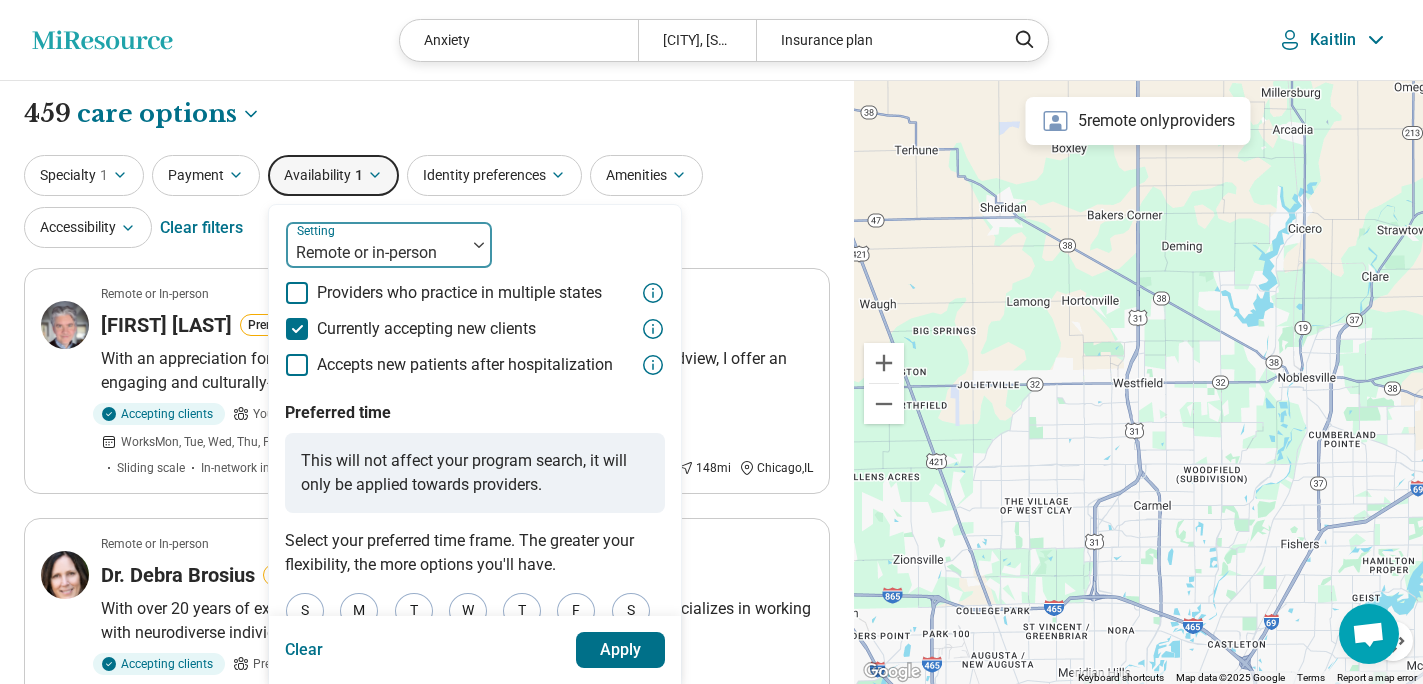 click at bounding box center (376, 253) 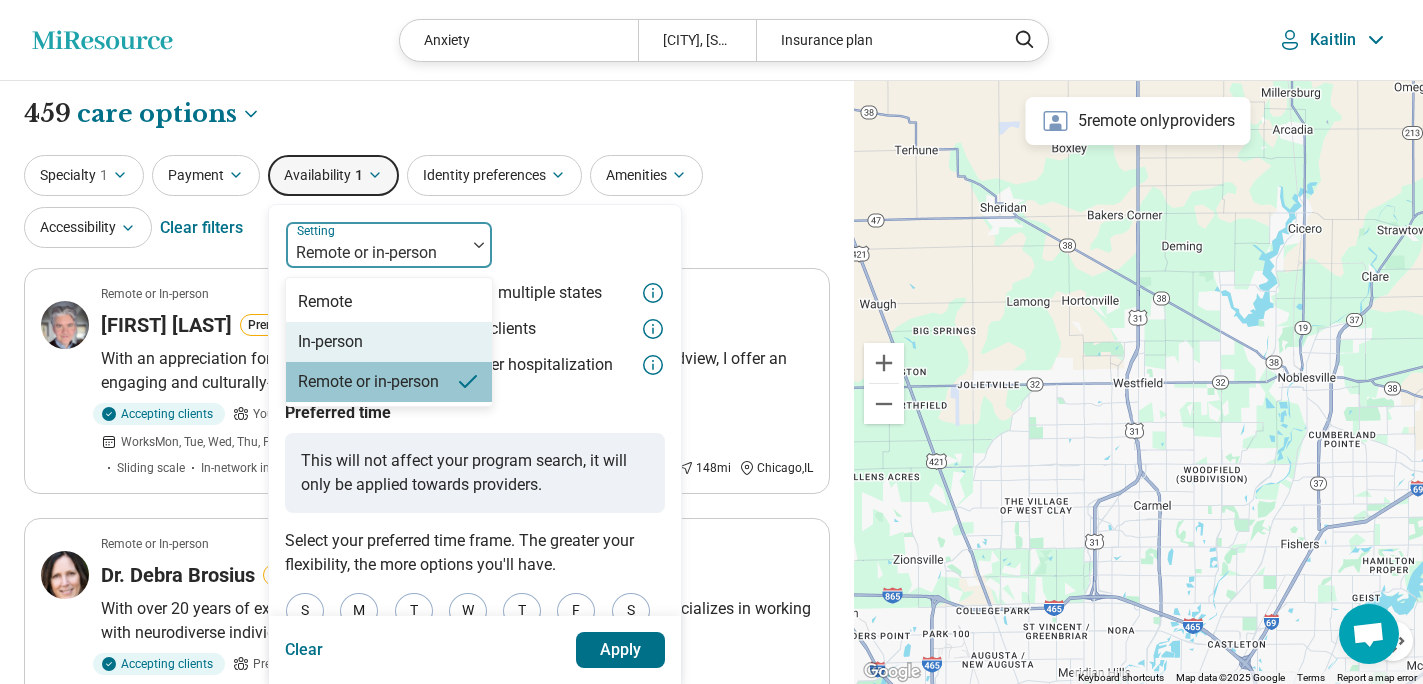 click on "In-person" at bounding box center (389, 342) 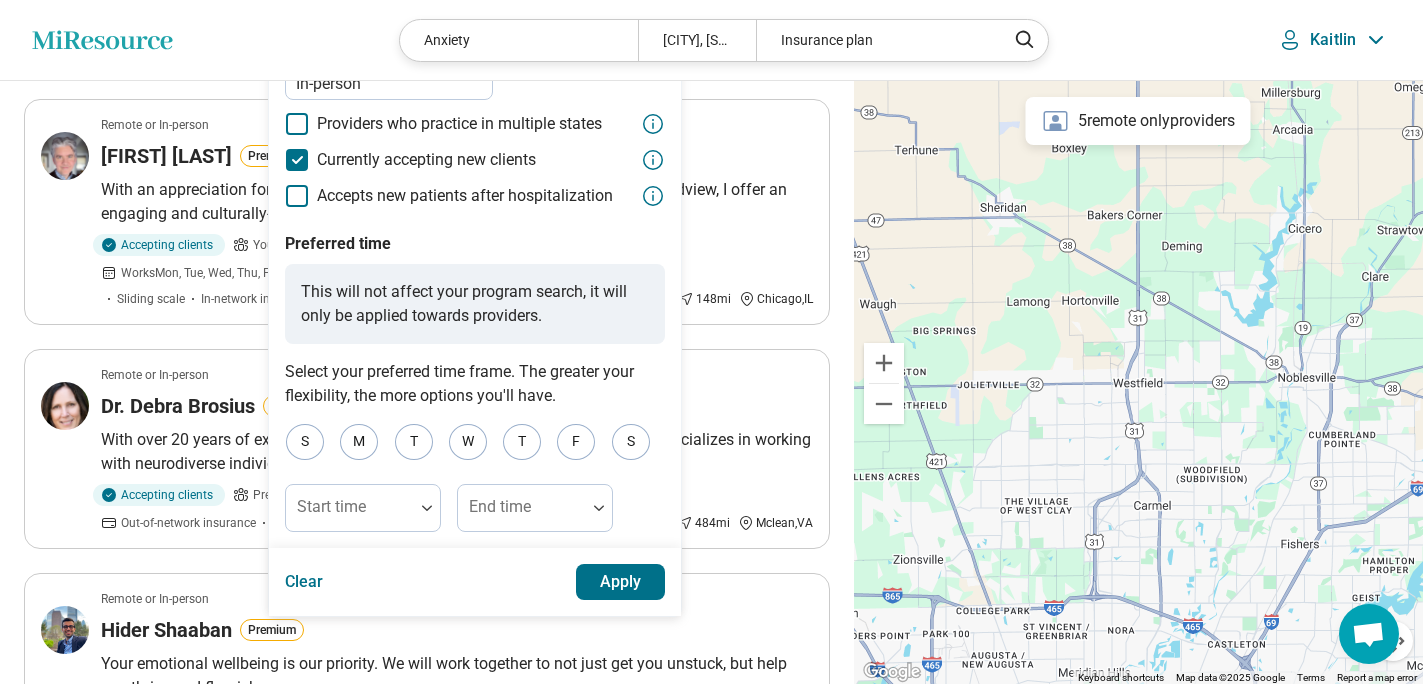 click on "Apply" at bounding box center [621, 582] 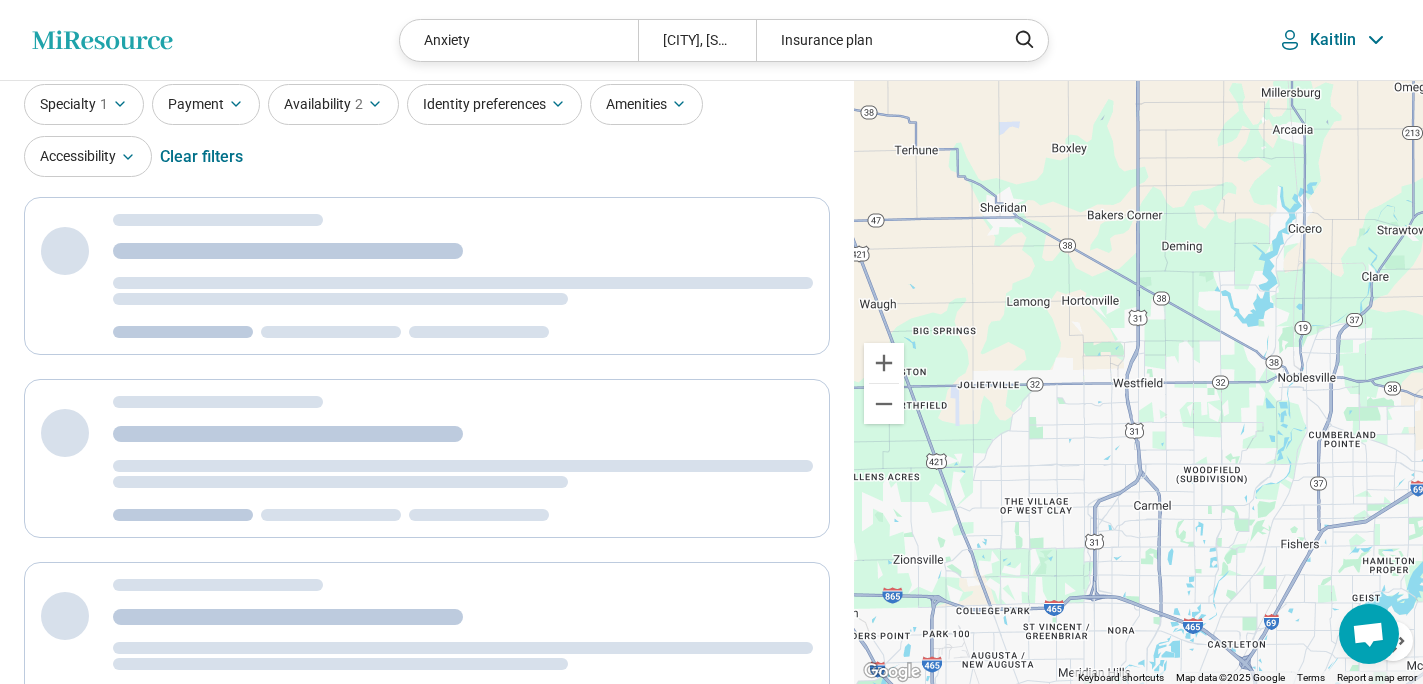 scroll, scrollTop: 0, scrollLeft: 0, axis: both 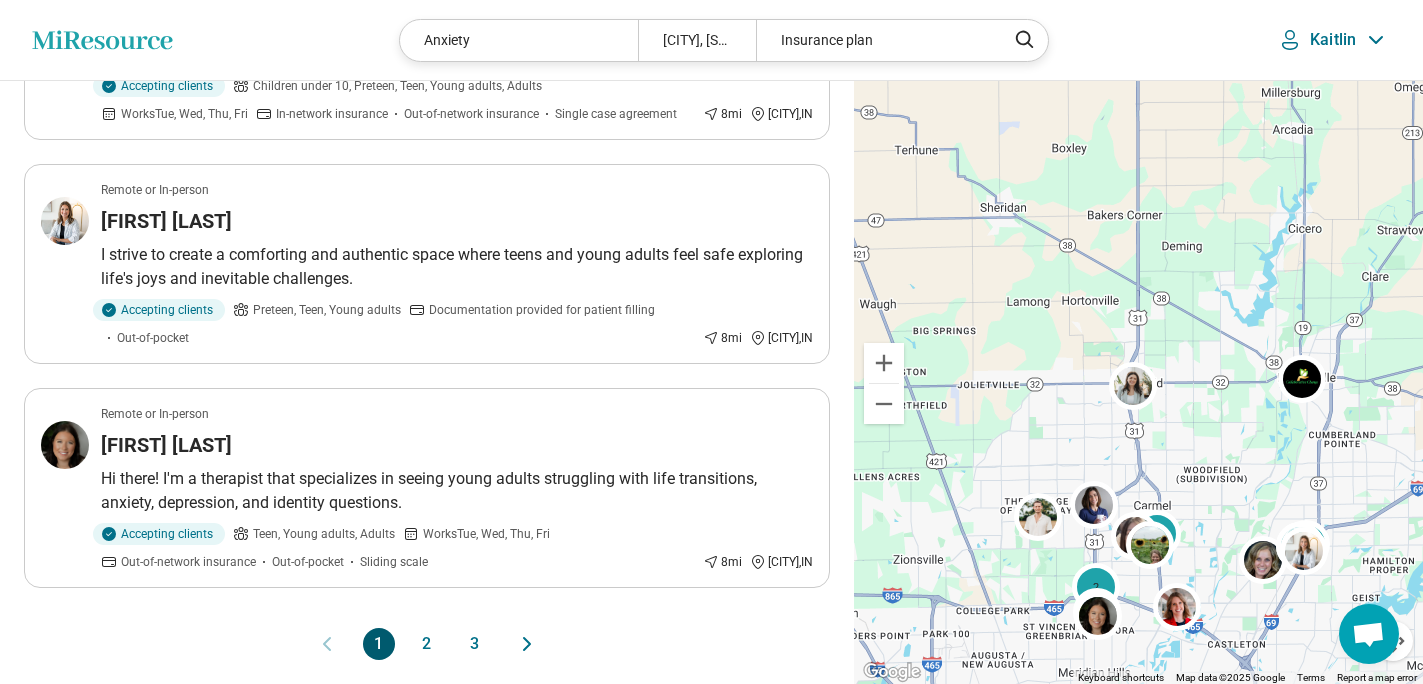 click on "2" at bounding box center [427, 644] 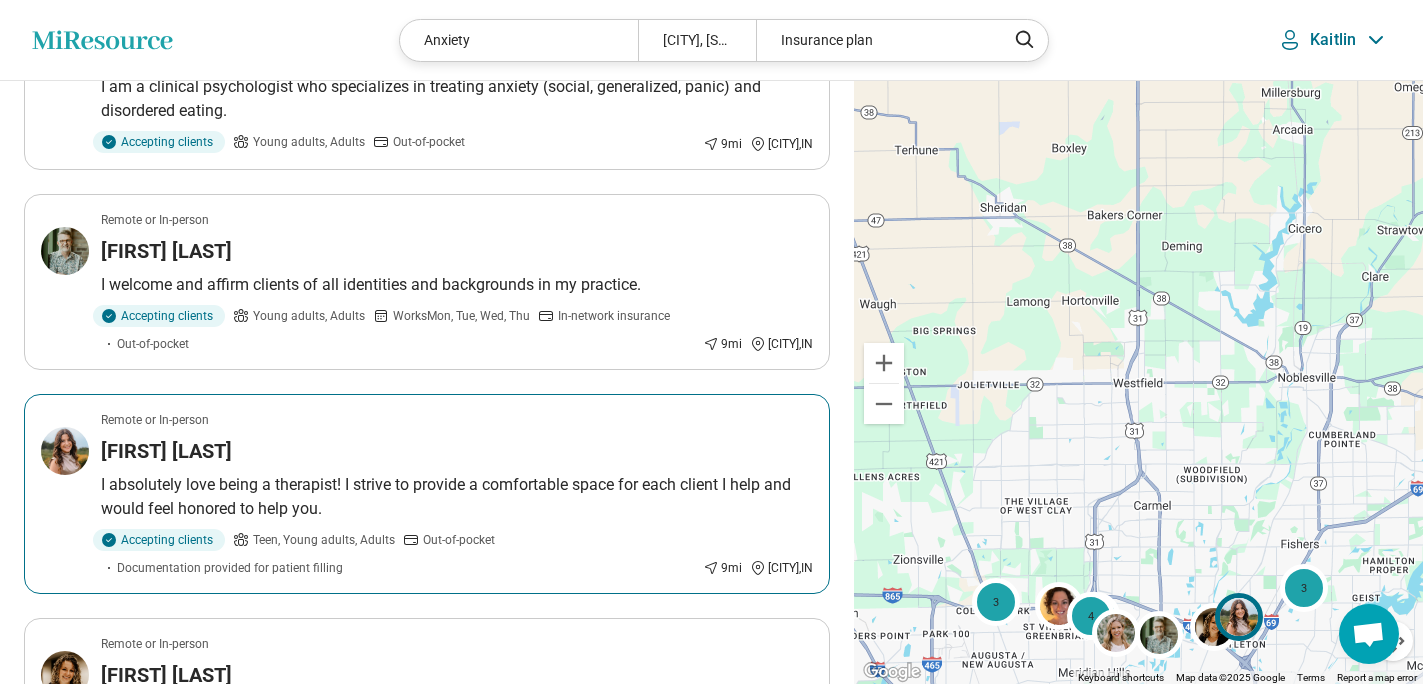 scroll, scrollTop: 2579, scrollLeft: 0, axis: vertical 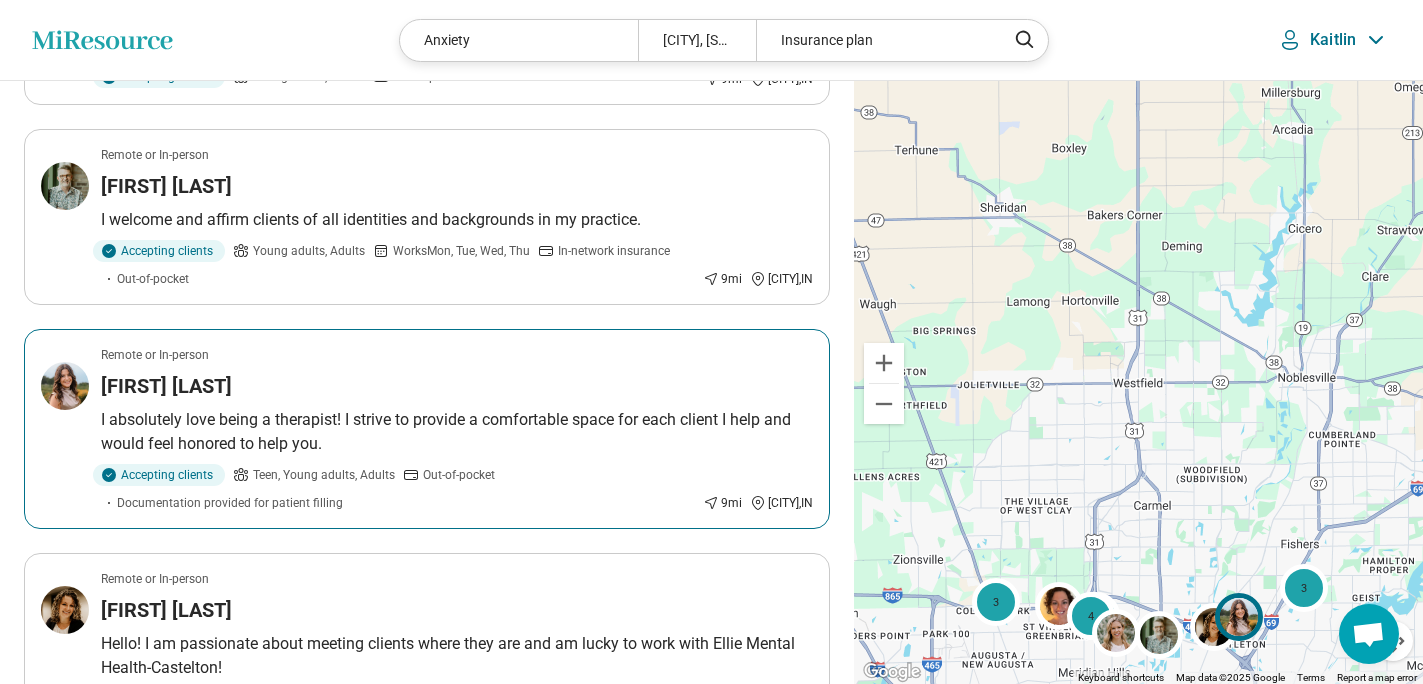 click on "[FIRST] [LAST]" at bounding box center (457, 386) 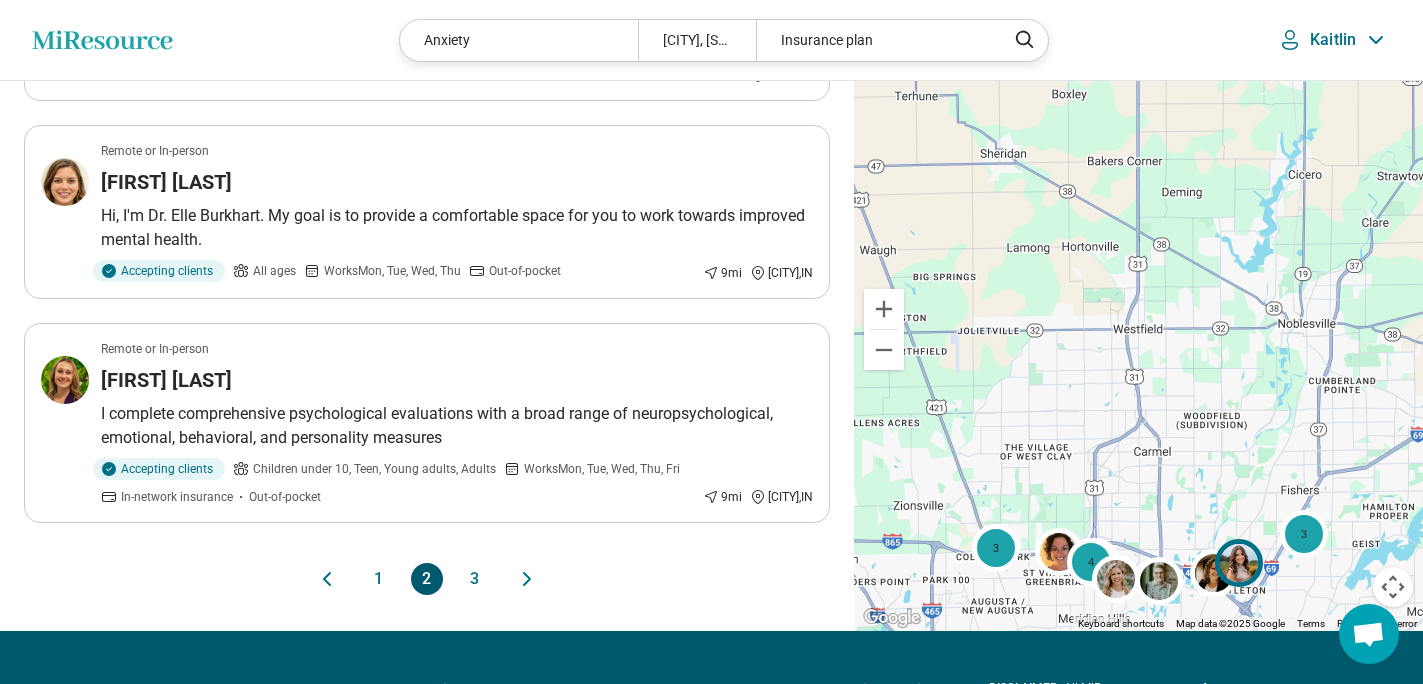 scroll, scrollTop: 4471, scrollLeft: 0, axis: vertical 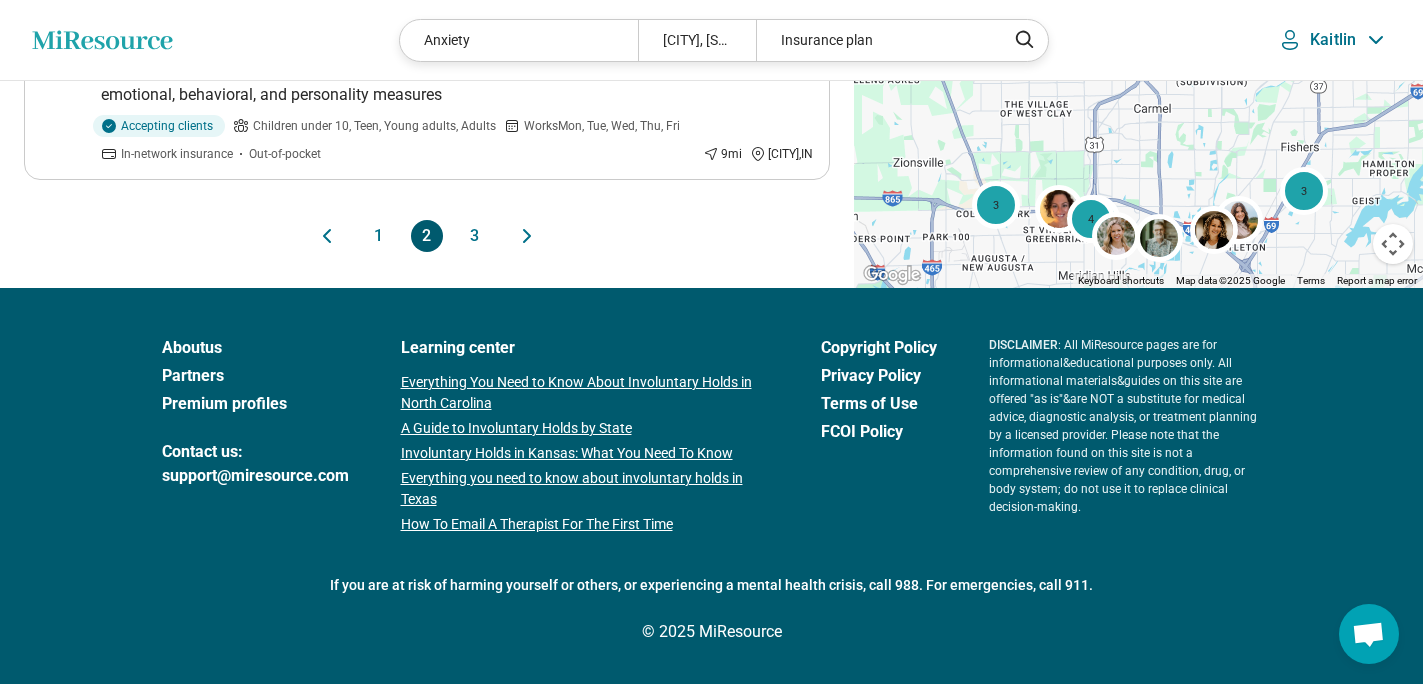 click on "1" at bounding box center [379, 236] 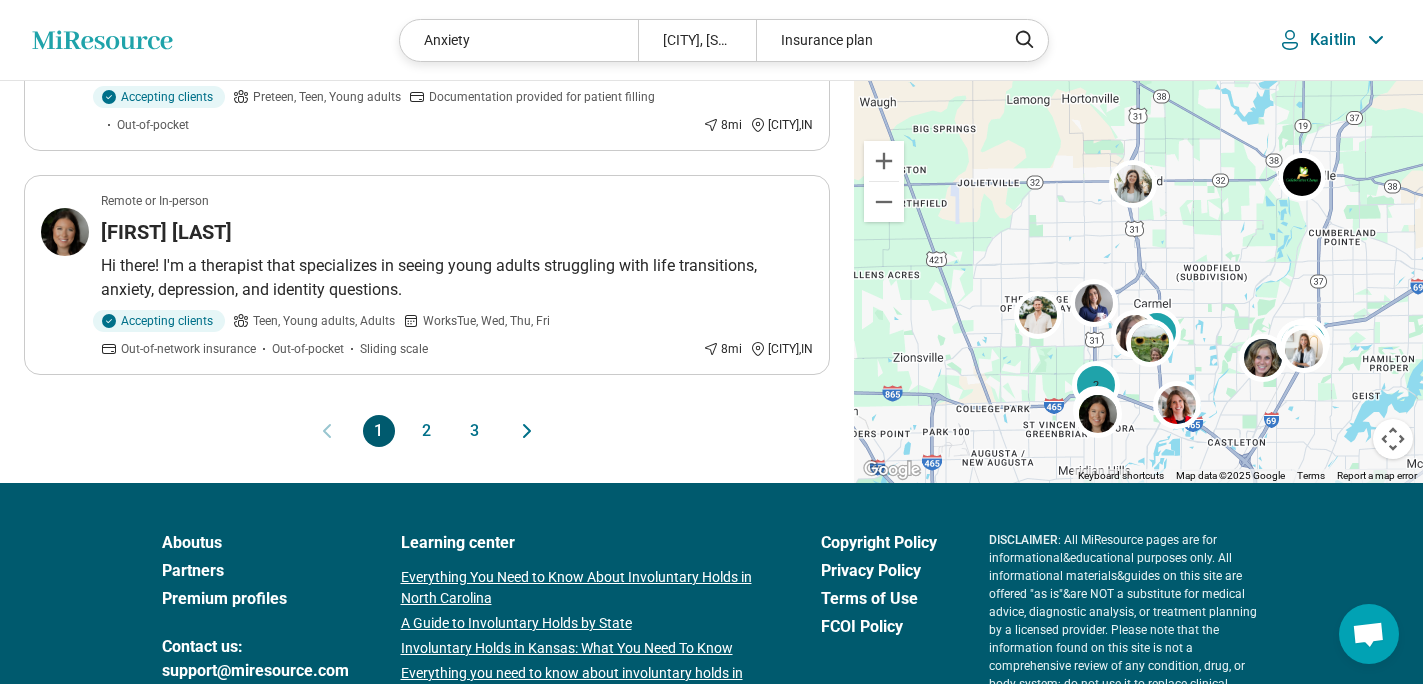 scroll, scrollTop: 4260, scrollLeft: 0, axis: vertical 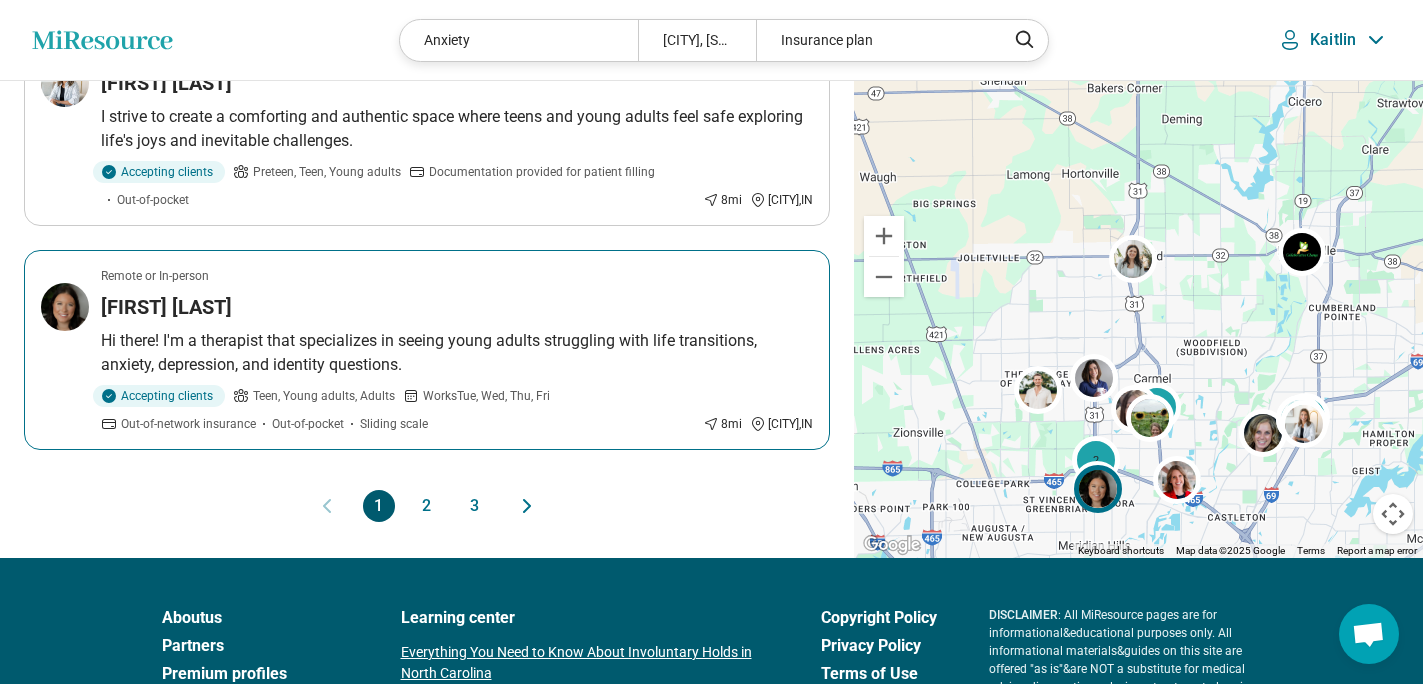 click on "[FIRST] [LAST]" at bounding box center (457, 307) 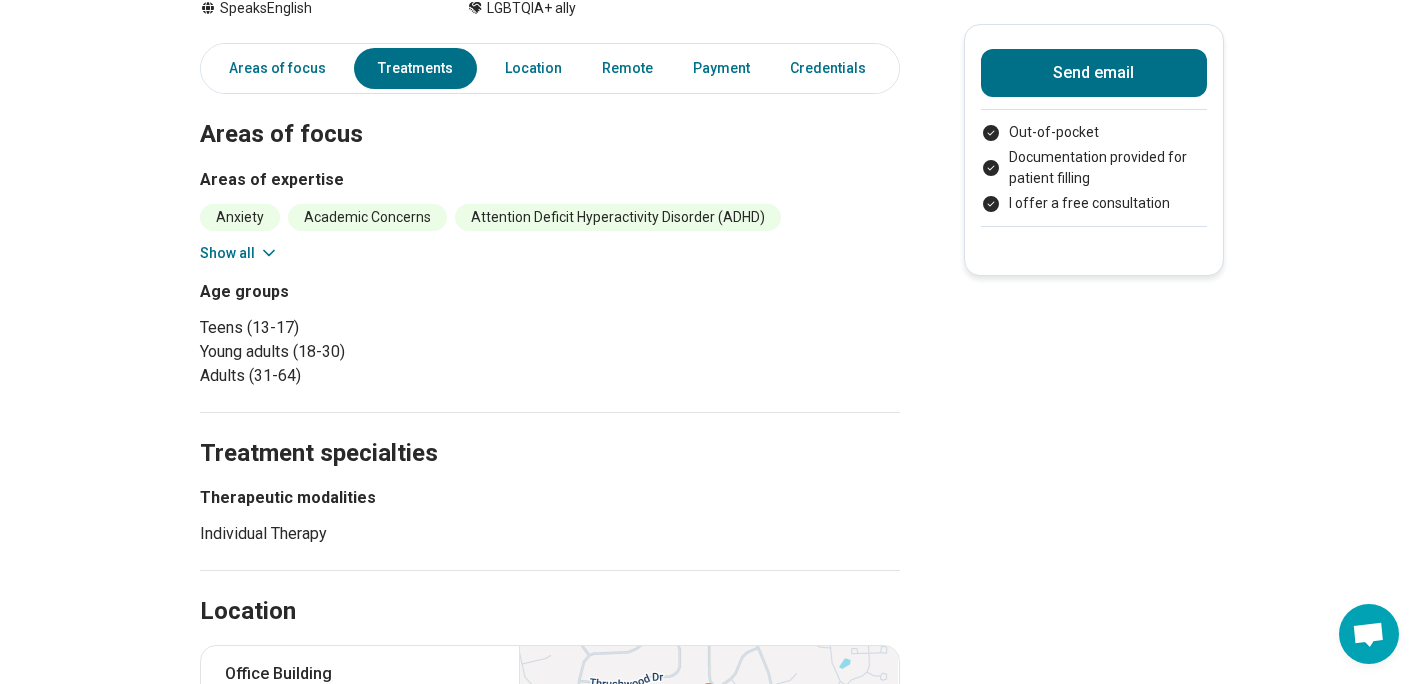 scroll, scrollTop: 0, scrollLeft: 0, axis: both 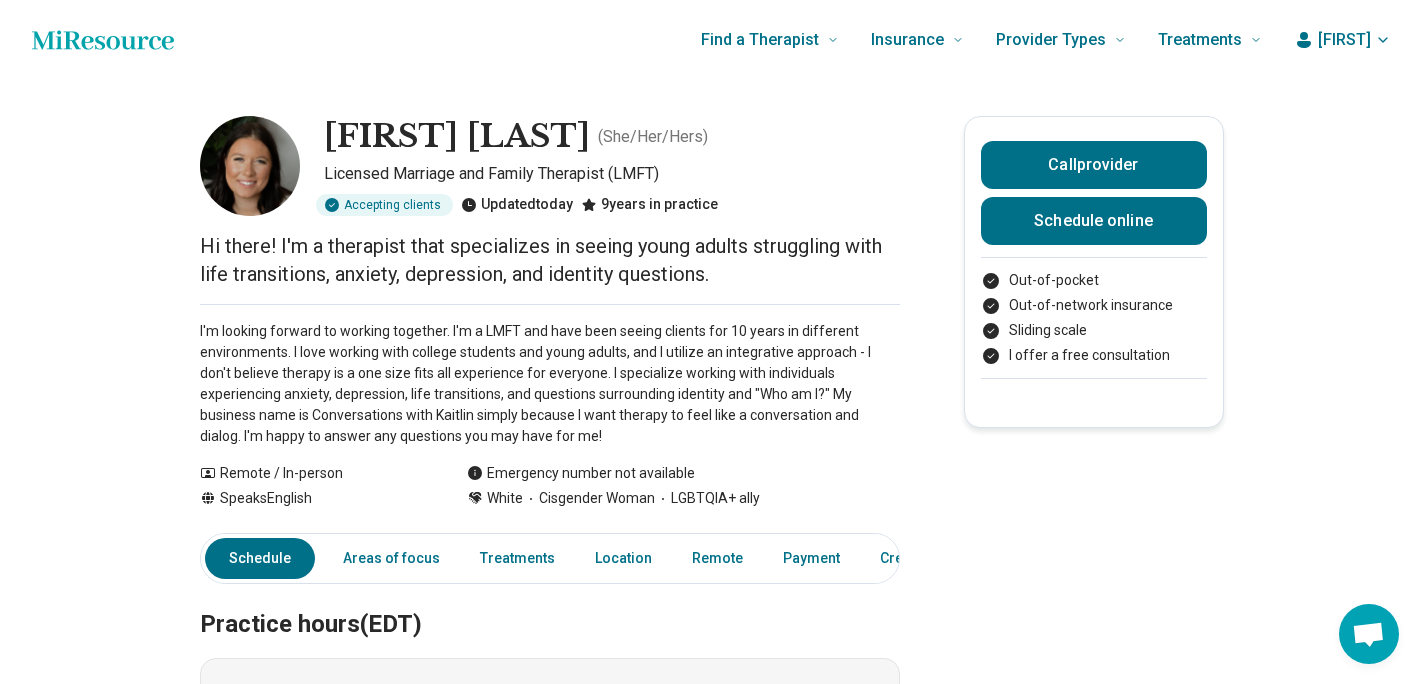 click 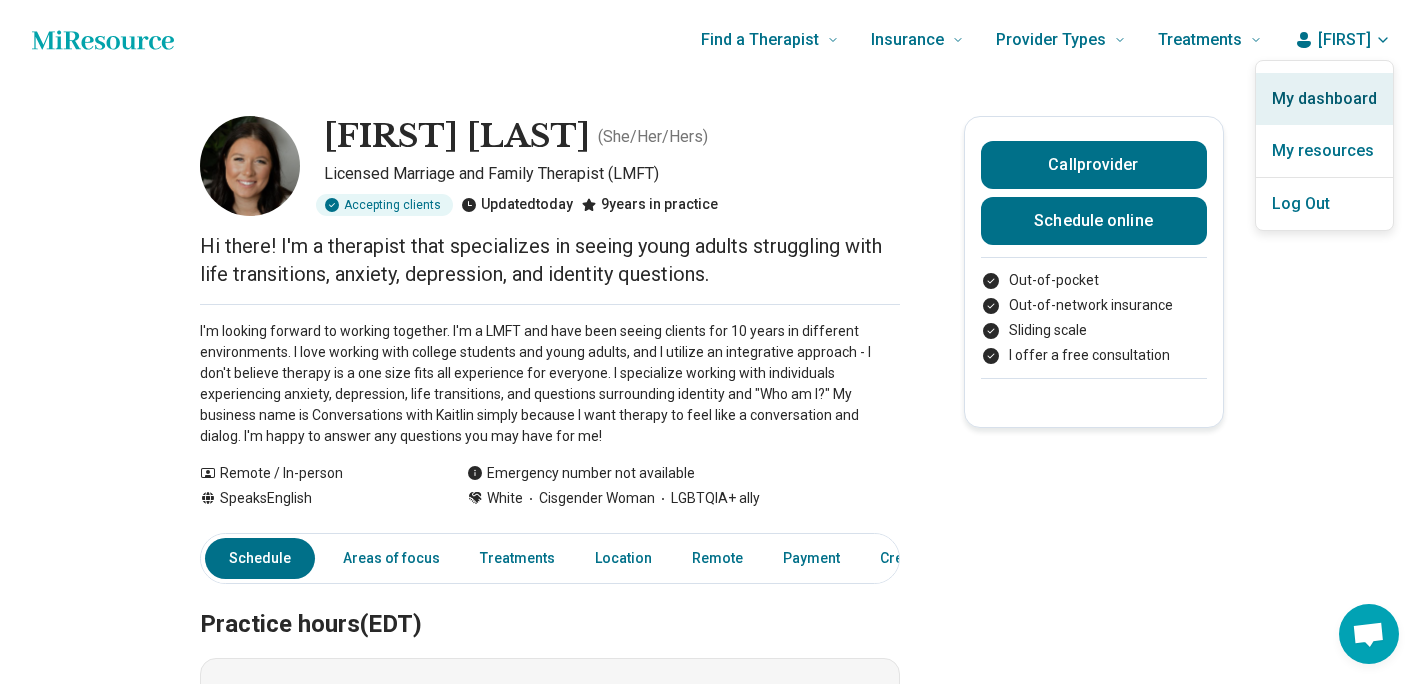 click on "My dashboard" at bounding box center (1324, 99) 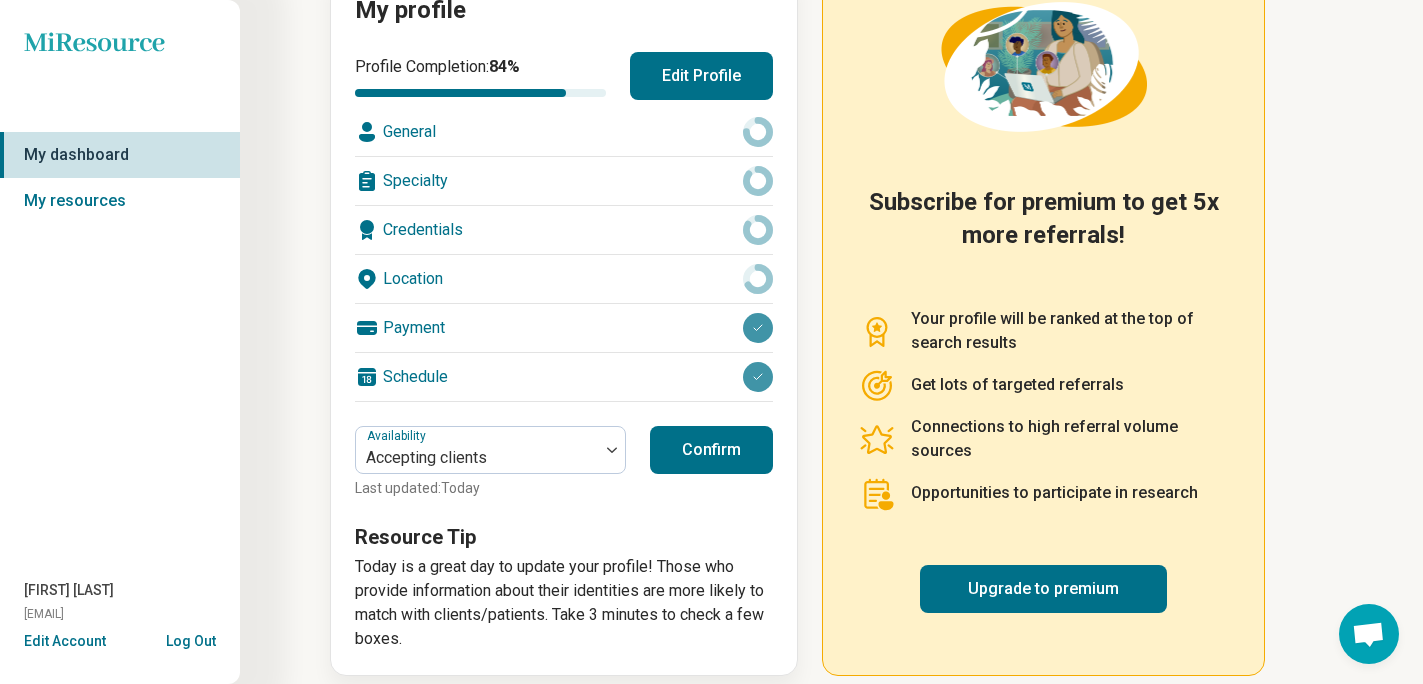 scroll, scrollTop: 283, scrollLeft: 0, axis: vertical 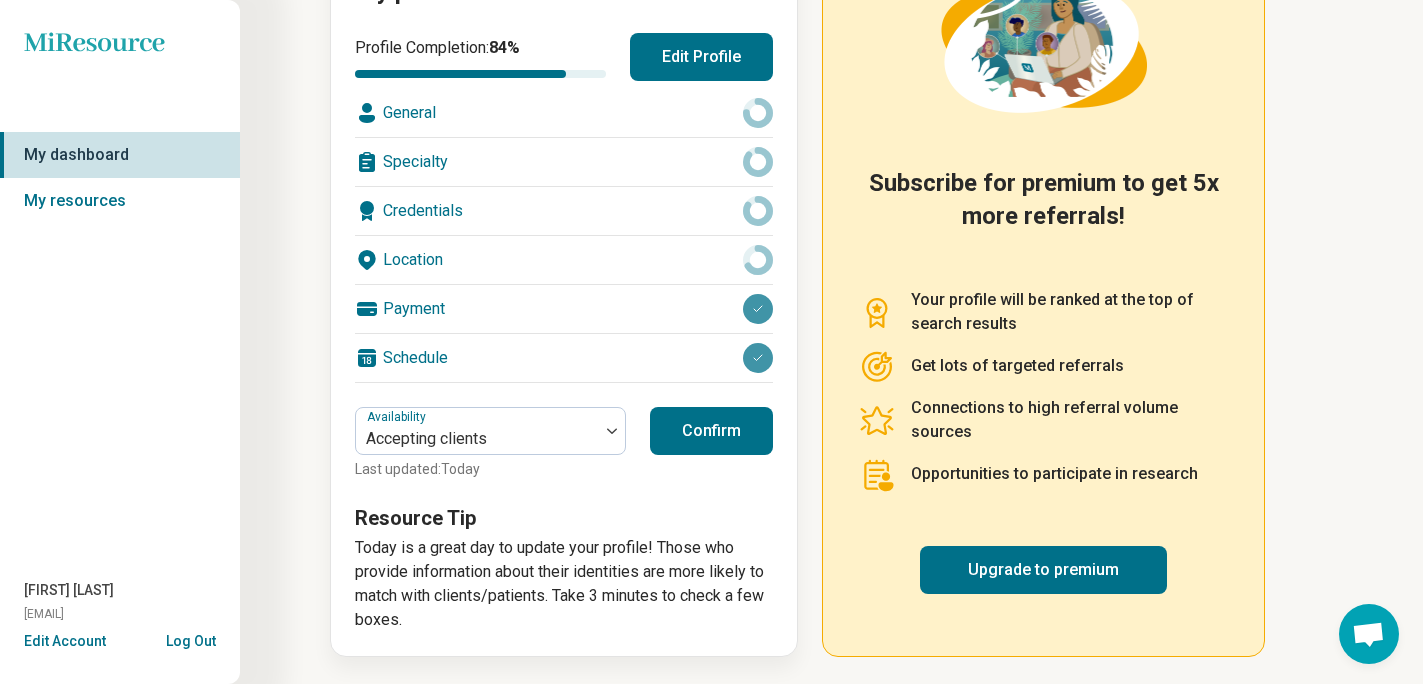 click on "Edit Profile" at bounding box center (701, 57) 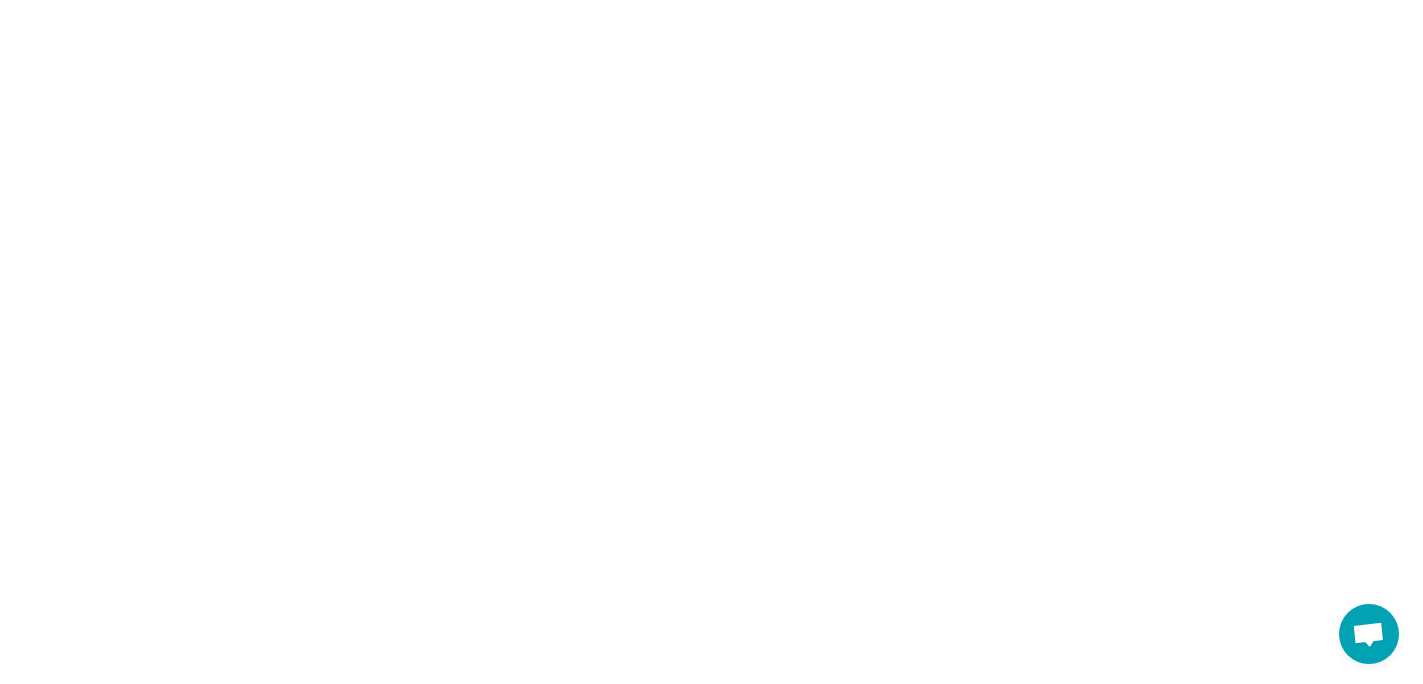 scroll, scrollTop: 0, scrollLeft: 0, axis: both 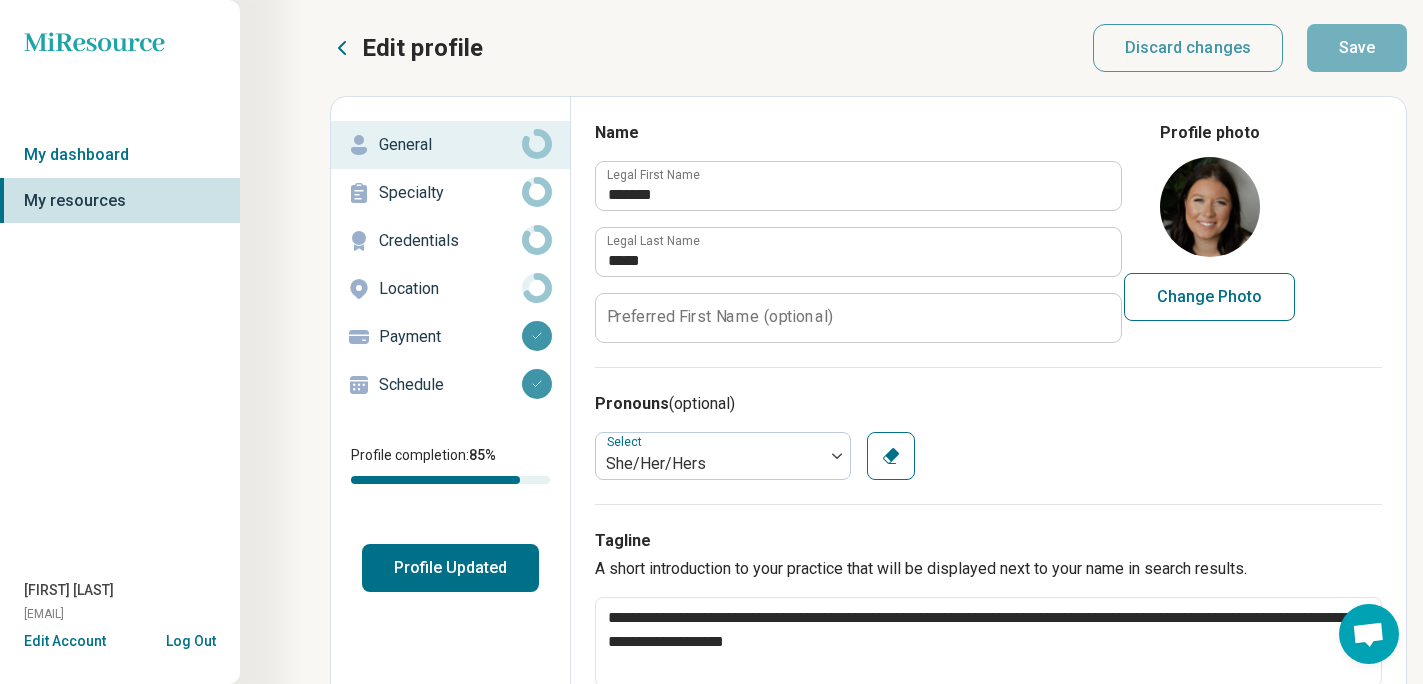 click on "Payment" at bounding box center [450, 337] 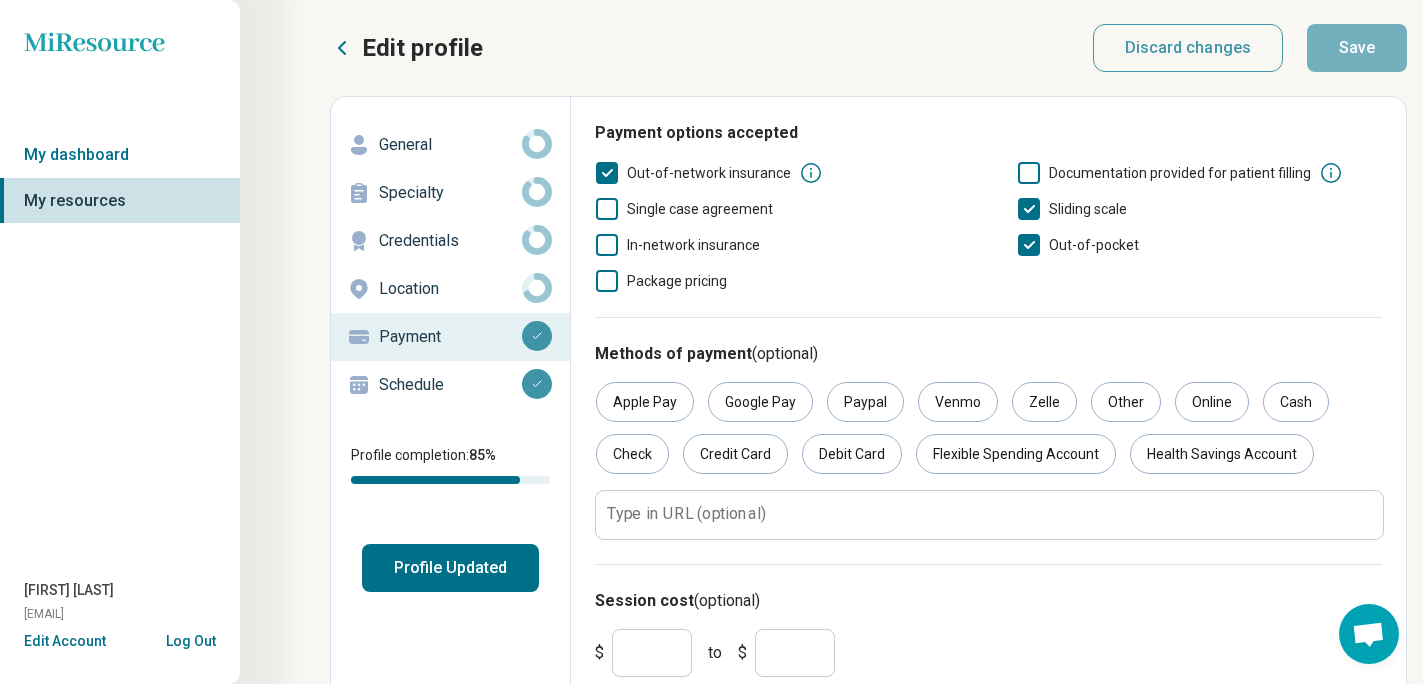 click 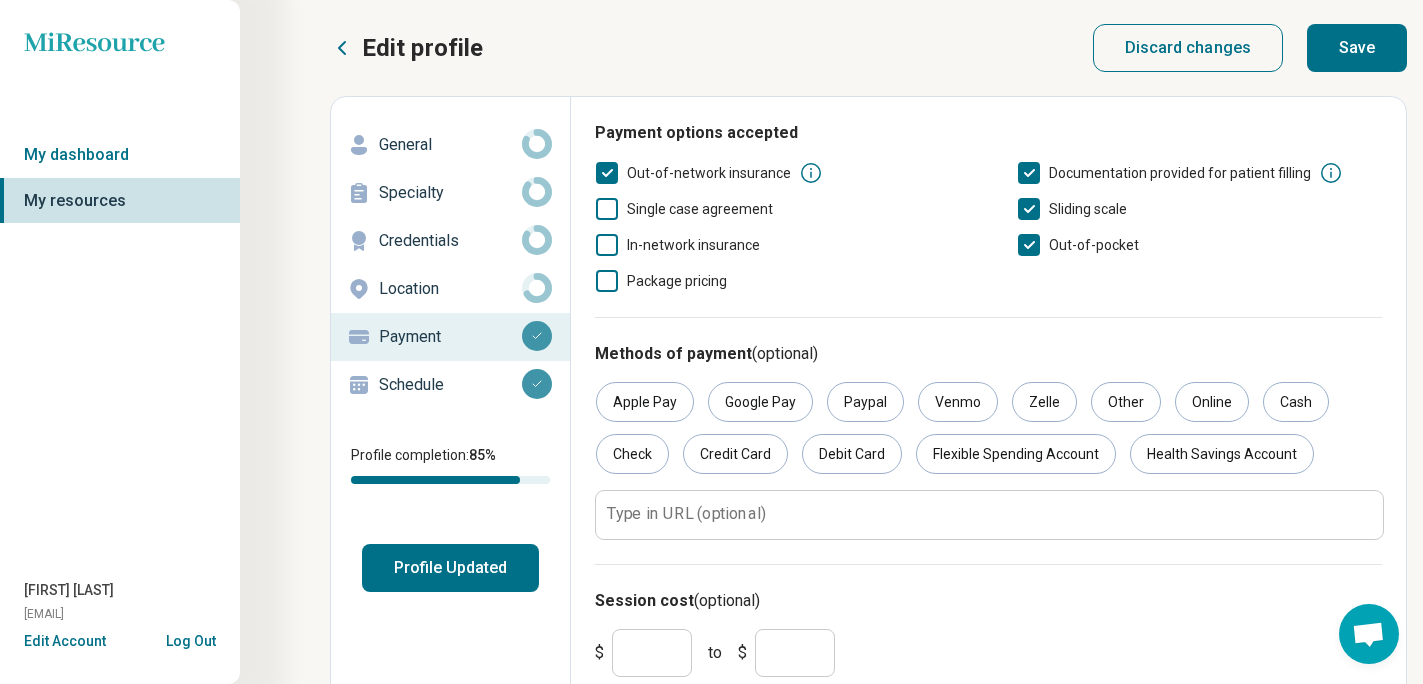 click on "Save" at bounding box center (1357, 48) 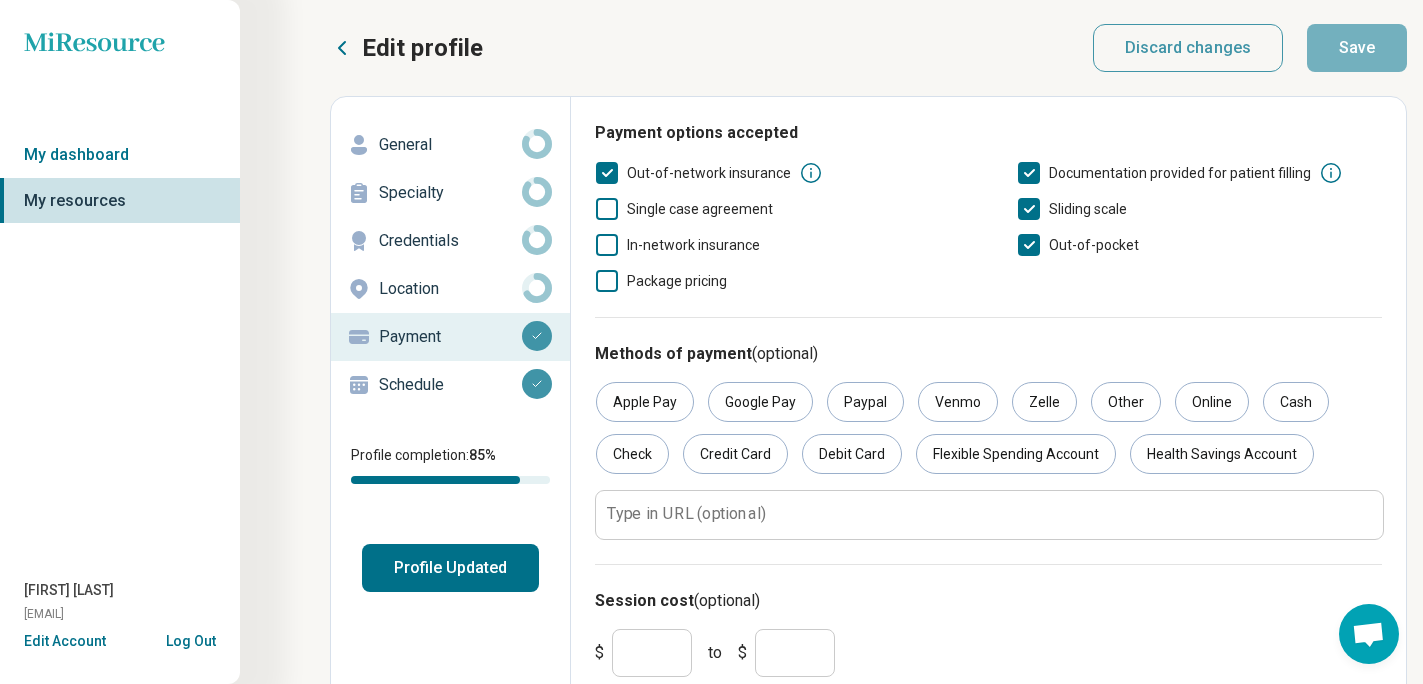 click on "Profile Updated" at bounding box center (450, 568) 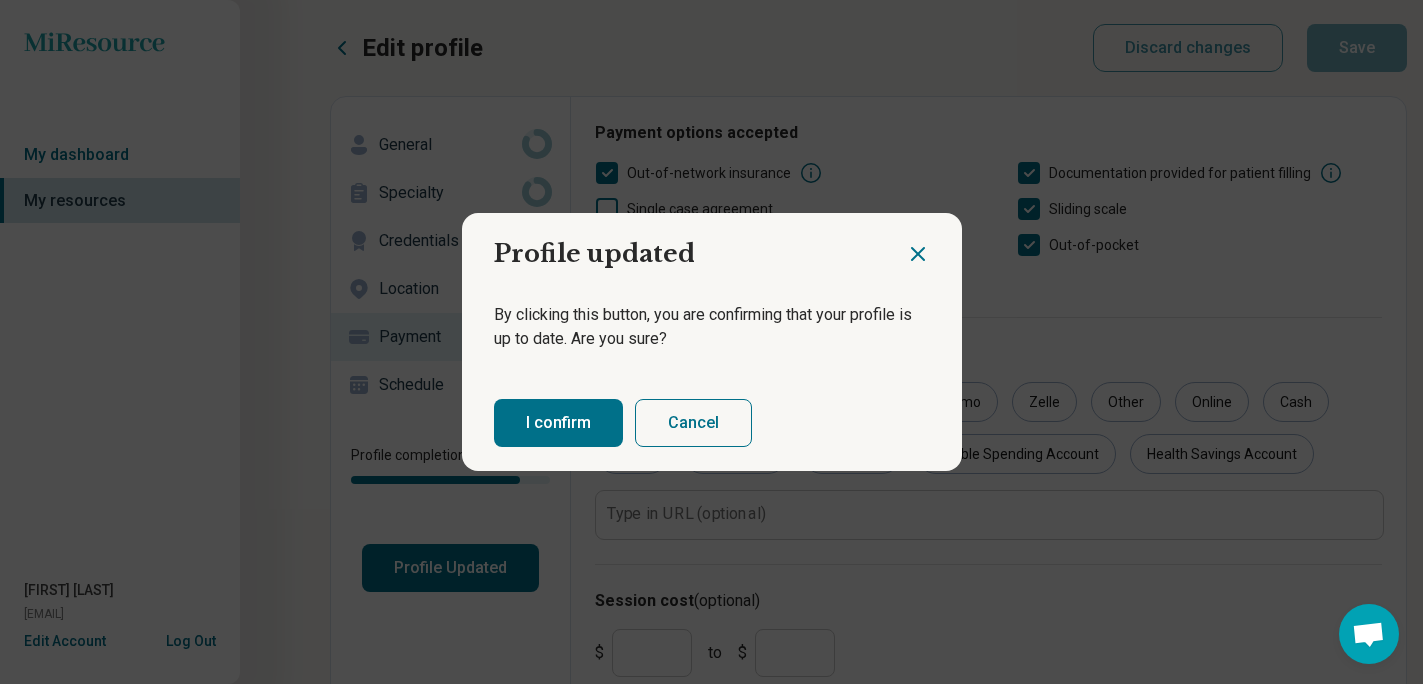 click on "I confirm" at bounding box center (558, 423) 